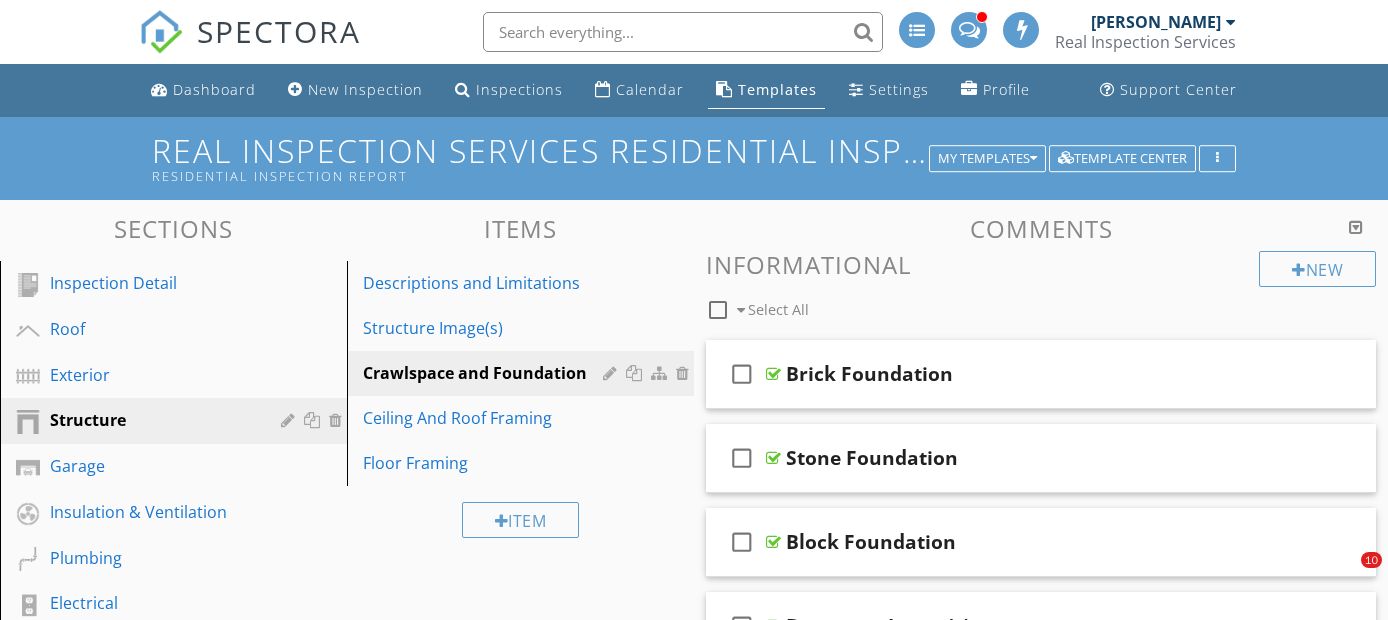 scroll, scrollTop: 1301, scrollLeft: 0, axis: vertical 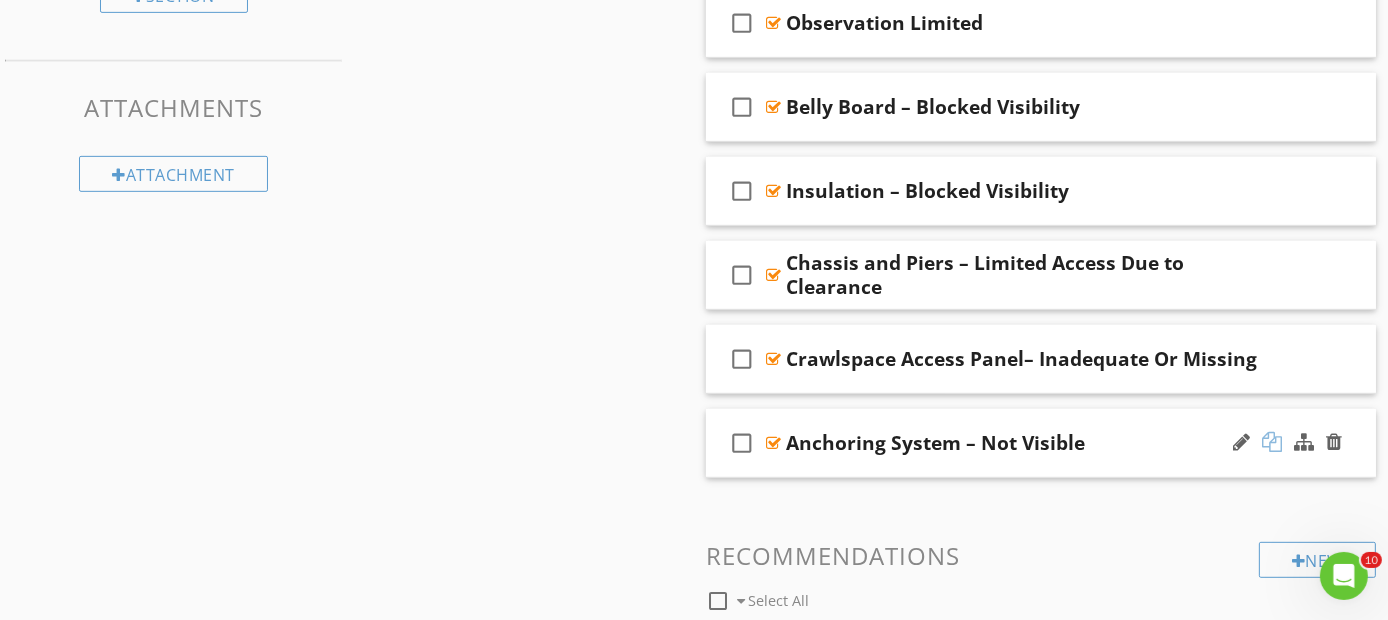 click at bounding box center [1272, 442] 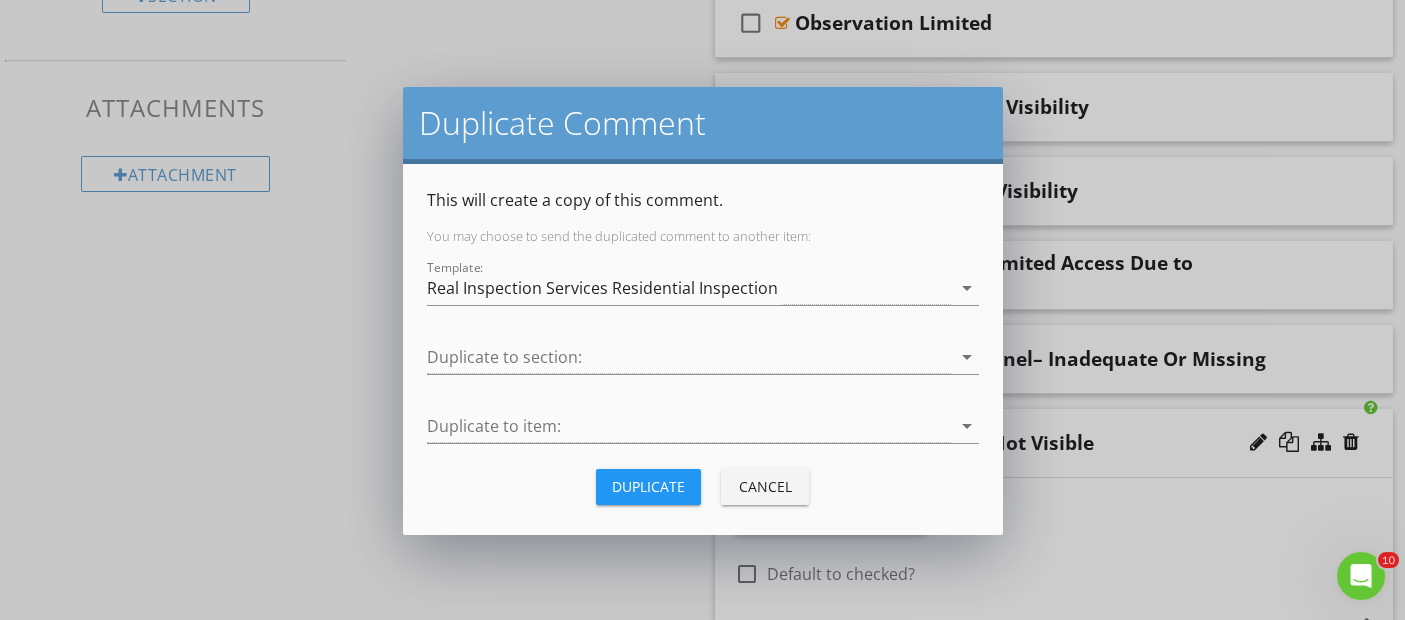 click on "Duplicate" at bounding box center (648, 486) 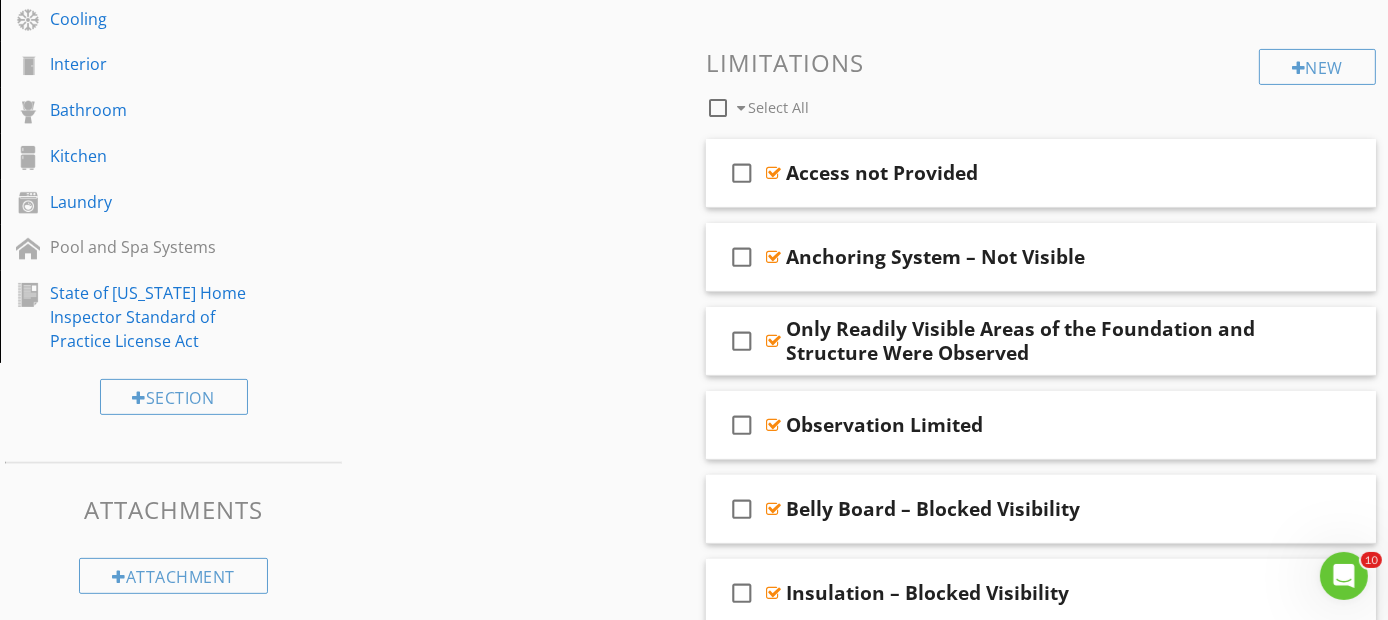 scroll, scrollTop: 1078, scrollLeft: 0, axis: vertical 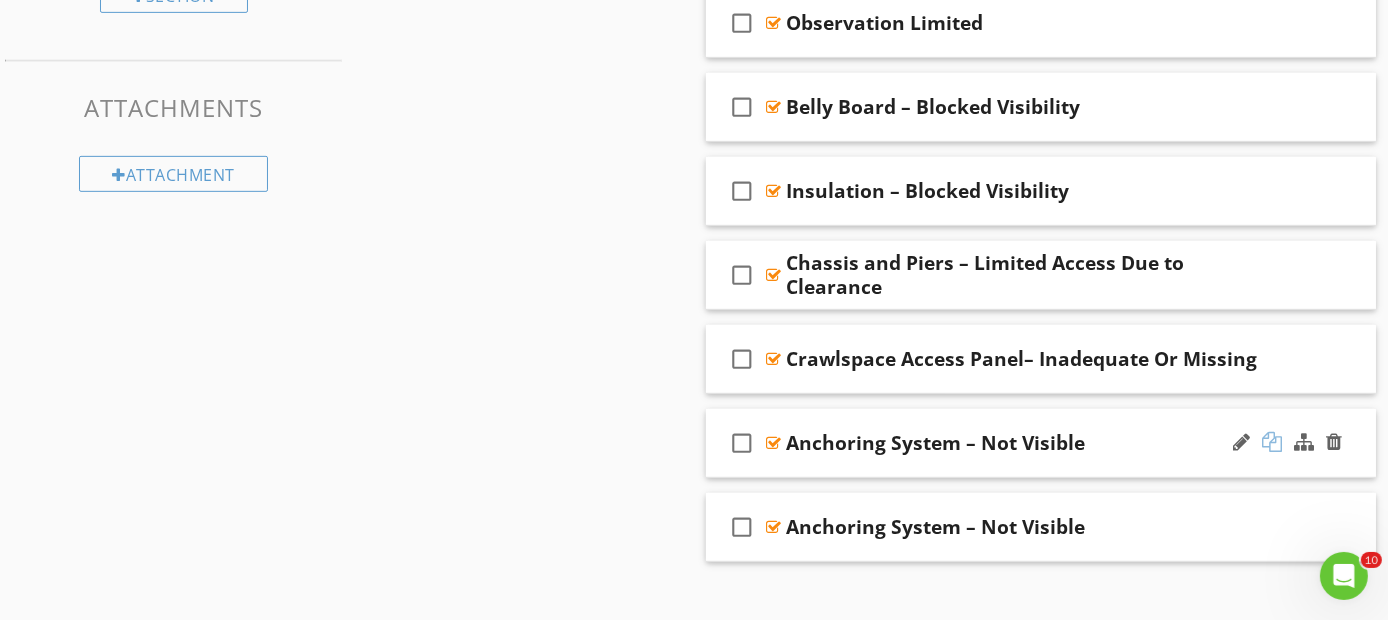 click at bounding box center [1272, 442] 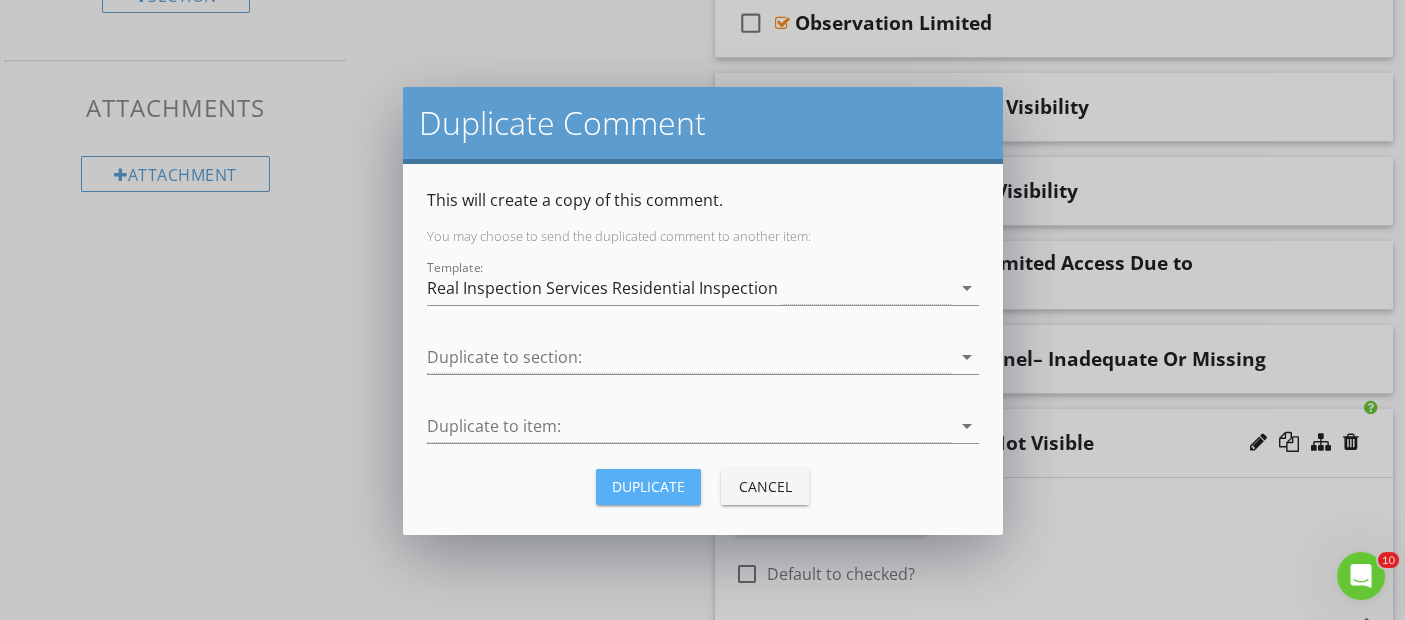 click on "Duplicate" at bounding box center (648, 486) 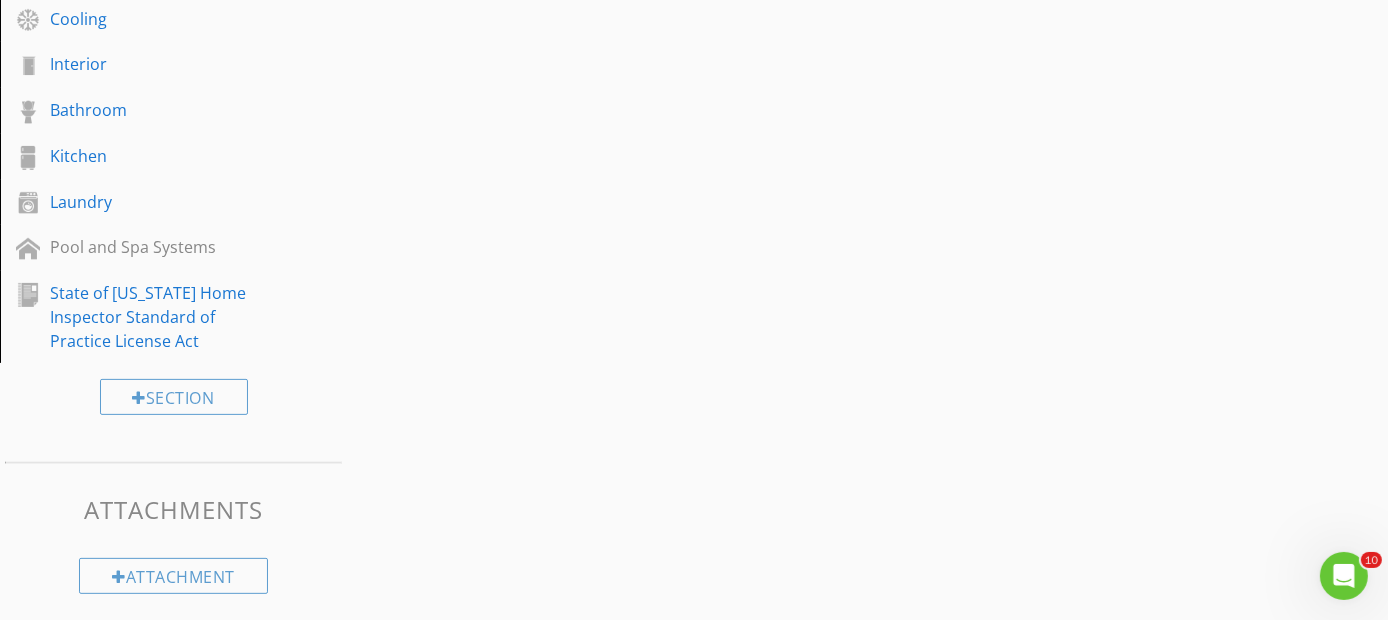 scroll, scrollTop: 1078, scrollLeft: 0, axis: vertical 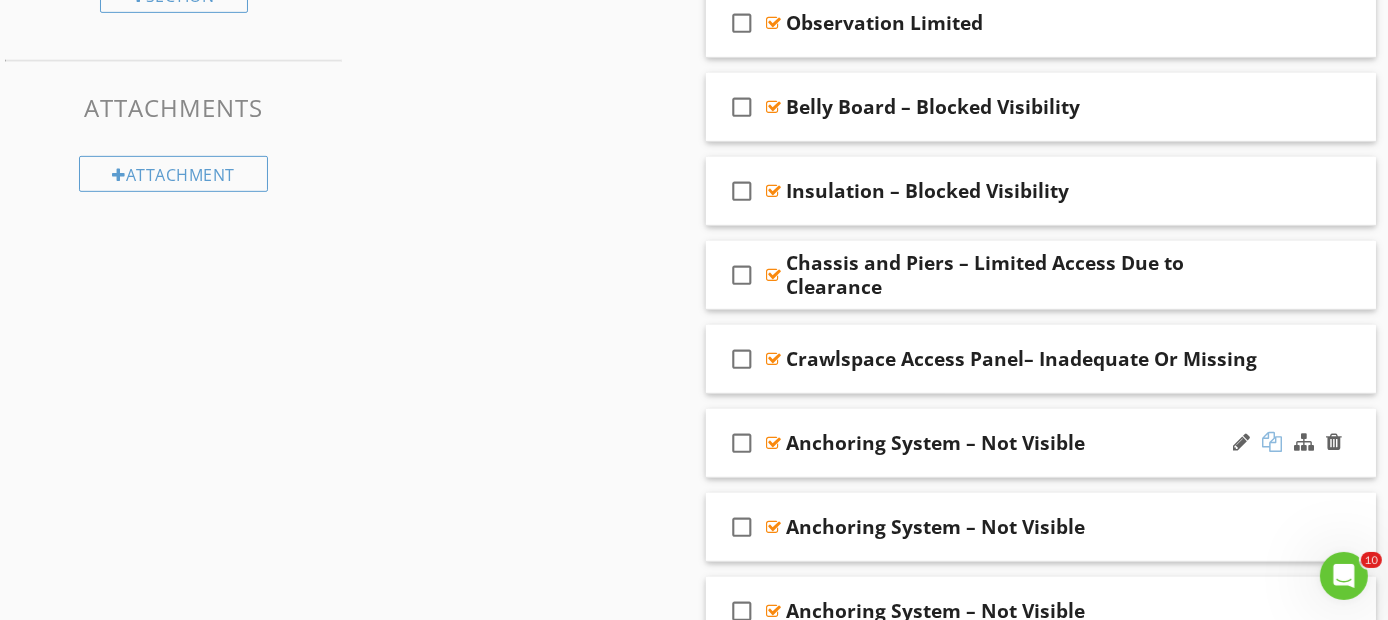 click at bounding box center [1272, 442] 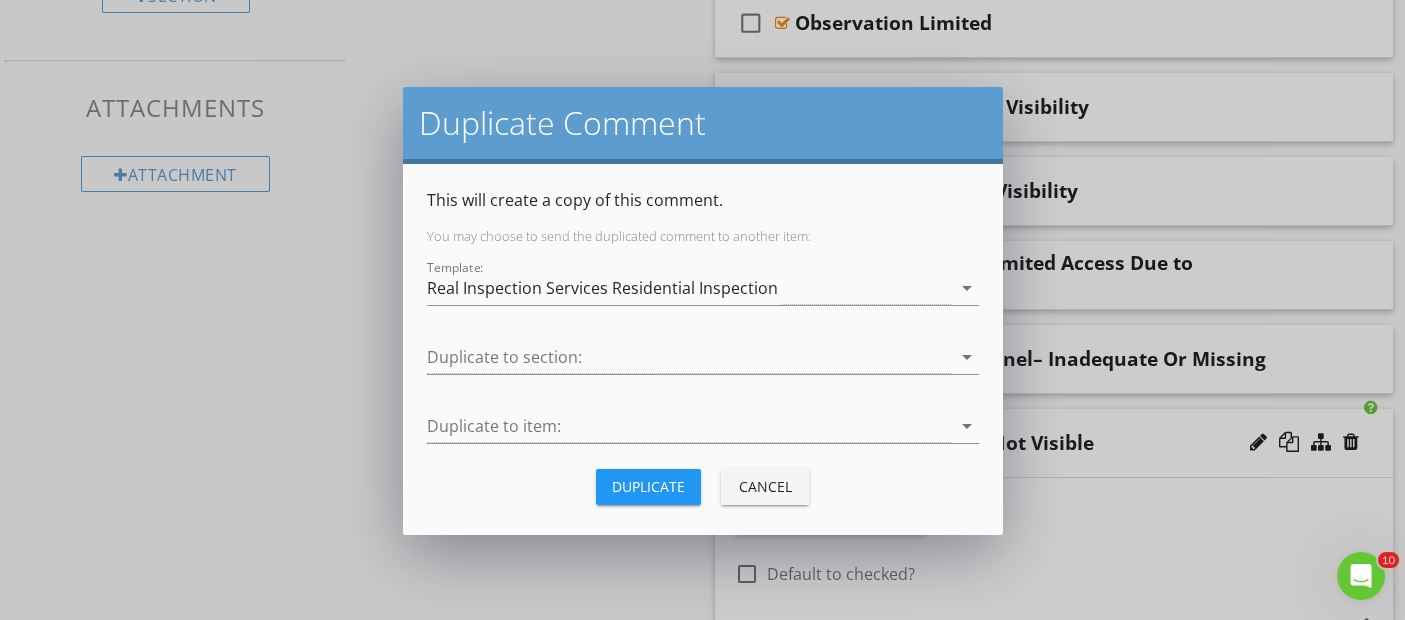 click on "Duplicate" at bounding box center [648, 486] 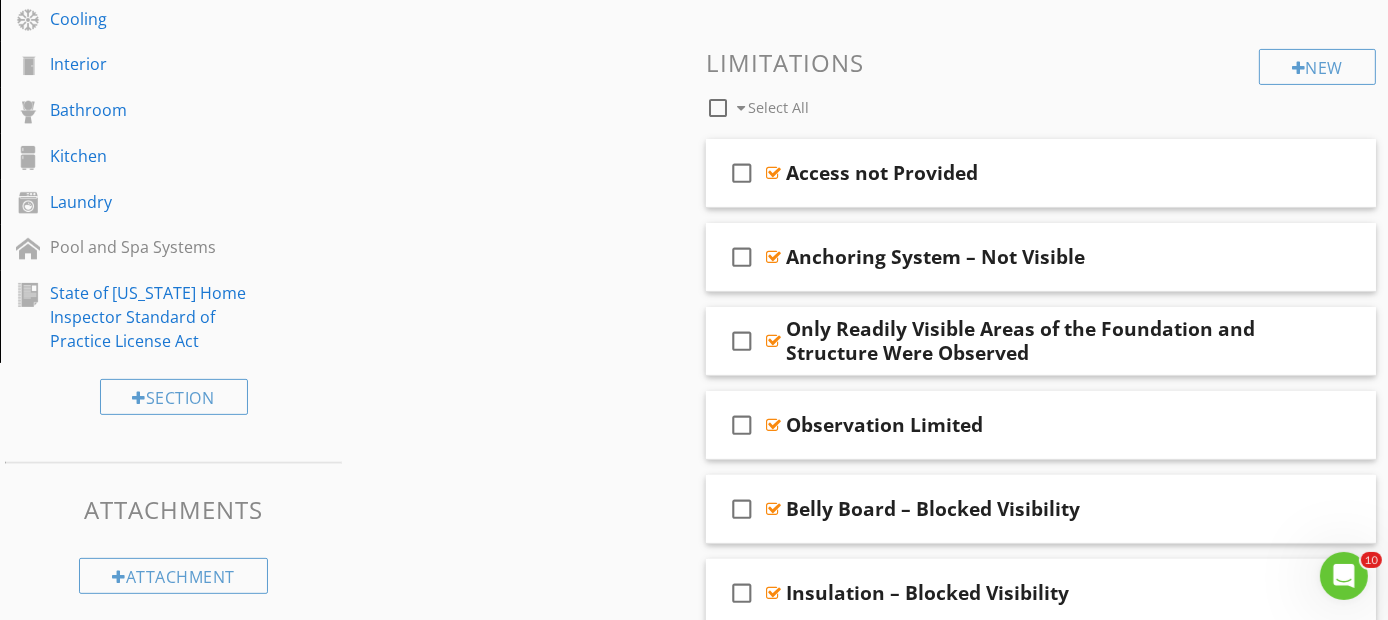 scroll, scrollTop: 1078, scrollLeft: 0, axis: vertical 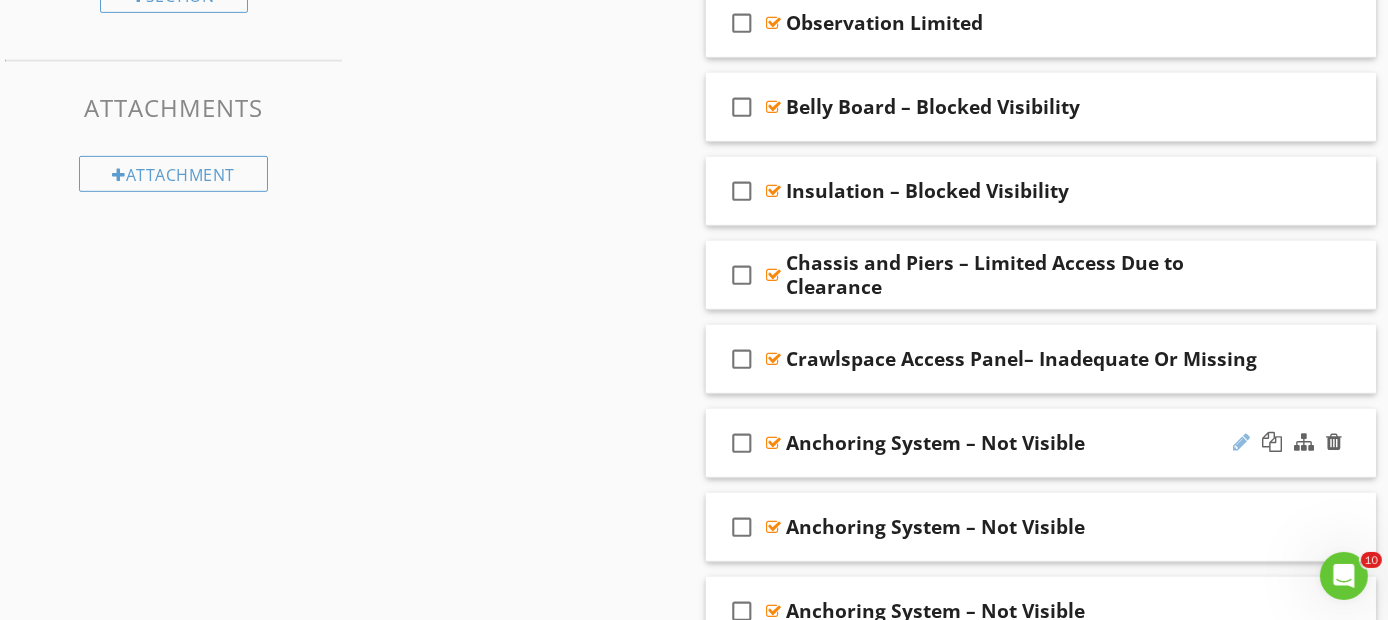 click at bounding box center (1241, 442) 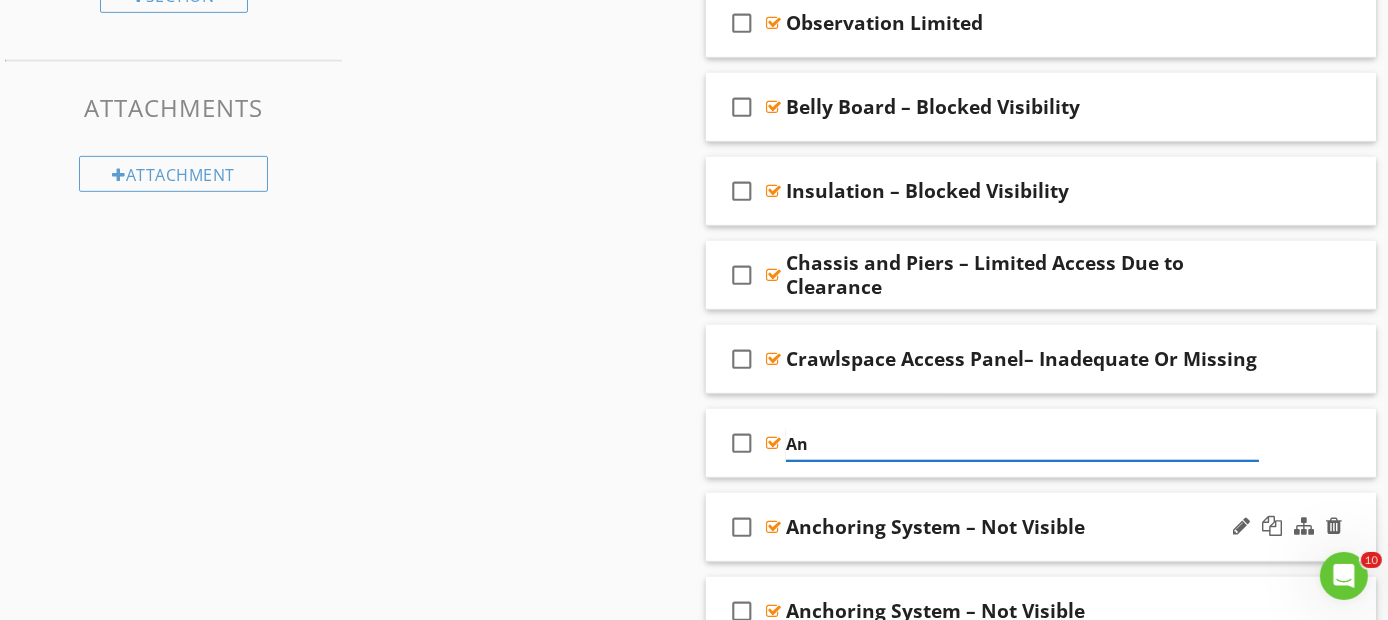 type on "A" 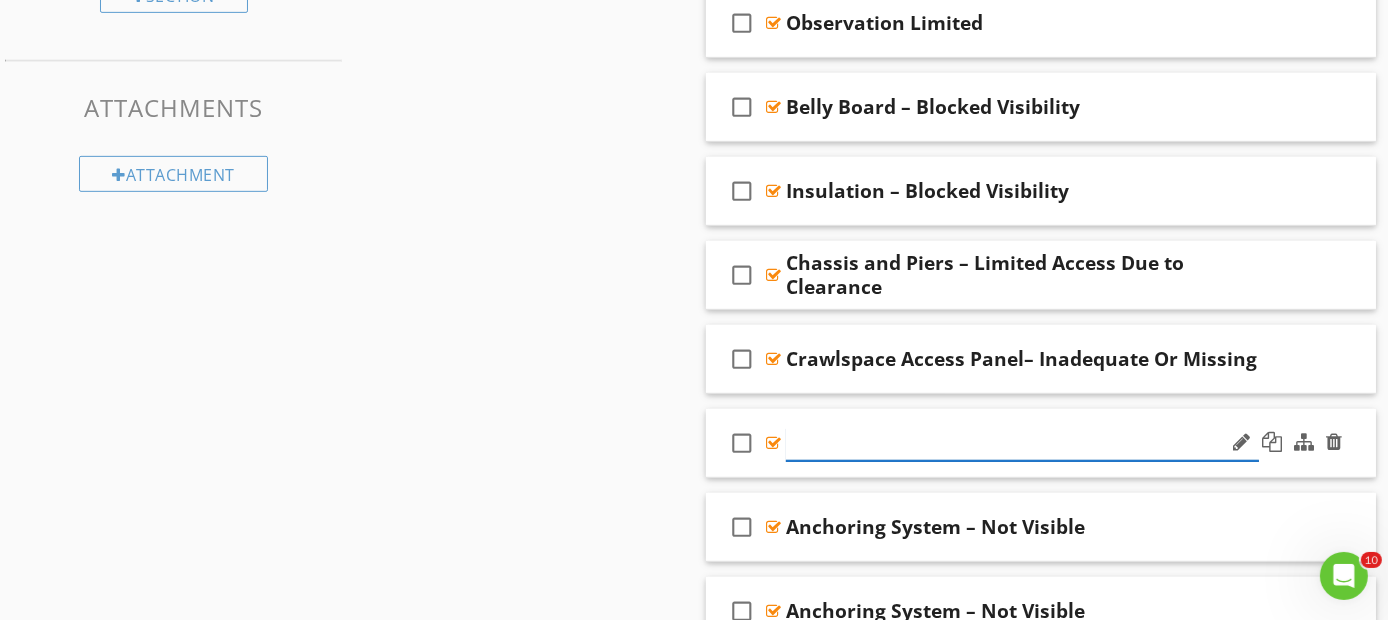 click at bounding box center (1022, 444) 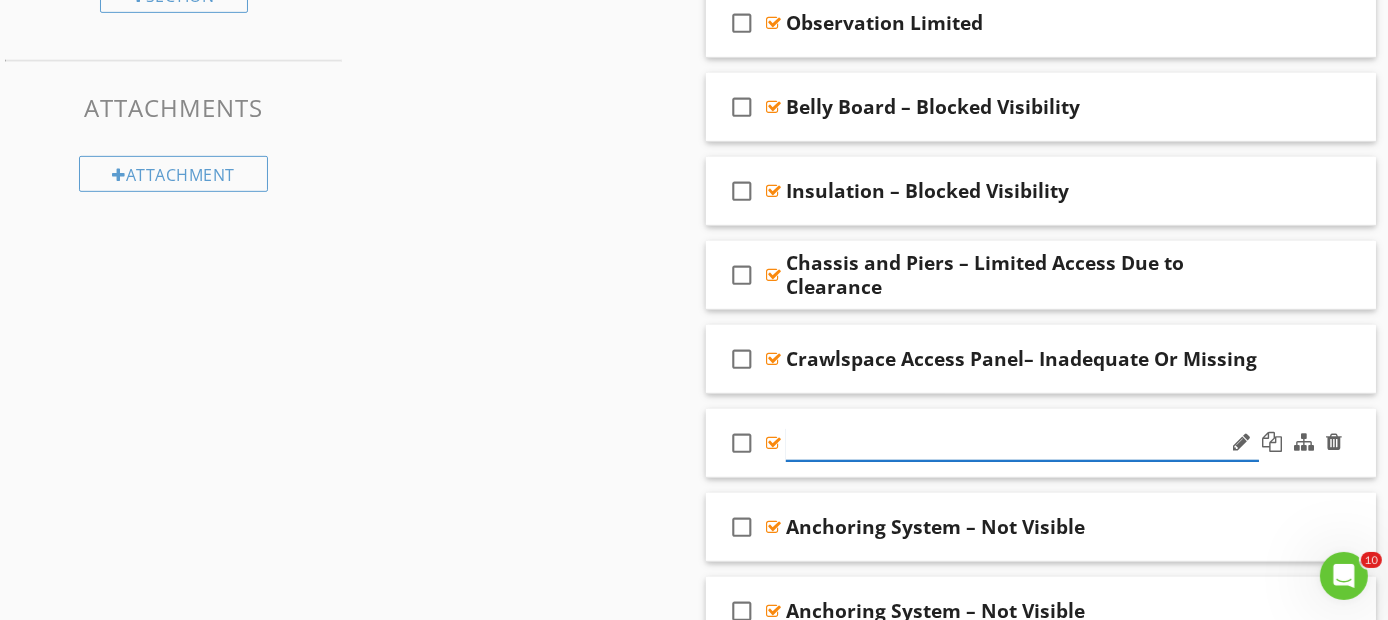 paste on "Ground Surface – Not Visible" 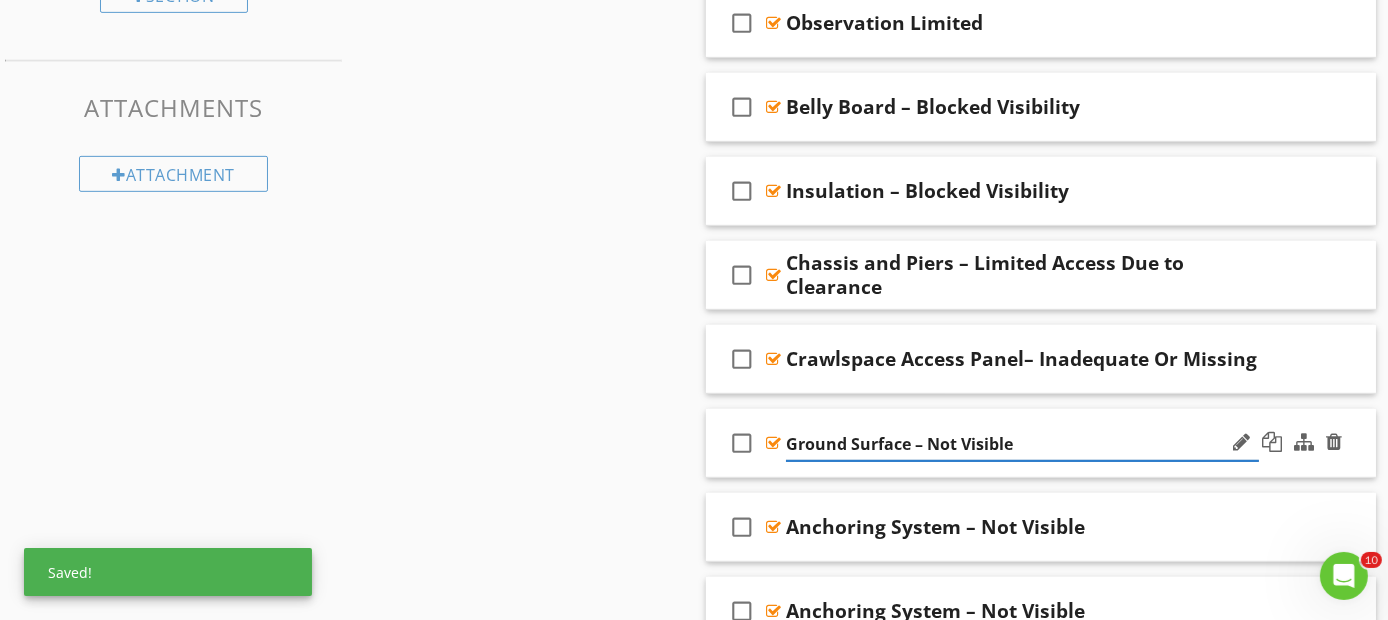 click on "check_box_outline_blank         Ground Surface – Not Visible" at bounding box center [1041, 443] 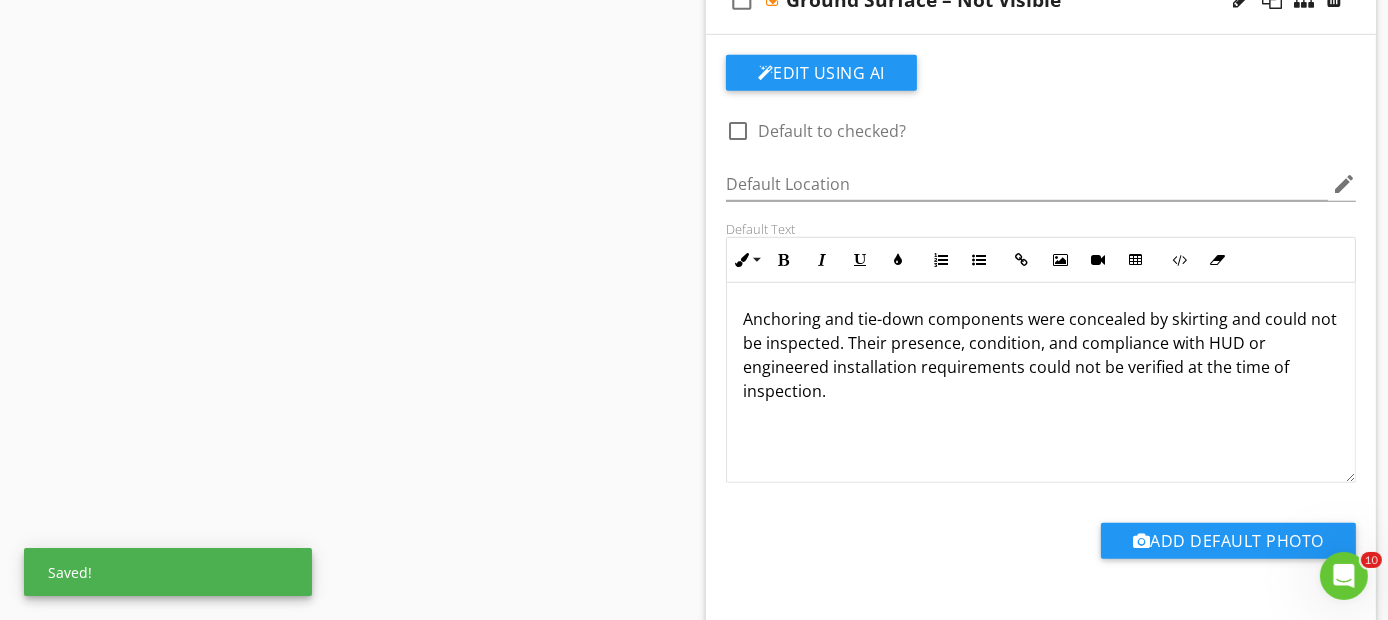 scroll, scrollTop: 1523, scrollLeft: 0, axis: vertical 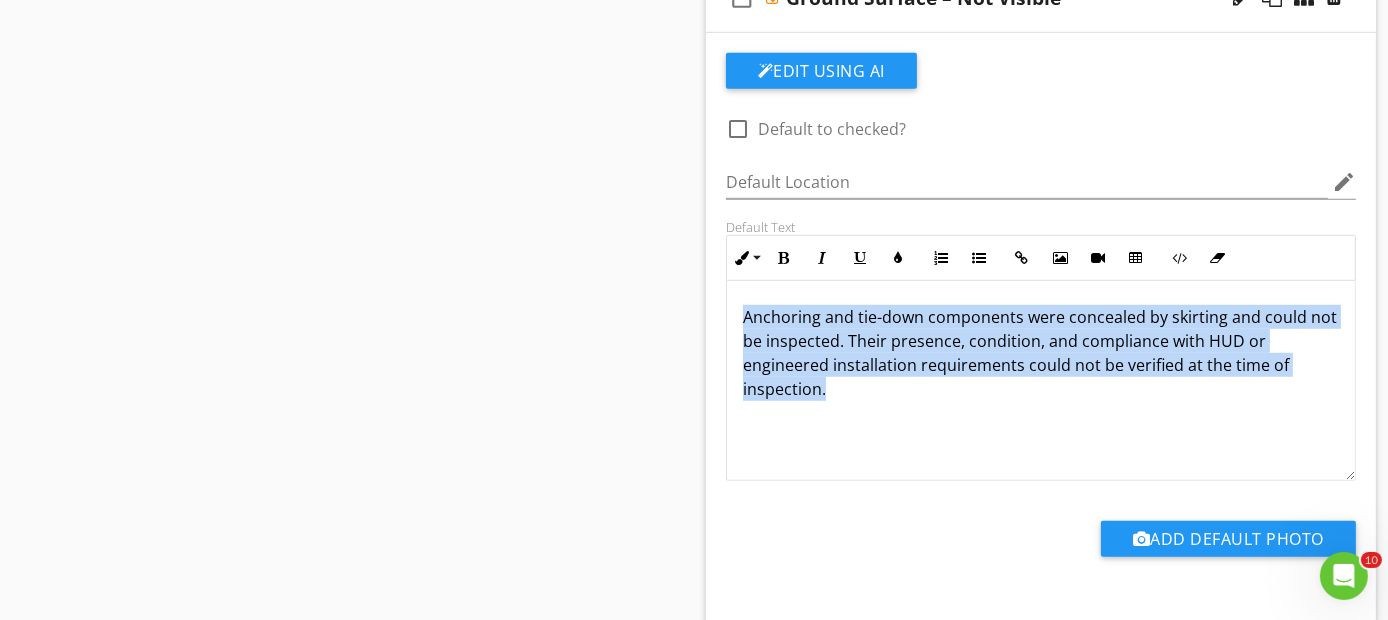 drag, startPoint x: 828, startPoint y: 381, endPoint x: 726, endPoint y: 310, distance: 124.277916 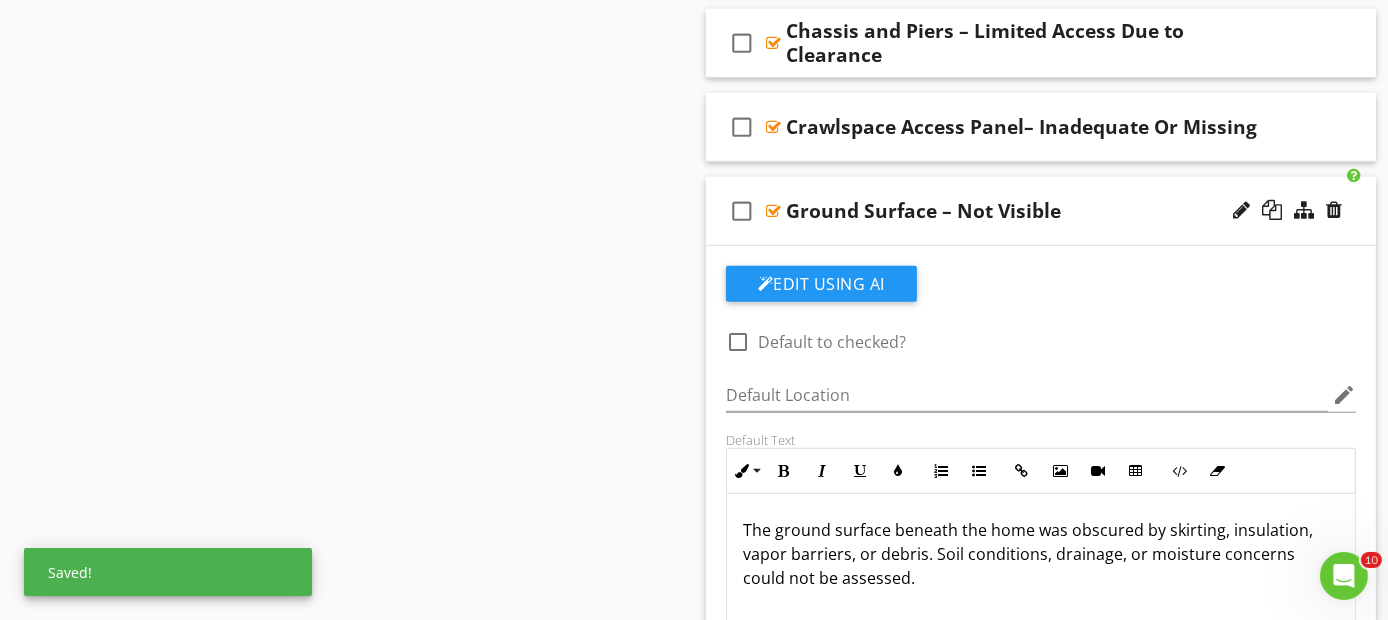 scroll, scrollTop: 1301, scrollLeft: 0, axis: vertical 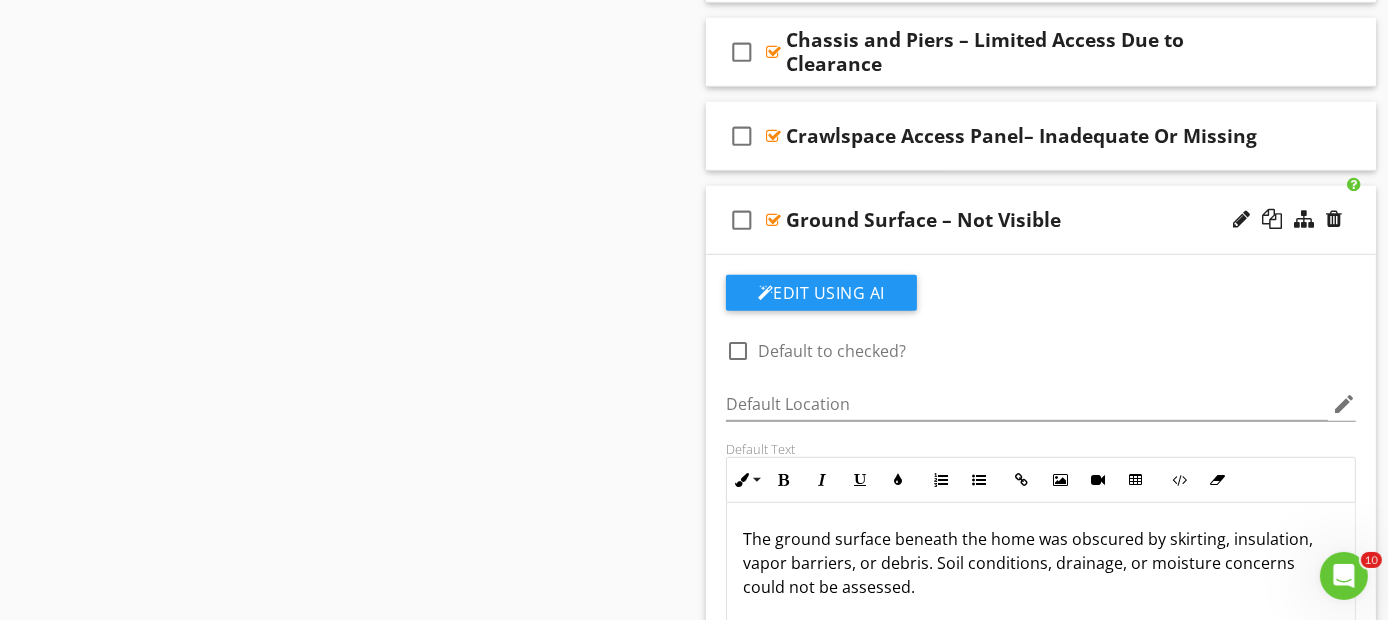 click on "check_box_outline_blank
Ground Surface – Not Visible" at bounding box center [1041, 220] 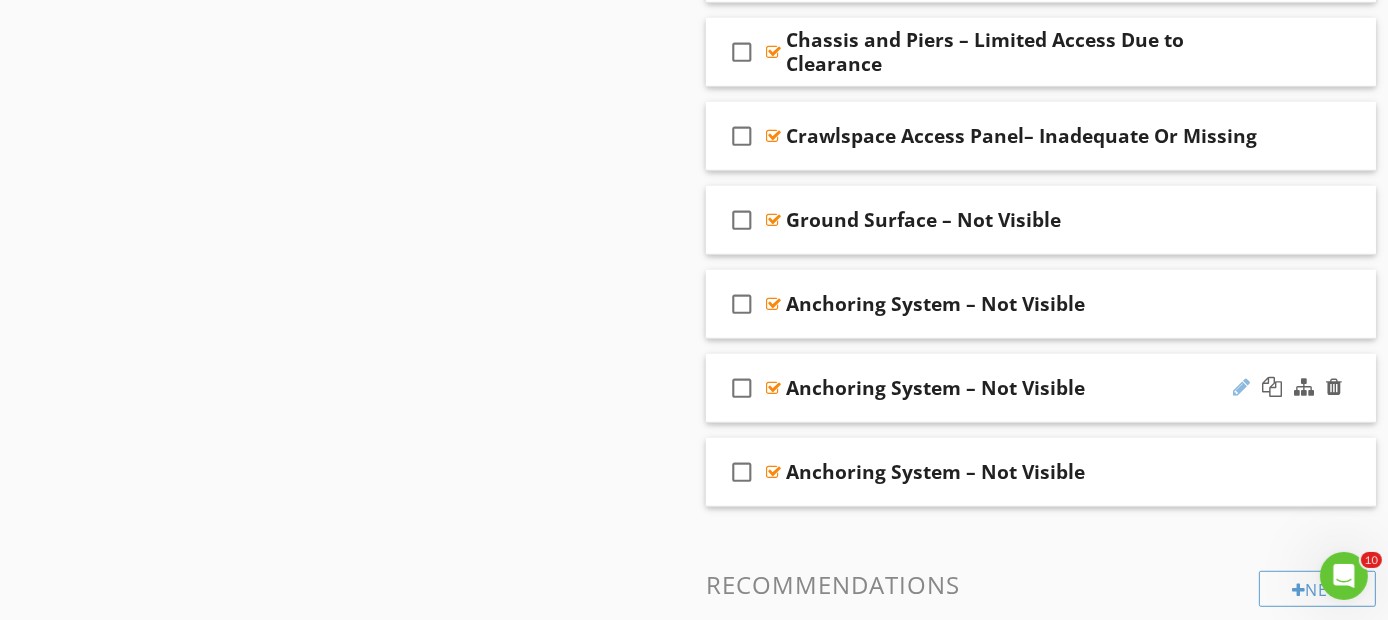 click at bounding box center [1241, 387] 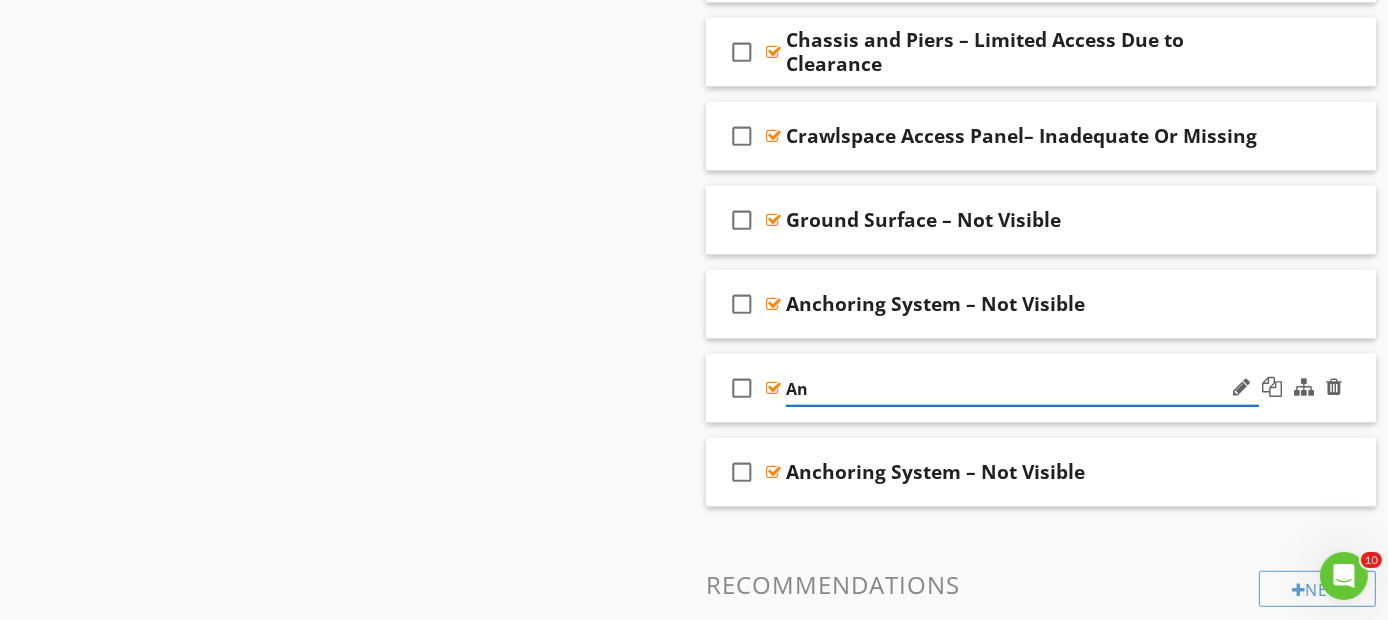 type on "A" 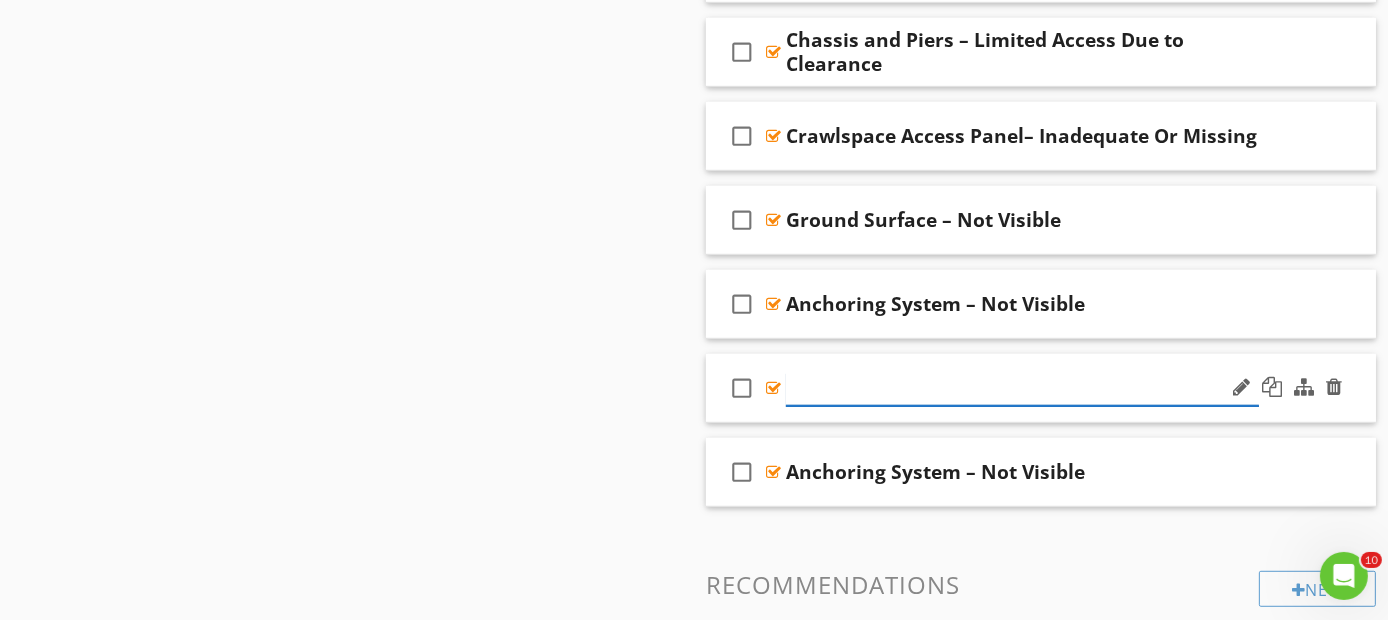 paste on "Marriage Line – Concealed" 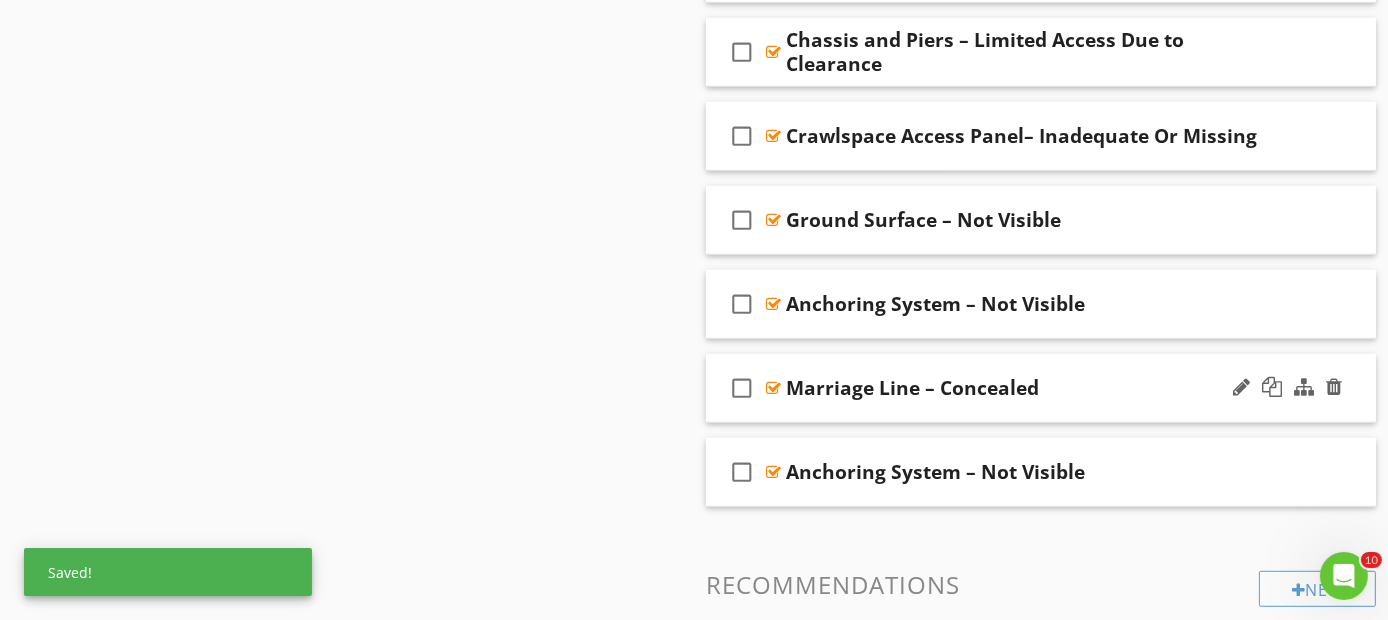 click on "check_box_outline_blank
Marriage Line – Concealed" at bounding box center [1041, 388] 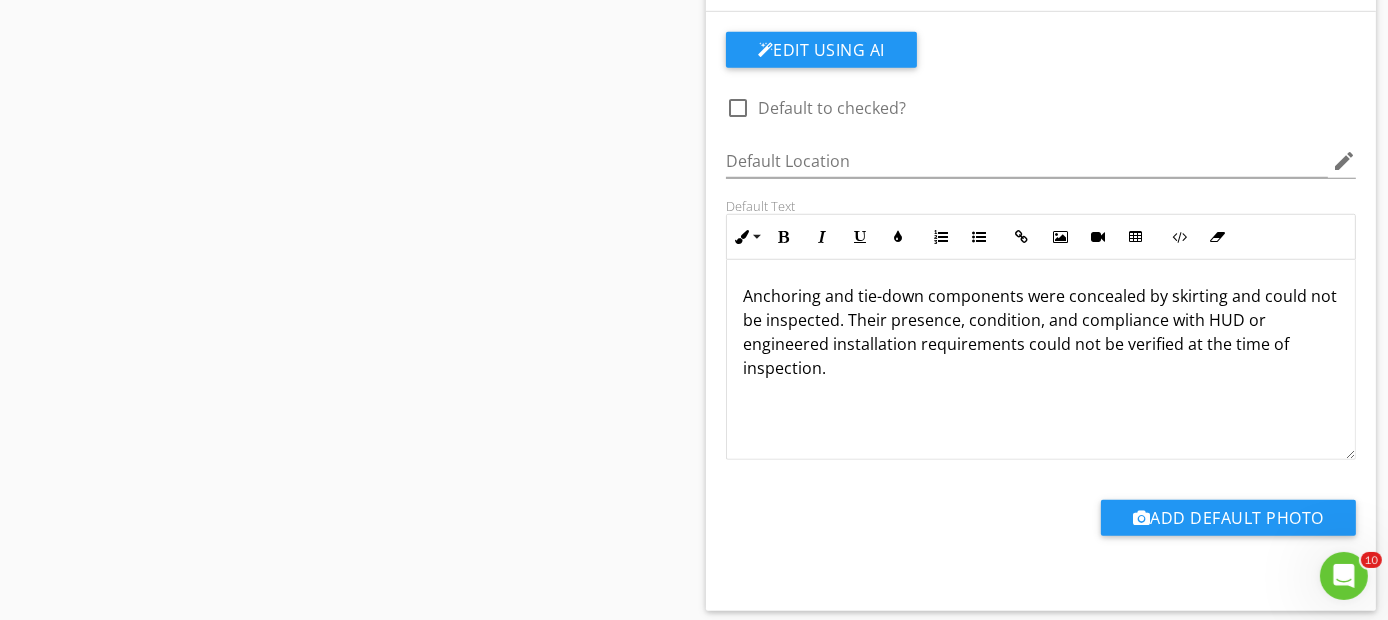 scroll, scrollTop: 1745, scrollLeft: 0, axis: vertical 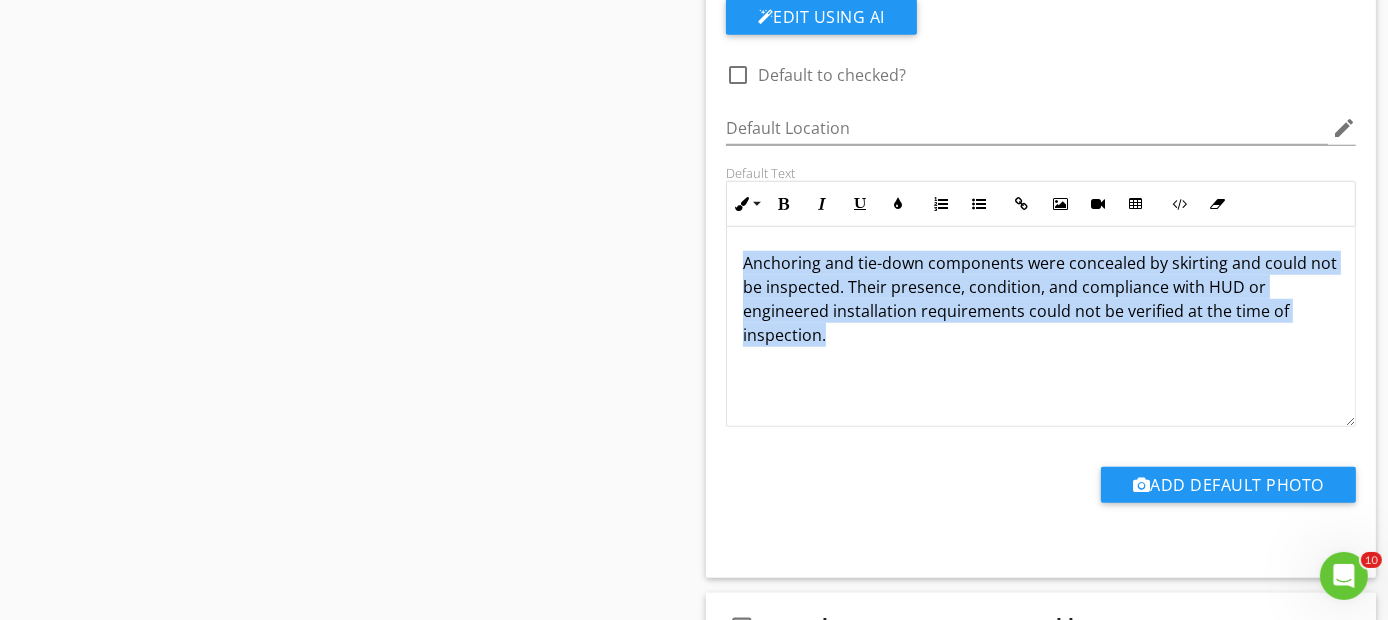 drag, startPoint x: 841, startPoint y: 336, endPoint x: 732, endPoint y: 260, distance: 132.87964 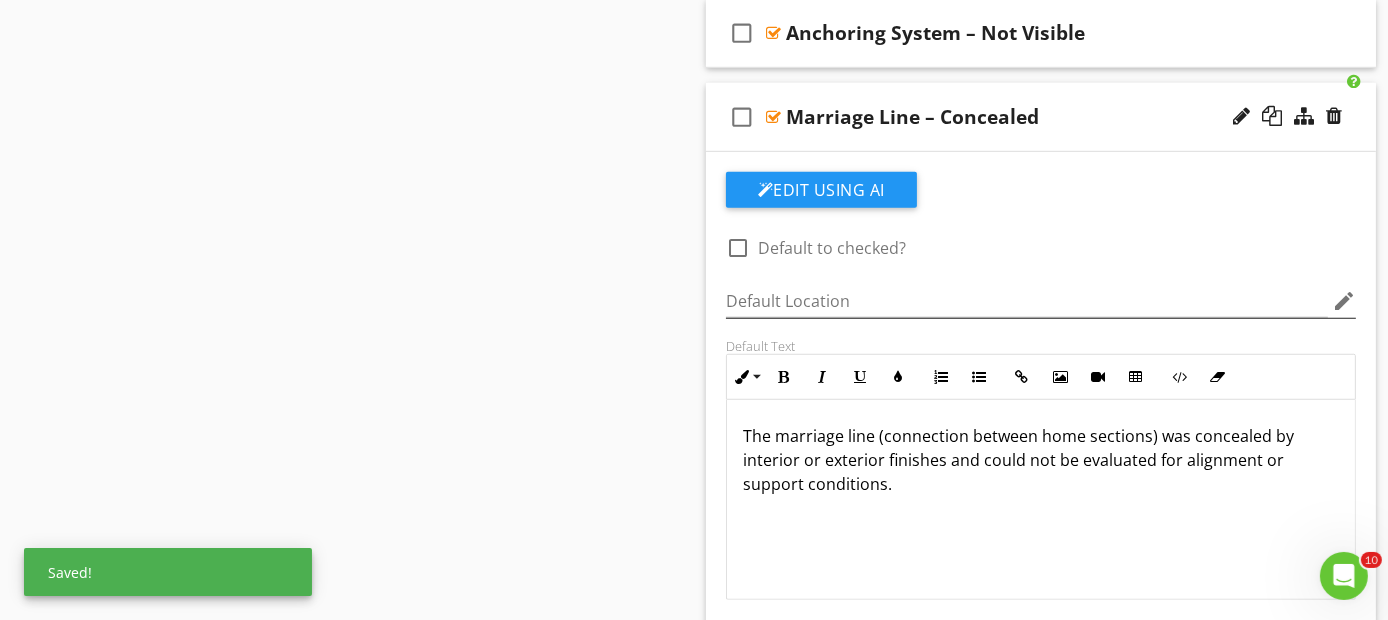 scroll, scrollTop: 1523, scrollLeft: 0, axis: vertical 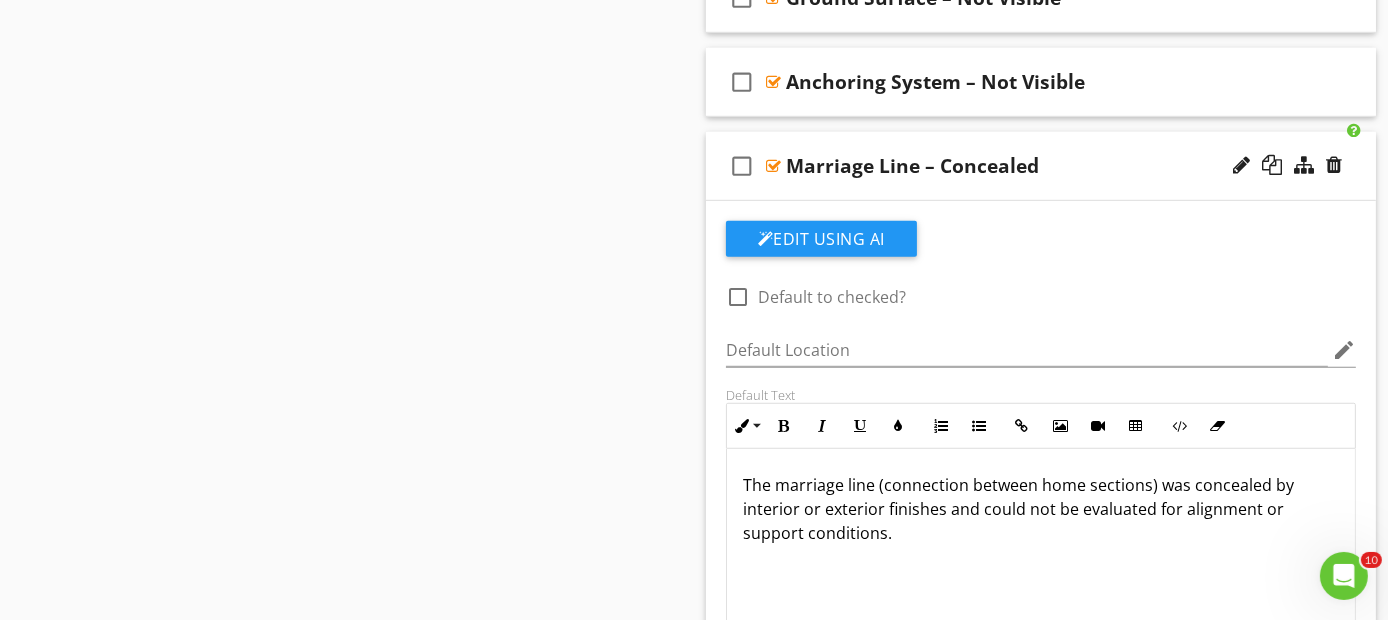 click on "check_box_outline_blank
Marriage Line – Concealed" at bounding box center [1041, 166] 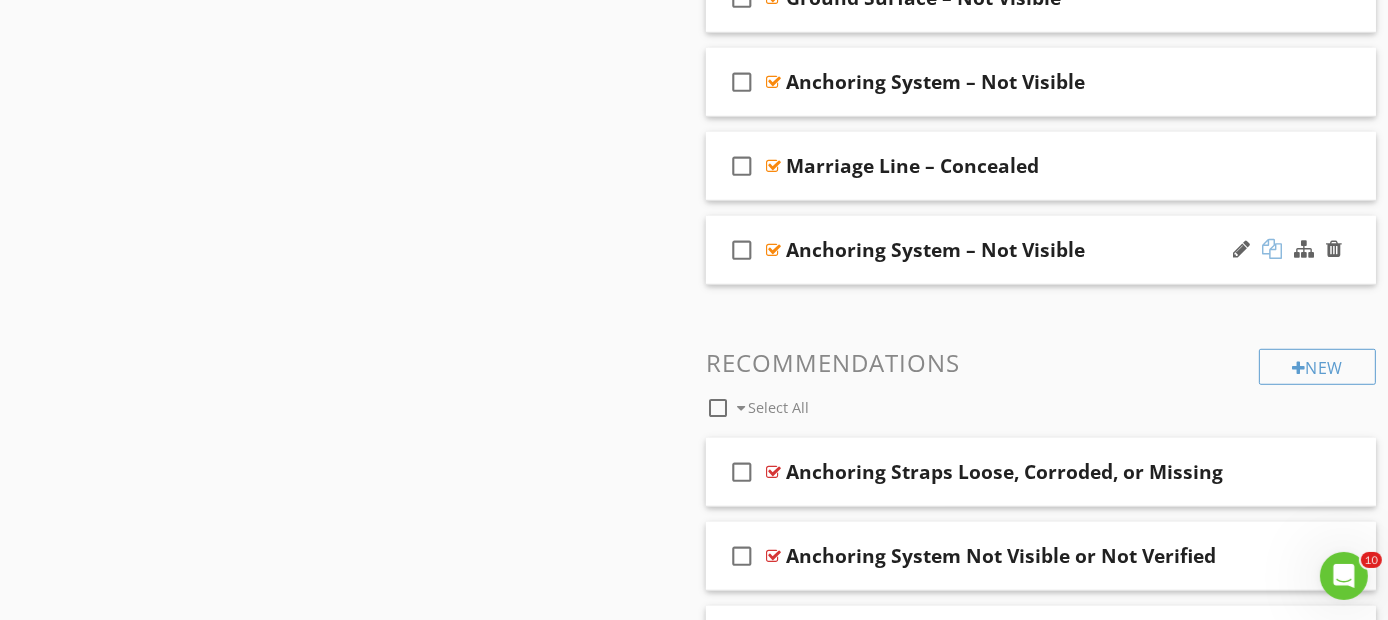 click at bounding box center (1272, 249) 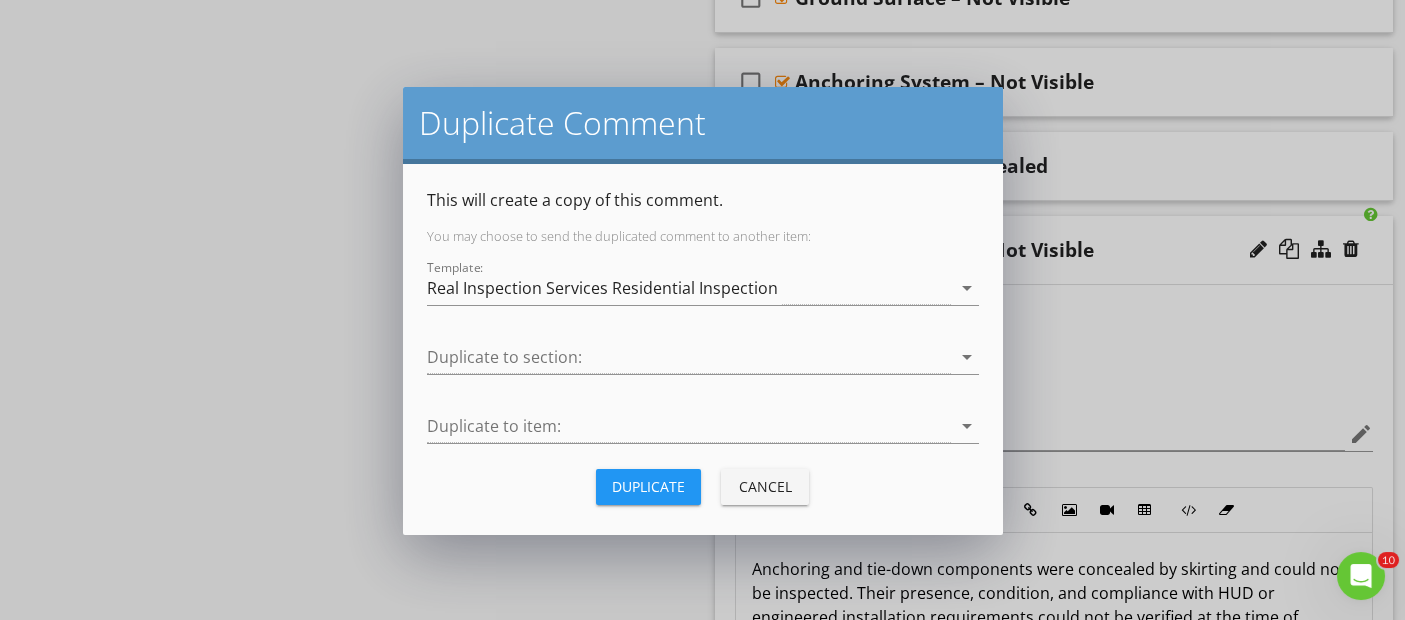 click on "Duplicate" at bounding box center (648, 486) 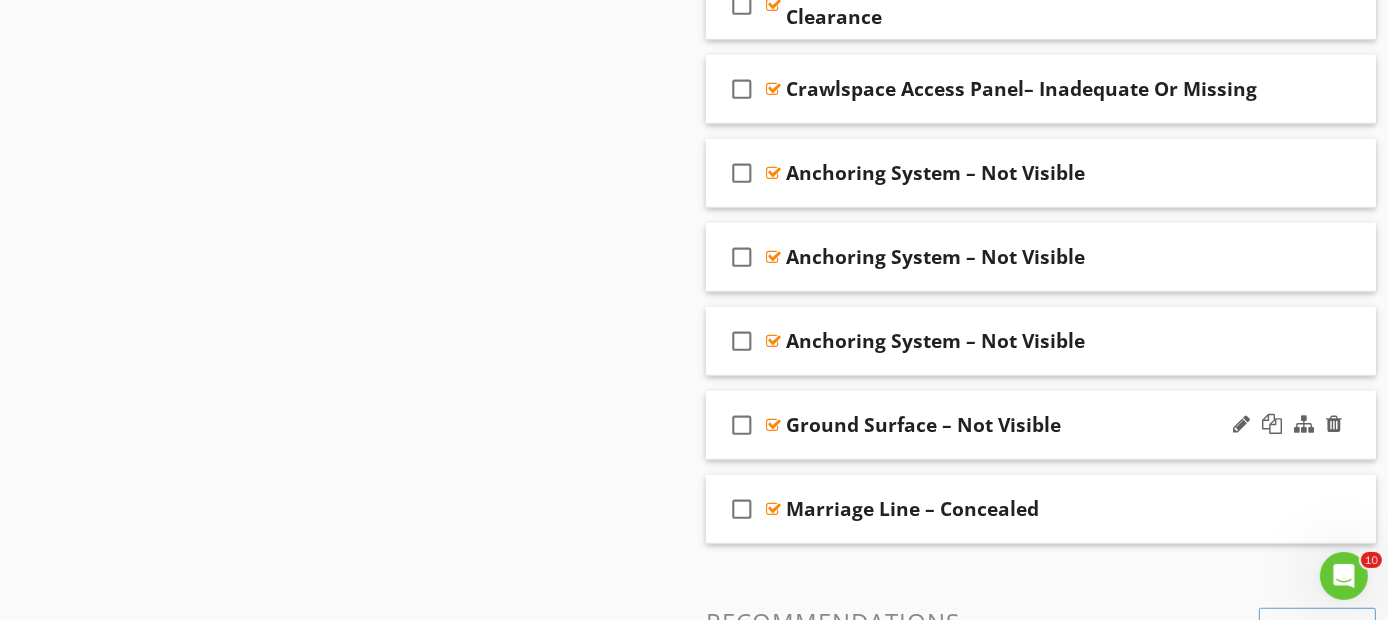 scroll, scrollTop: 1301, scrollLeft: 0, axis: vertical 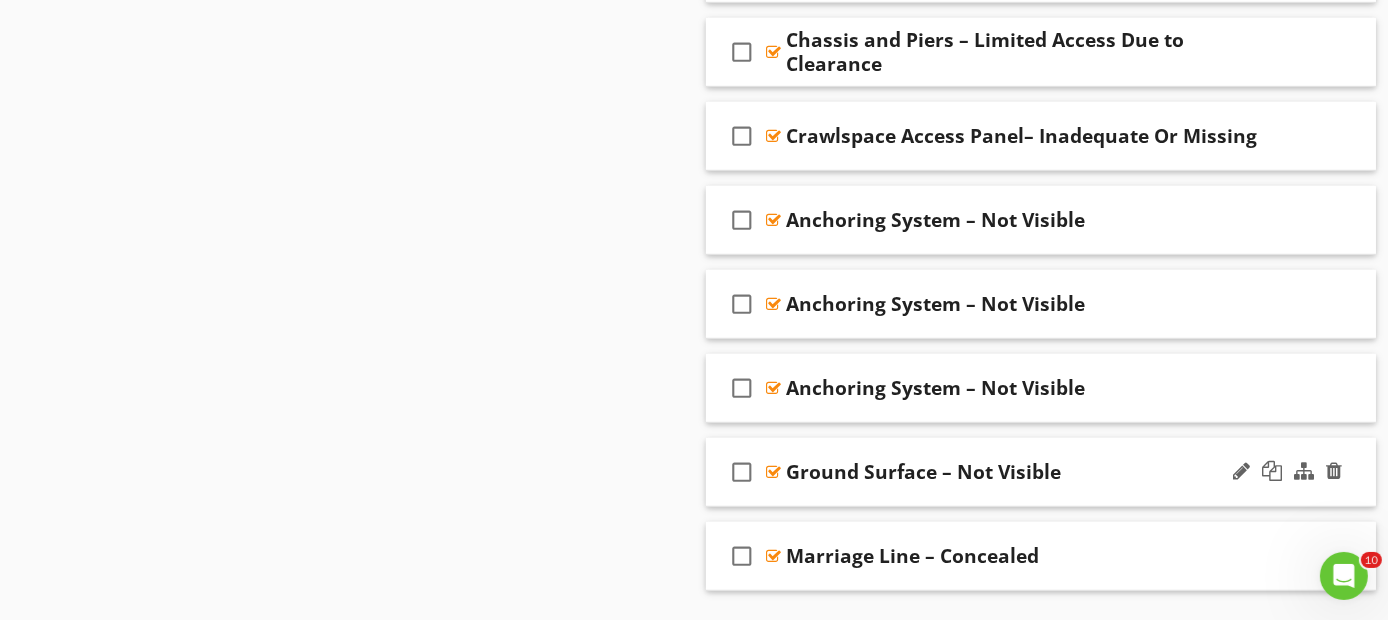 type 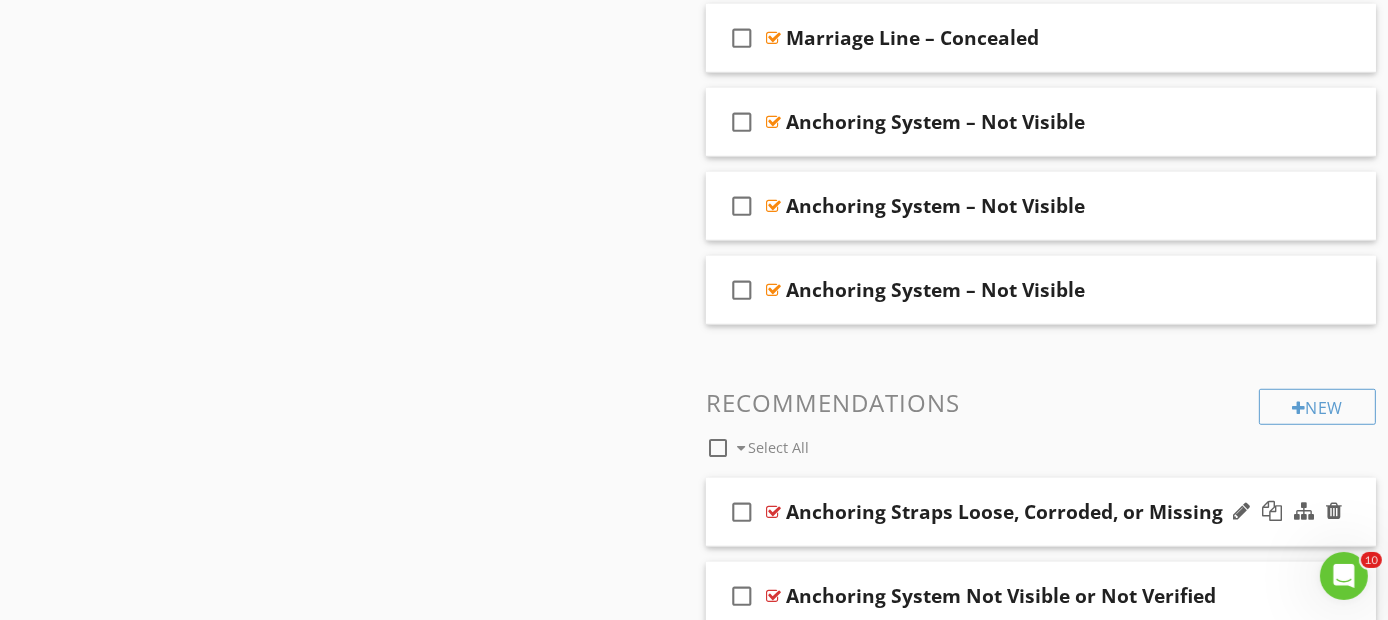 scroll, scrollTop: 1523, scrollLeft: 0, axis: vertical 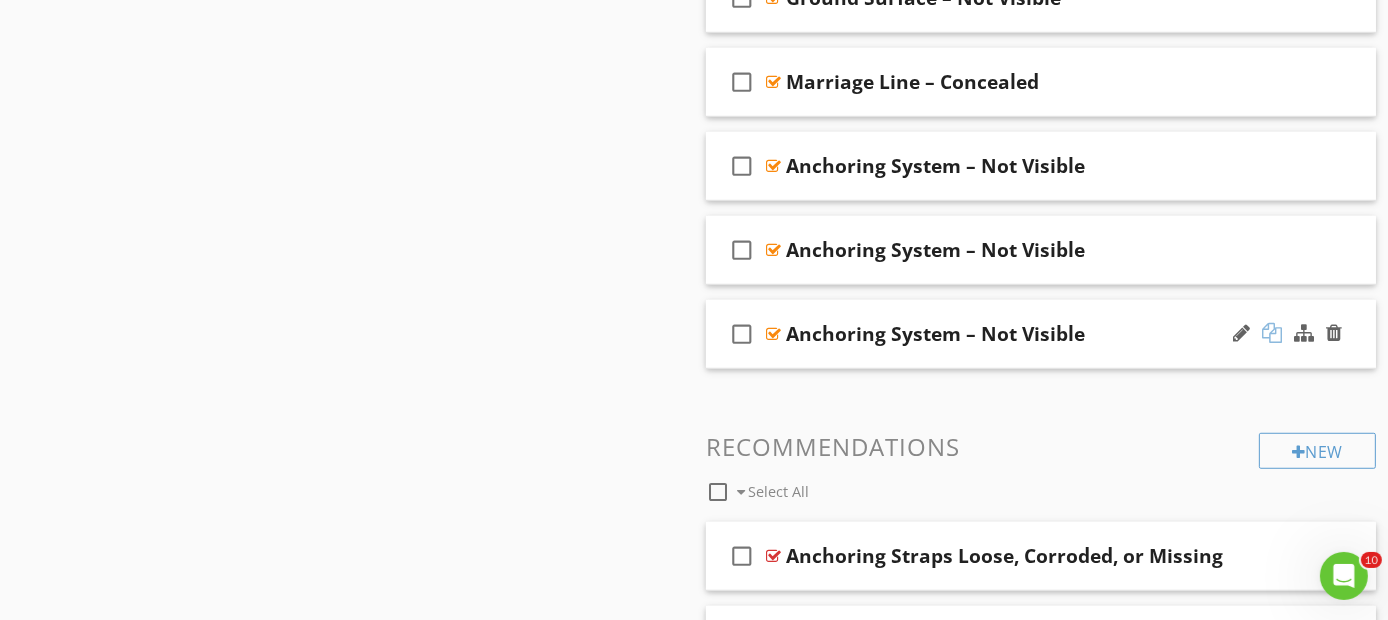 click at bounding box center [1272, 333] 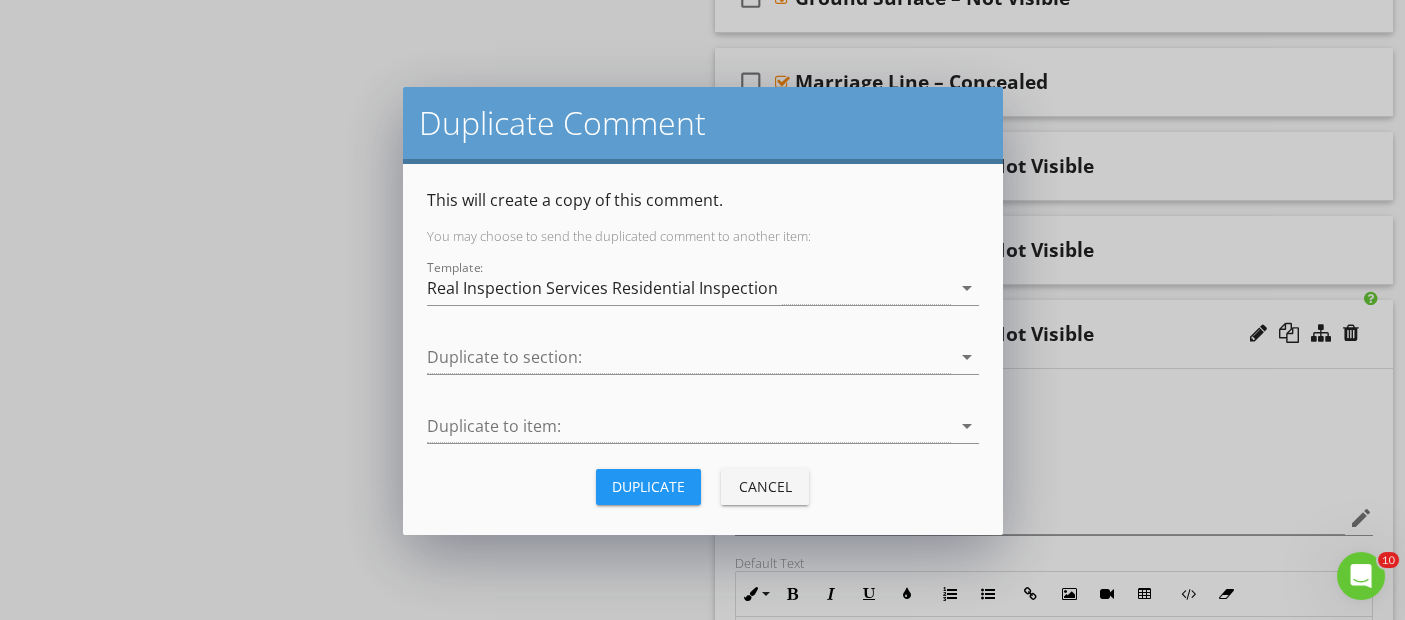 click on "Duplicate" at bounding box center [648, 487] 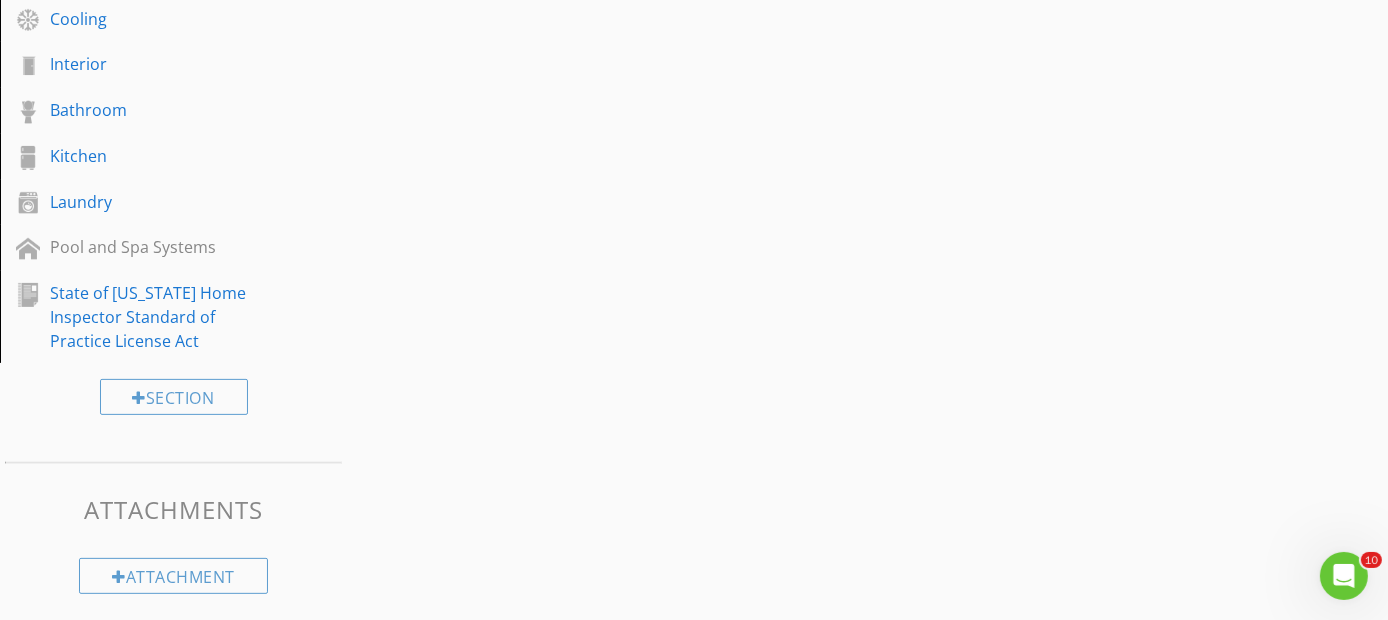 scroll, scrollTop: 1523, scrollLeft: 0, axis: vertical 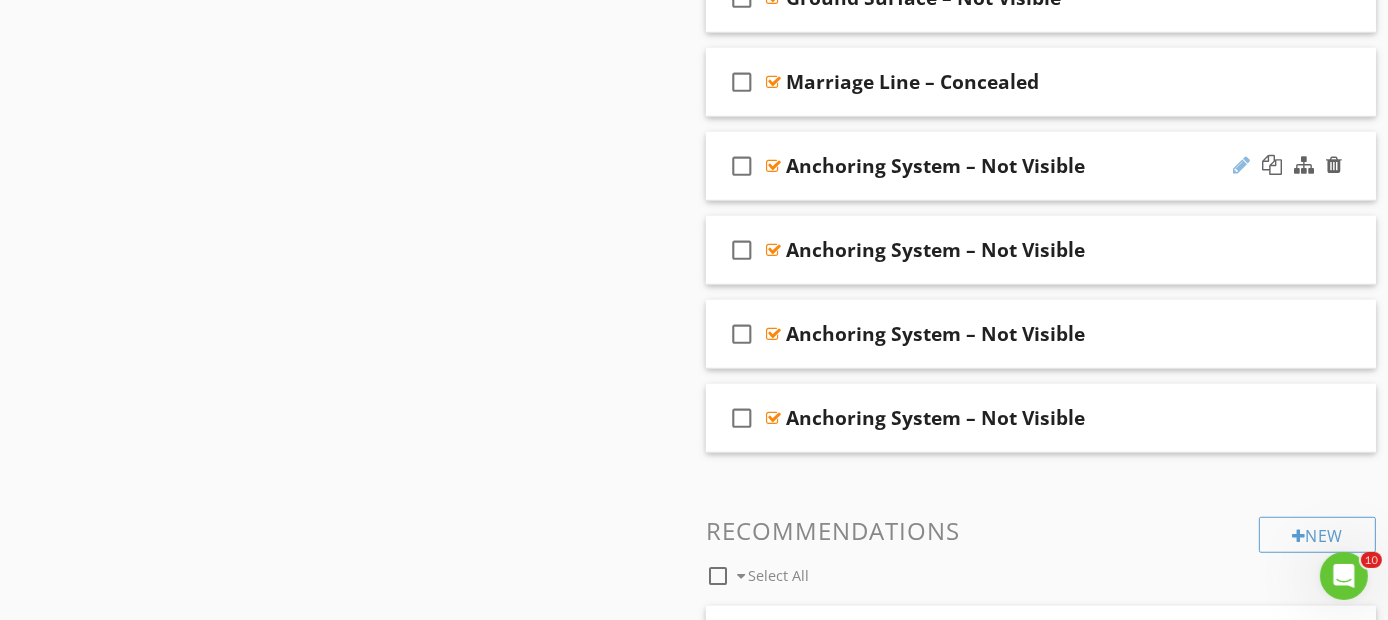 click at bounding box center (1241, 165) 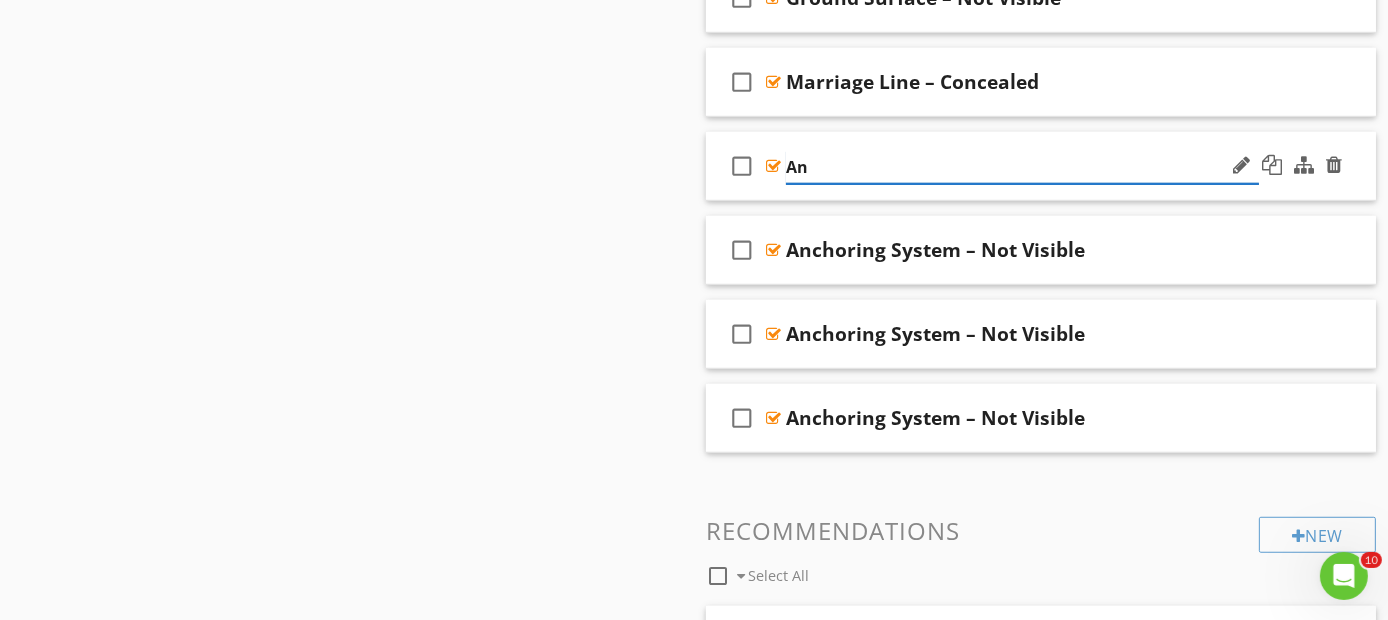 type on "A" 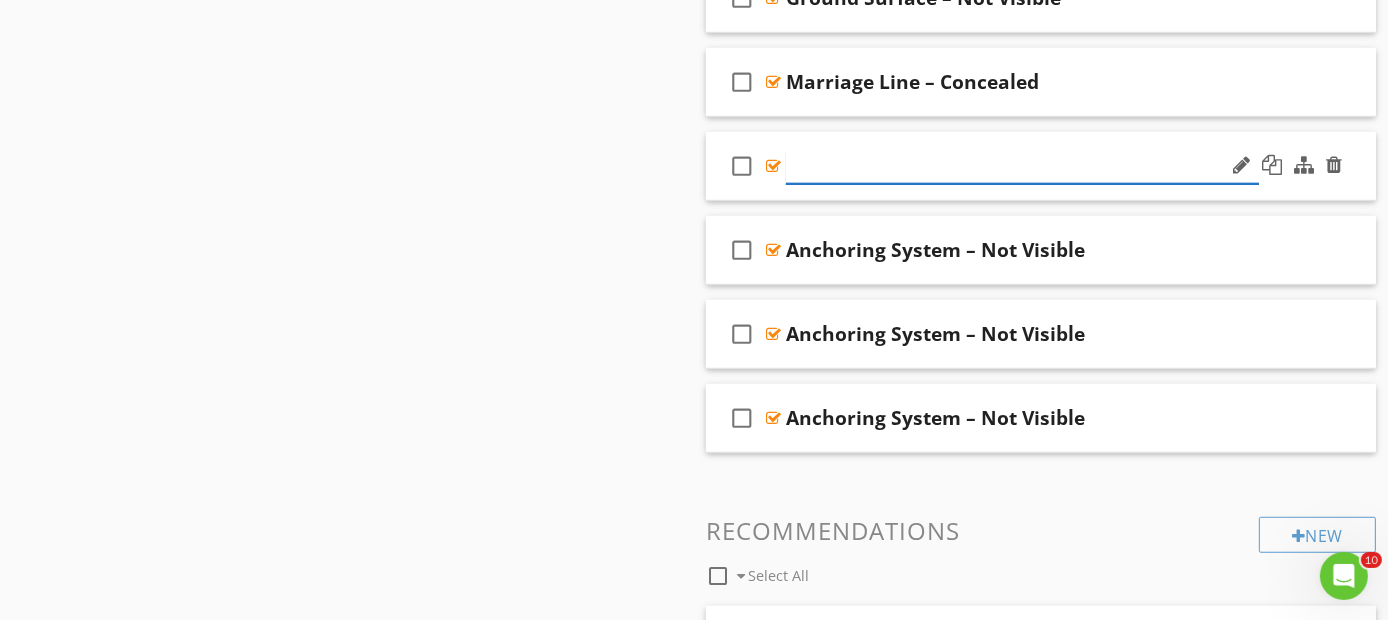 paste on "Perimeter Blocking – Not Fully Visible" 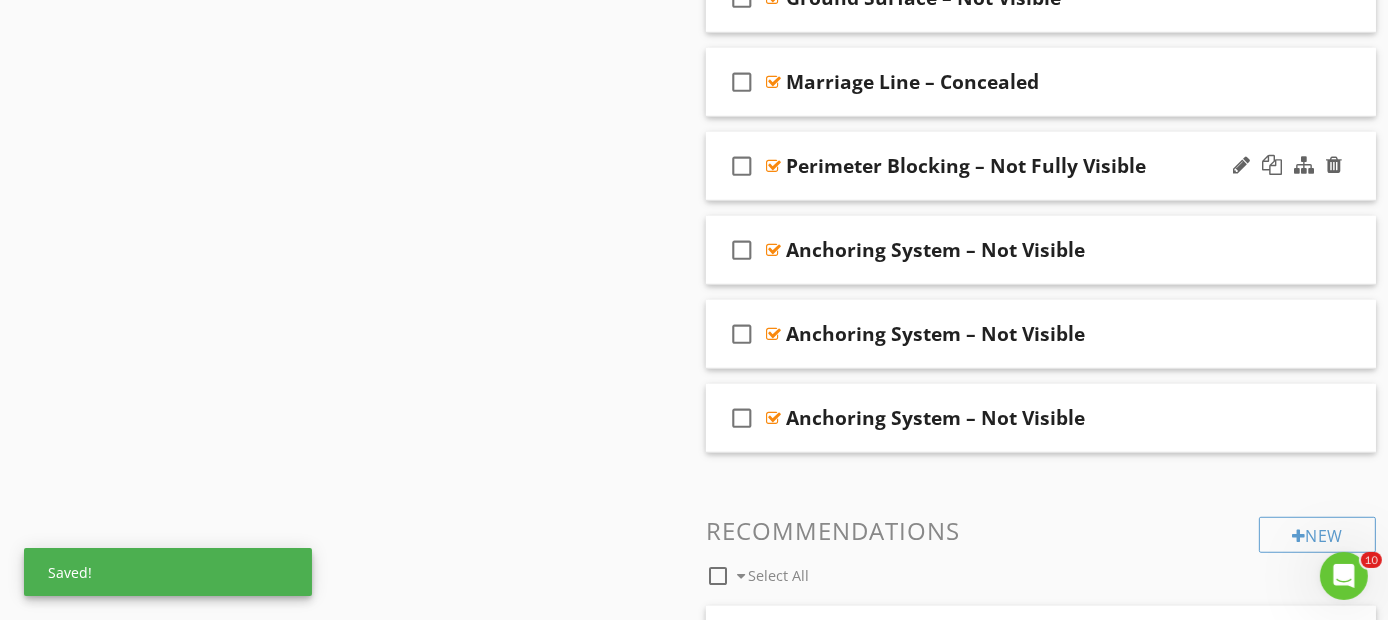 click on "check_box_outline_blank
Perimeter Blocking – Not Fully Visible" at bounding box center (1041, 166) 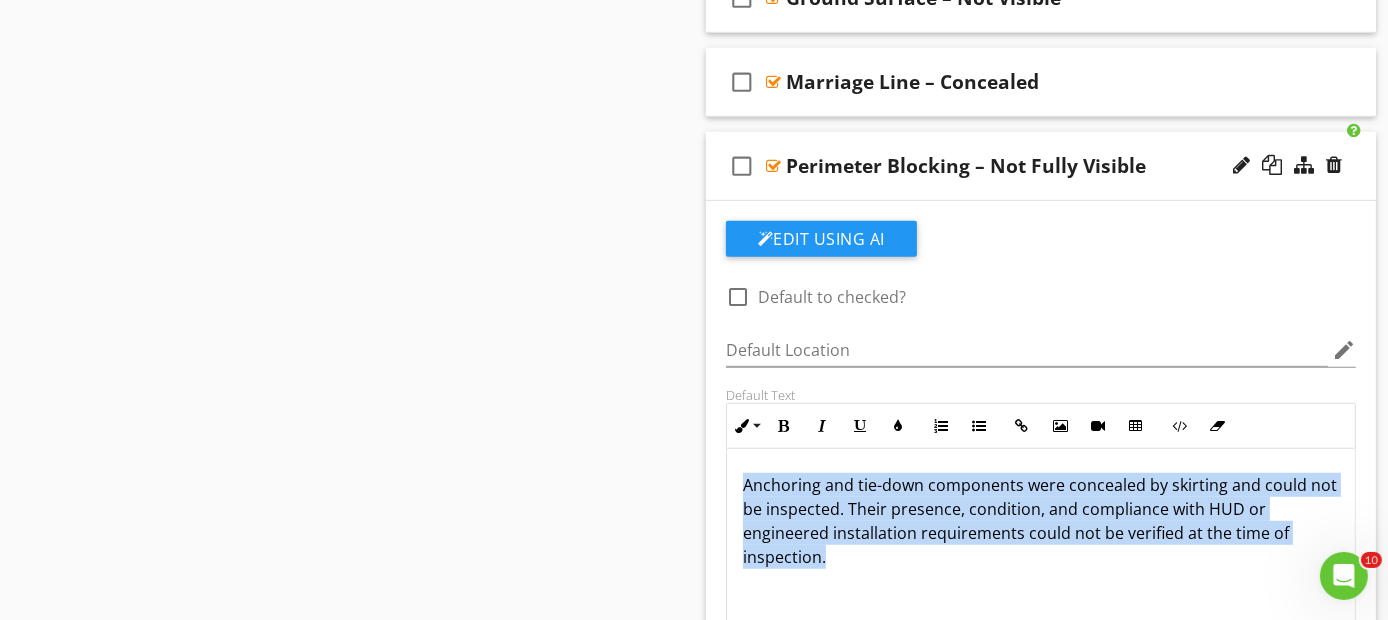 drag, startPoint x: 847, startPoint y: 554, endPoint x: 707, endPoint y: 470, distance: 163.26665 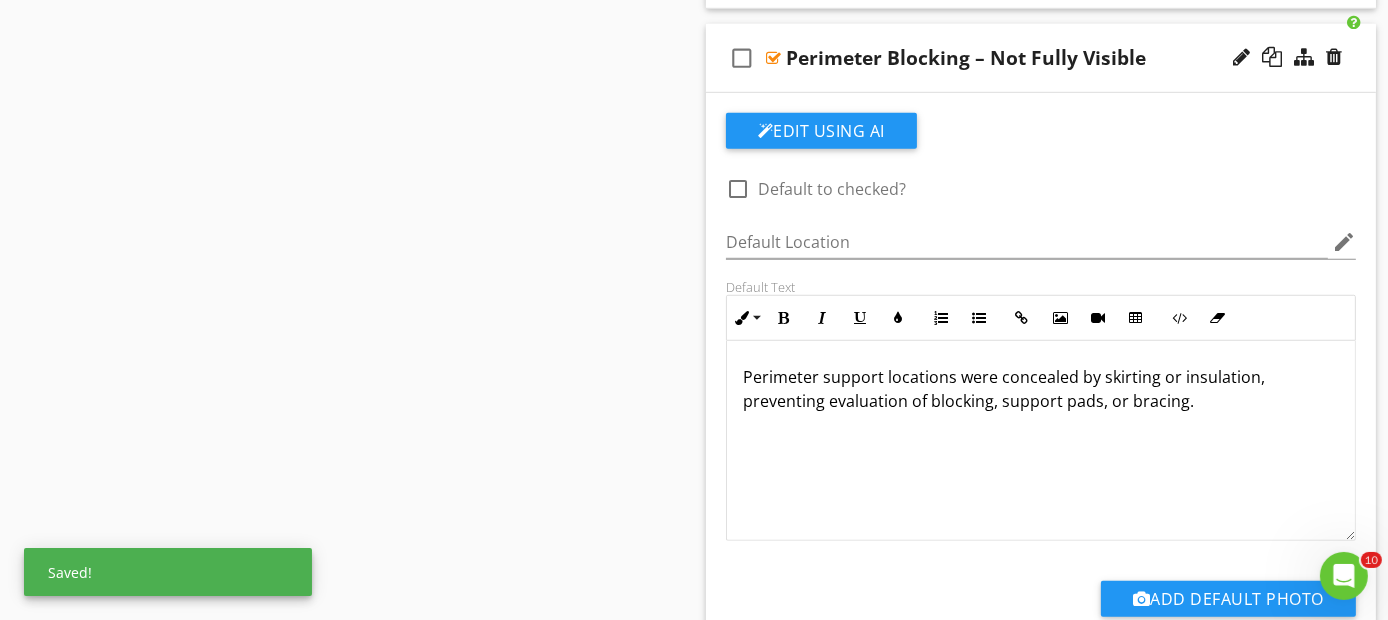 scroll, scrollTop: 1523, scrollLeft: 0, axis: vertical 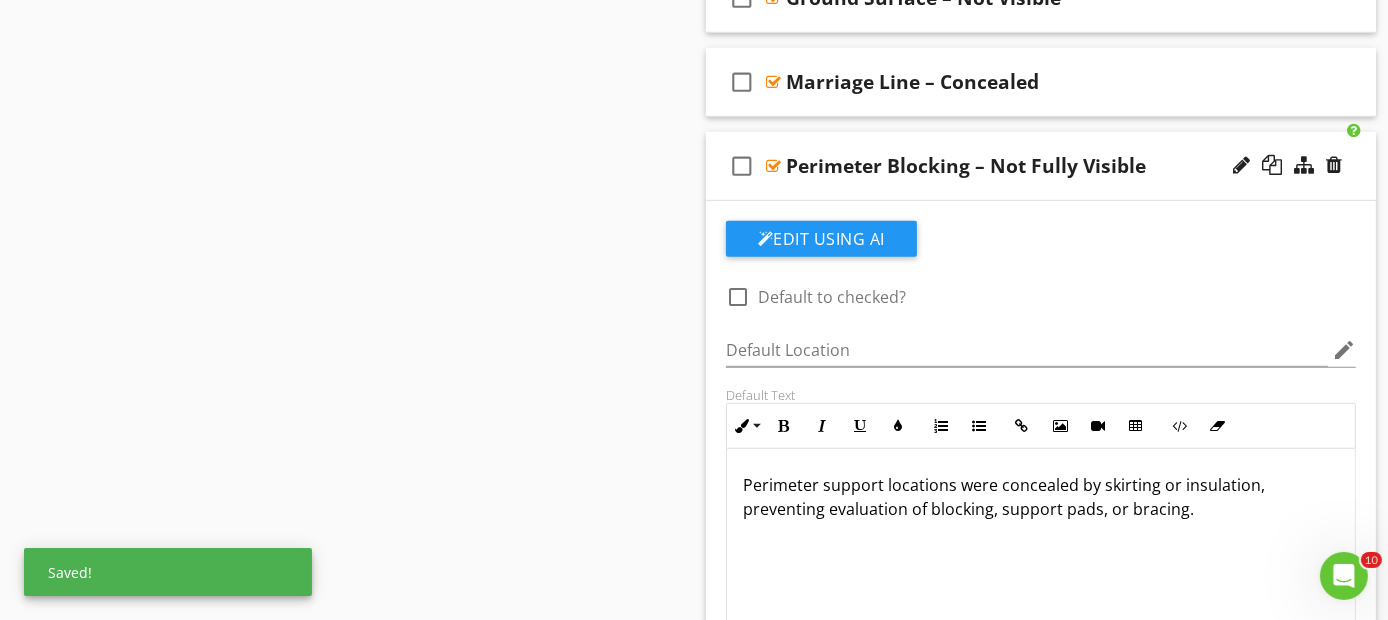 click on "check_box_outline_blank
Perimeter Blocking – Not Fully Visible" at bounding box center (1041, 166) 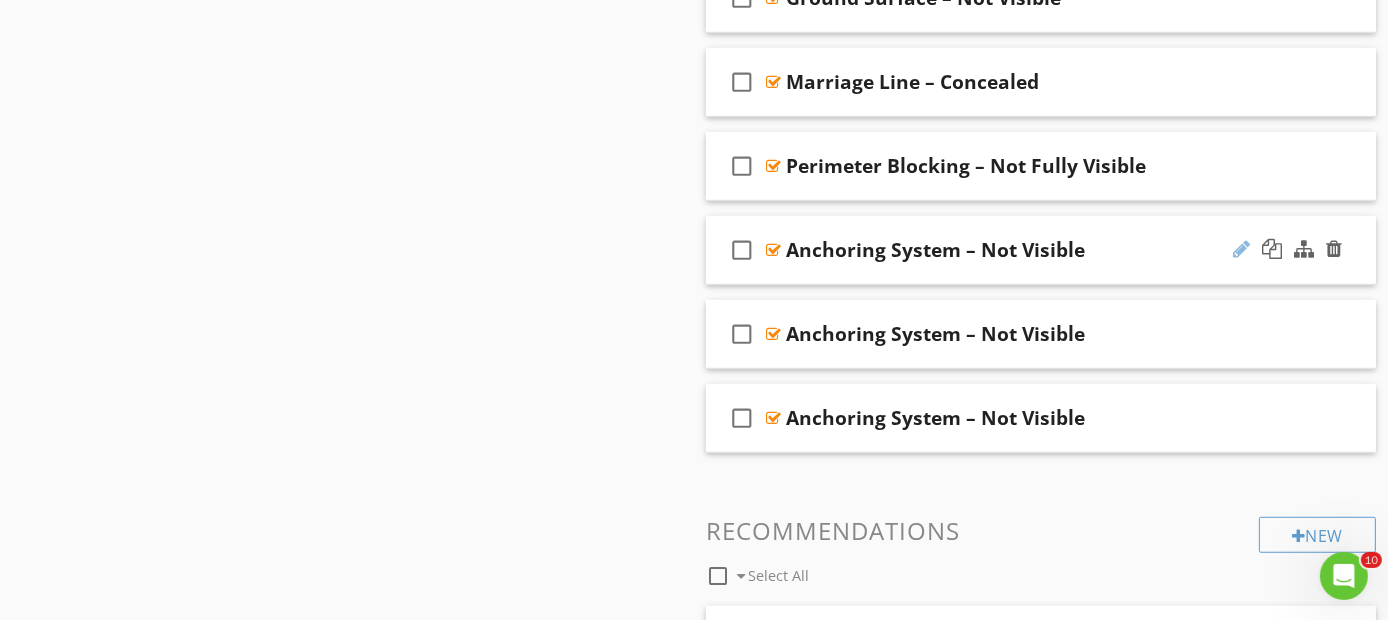 click at bounding box center (1241, 249) 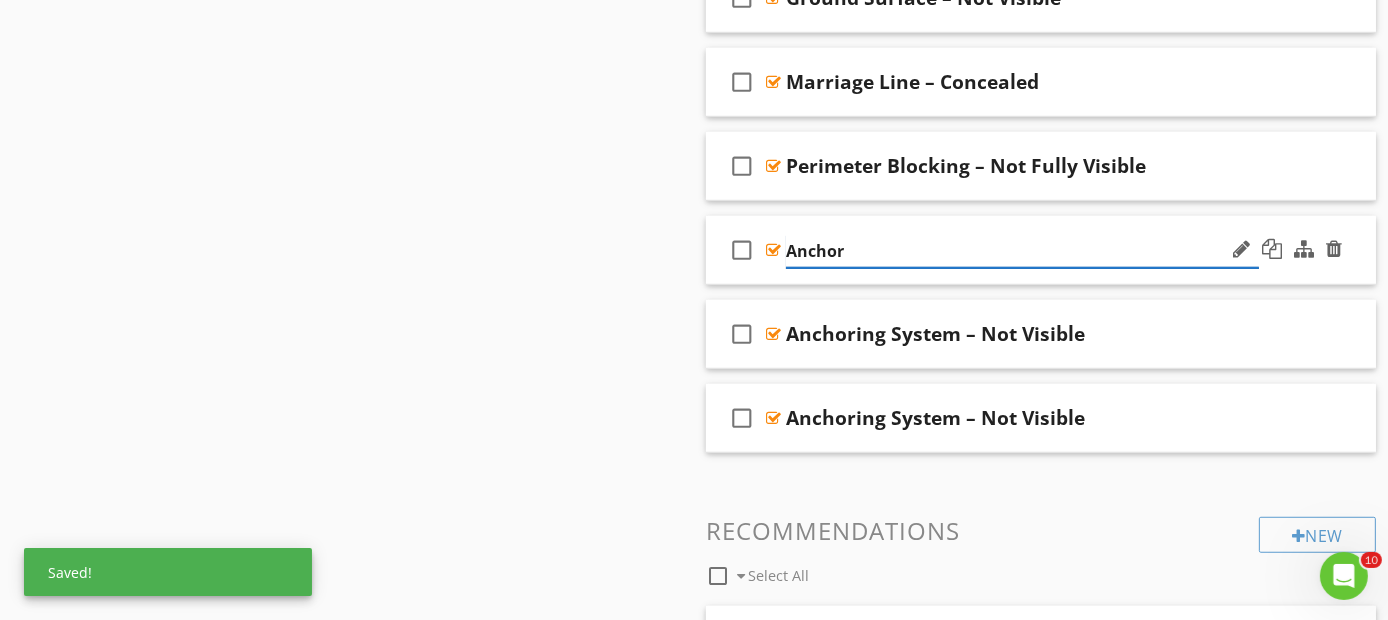 paste on "[PERSON_NAME] and Supports – Concealed" 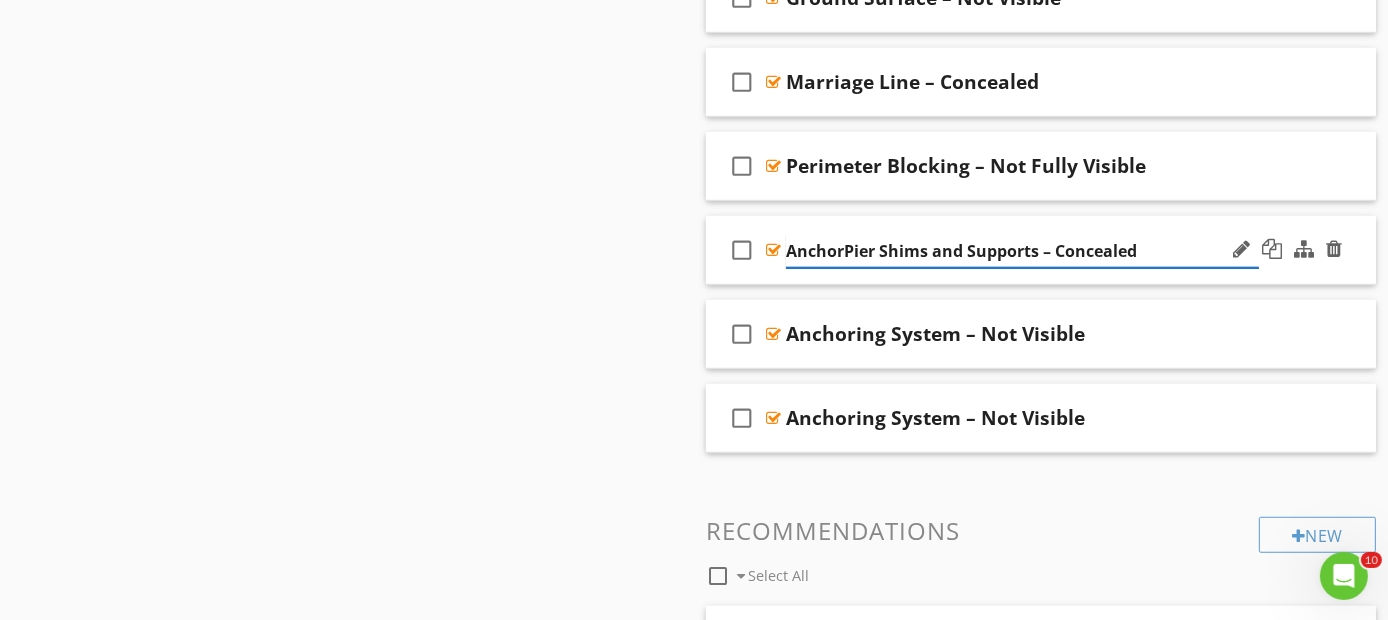 click on "AnchorPier Shims and Supports – Concealed" at bounding box center (1022, 251) 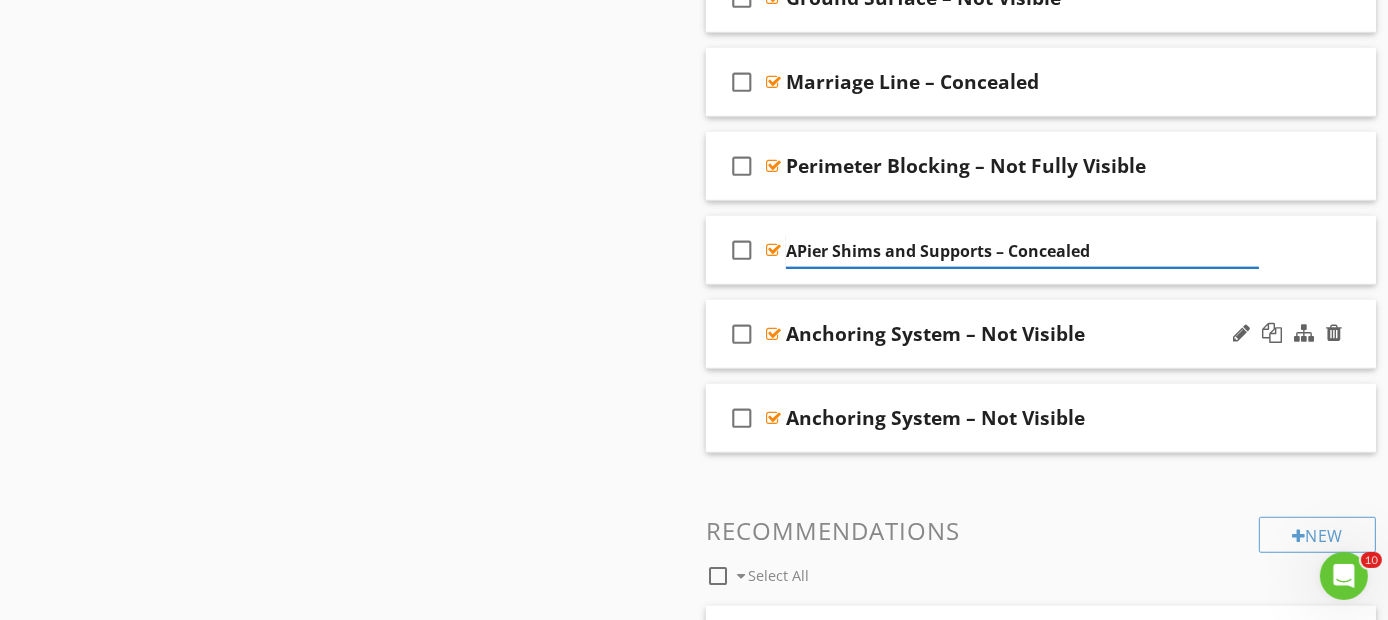 type on "[PERSON_NAME] and Supports – Concealed" 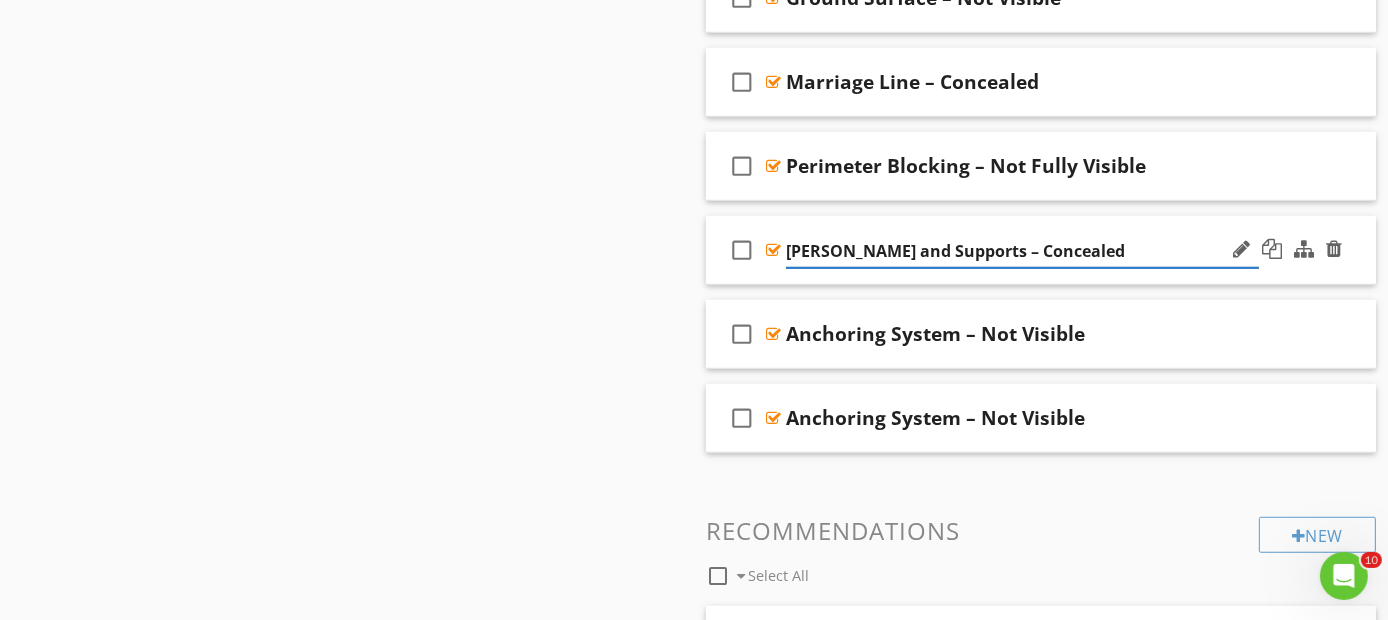click on "check_box_outline_blank         Pier Shims and Supports – Concealed" at bounding box center [1041, 250] 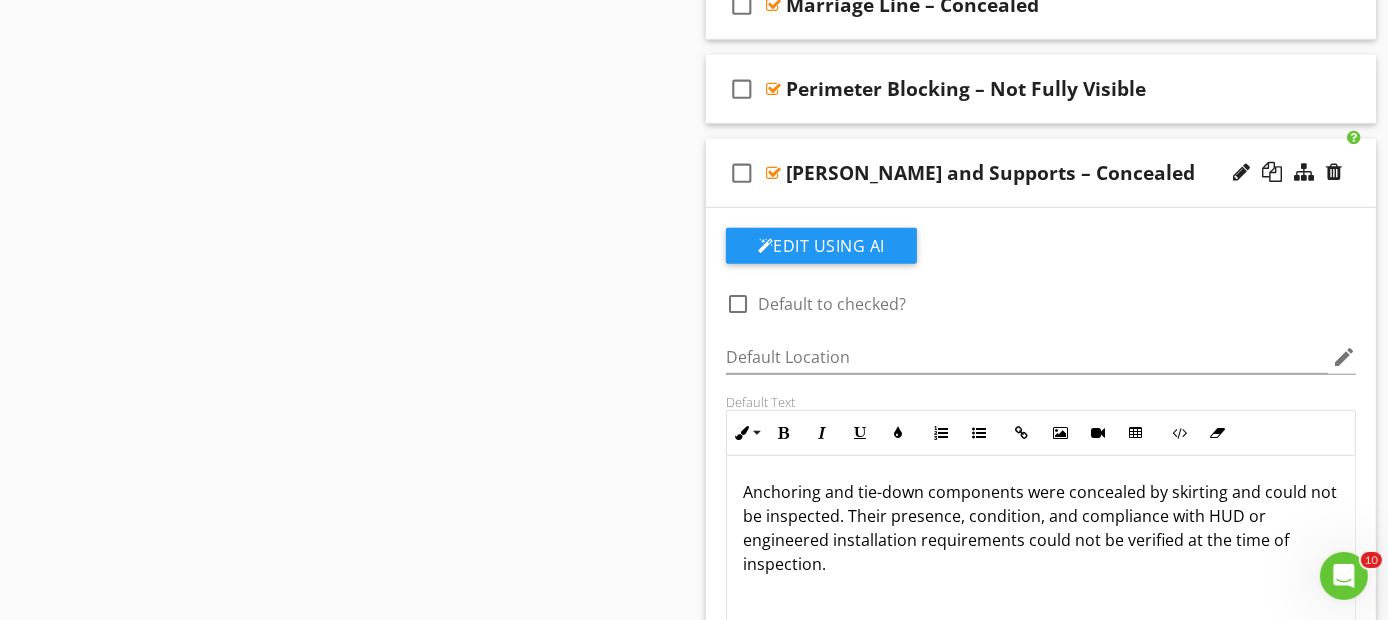 scroll, scrollTop: 1634, scrollLeft: 0, axis: vertical 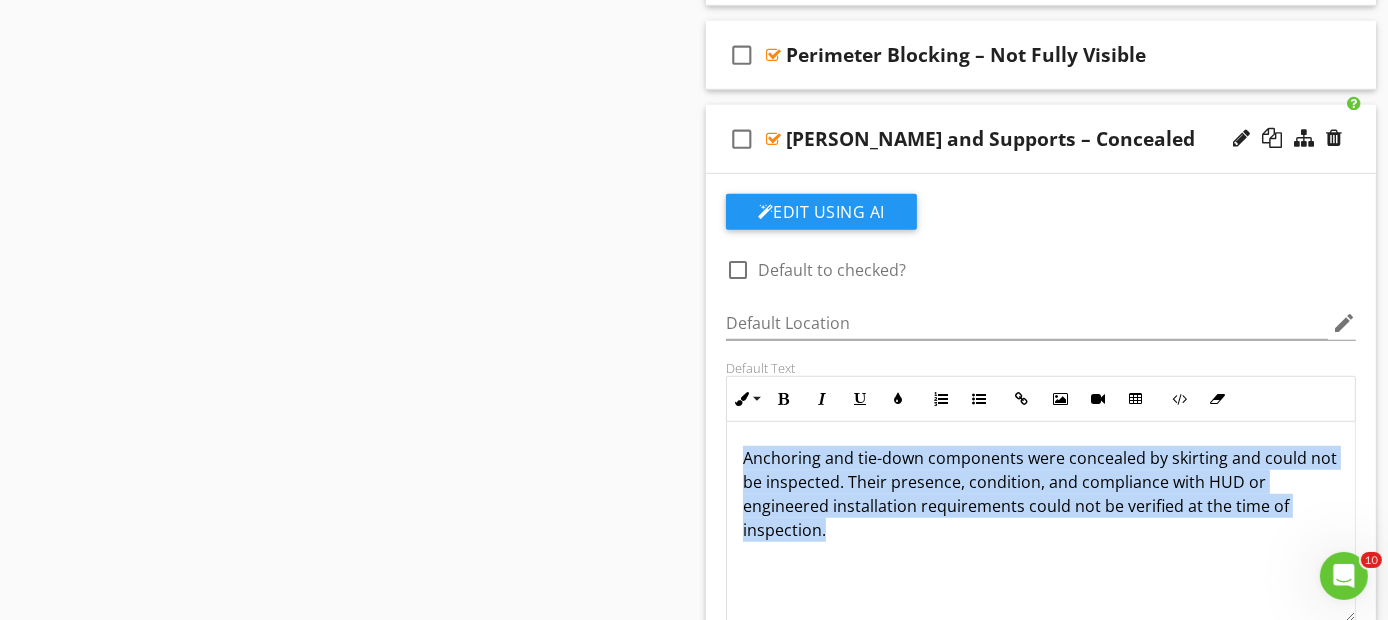 drag, startPoint x: 854, startPoint y: 522, endPoint x: 743, endPoint y: 443, distance: 136.24243 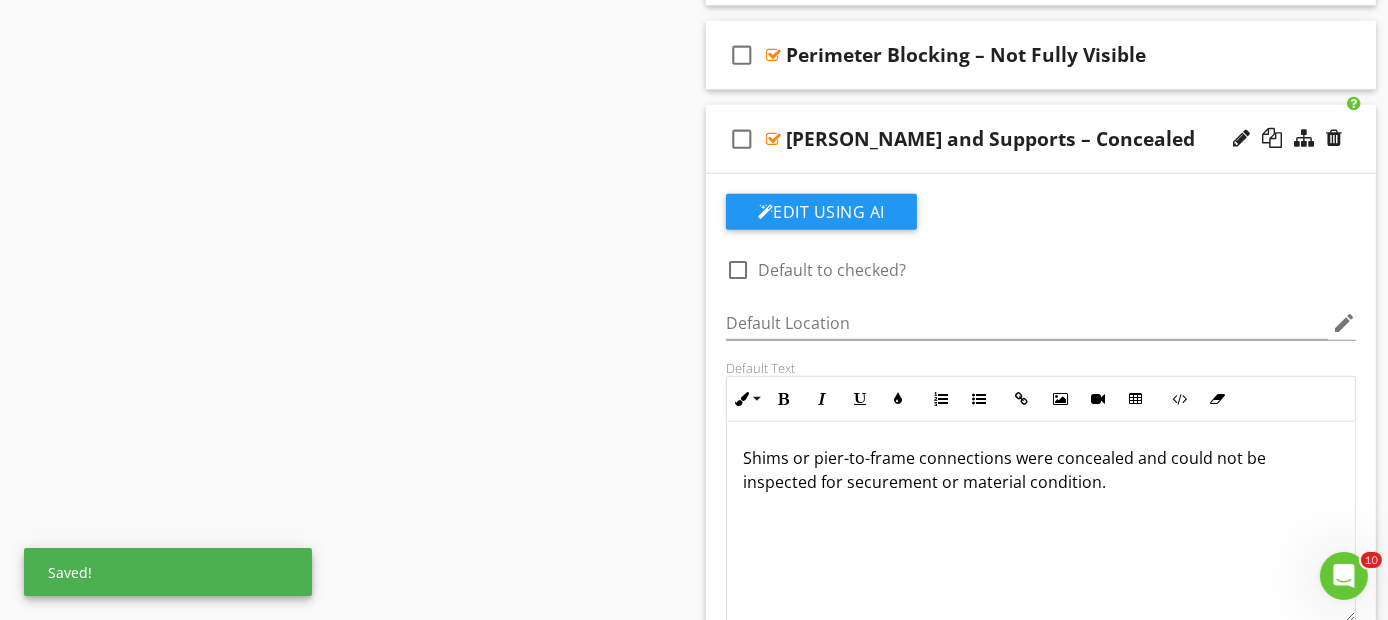 click on "check_box_outline_blank
Pier Shims and Supports – Concealed" at bounding box center [1041, 139] 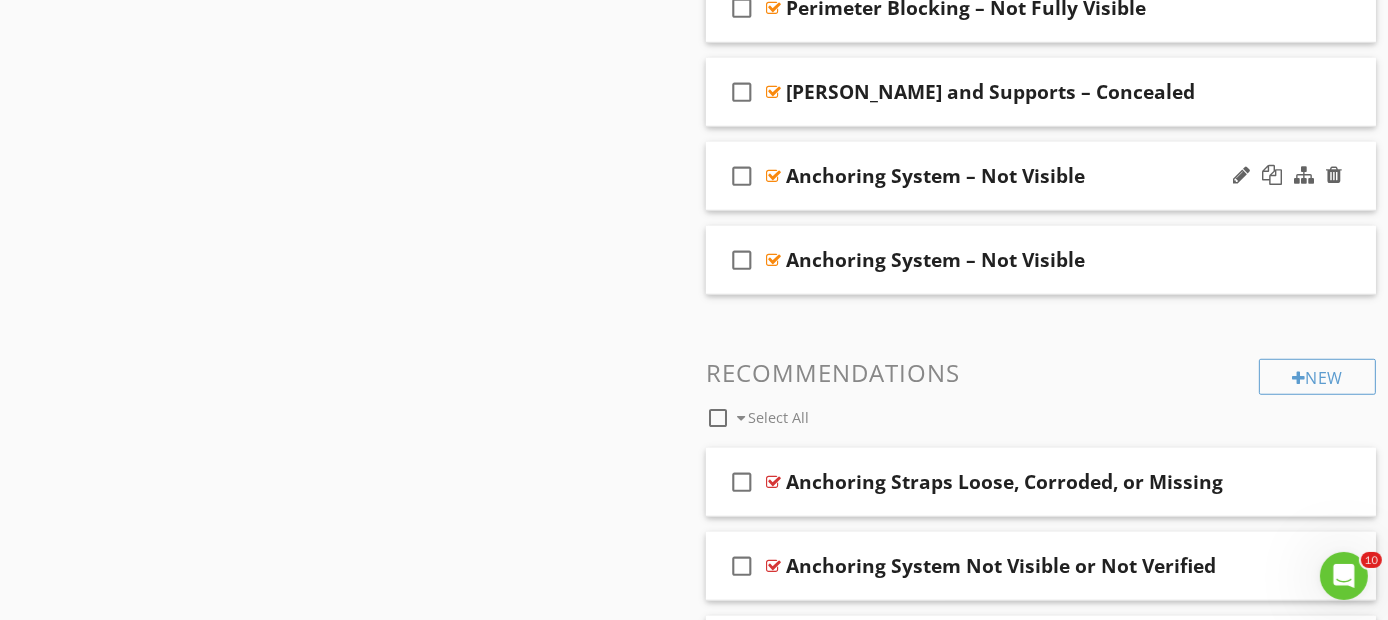 scroll, scrollTop: 1634, scrollLeft: 0, axis: vertical 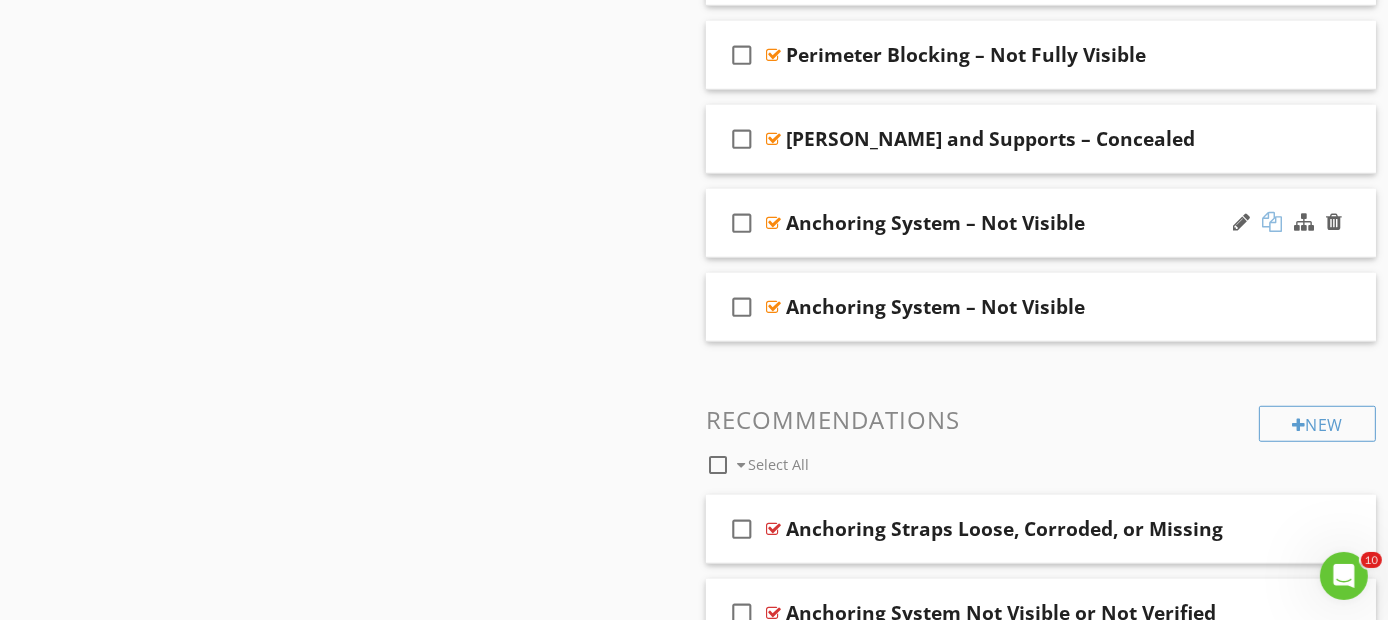 click at bounding box center (1272, 222) 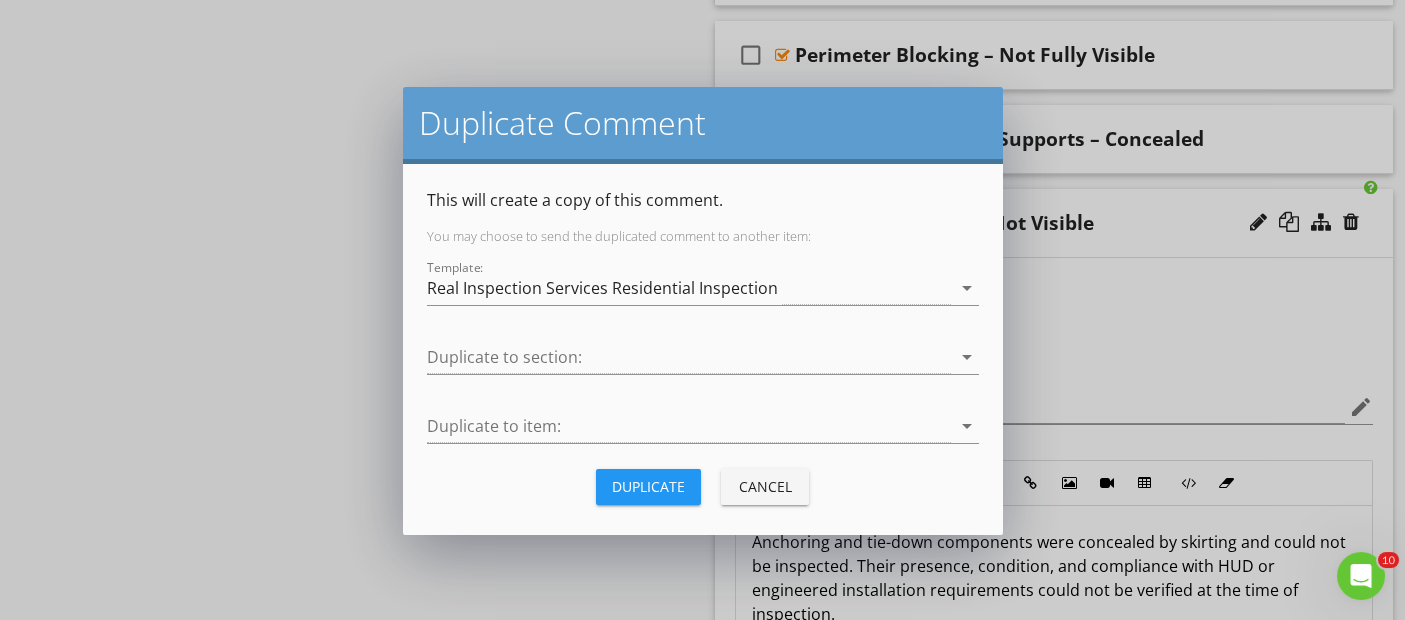 click on "Duplicate" at bounding box center [648, 486] 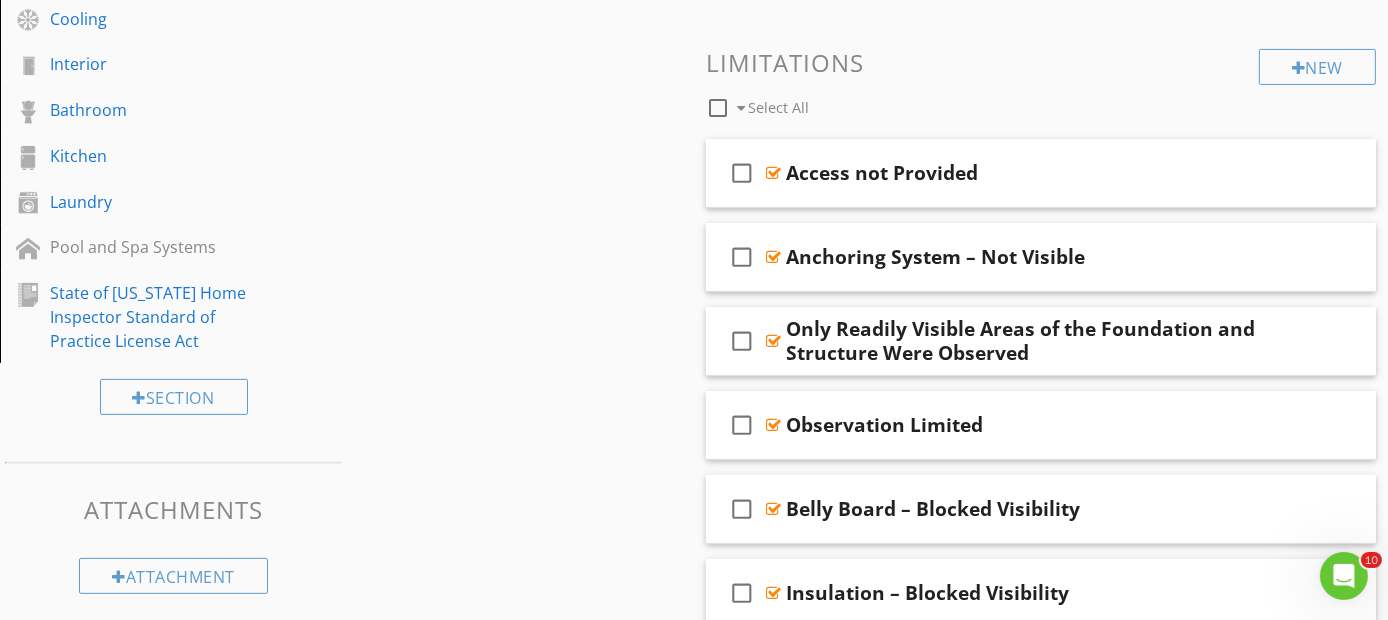 scroll, scrollTop: 1634, scrollLeft: 0, axis: vertical 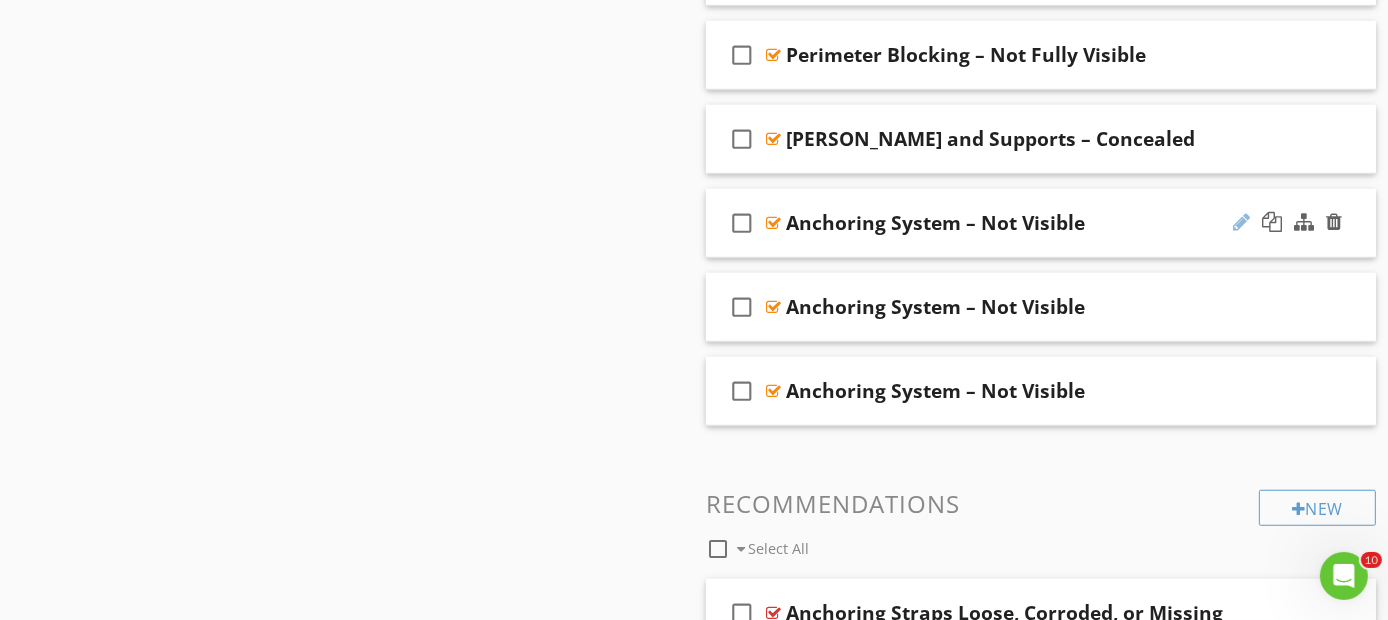 click at bounding box center [1241, 222] 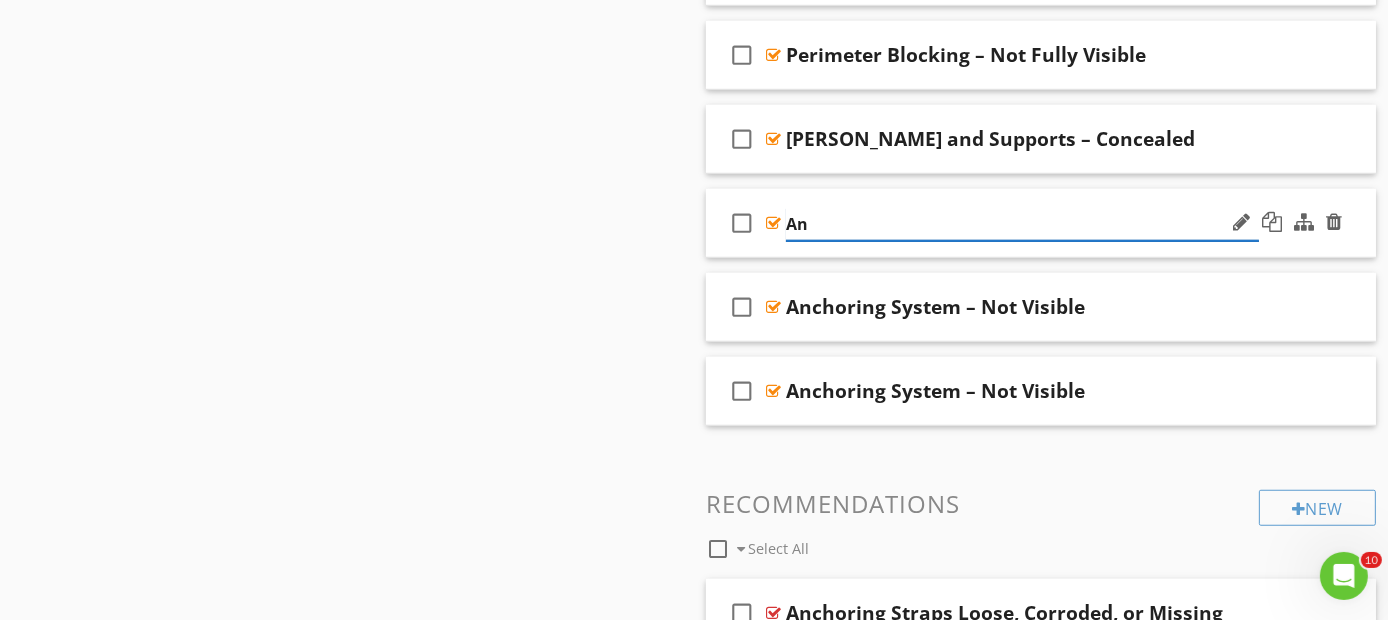 type on "A" 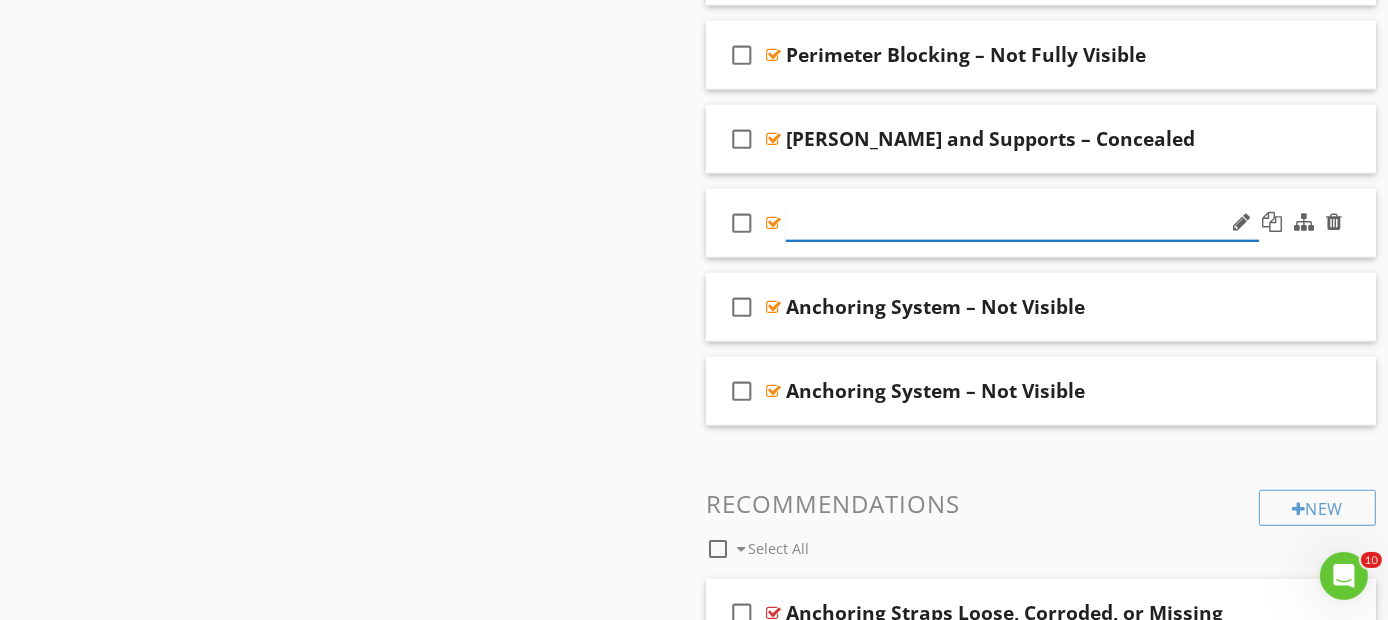 paste on "Skirting – Restricted Inspection of Underfloor Components" 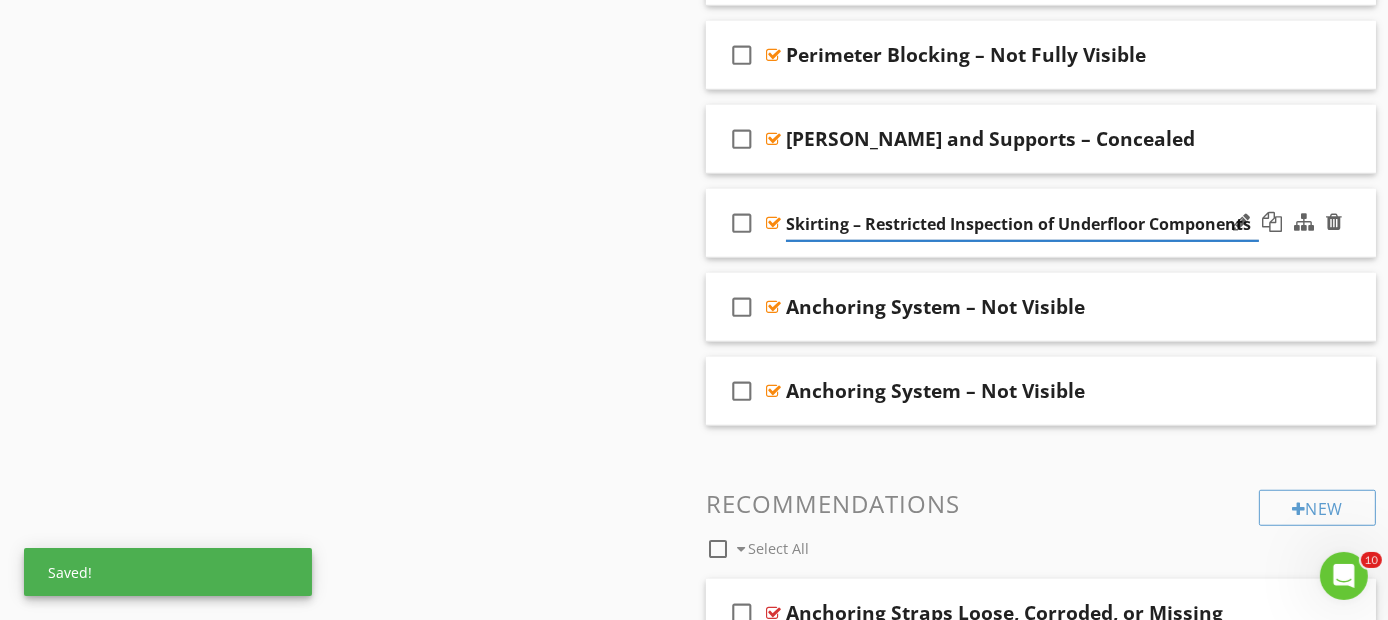 click on "check_box_outline_blank         Skirting – Restricted Inspection of Underfloor Components" at bounding box center [1041, 223] 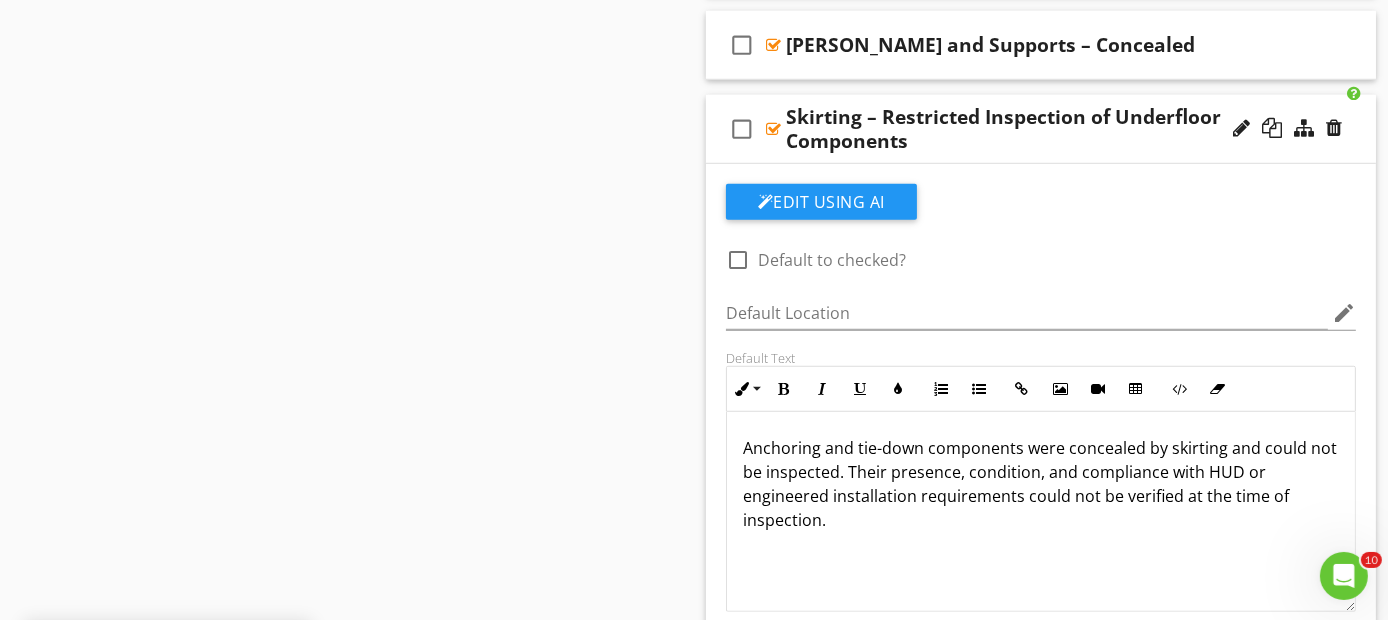 scroll, scrollTop: 1856, scrollLeft: 0, axis: vertical 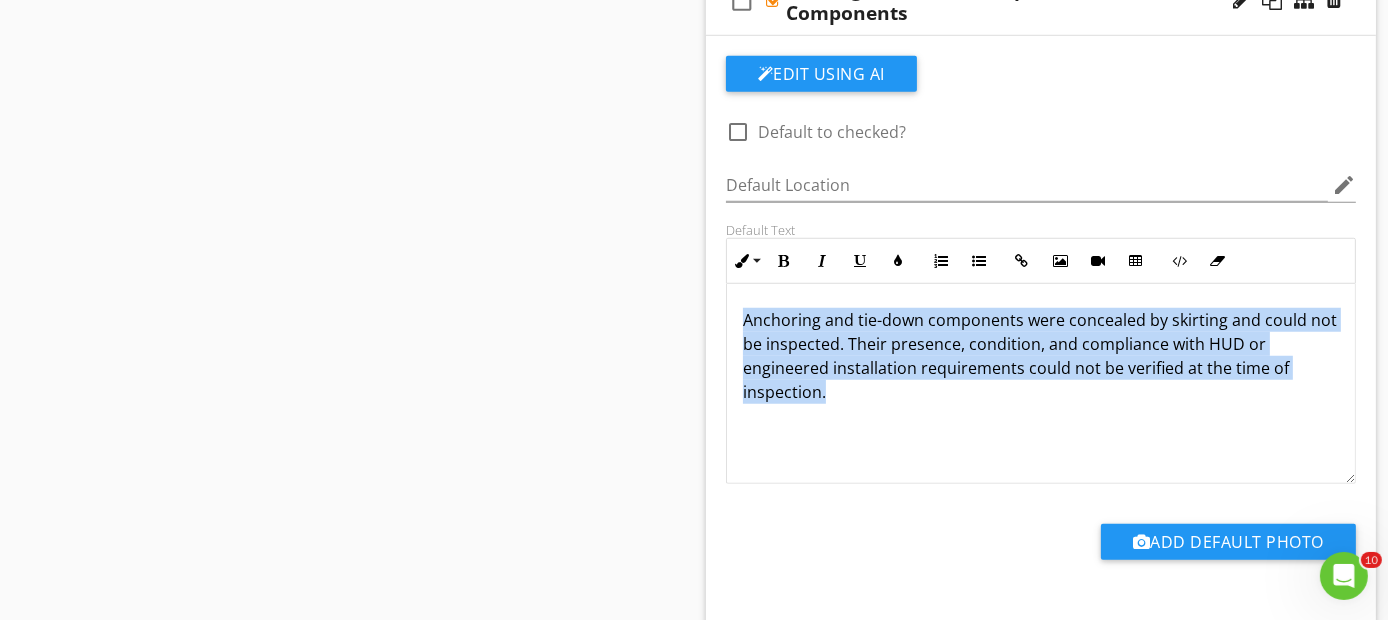 drag, startPoint x: 859, startPoint y: 389, endPoint x: 707, endPoint y: 315, distance: 169.0562 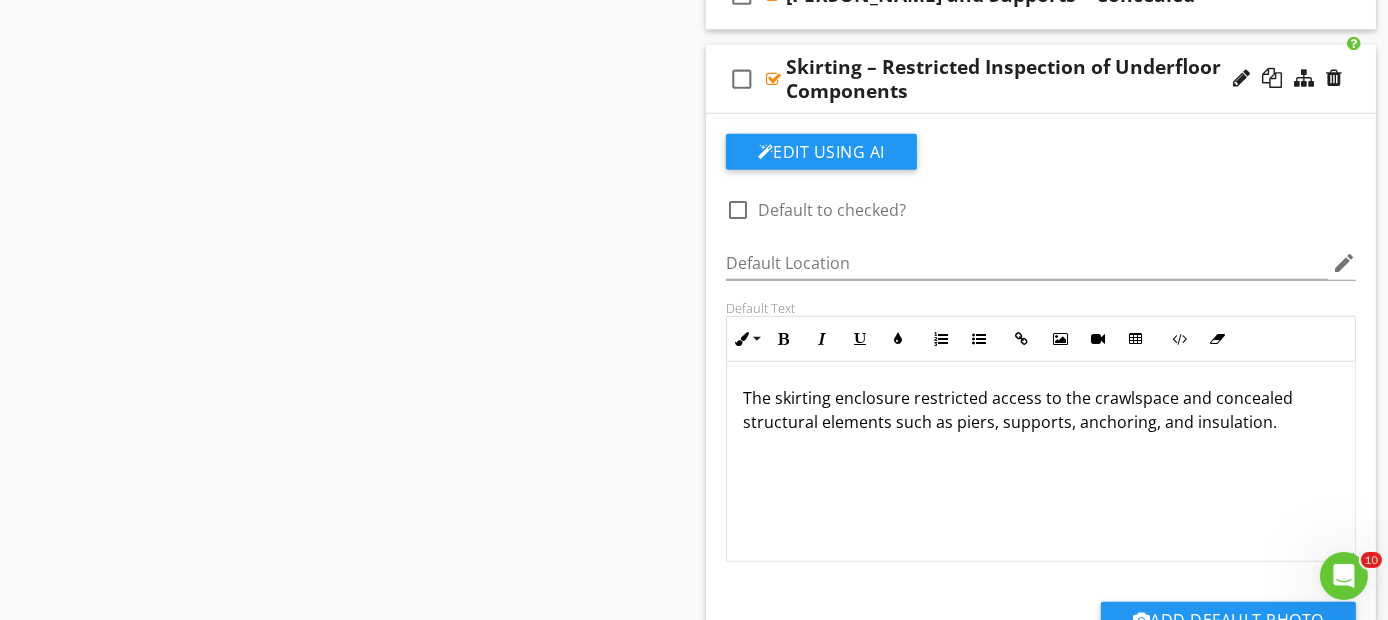 scroll, scrollTop: 1745, scrollLeft: 0, axis: vertical 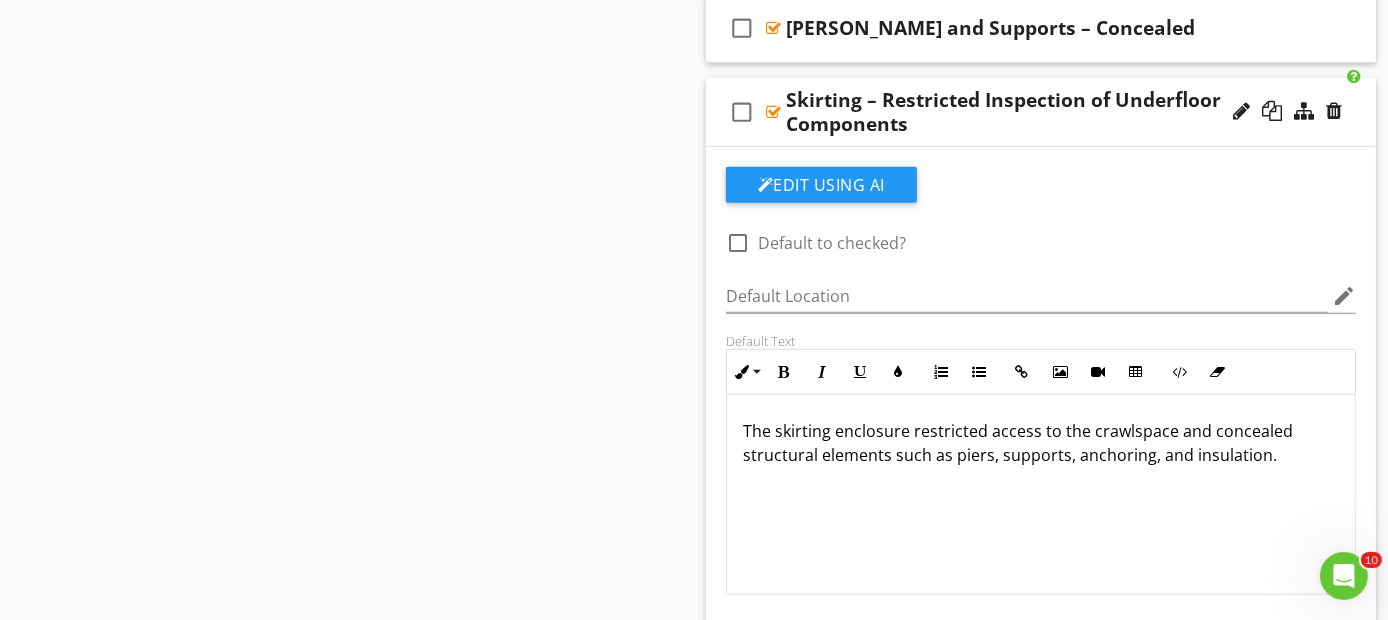 click on "check_box_outline_blank
Skirting – Restricted Inspection of Underfloor Components" at bounding box center (1041, 112) 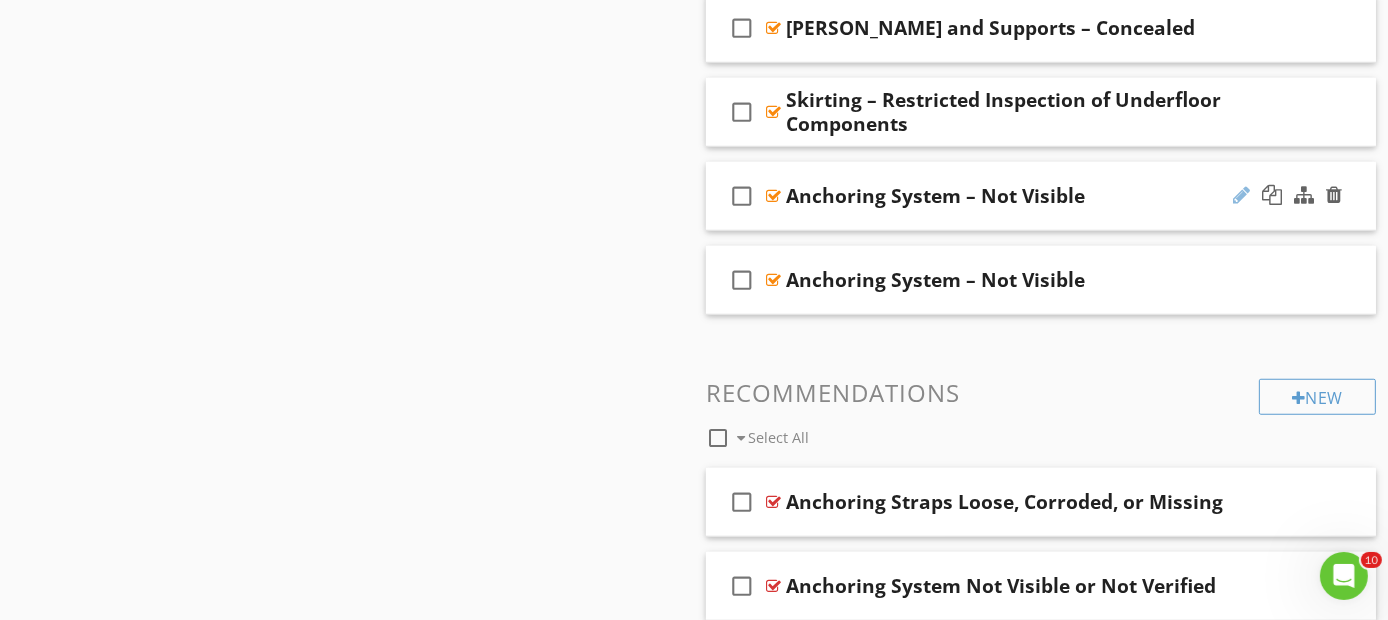 click at bounding box center [1241, 195] 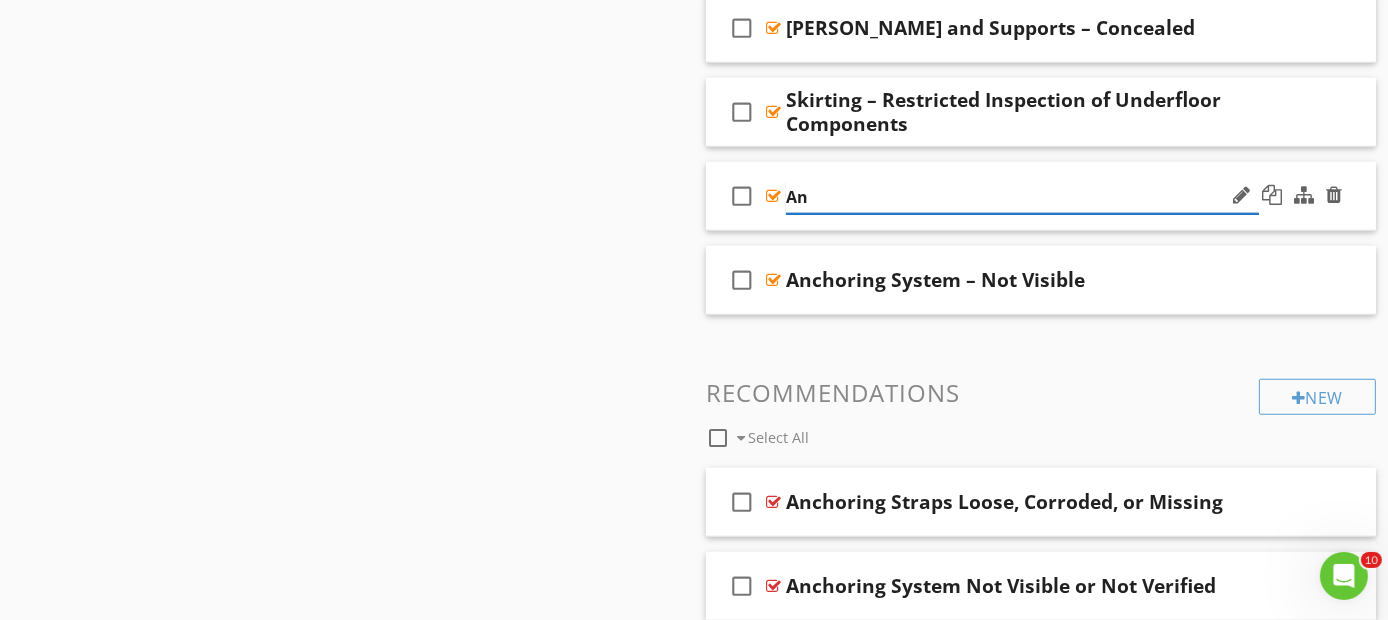 type on "A" 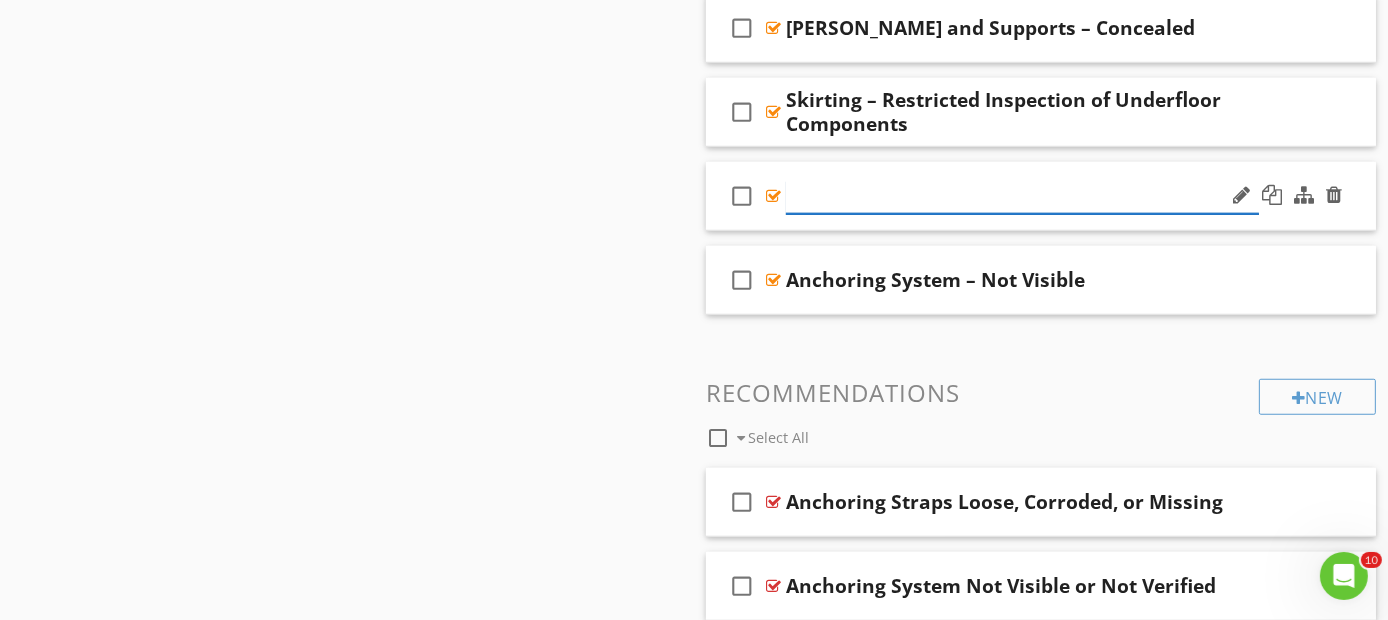 paste on "Structural Integrity – Not Determined" 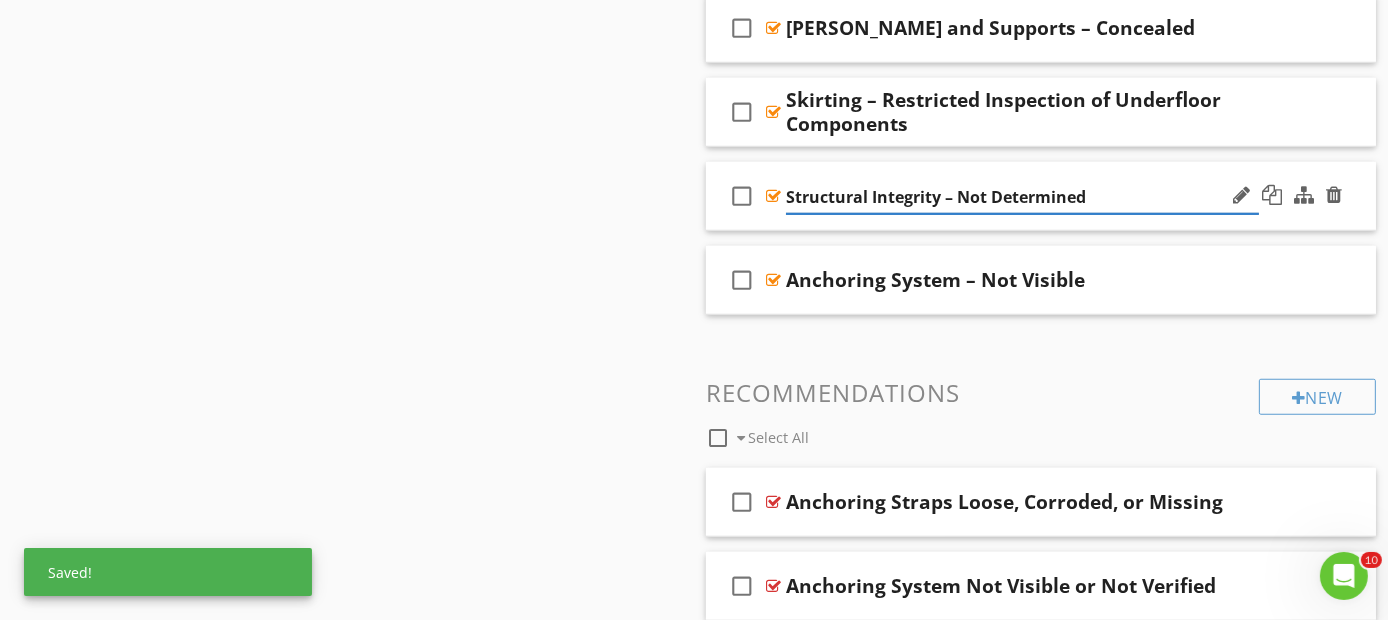 click at bounding box center [1287, 196] 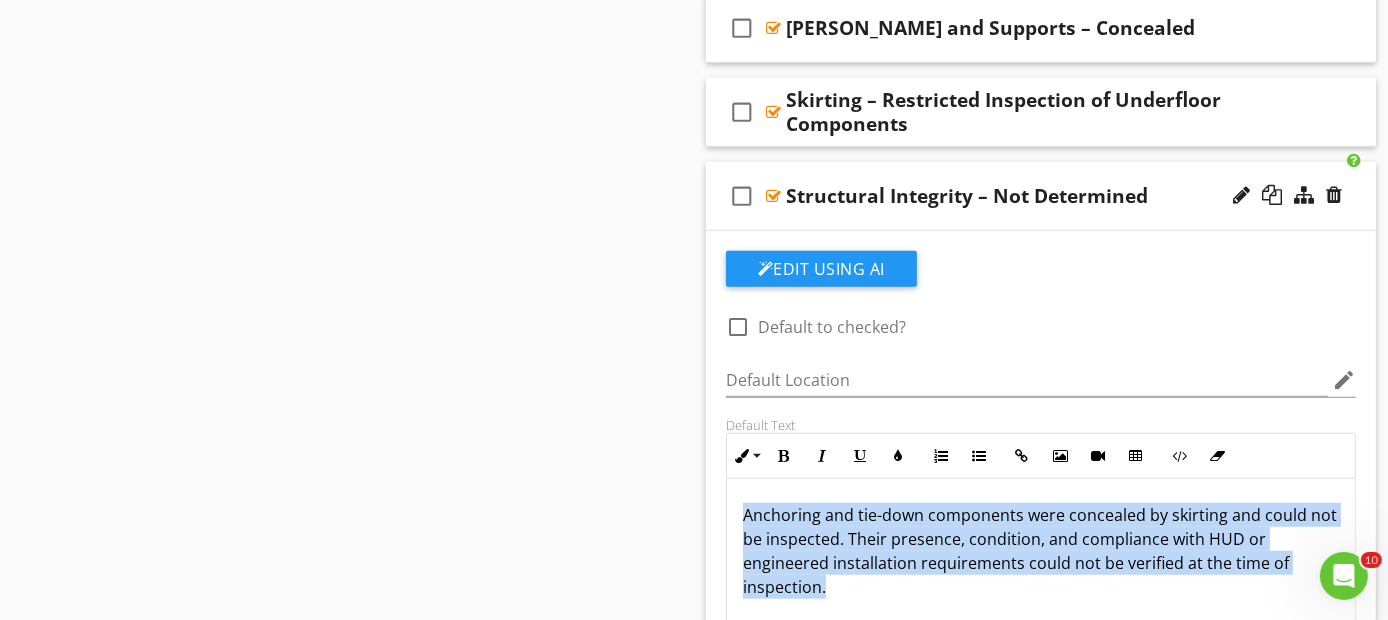 drag, startPoint x: 896, startPoint y: 580, endPoint x: 726, endPoint y: 492, distance: 191.42622 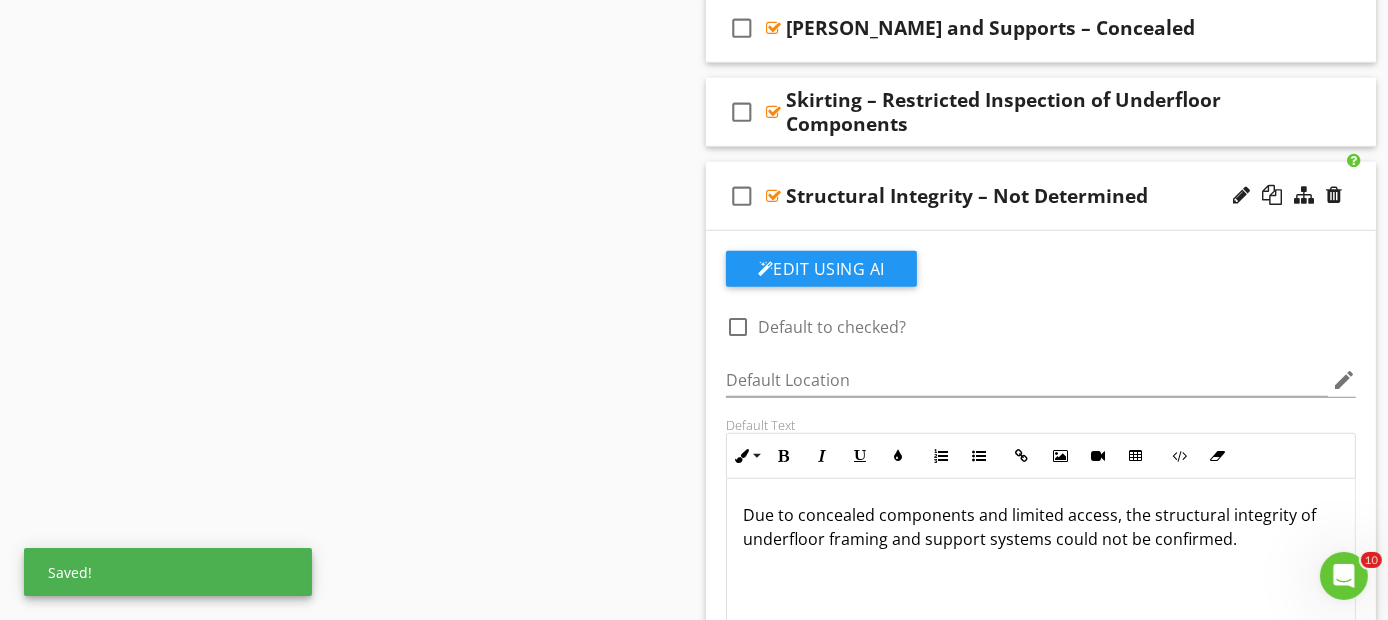 click on "check_box_outline_blank
Structural Integrity – Not Determined" at bounding box center (1041, 196) 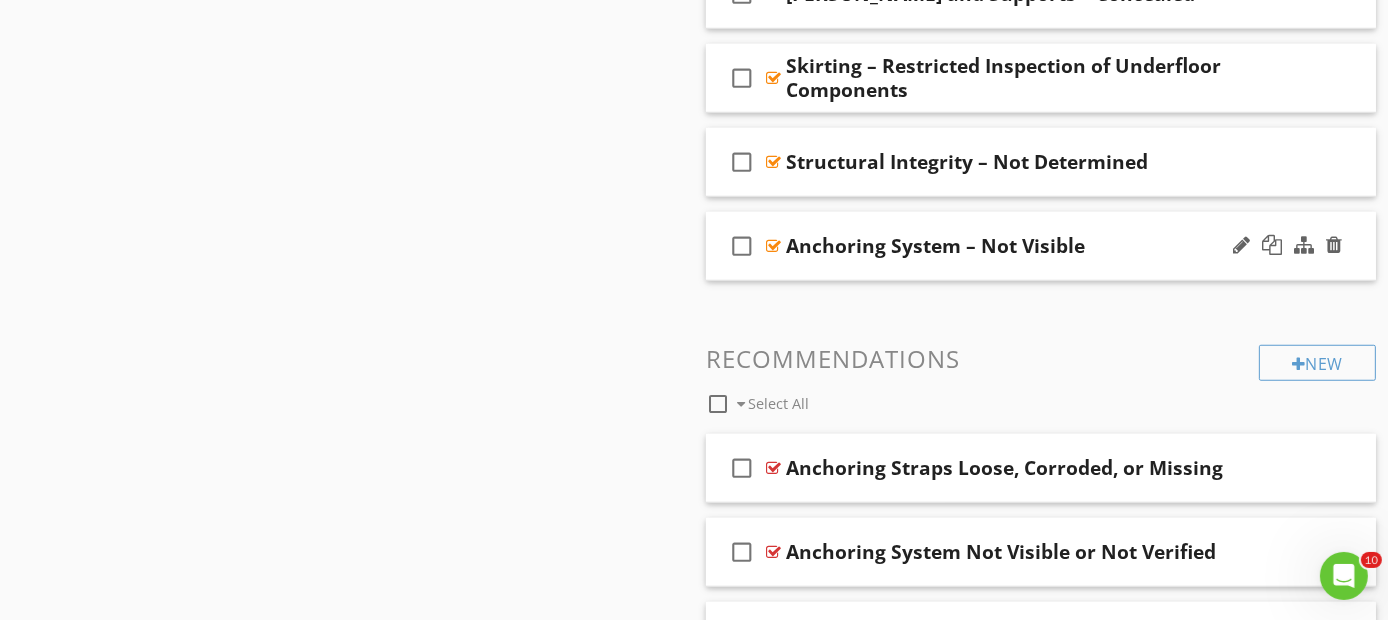 scroll, scrollTop: 1745, scrollLeft: 0, axis: vertical 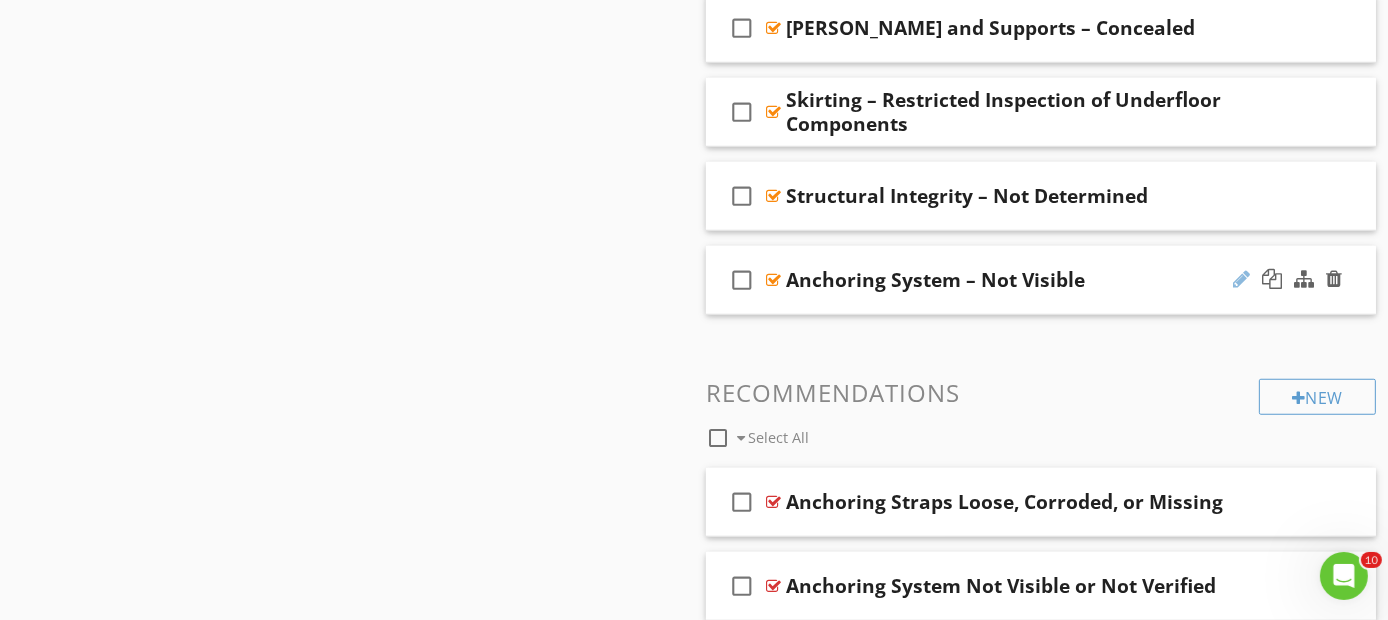 click at bounding box center (1241, 279) 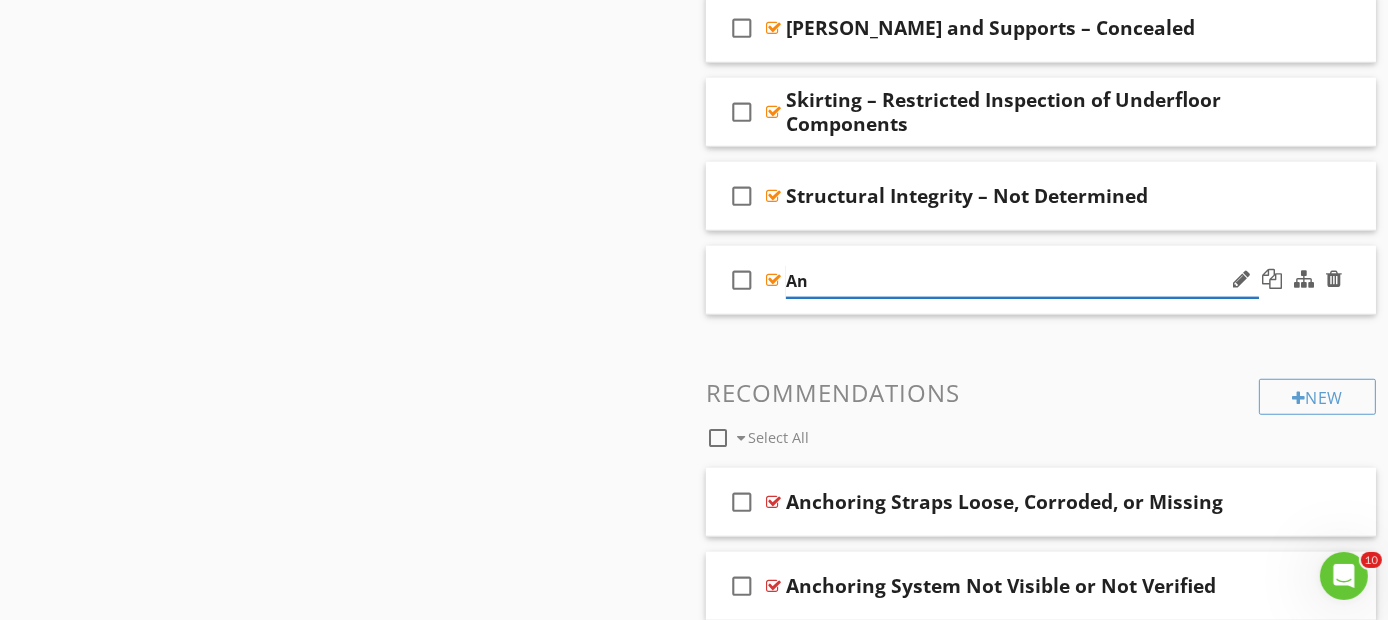 type on "A" 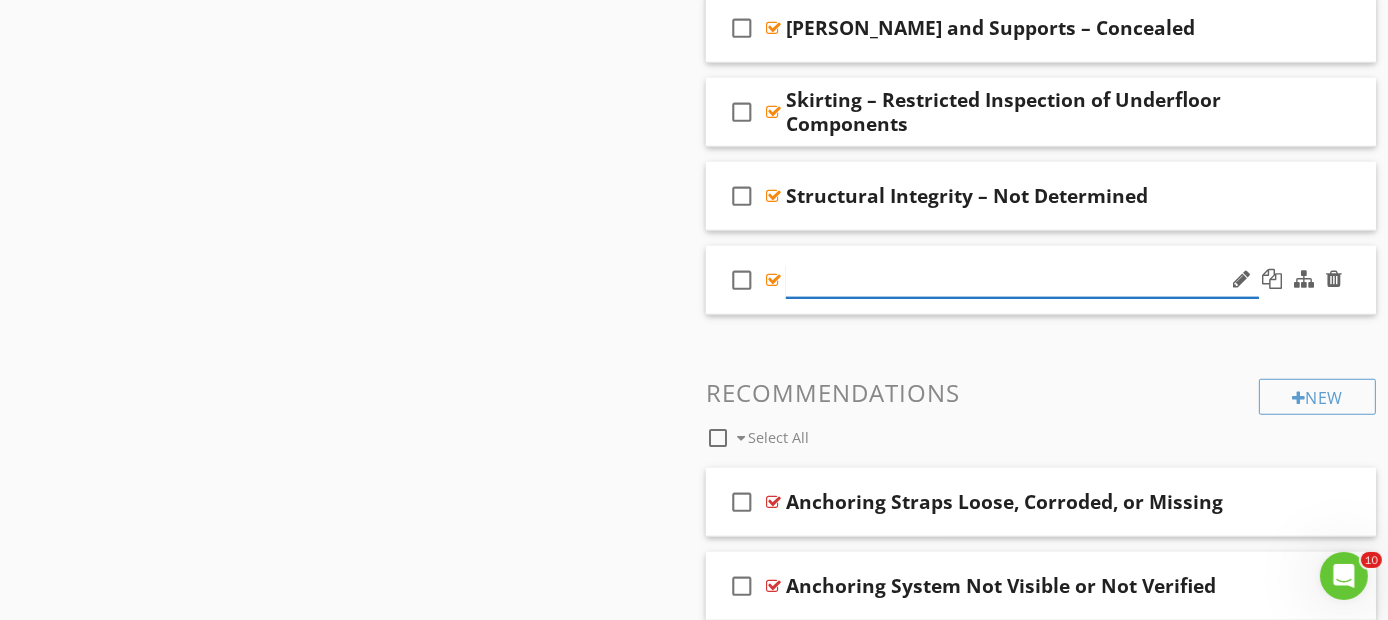 paste on "Termite/WDO Conditions – Not Included" 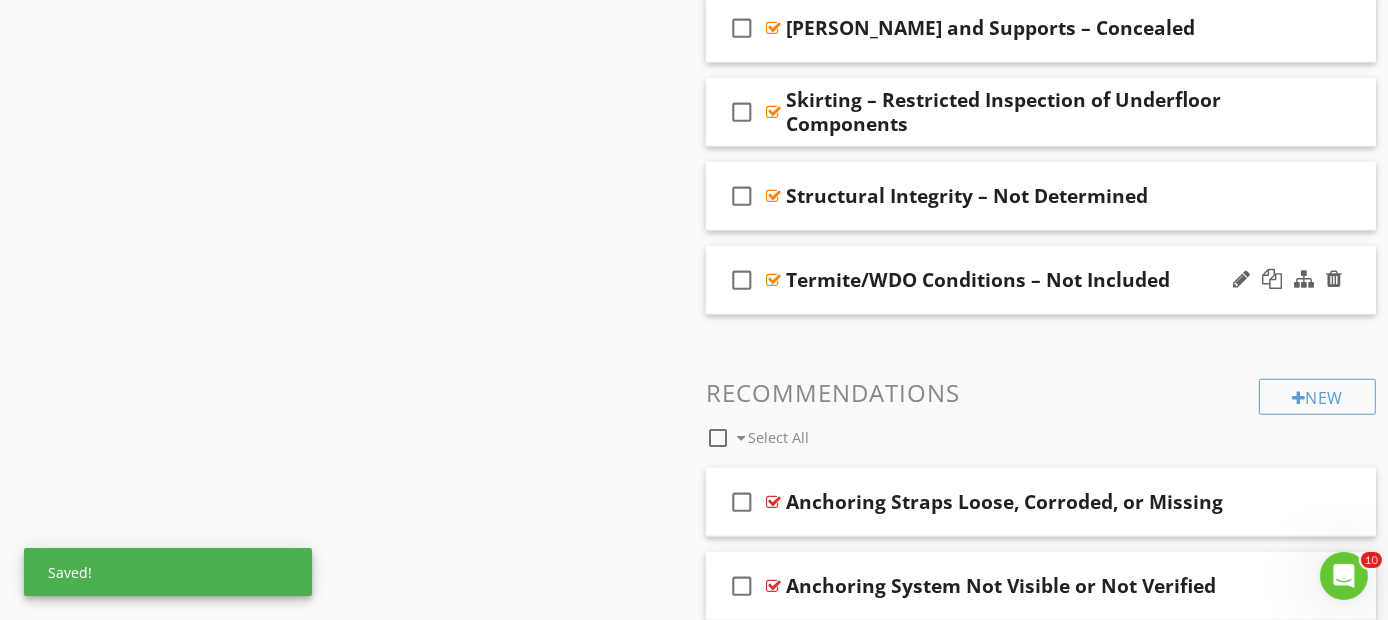 click on "check_box_outline_blank
Termite/WDO Conditions – Not Included" at bounding box center [1041, 280] 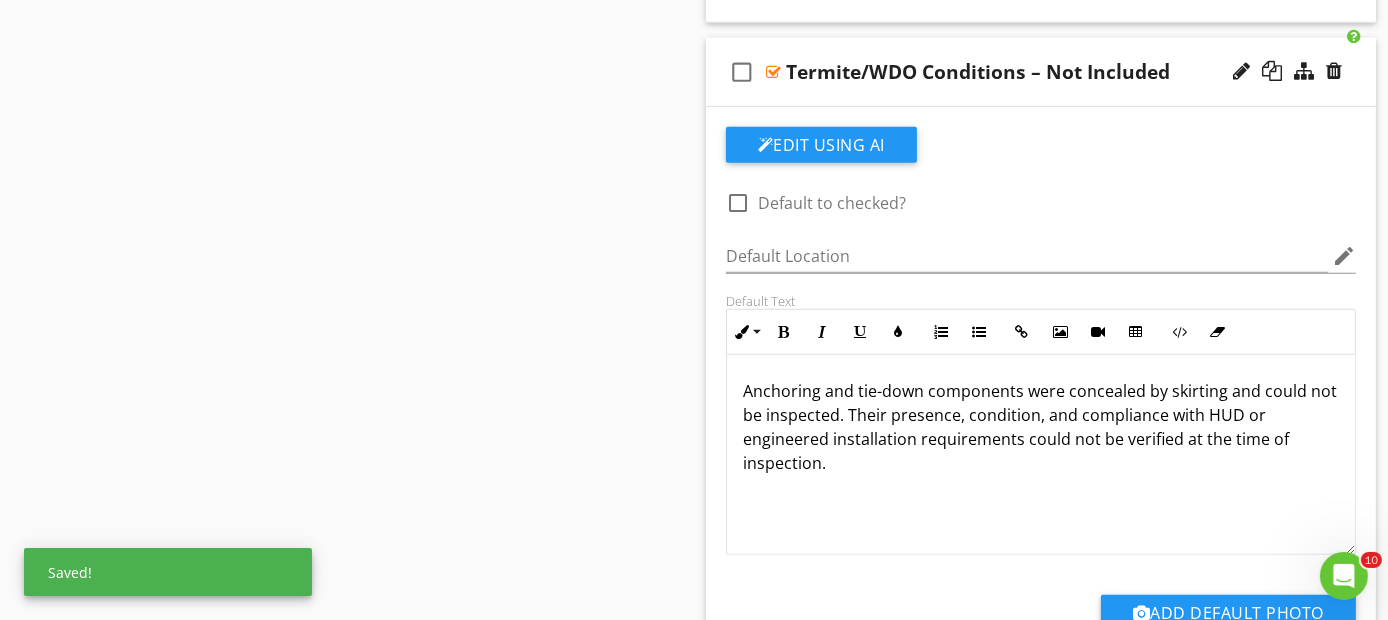 scroll, scrollTop: 2078, scrollLeft: 0, axis: vertical 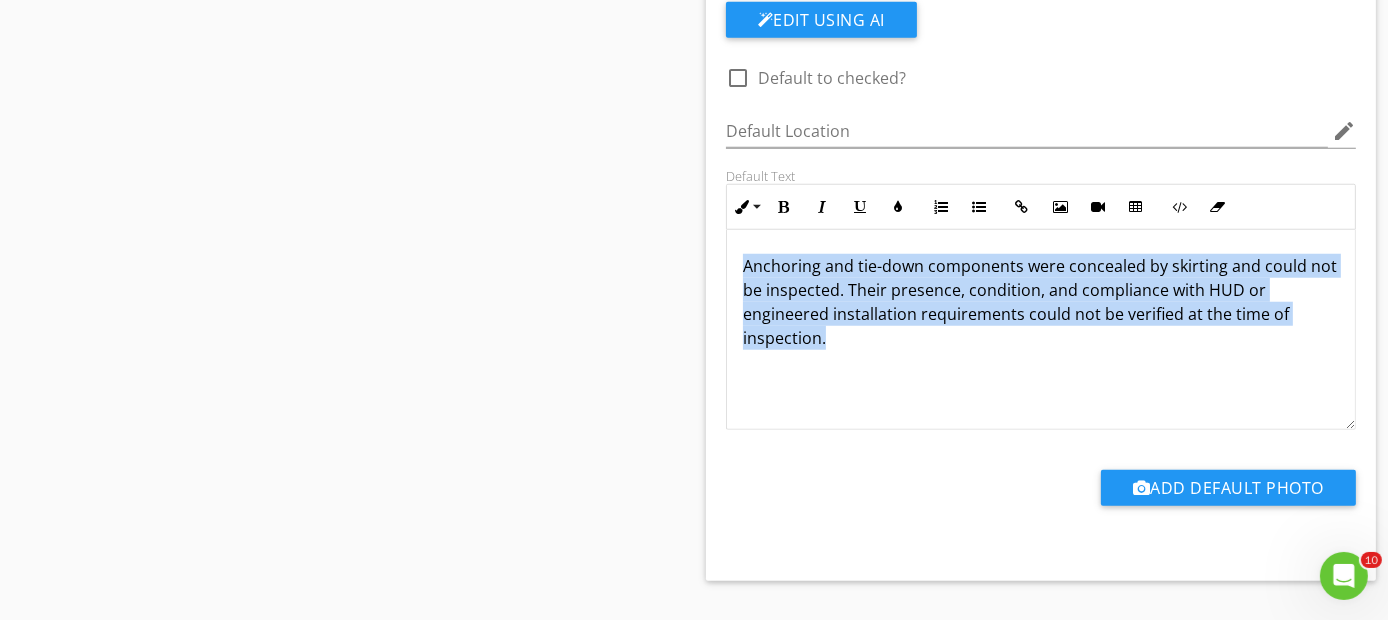 drag, startPoint x: 848, startPoint y: 339, endPoint x: 719, endPoint y: 263, distance: 149.72308 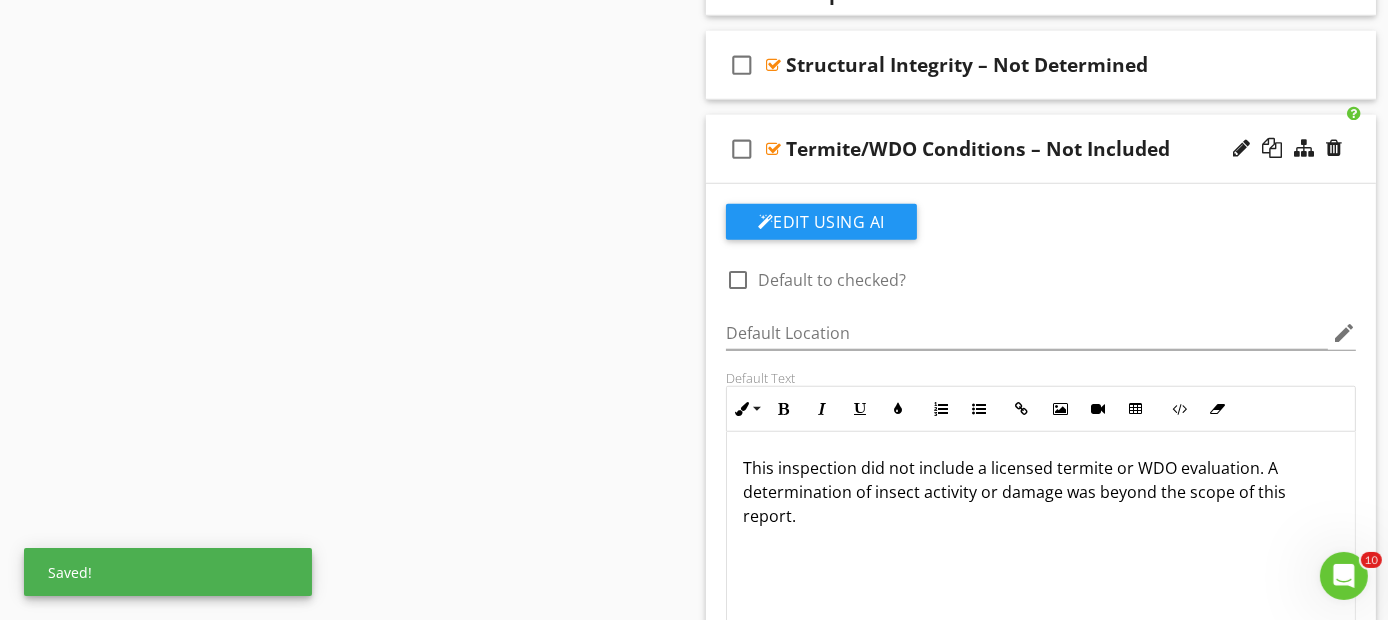 scroll, scrollTop: 1856, scrollLeft: 0, axis: vertical 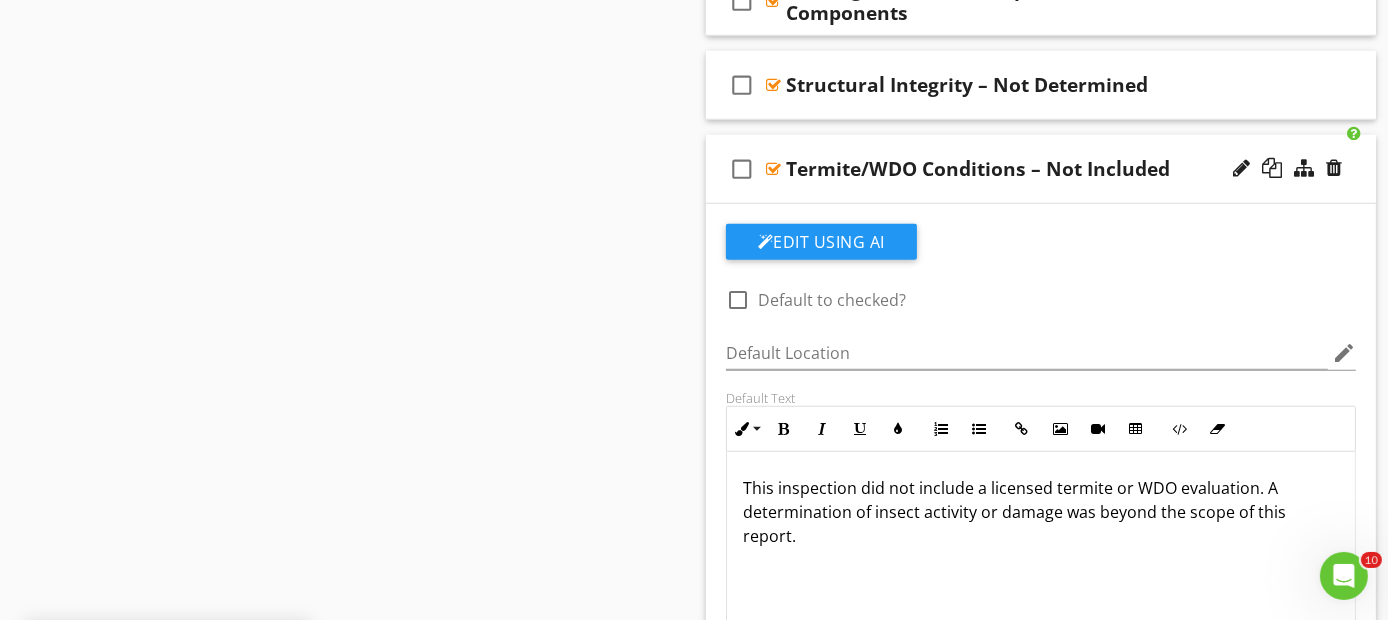 click on "check_box_outline_blank
Termite/WDO Conditions – Not Included" at bounding box center [1041, 169] 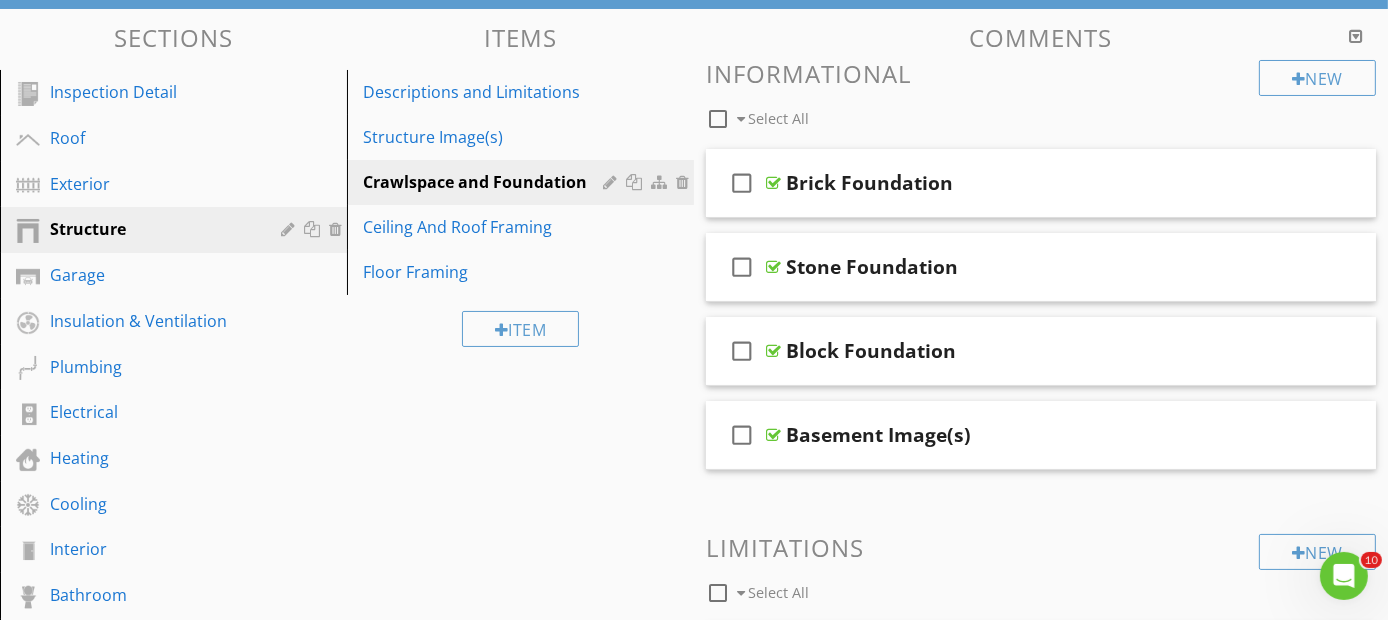 scroll, scrollTop: 190, scrollLeft: 0, axis: vertical 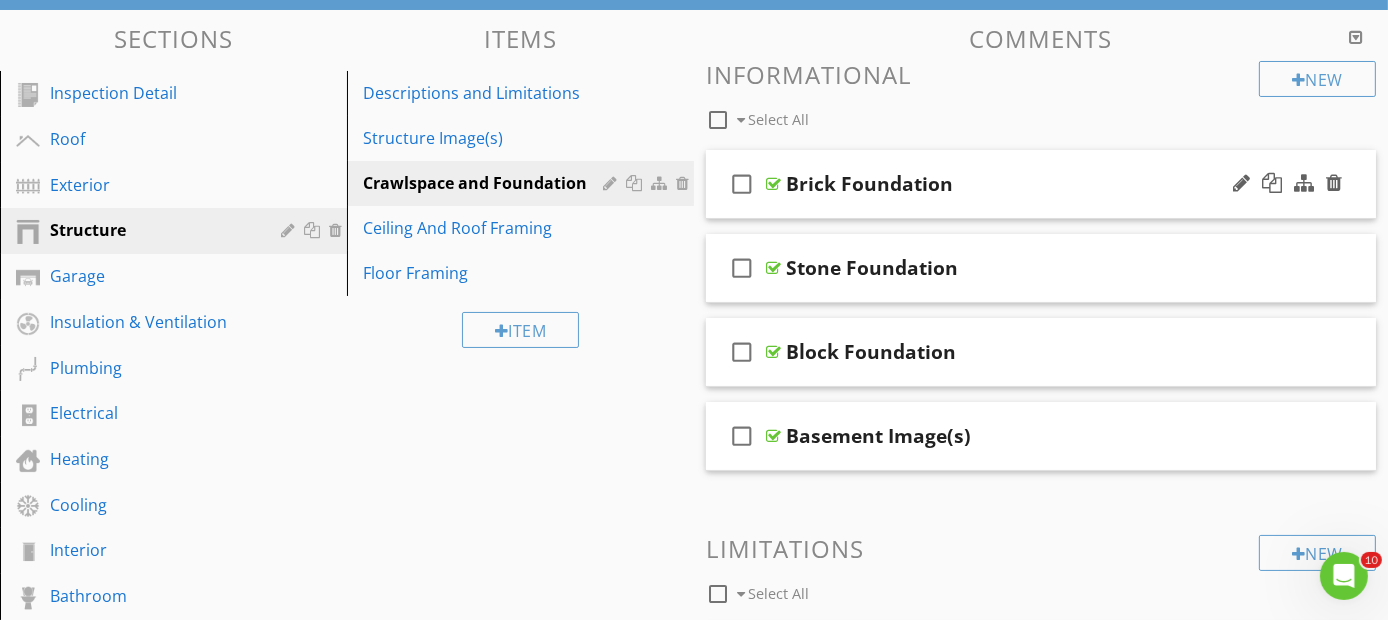 click on "check_box_outline_blank
Brick Foundation" at bounding box center [1041, 184] 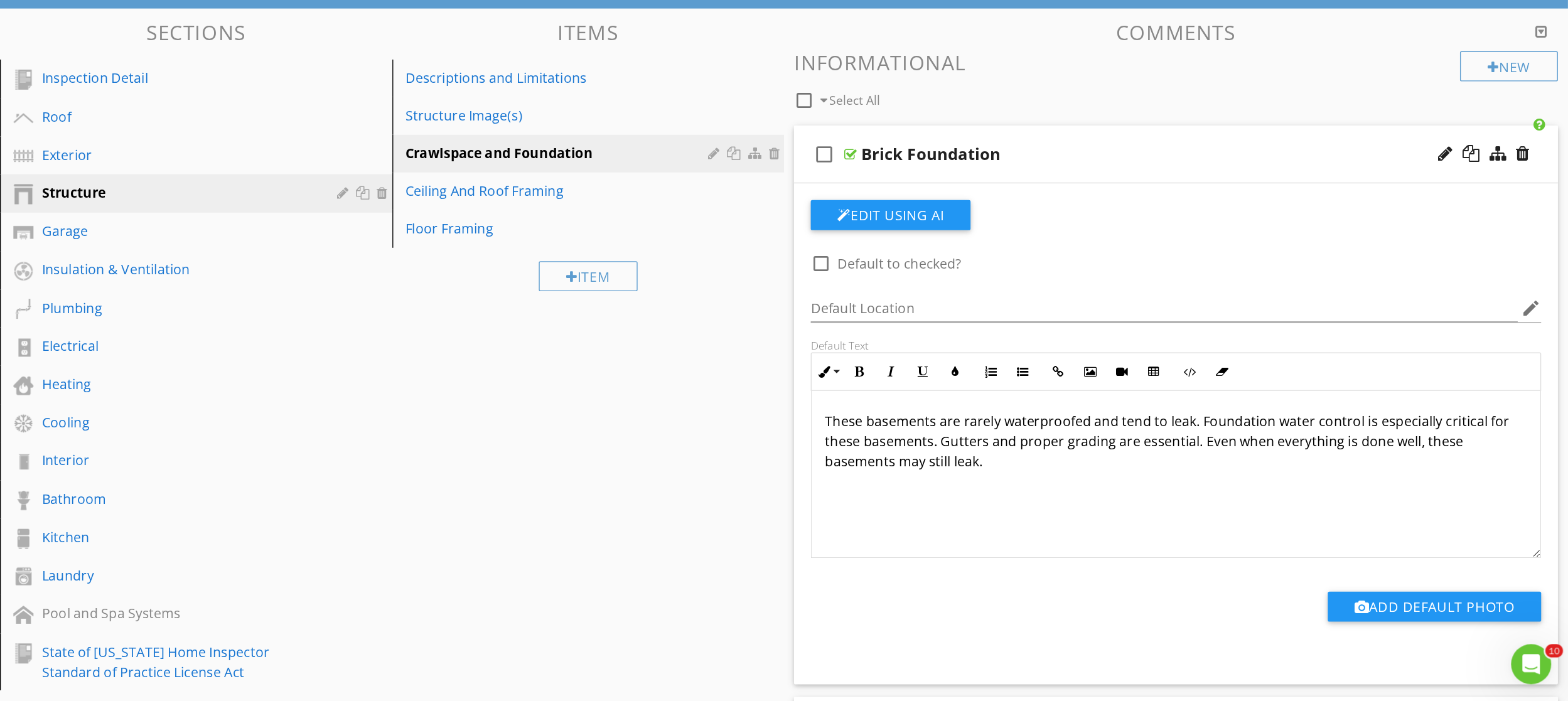 scroll, scrollTop: 119, scrollLeft: 0, axis: vertical 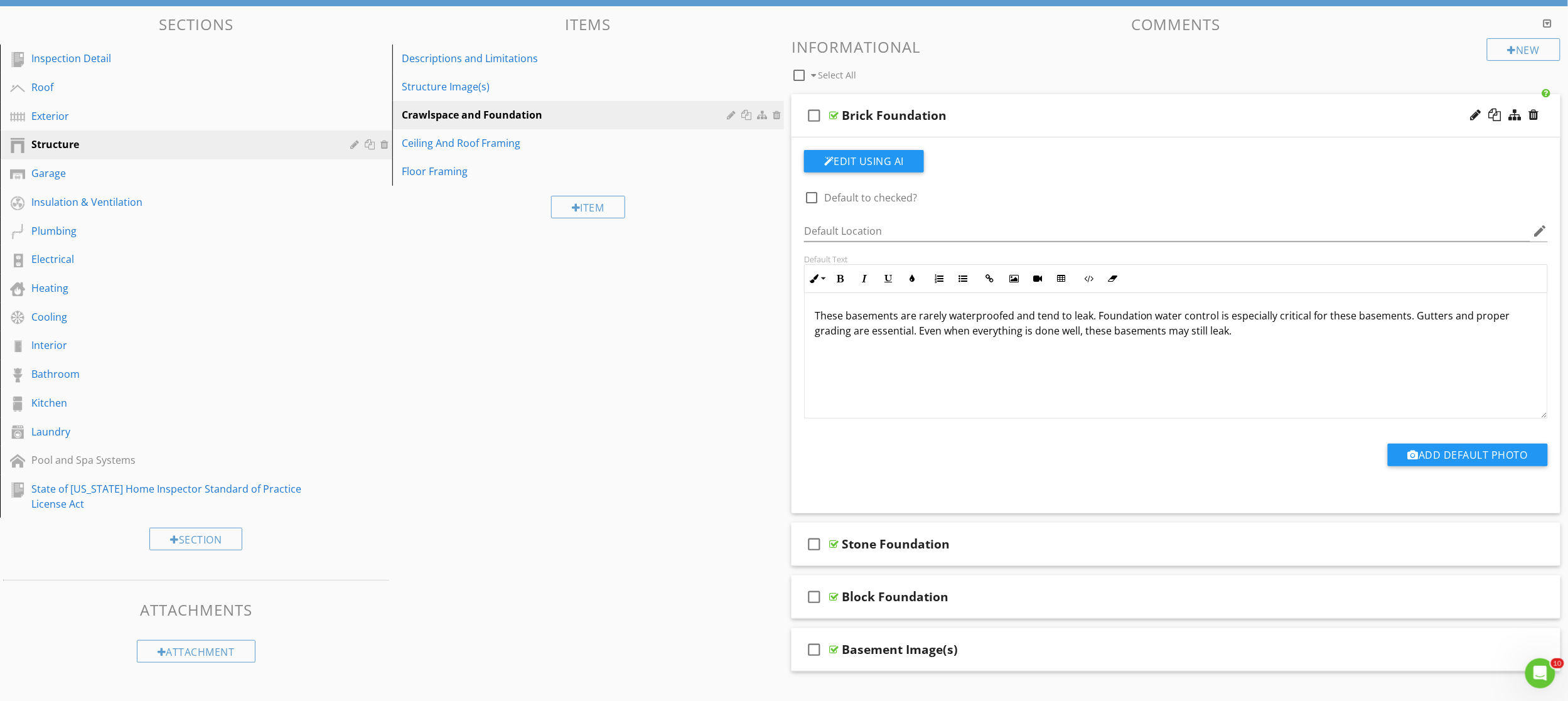 drag, startPoint x: 880, startPoint y: 31, endPoint x: 628, endPoint y: 406, distance: 451.80637 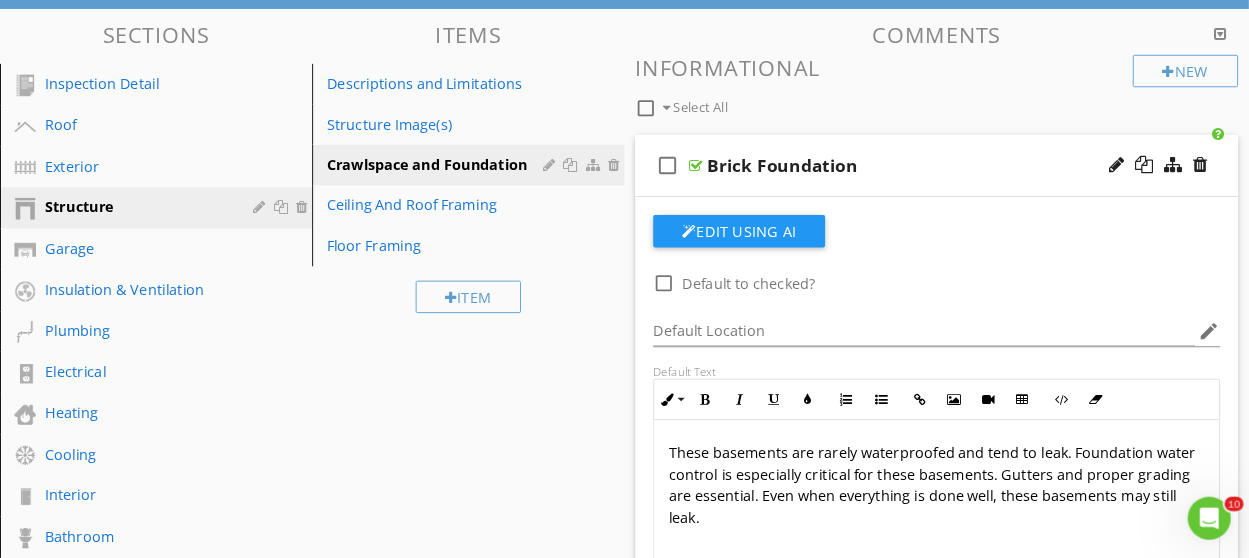 scroll, scrollTop: 190, scrollLeft: 0, axis: vertical 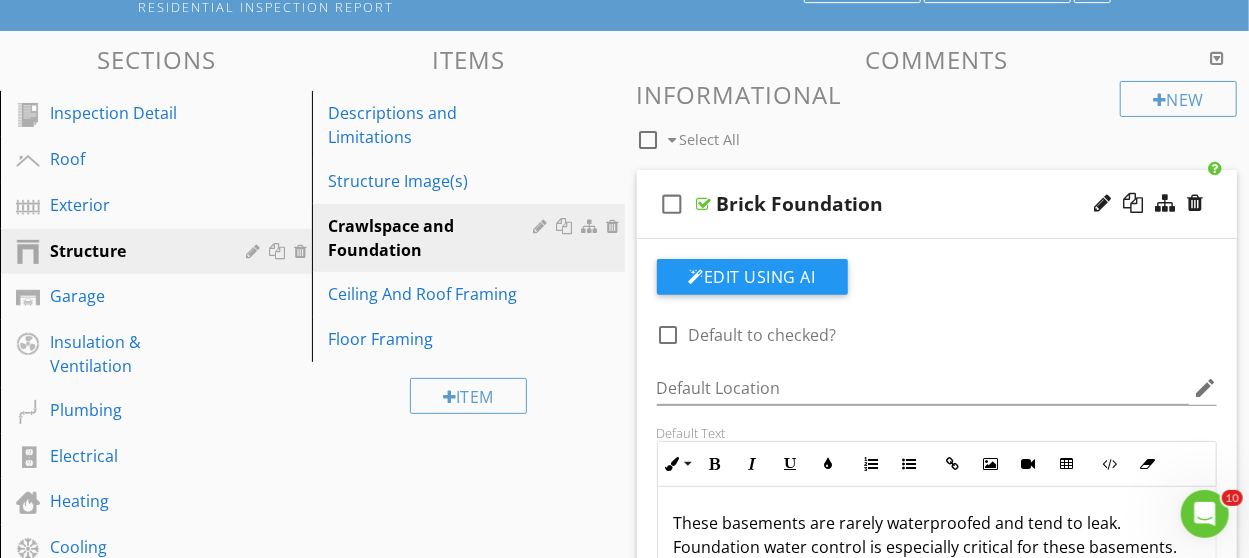 drag, startPoint x: 2496, startPoint y: 1, endPoint x: 615, endPoint y: 48, distance: 1881.587 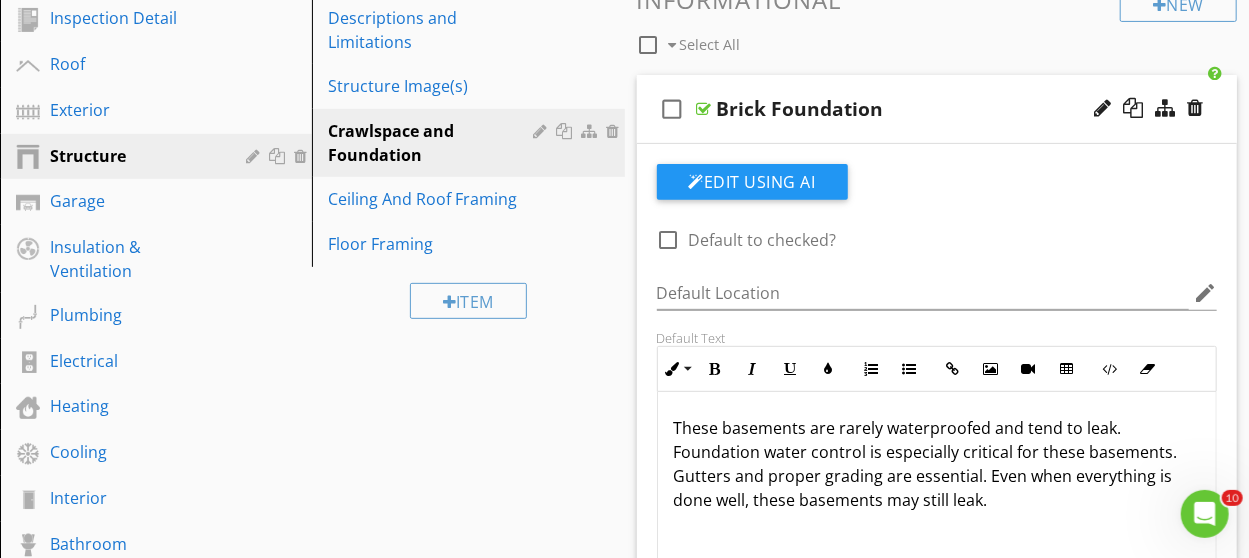 scroll, scrollTop: 300, scrollLeft: 0, axis: vertical 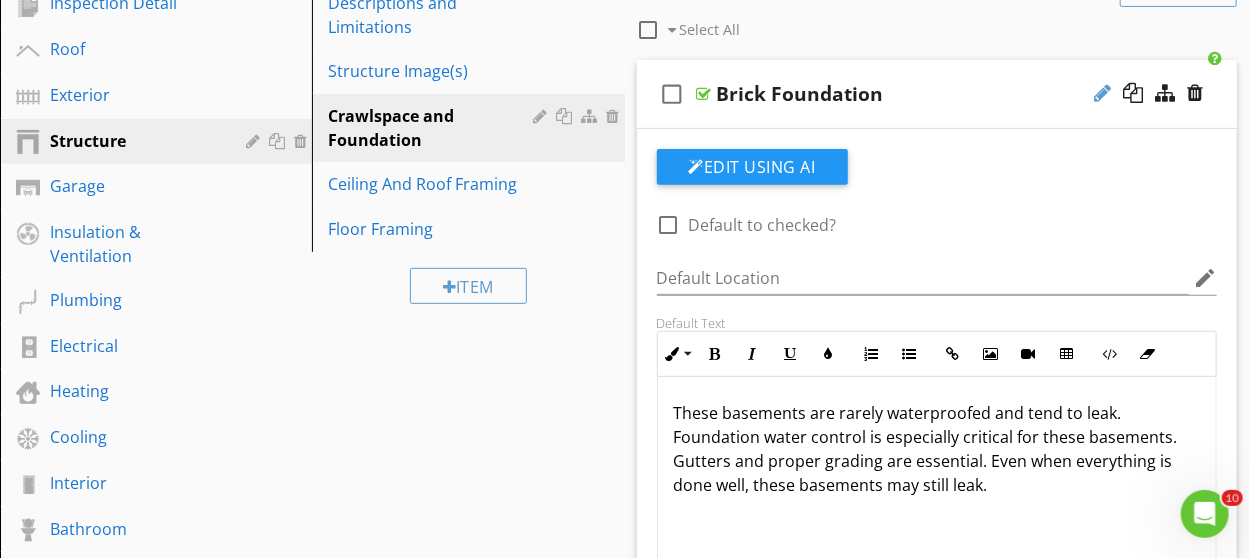 click at bounding box center [1102, 93] 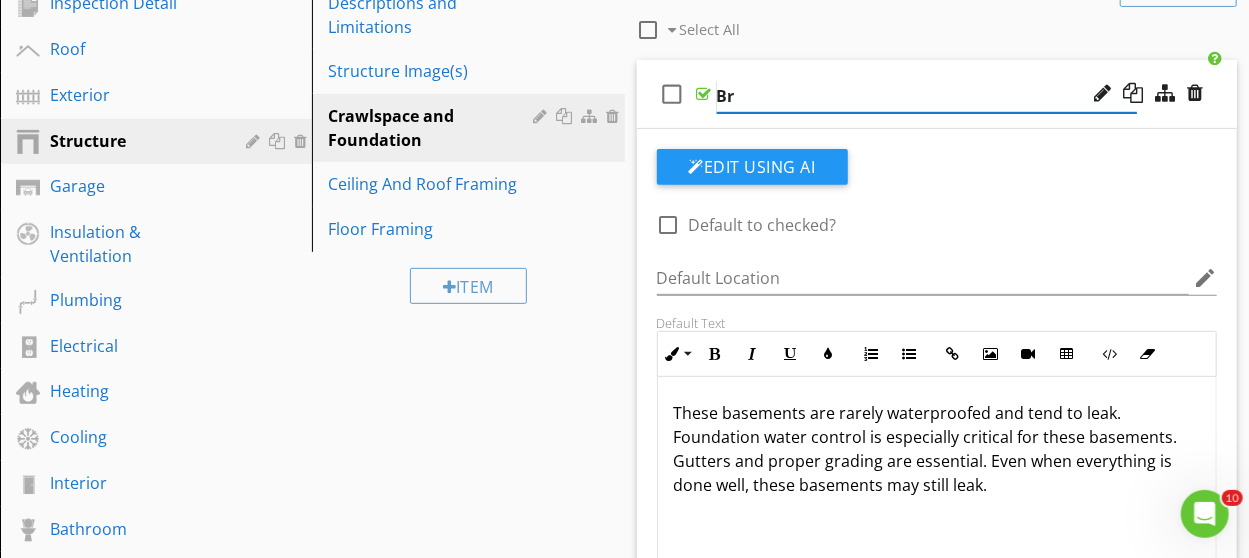 type on "B" 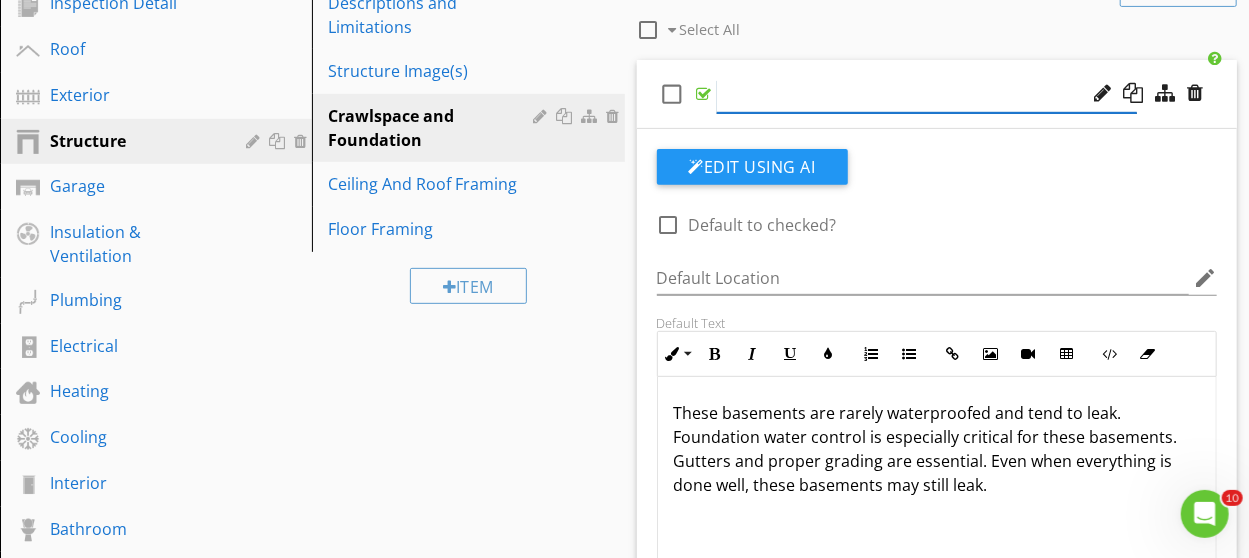 paste on "Steel Chassis Foundation (HUD-Code Manufactured Home)" 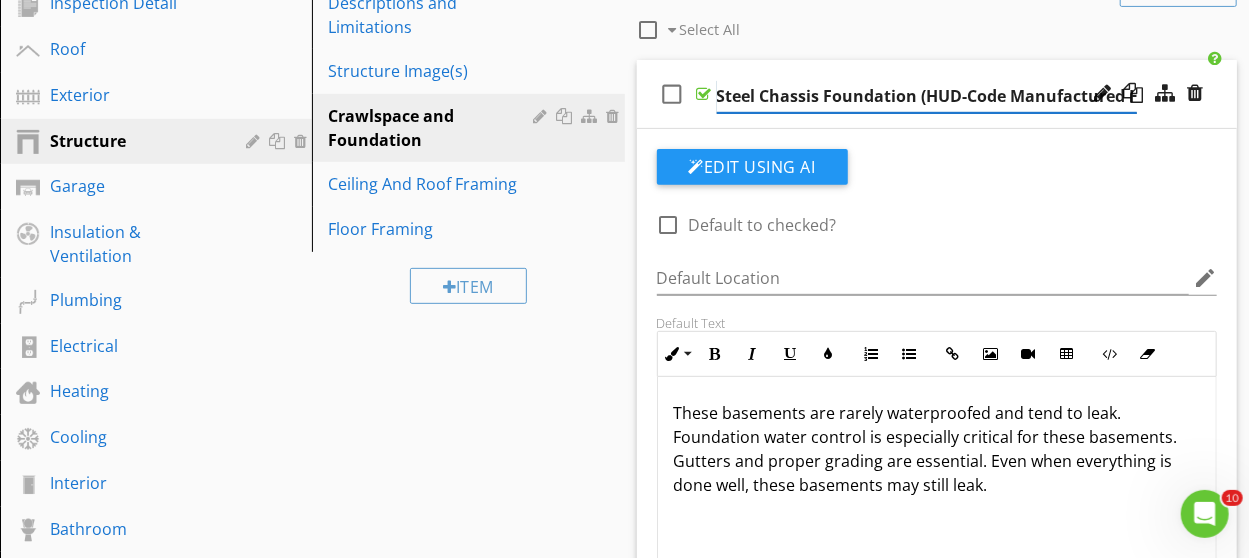 scroll, scrollTop: 0, scrollLeft: 48, axis: horizontal 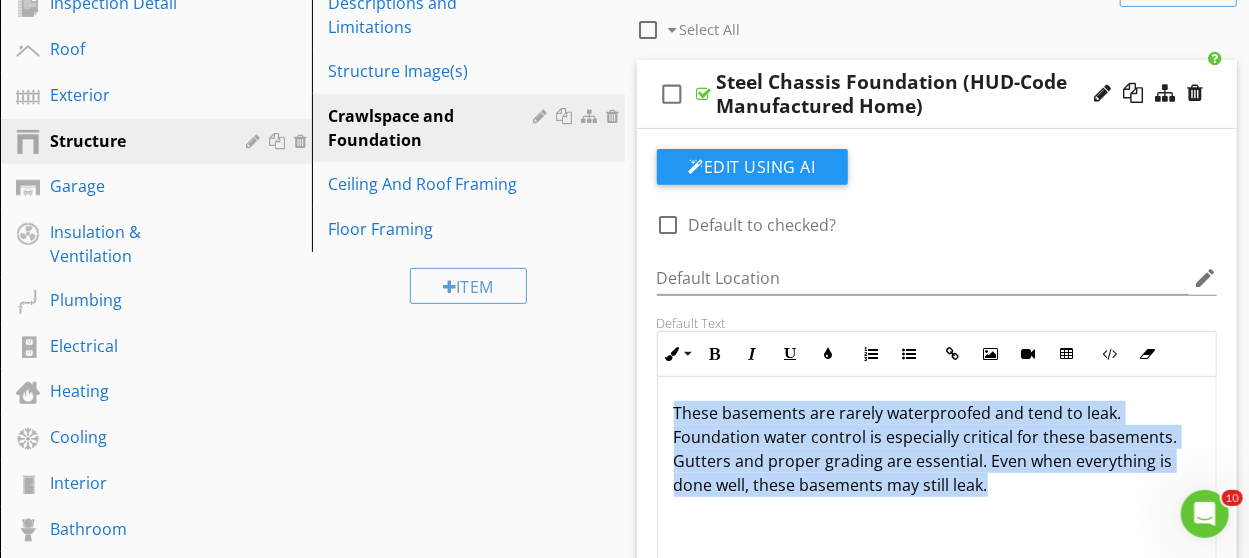 drag, startPoint x: 672, startPoint y: 407, endPoint x: 1046, endPoint y: 486, distance: 382.25253 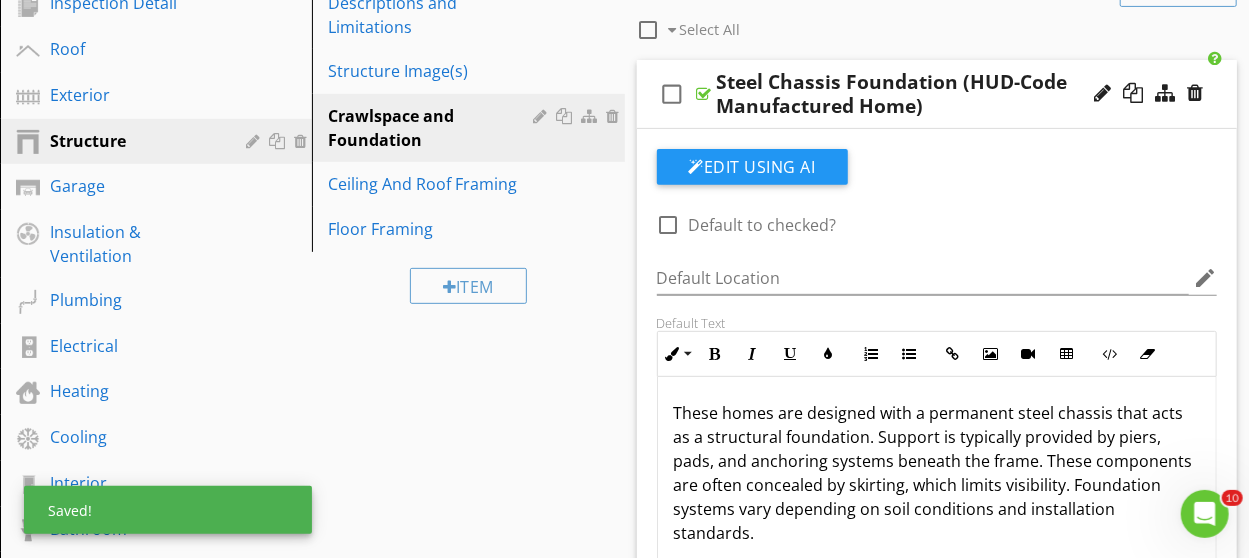 scroll, scrollTop: 0, scrollLeft: 0, axis: both 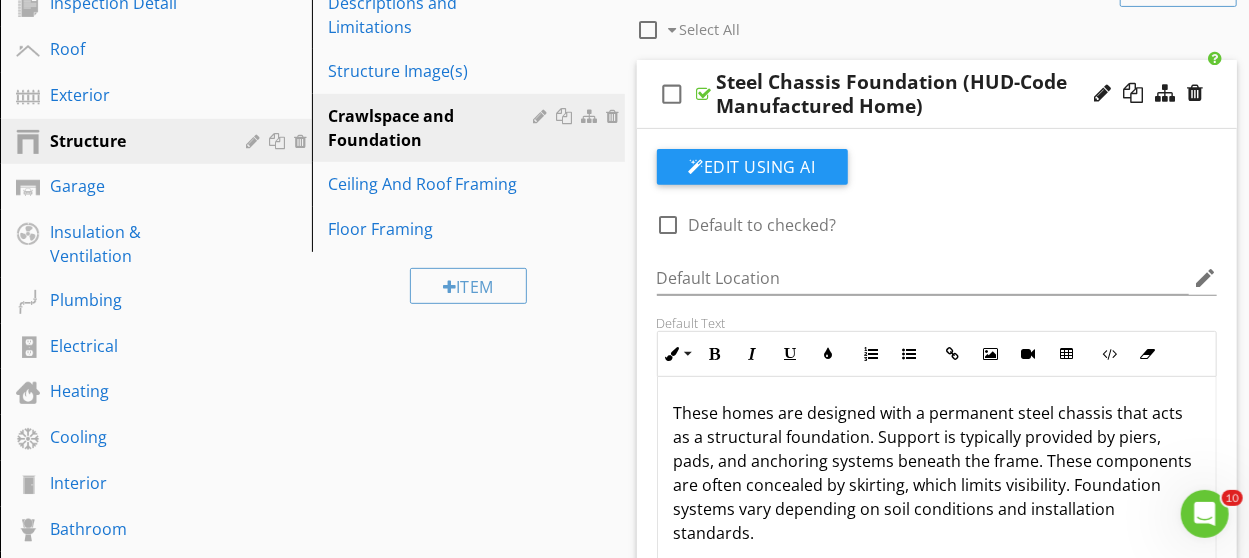 click at bounding box center [669, 225] 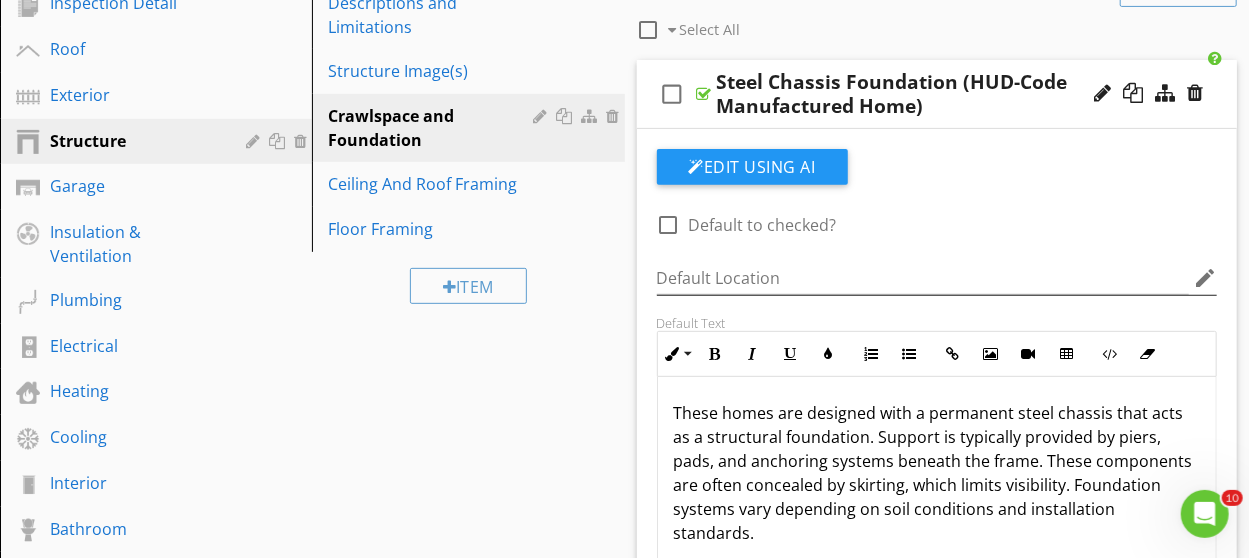 checkbox on "true" 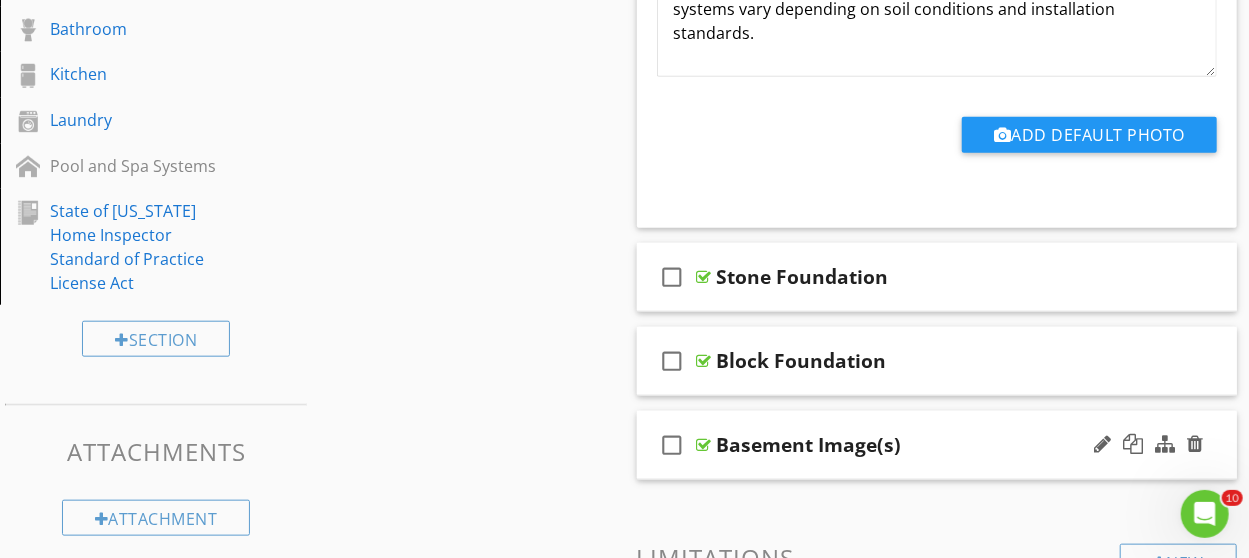 scroll, scrollTop: 900, scrollLeft: 0, axis: vertical 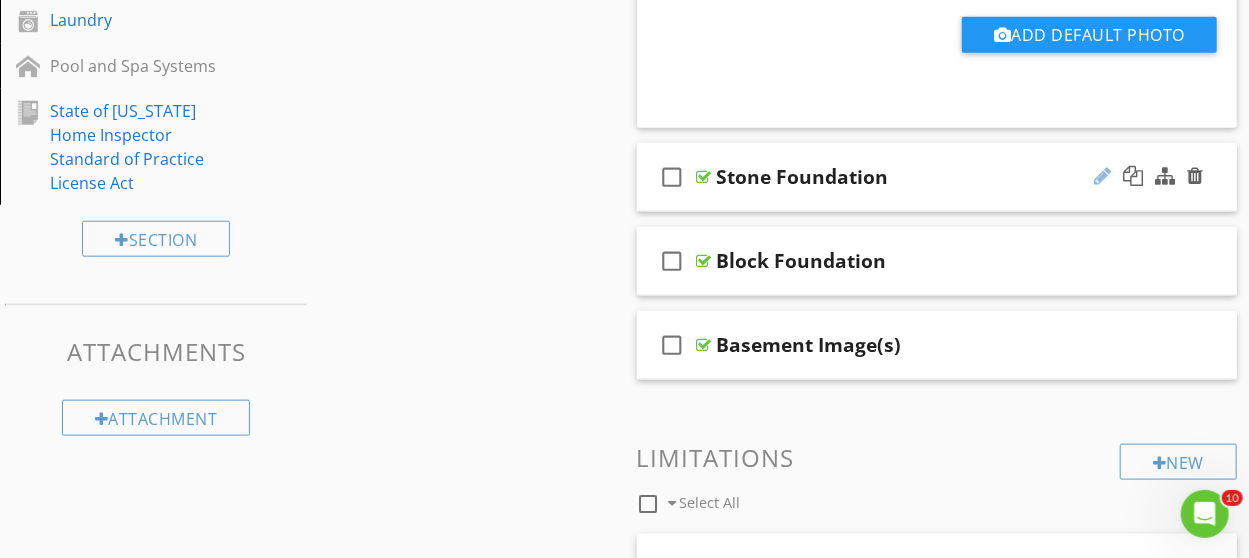 click at bounding box center [1102, 176] 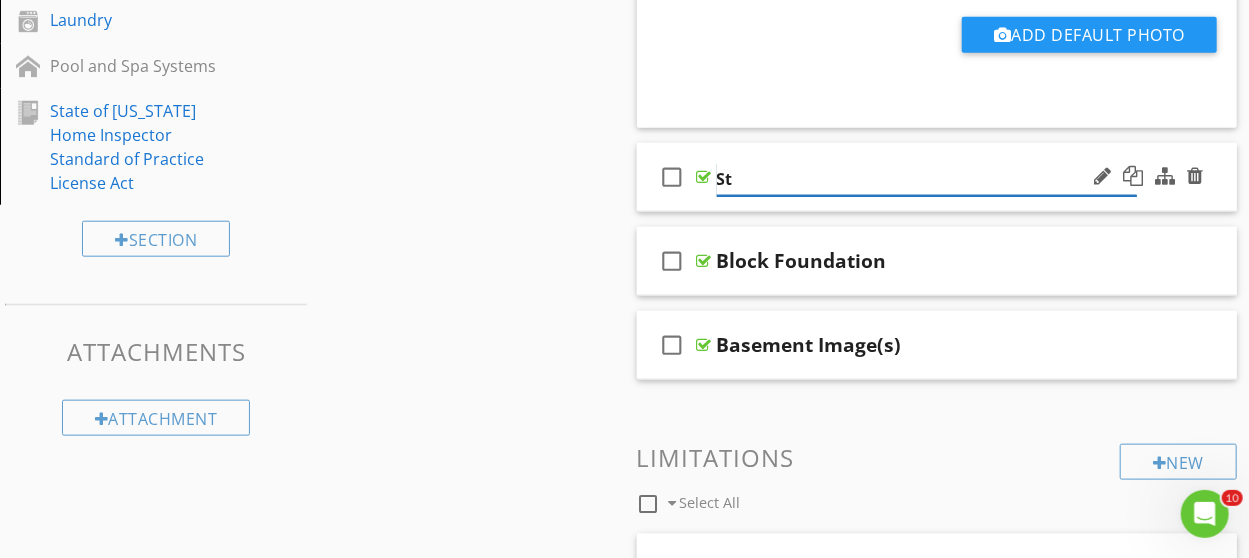 type on "S" 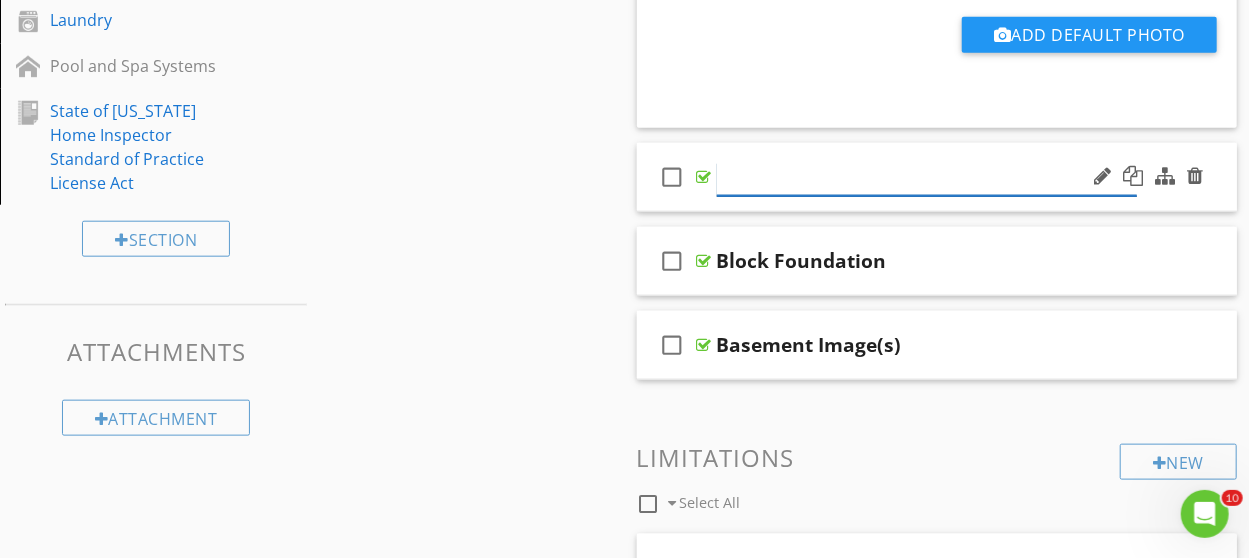 paste on "Pier and Pad Foundation" 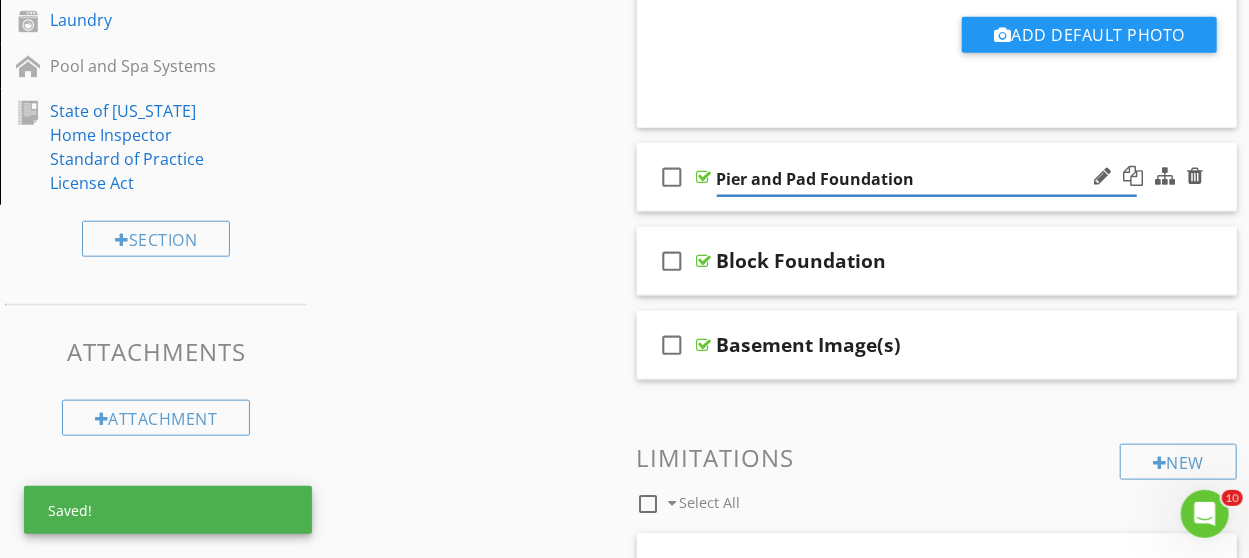 click on "check_box_outline_blank         Pier and Pad Foundation" at bounding box center [937, 177] 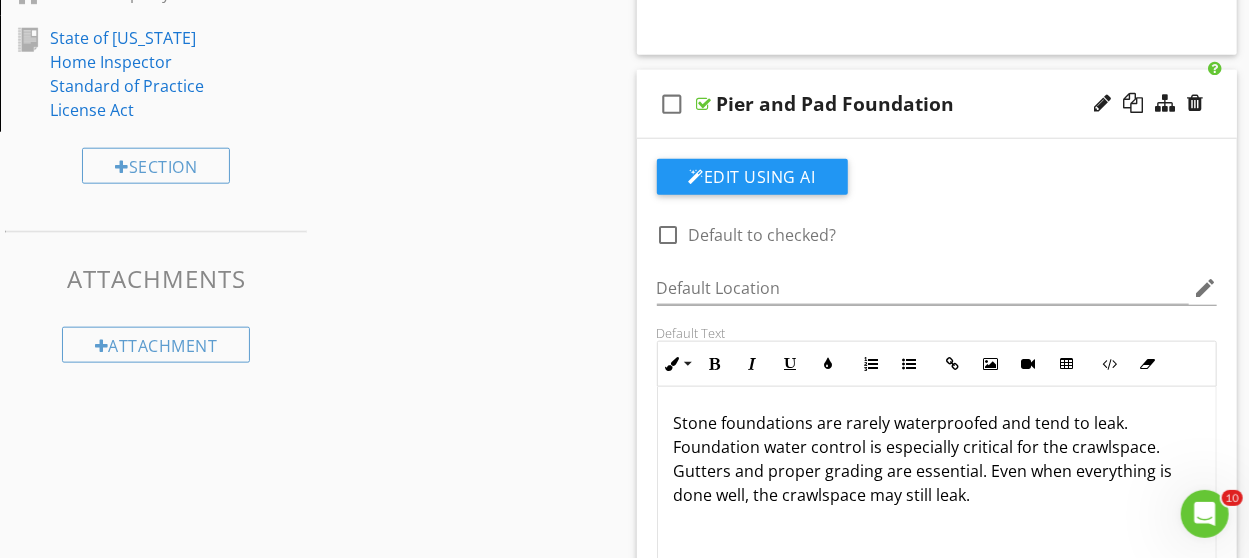 scroll, scrollTop: 1000, scrollLeft: 0, axis: vertical 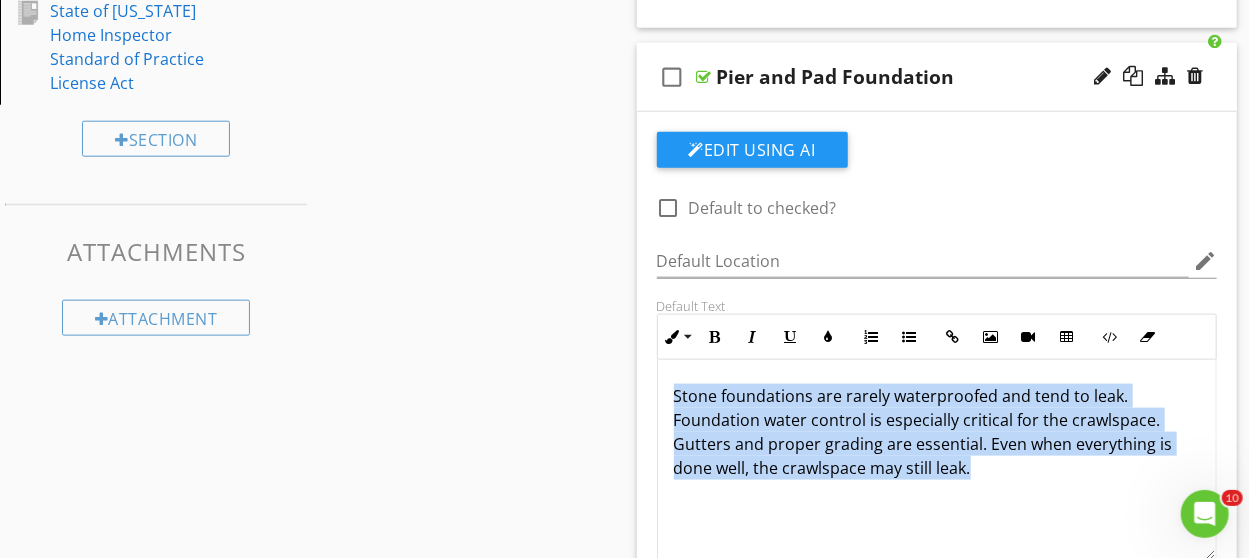 drag, startPoint x: 671, startPoint y: 388, endPoint x: 1019, endPoint y: 473, distance: 358.23038 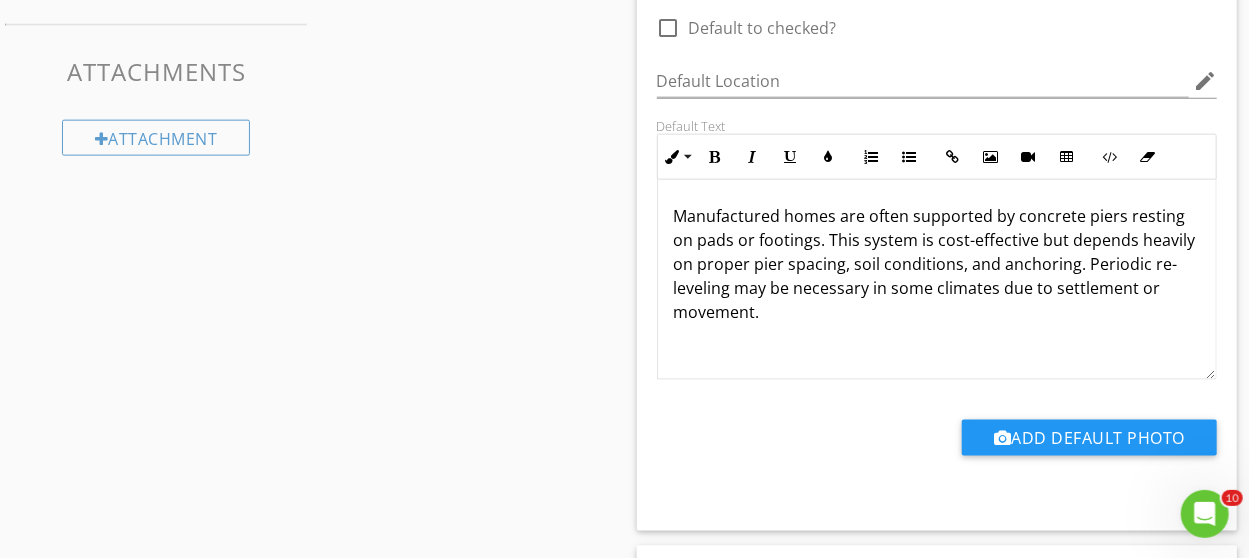 scroll, scrollTop: 1200, scrollLeft: 0, axis: vertical 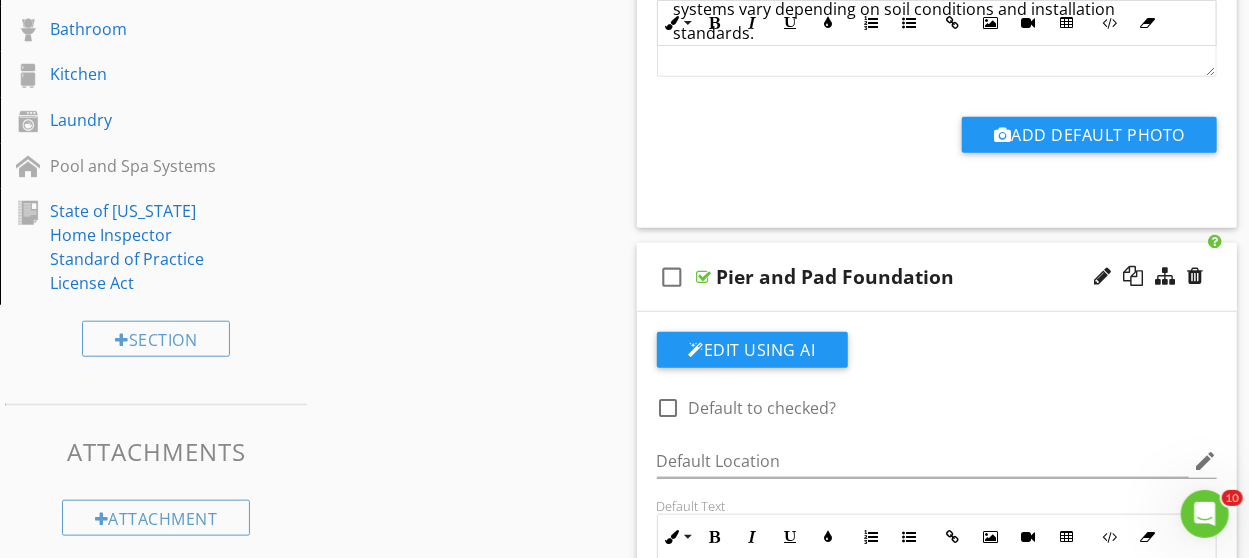 click on "check_box_outline_blank
Pier and Pad Foundation" at bounding box center (937, 277) 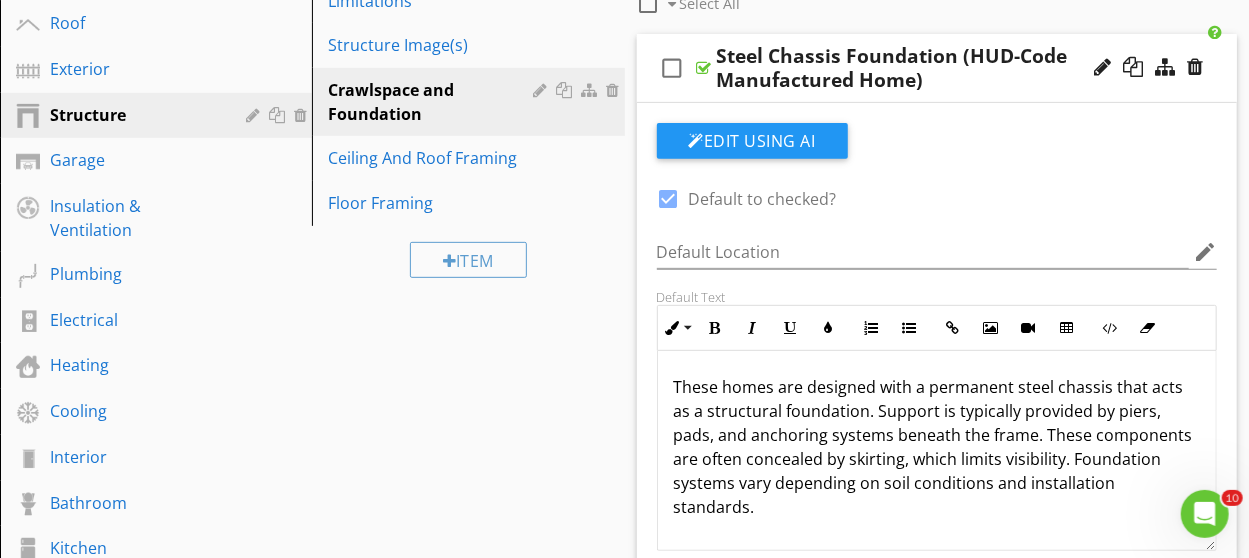 scroll, scrollTop: 300, scrollLeft: 0, axis: vertical 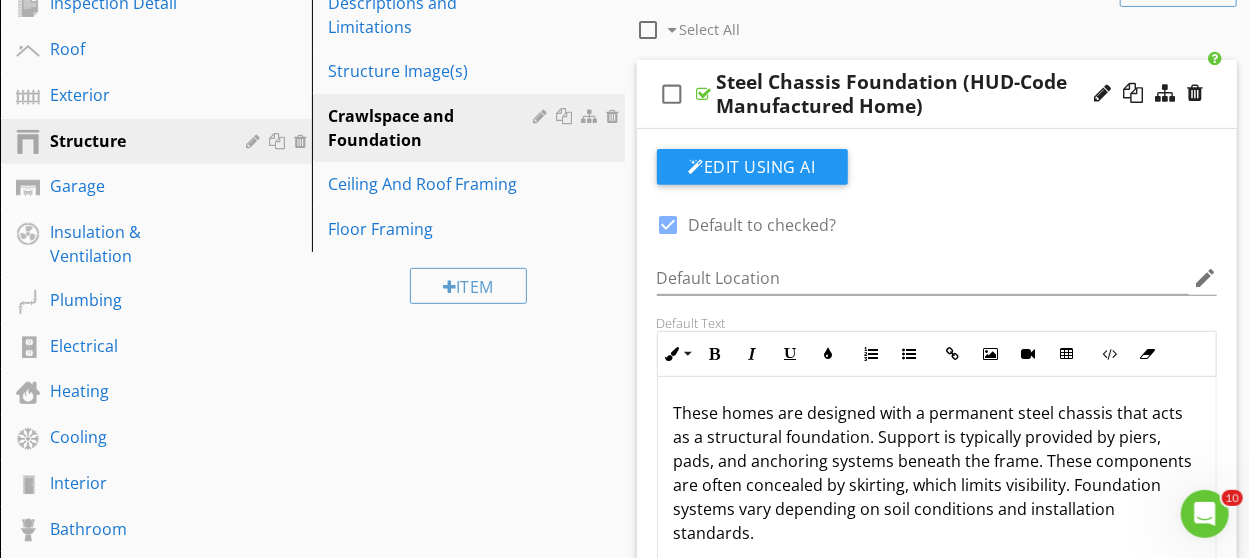 click on "Steel Chassis Foundation (HUD-Code Manufactured Home)" at bounding box center [927, 94] 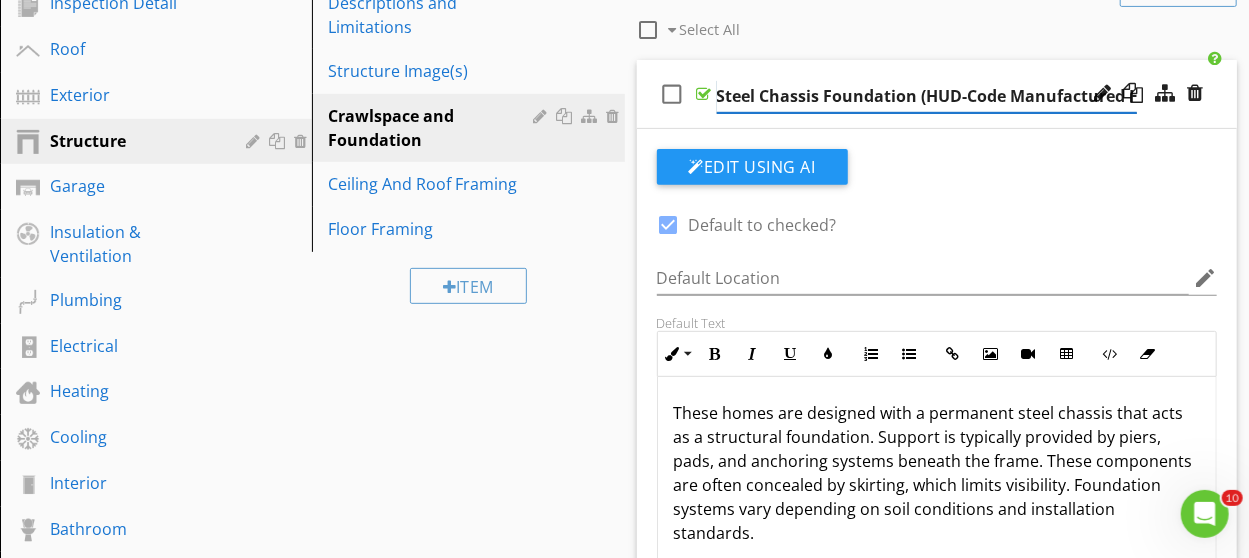 scroll, scrollTop: 0, scrollLeft: 48, axis: horizontal 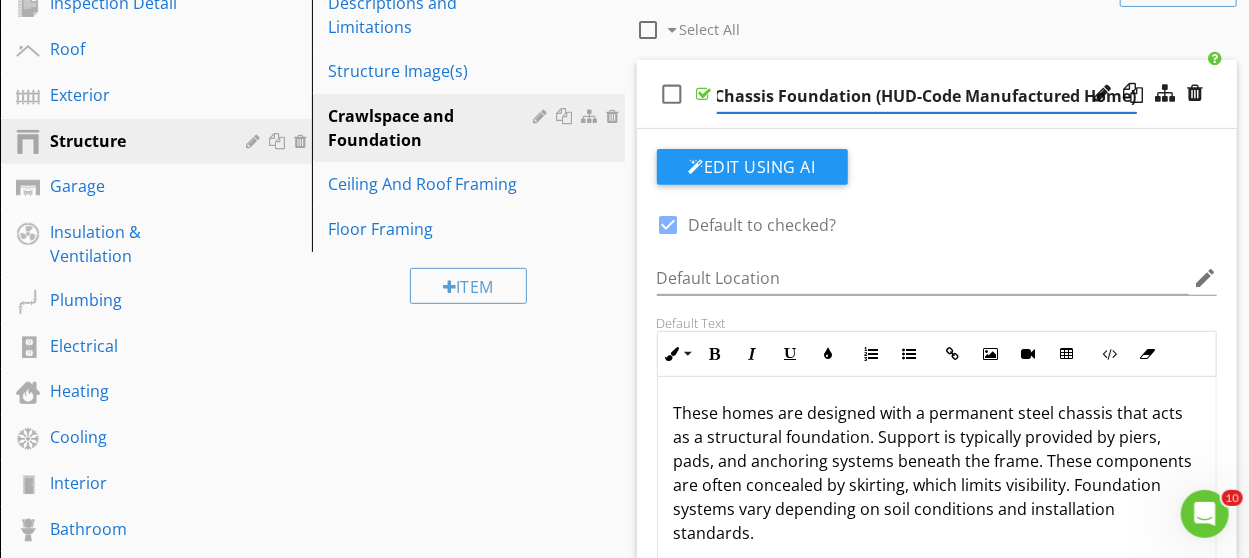 click on "check_box_outline_blank         Steel Chassis Foundation (HUD-Code Manufactured Home)" at bounding box center [937, 94] 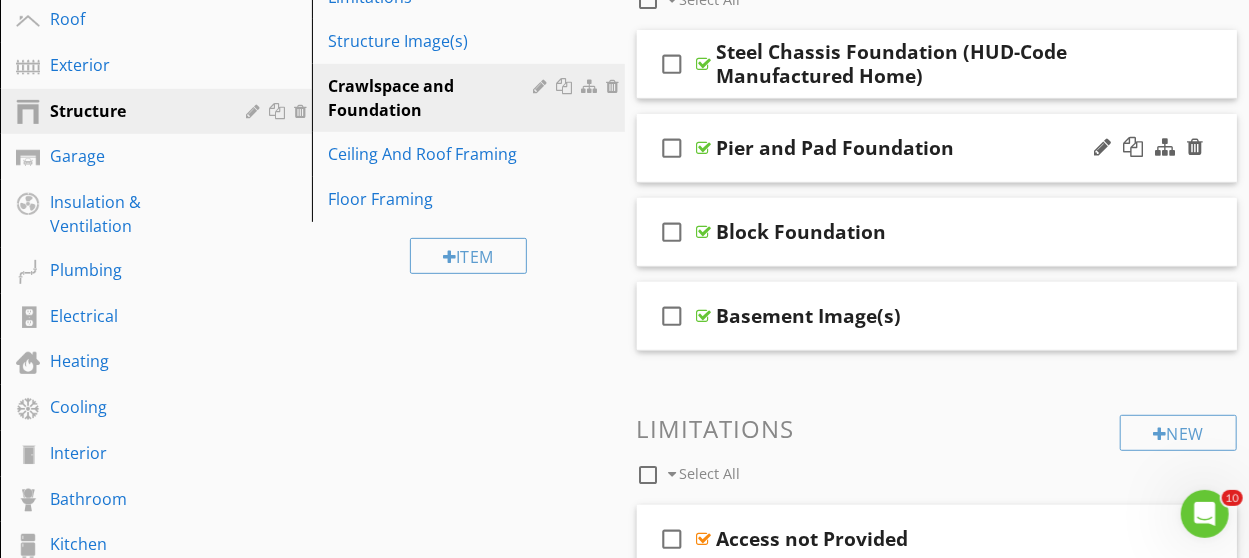 scroll, scrollTop: 400, scrollLeft: 0, axis: vertical 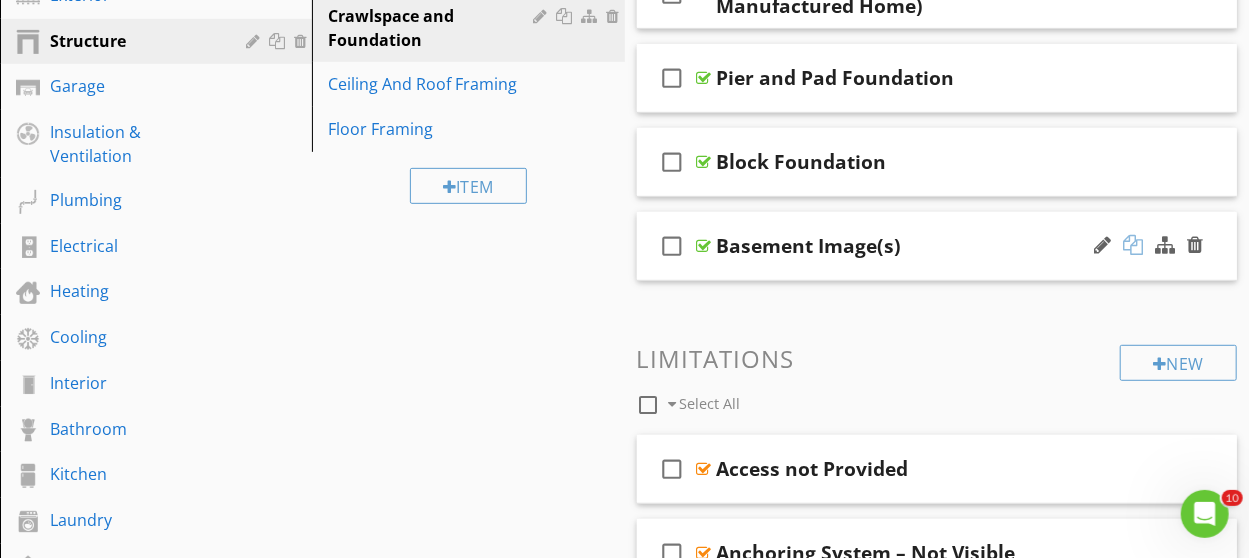 click at bounding box center [1133, 245] 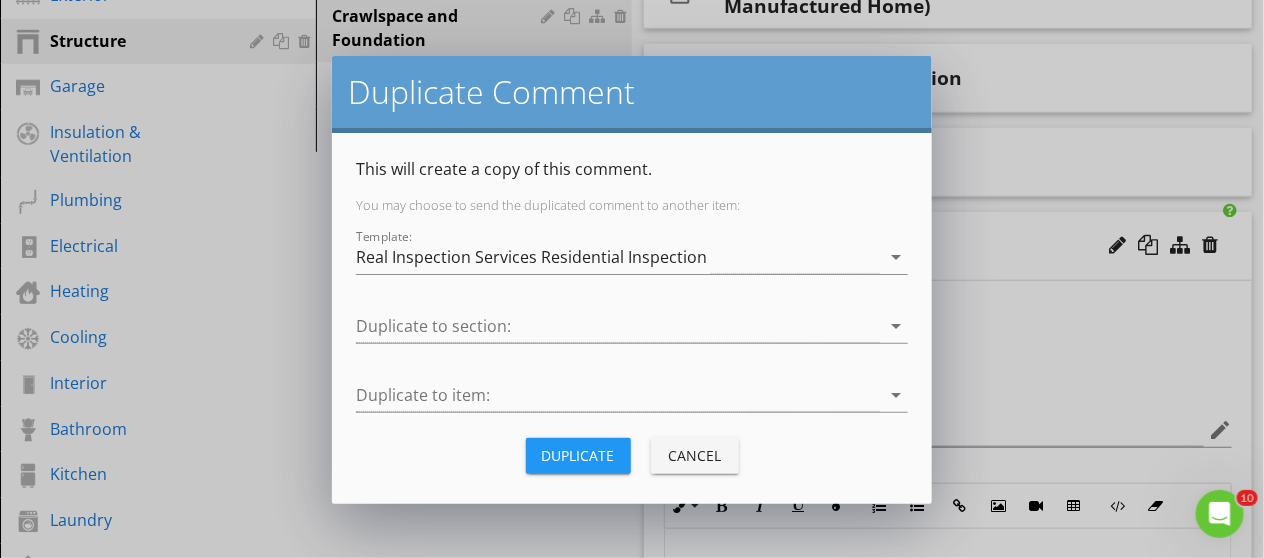 click on "Duplicate" at bounding box center [578, 455] 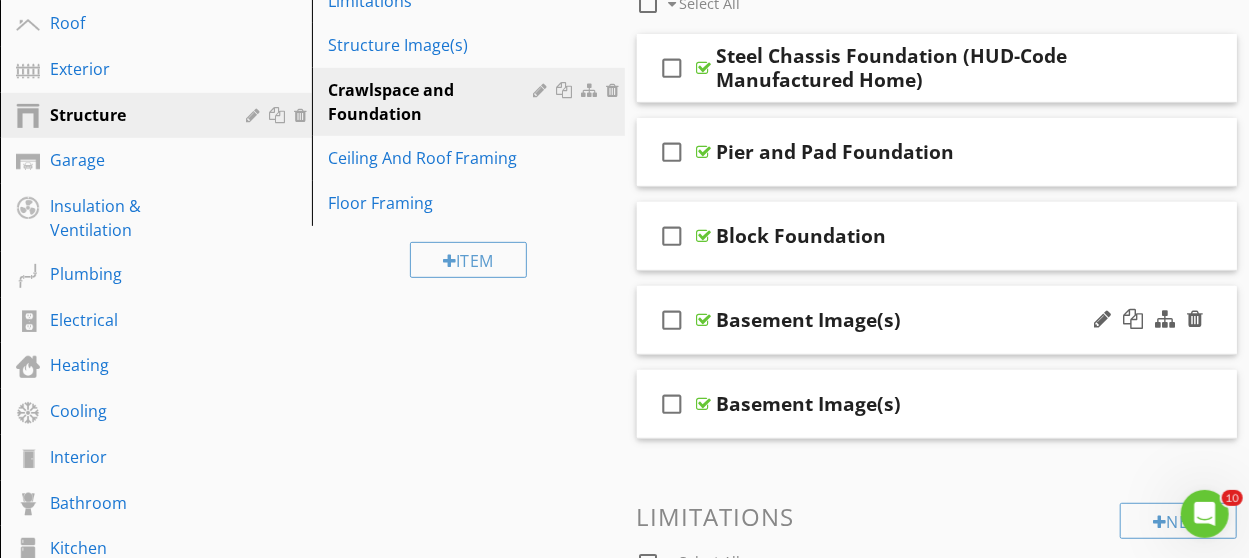 scroll, scrollTop: 300, scrollLeft: 0, axis: vertical 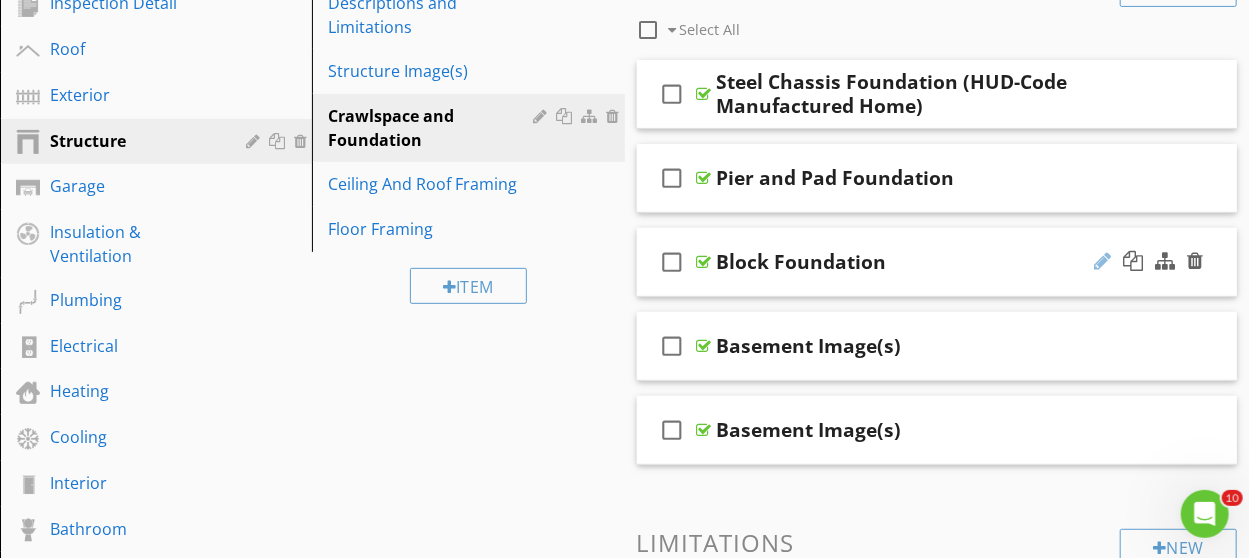 click at bounding box center [1102, 261] 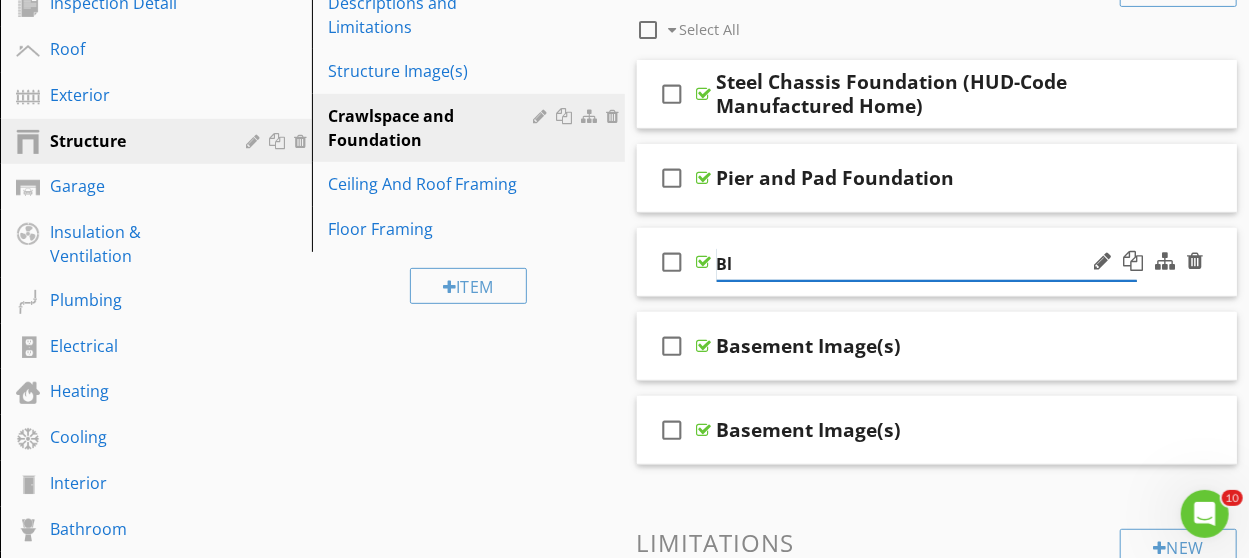 type on "B" 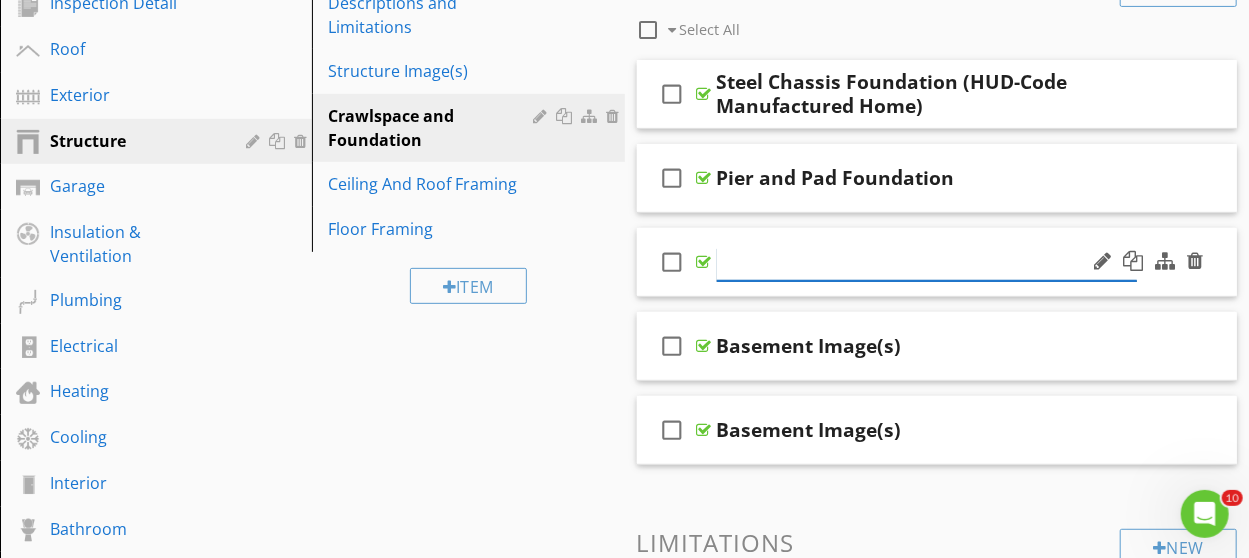 paste on "Anchoring Systems" 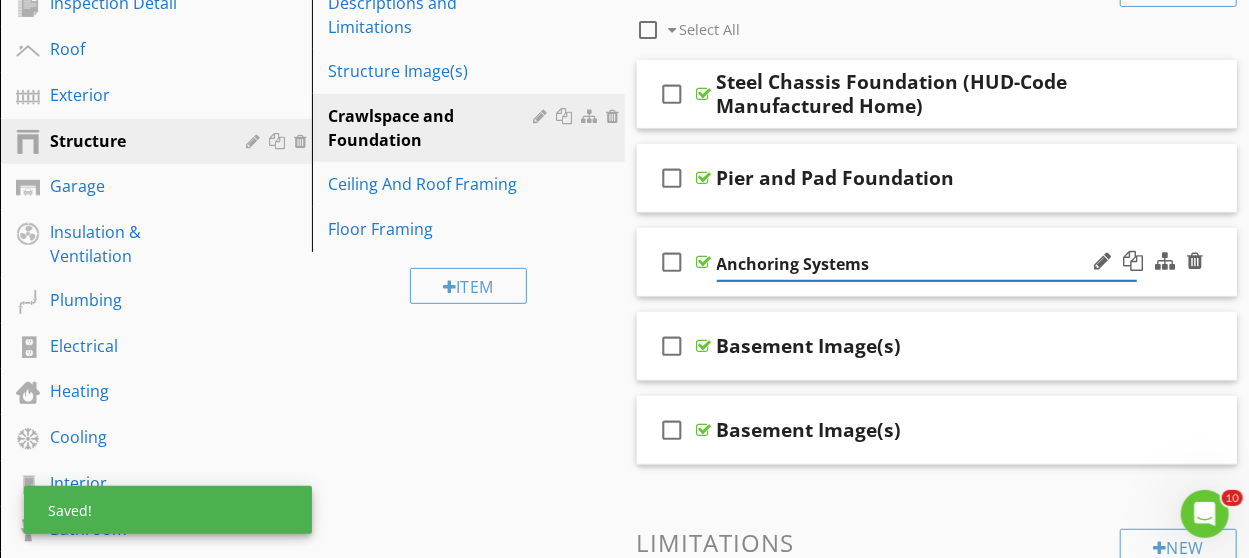 click on "check_box_outline_blank         Anchoring Systems" at bounding box center (937, 262) 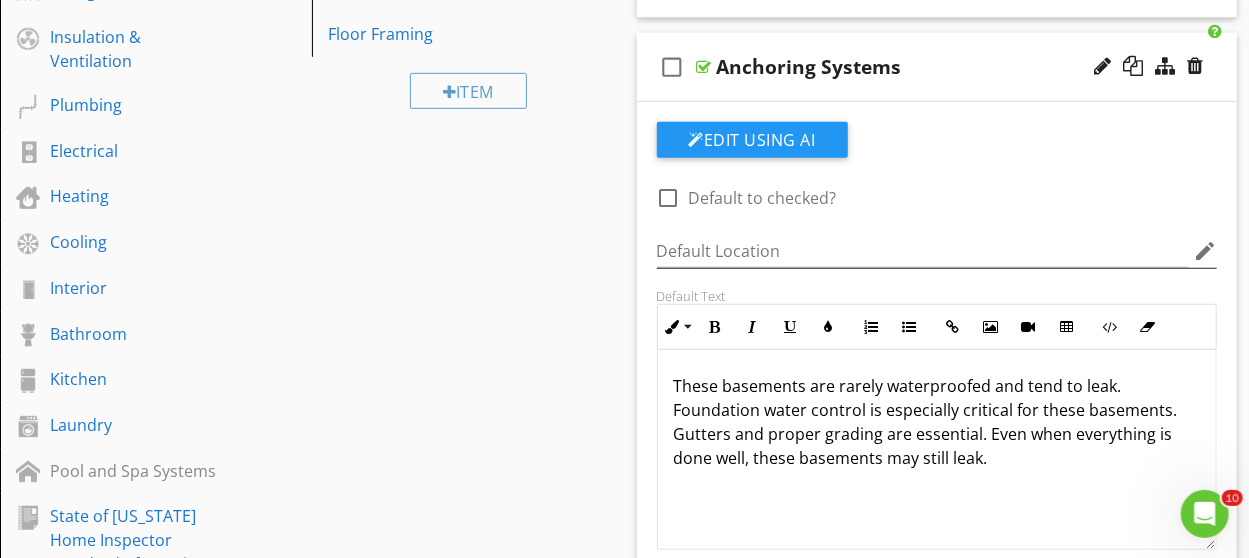 scroll, scrollTop: 500, scrollLeft: 0, axis: vertical 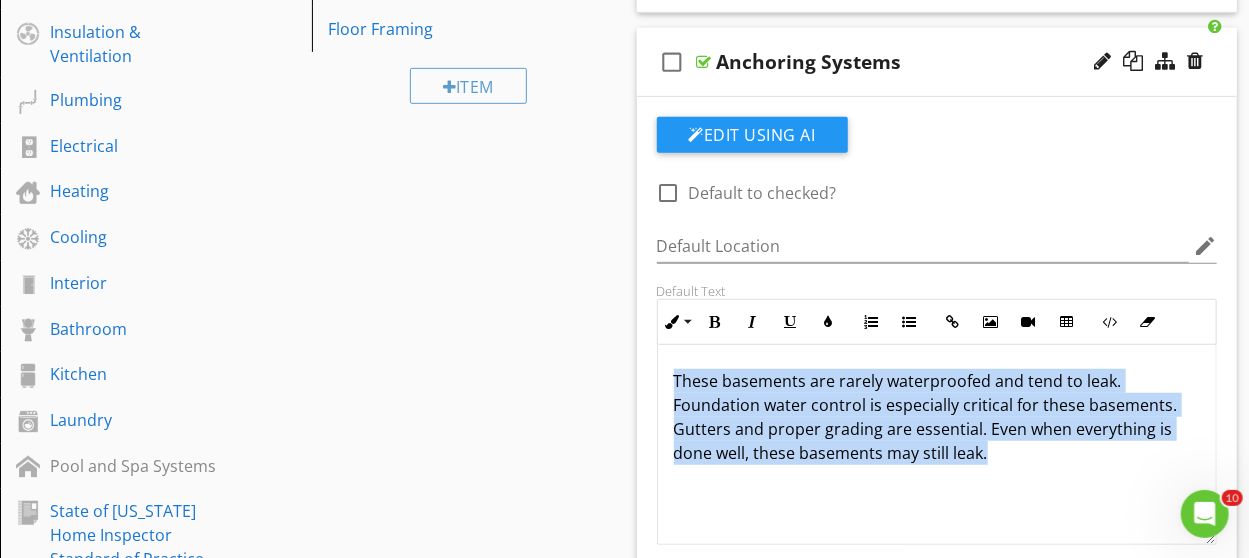 drag, startPoint x: 1018, startPoint y: 452, endPoint x: 630, endPoint y: 374, distance: 395.76254 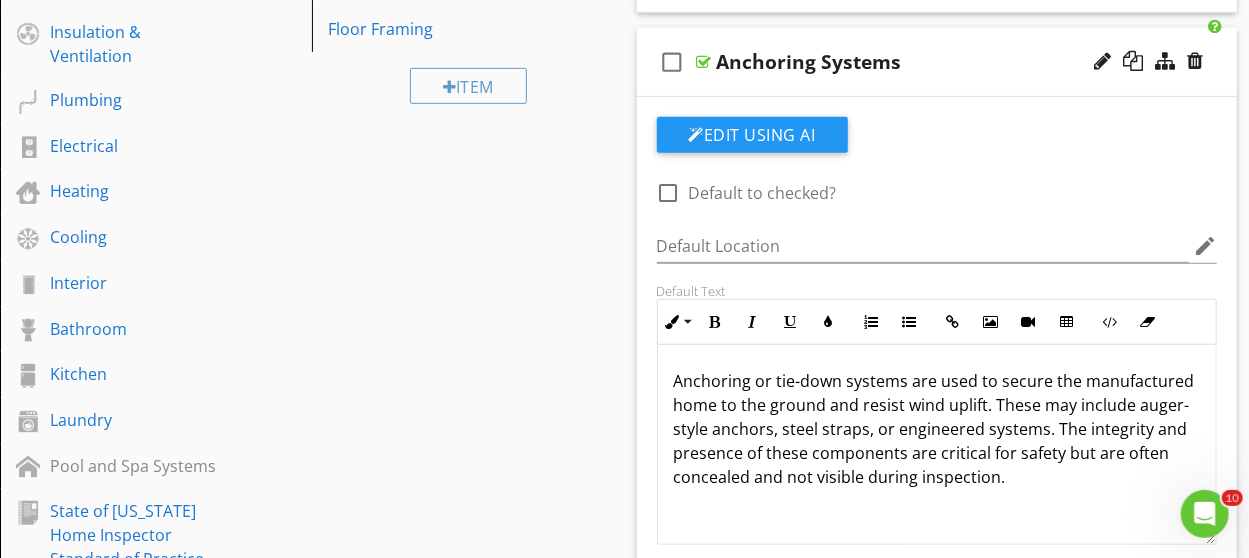 scroll, scrollTop: 0, scrollLeft: 0, axis: both 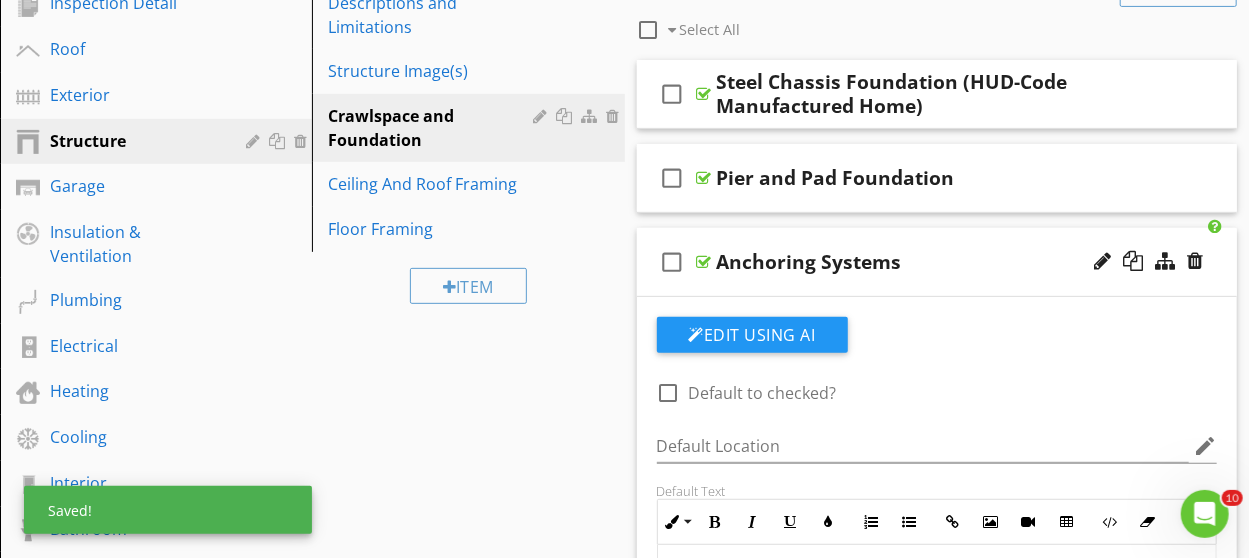 click on "check_box_outline_blank
Anchoring Systems" at bounding box center (937, 262) 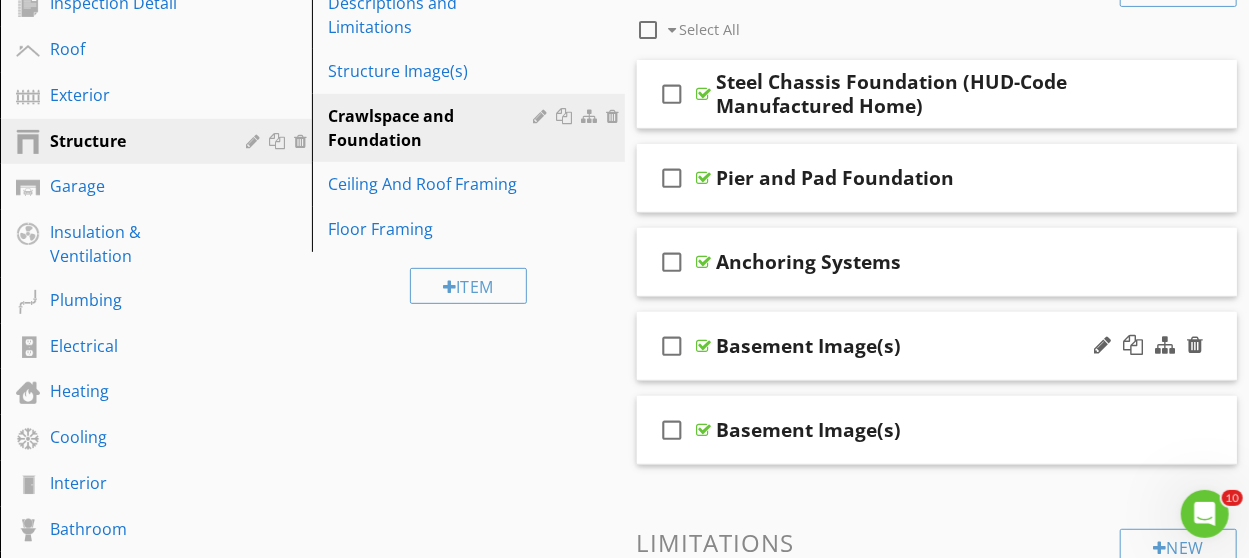 scroll, scrollTop: 400, scrollLeft: 0, axis: vertical 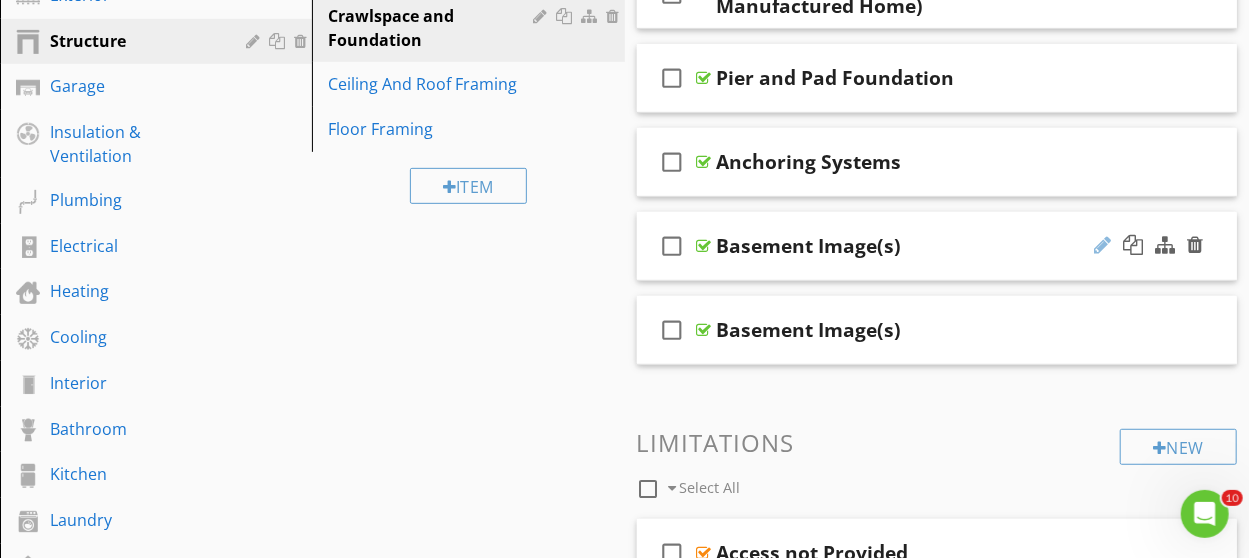 click at bounding box center [1102, 245] 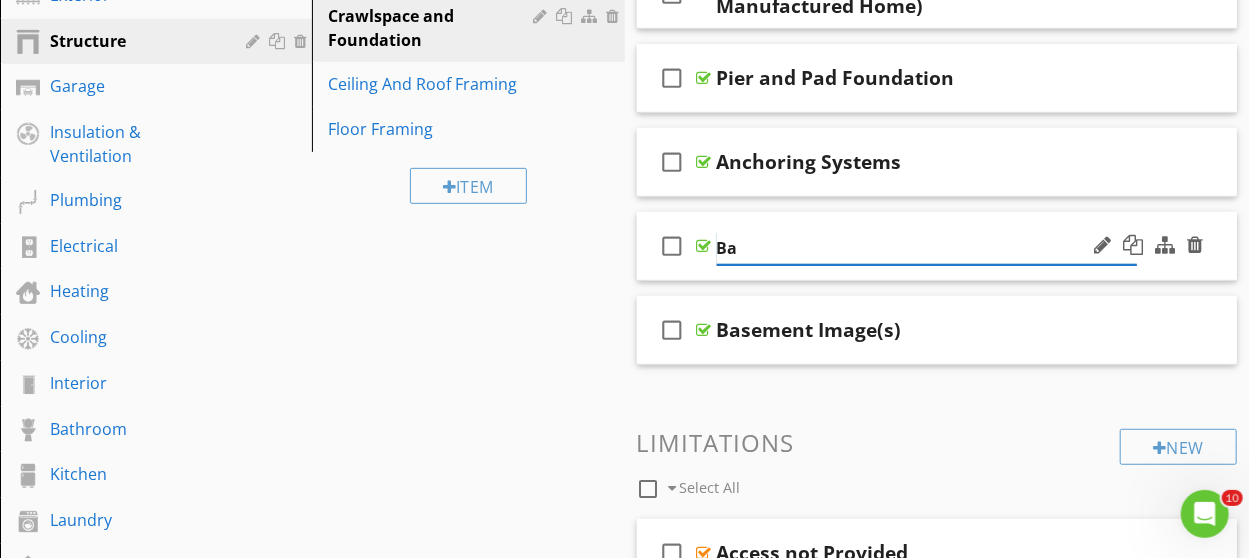 type on "B" 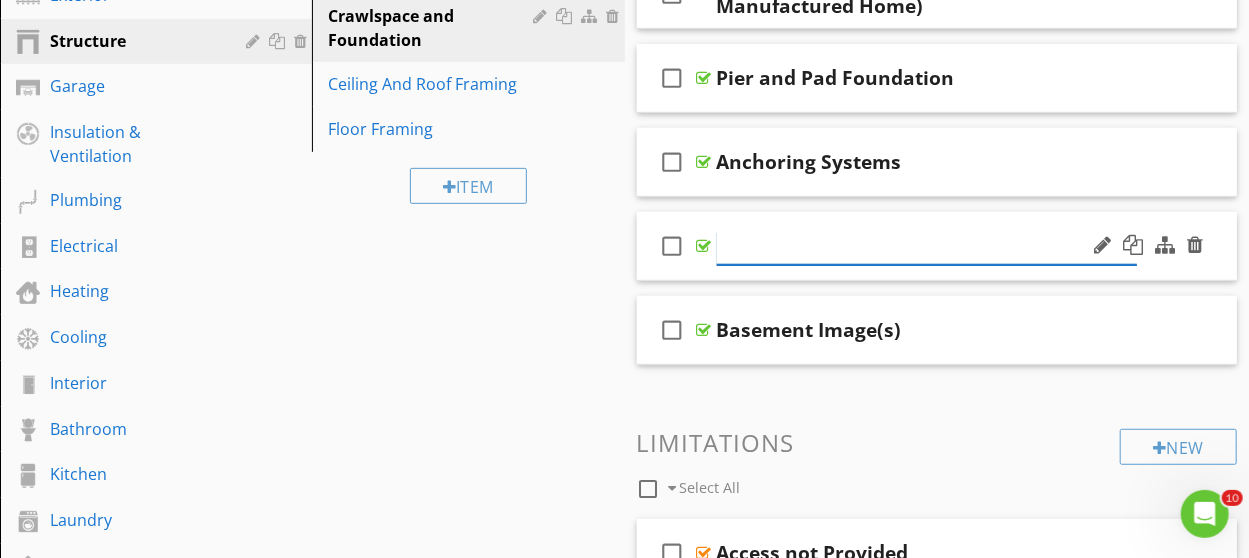 paste on "Skirting and Access Considerations" 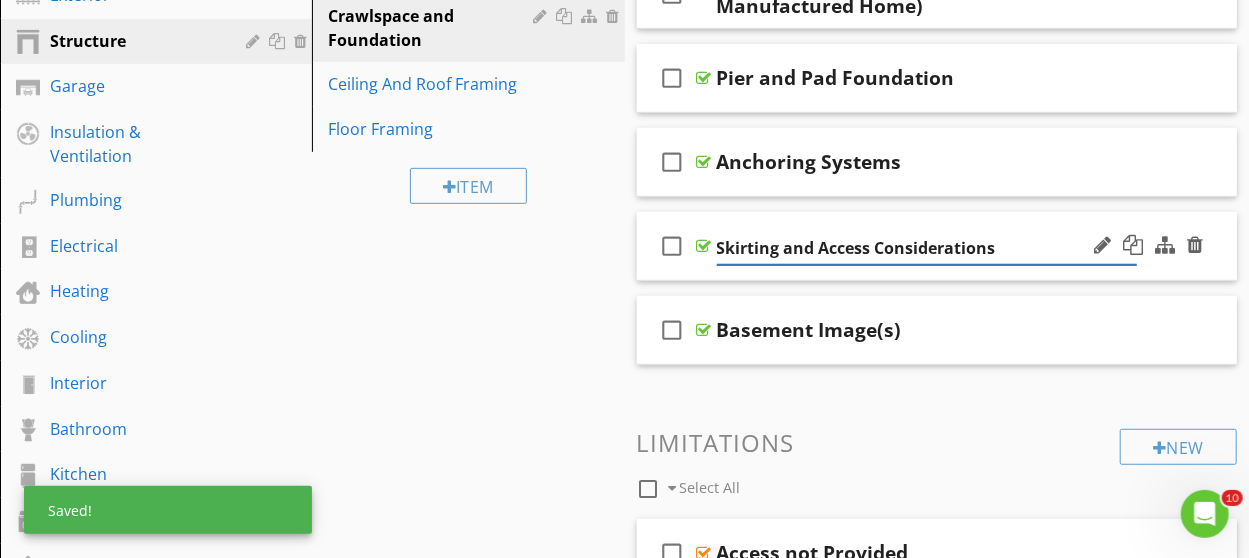click on "check_box_outline_blank         Skirting and Access Considerations" at bounding box center (937, 246) 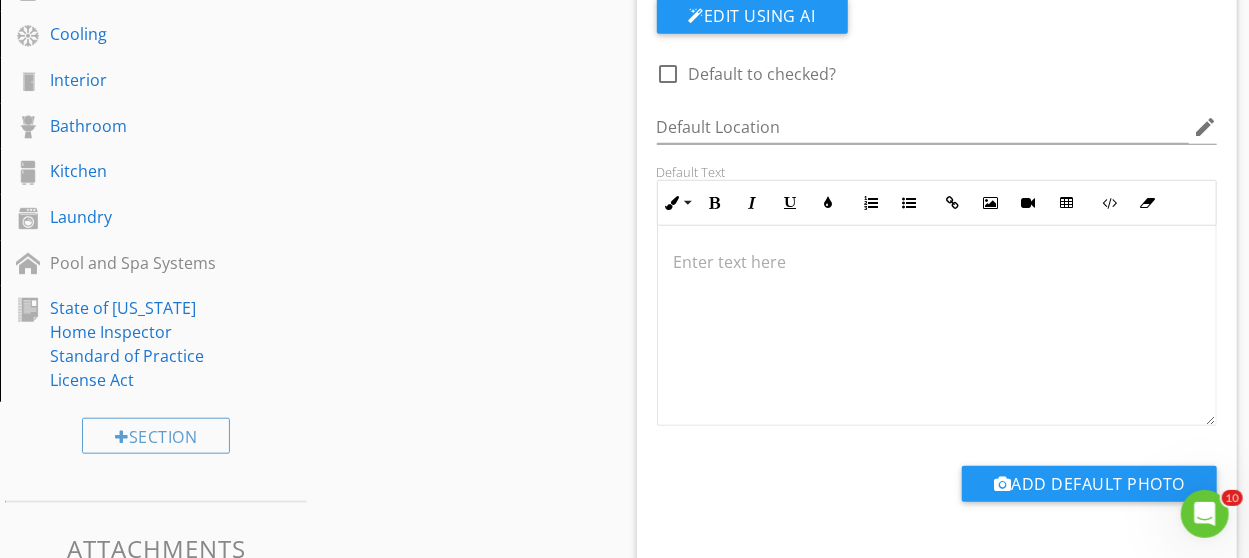 scroll, scrollTop: 700, scrollLeft: 0, axis: vertical 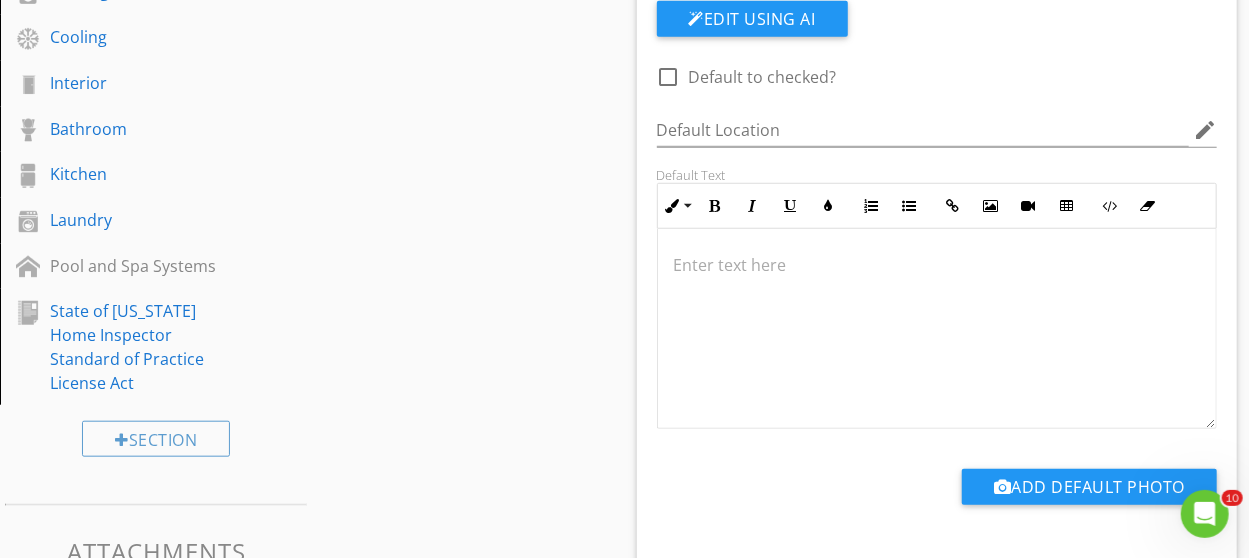 click at bounding box center (937, 265) 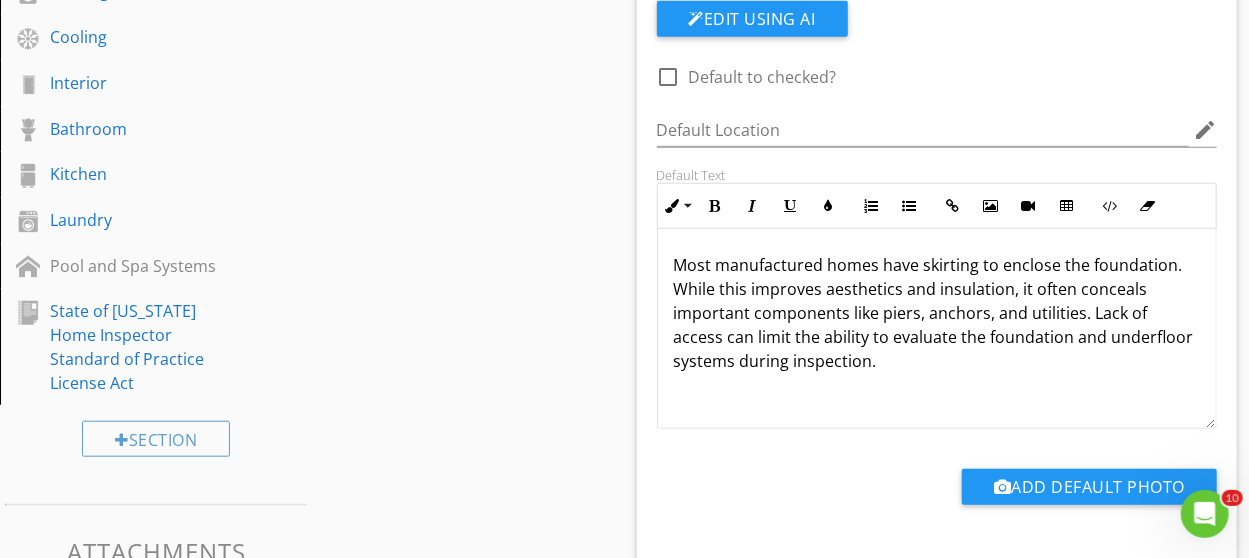 scroll, scrollTop: 0, scrollLeft: 0, axis: both 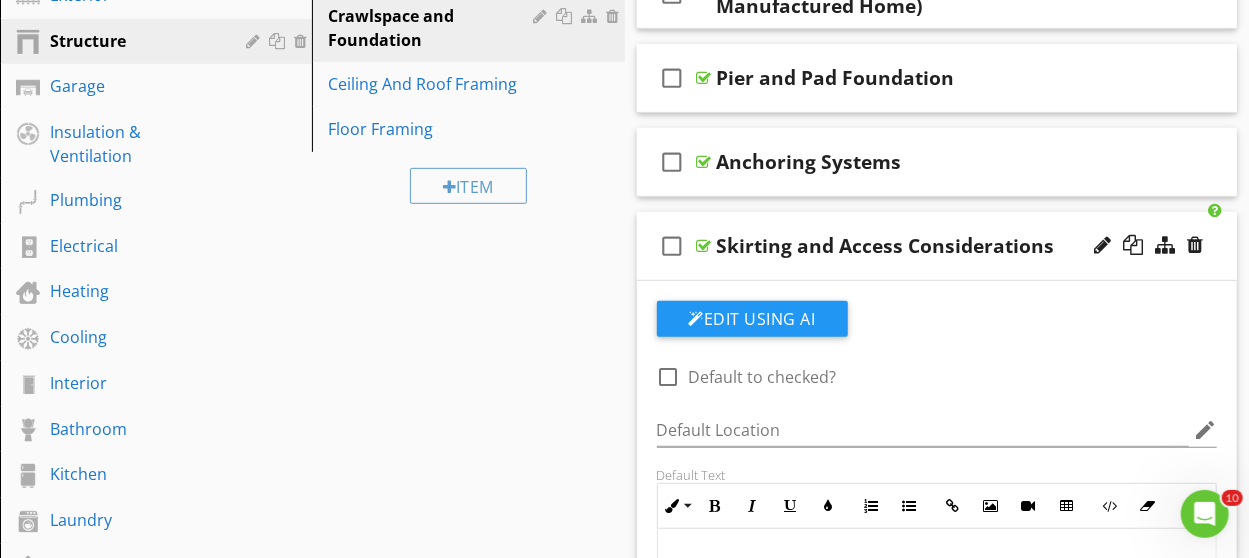 click on "check_box_outline_blank
Skirting and Access Considerations" at bounding box center [937, 246] 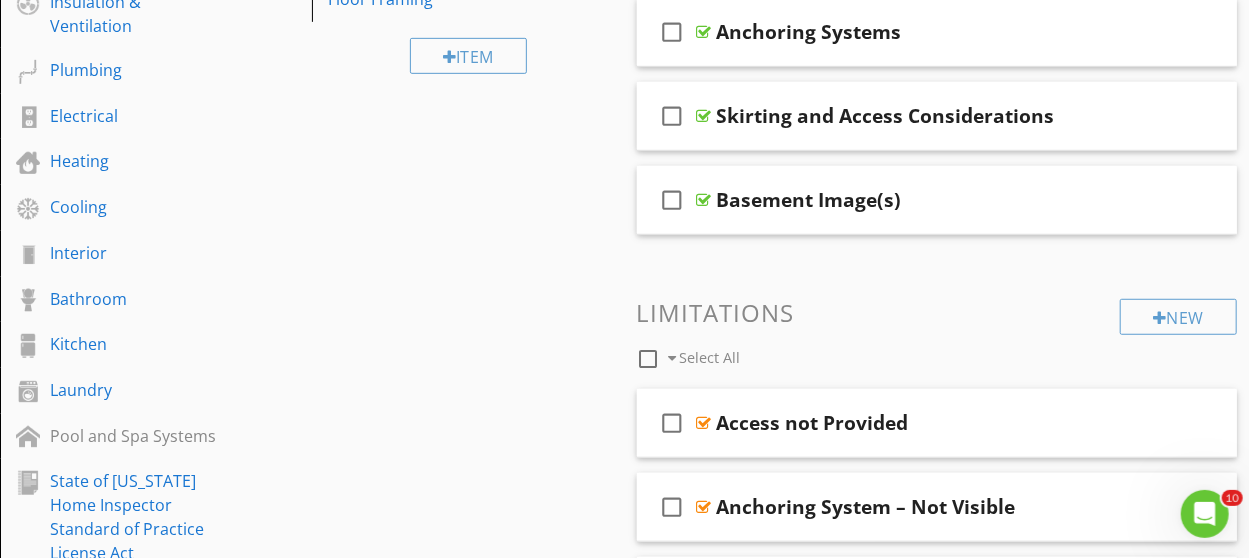 scroll, scrollTop: 500, scrollLeft: 0, axis: vertical 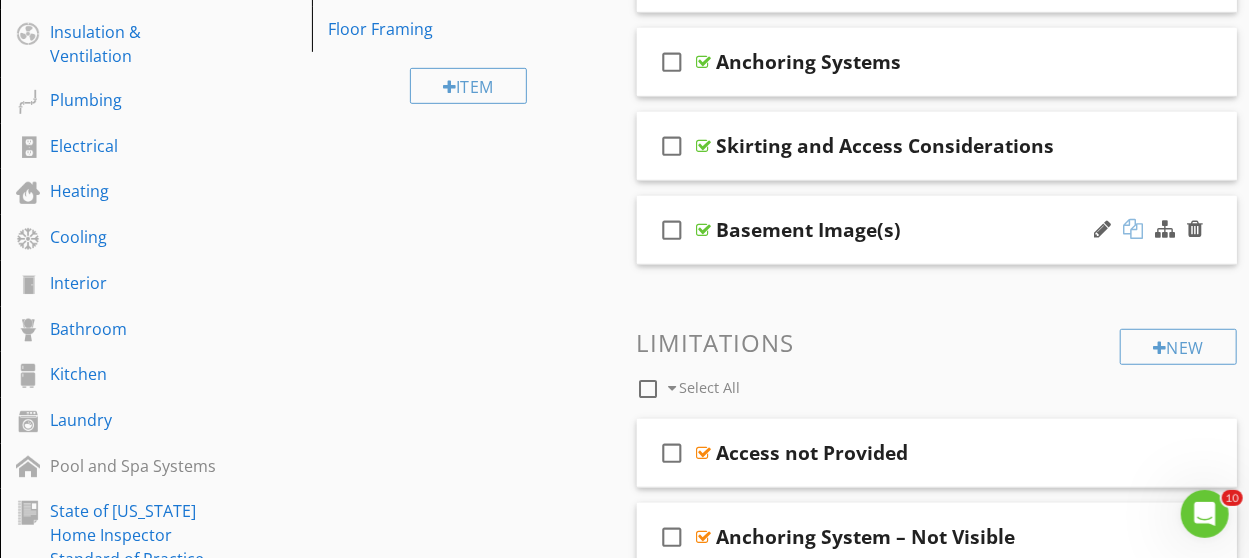 click at bounding box center (1133, 229) 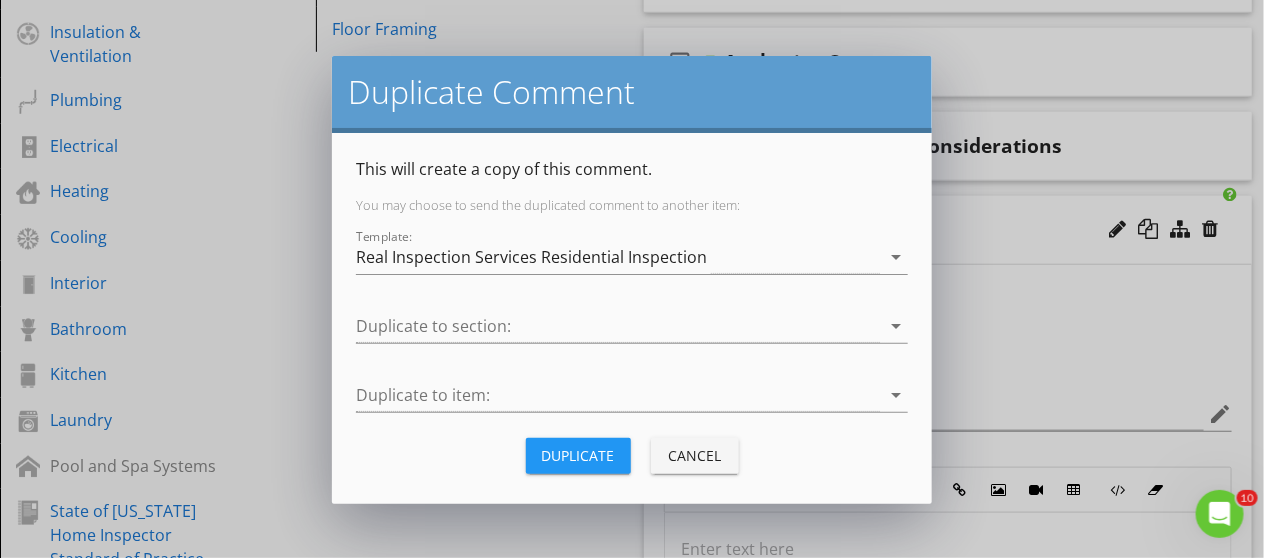 click on "Duplicate" at bounding box center [578, 455] 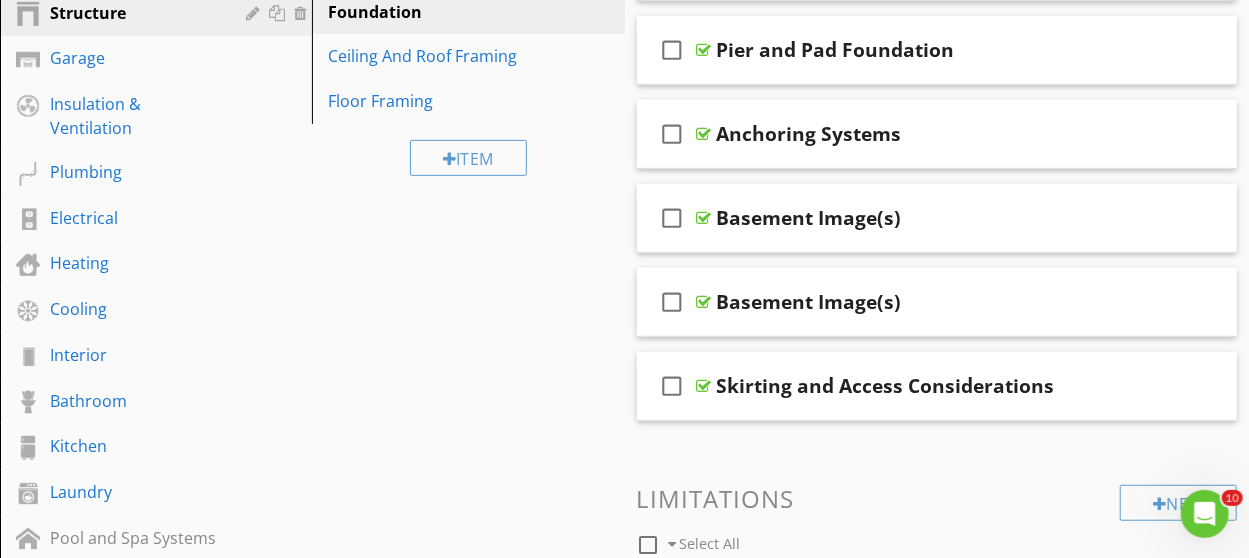 scroll, scrollTop: 400, scrollLeft: 0, axis: vertical 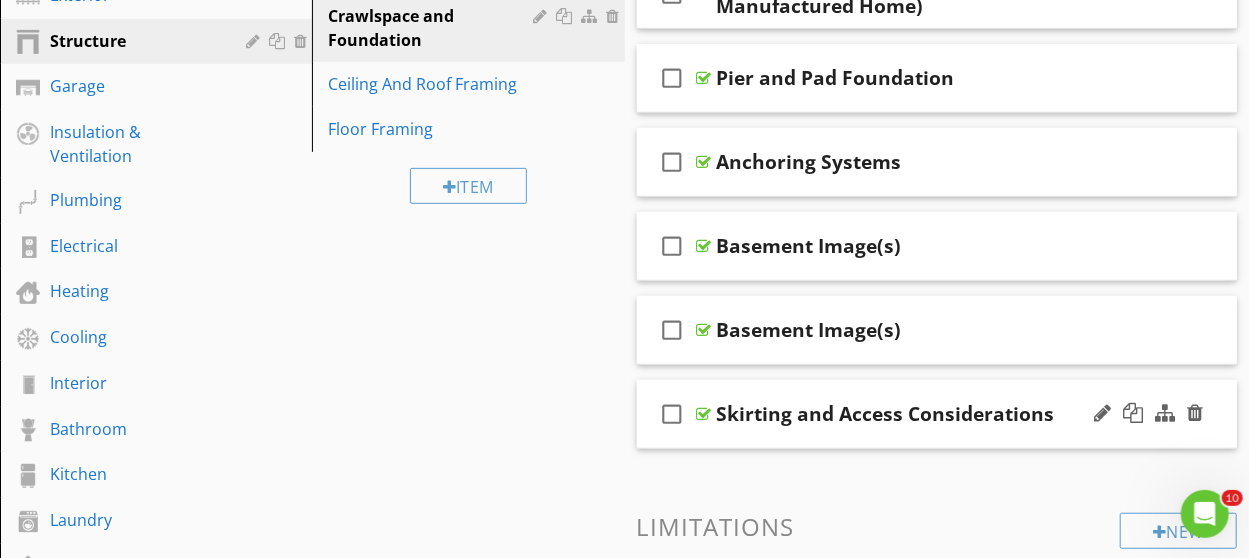 type 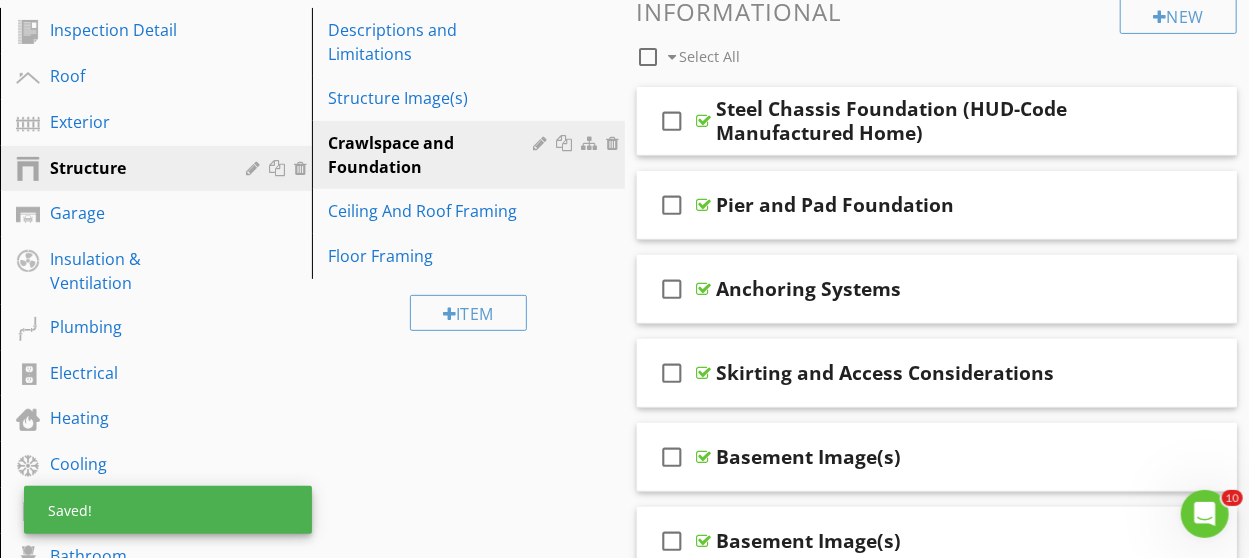 scroll, scrollTop: 200, scrollLeft: 0, axis: vertical 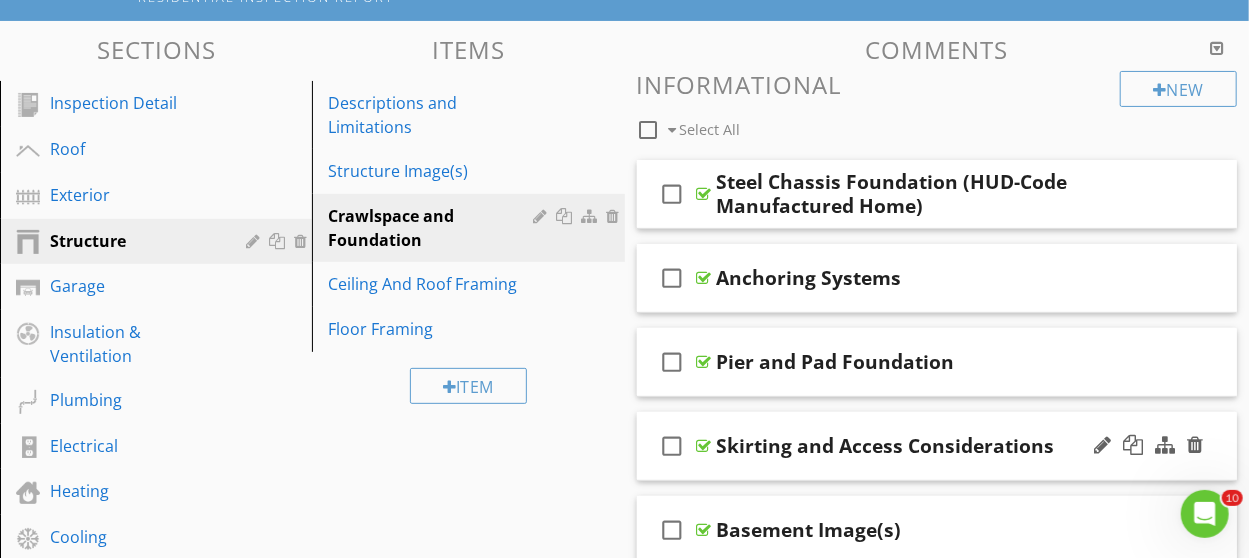 click on "Skirting and Access Considerations" at bounding box center [886, 446] 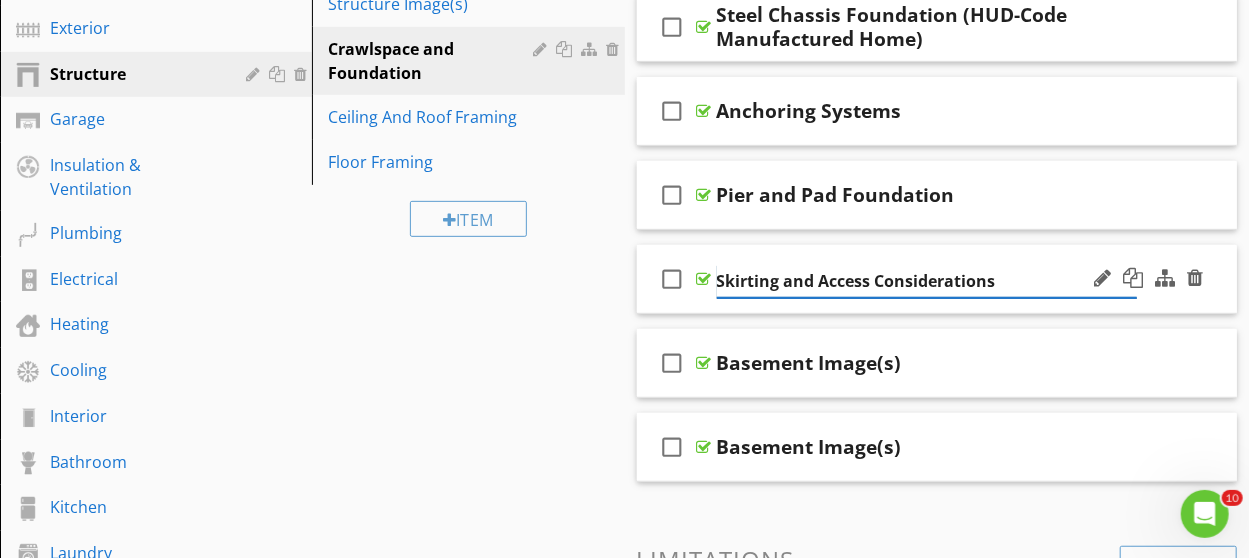 scroll, scrollTop: 400, scrollLeft: 0, axis: vertical 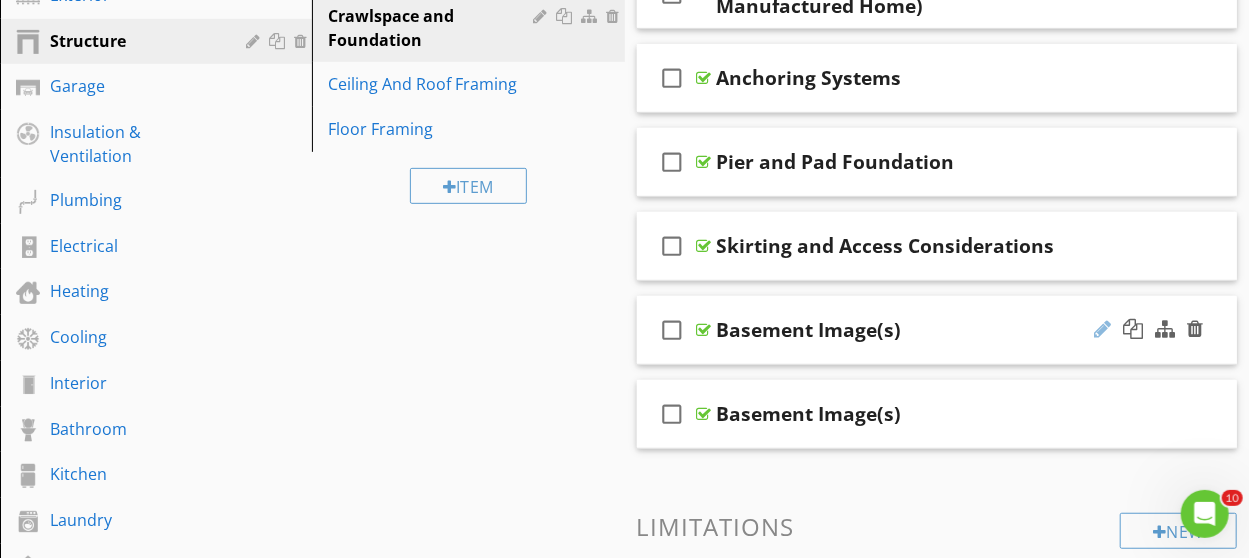 click at bounding box center (1102, 329) 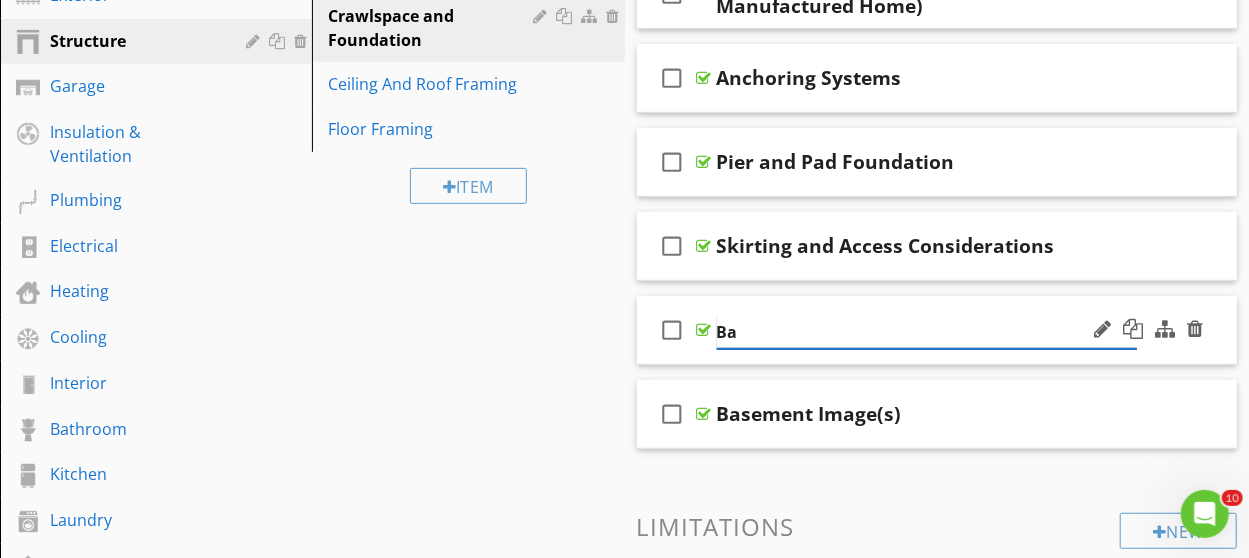 type on "B" 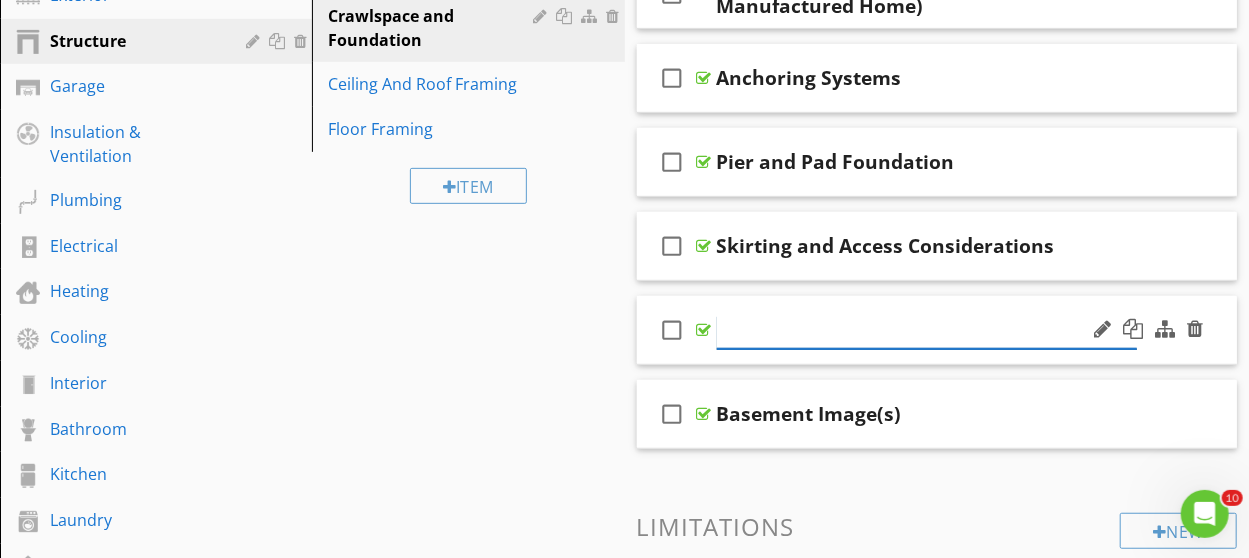 paste on "Soil and Drainage Conditions" 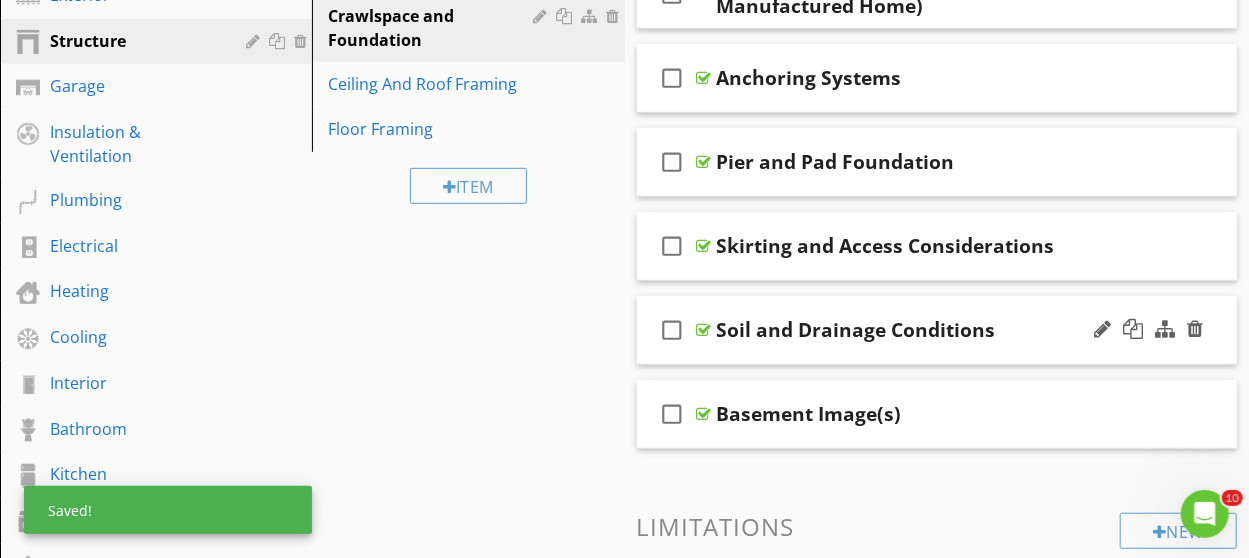 click on "check_box_outline_blank
Soil and Drainage Conditions" at bounding box center [937, 330] 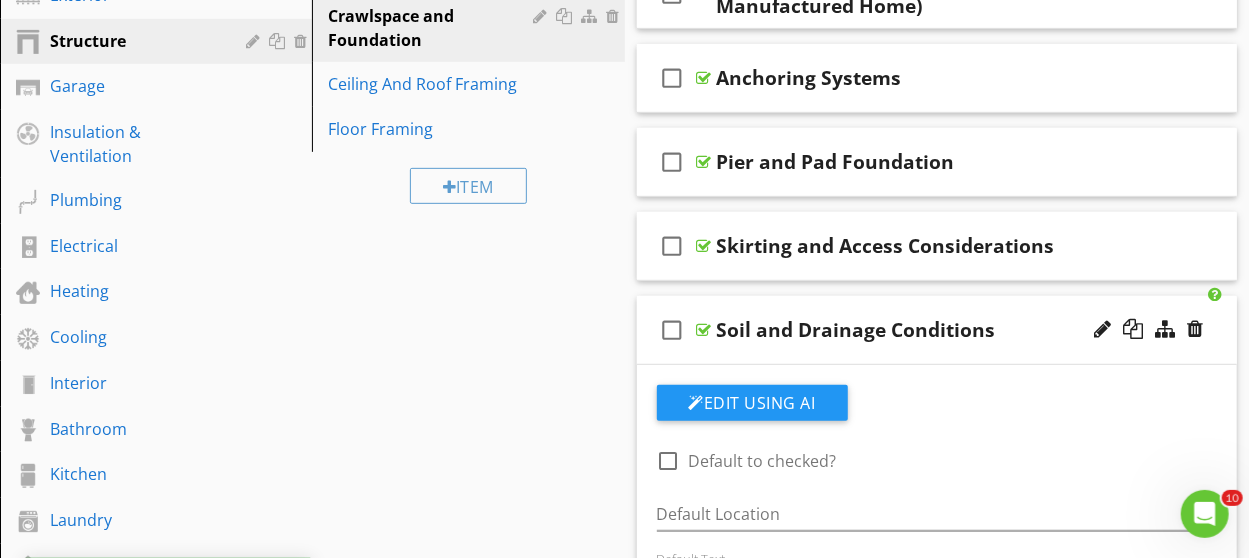 click on "check_box_outline_blank
Soil and Drainage Conditions" at bounding box center [937, 330] 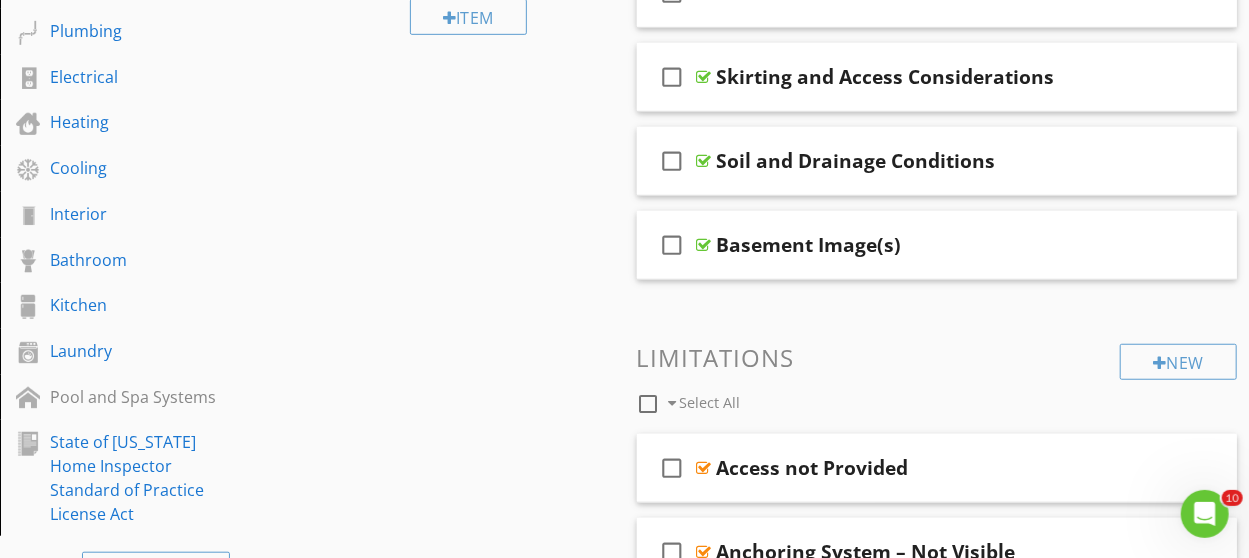 scroll, scrollTop: 600, scrollLeft: 0, axis: vertical 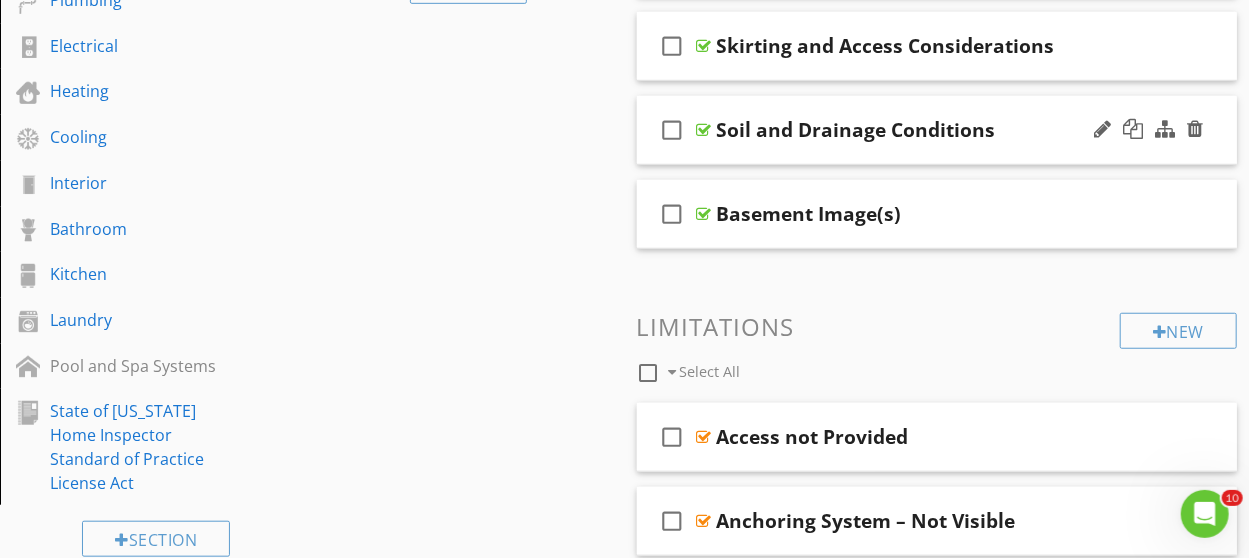 click on "check_box_outline_blank
Soil and Drainage Conditions" at bounding box center (937, 130) 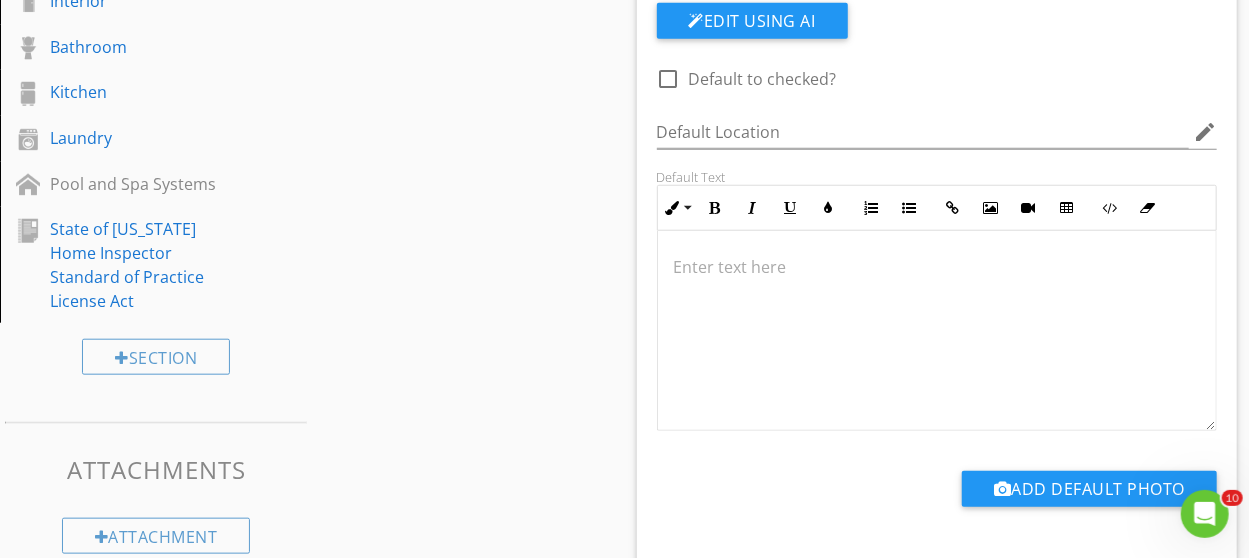scroll, scrollTop: 800, scrollLeft: 0, axis: vertical 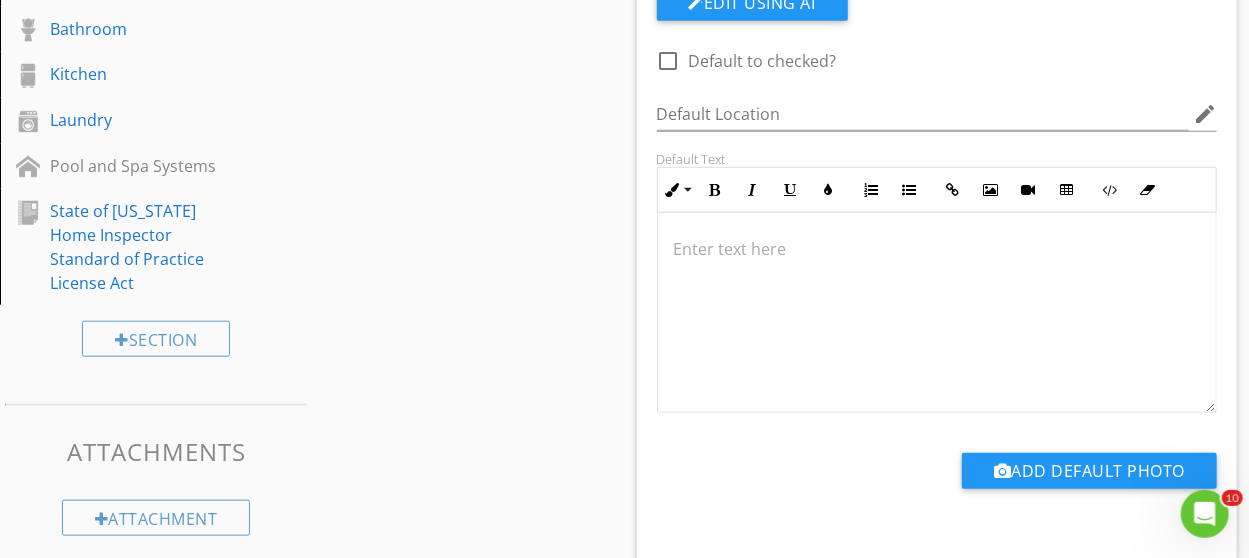 click at bounding box center [937, 249] 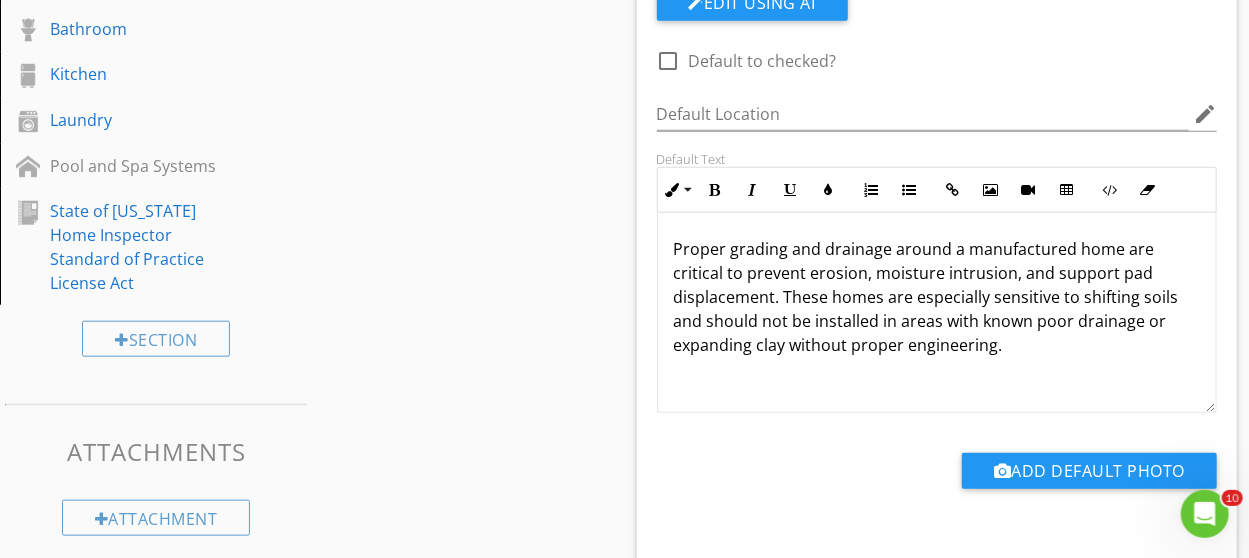 scroll, scrollTop: 0, scrollLeft: 0, axis: both 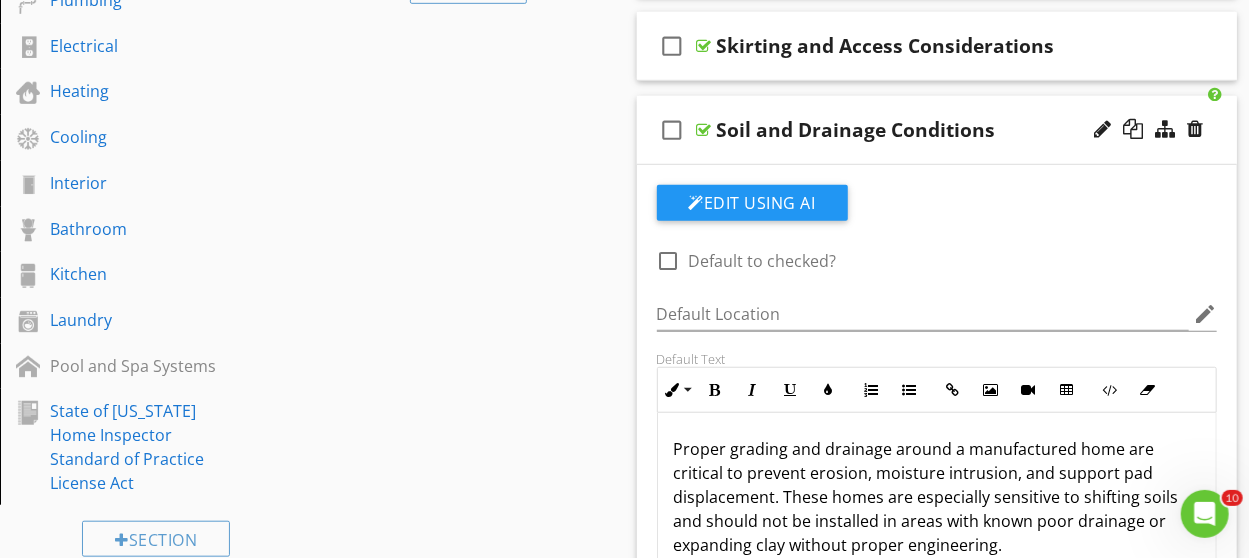 click on "check_box_outline_blank
Soil and Drainage Conditions" at bounding box center (937, 130) 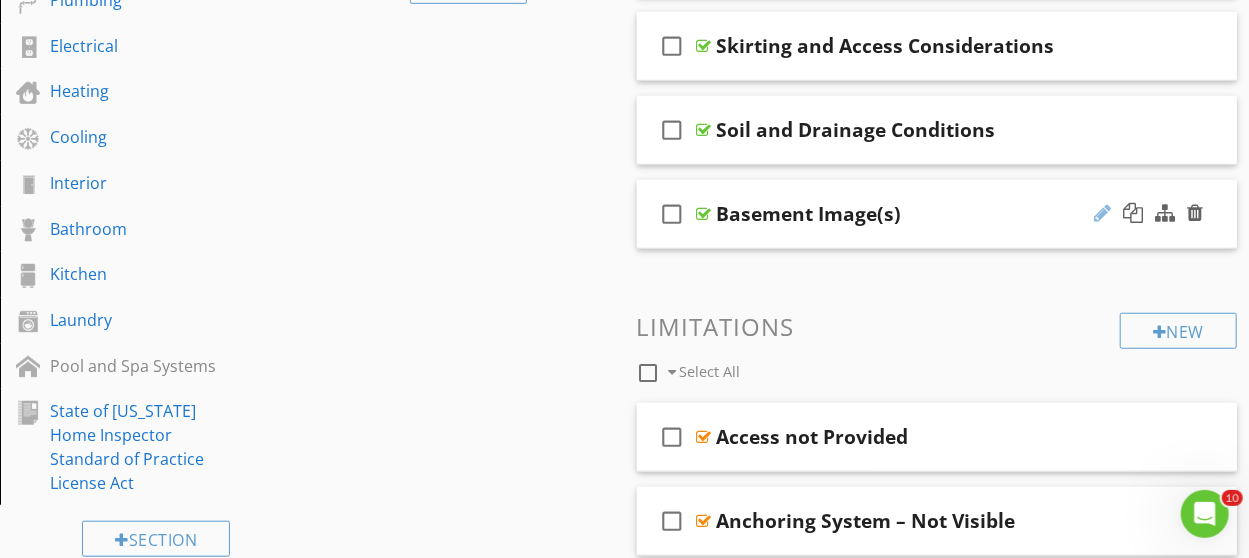 click at bounding box center [1102, 213] 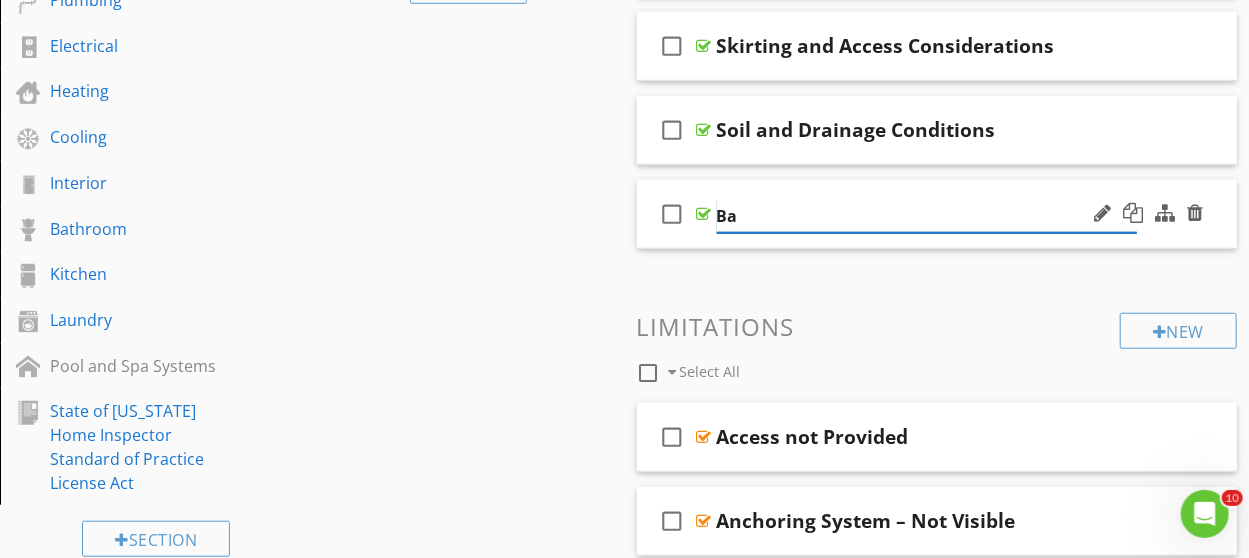 type on "B" 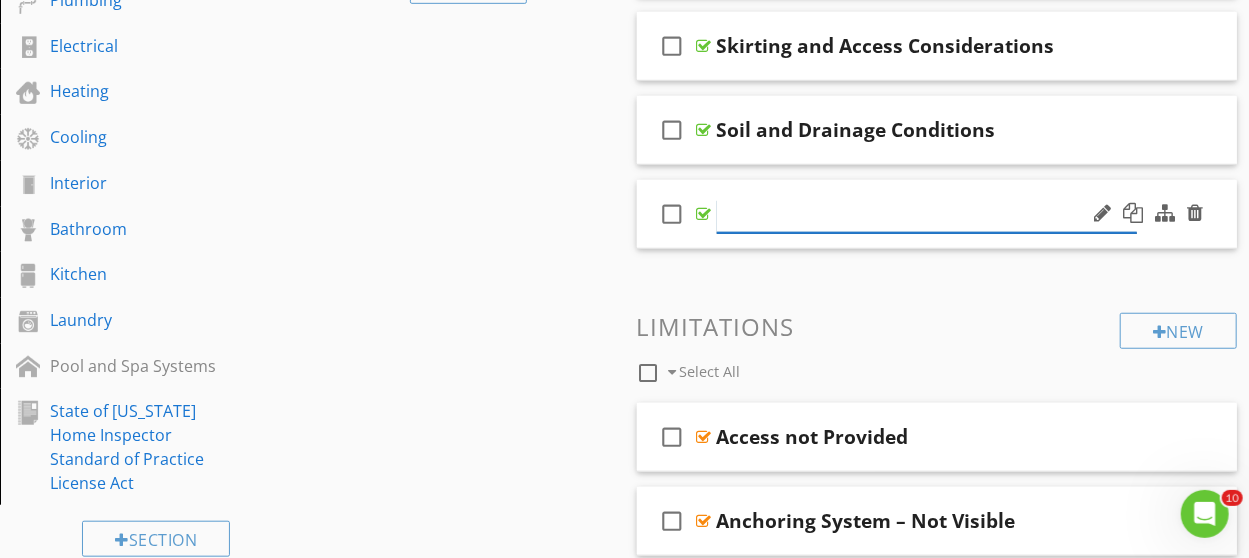 paste on "Basement or Permanent Foundations (Hybrid Installations)" 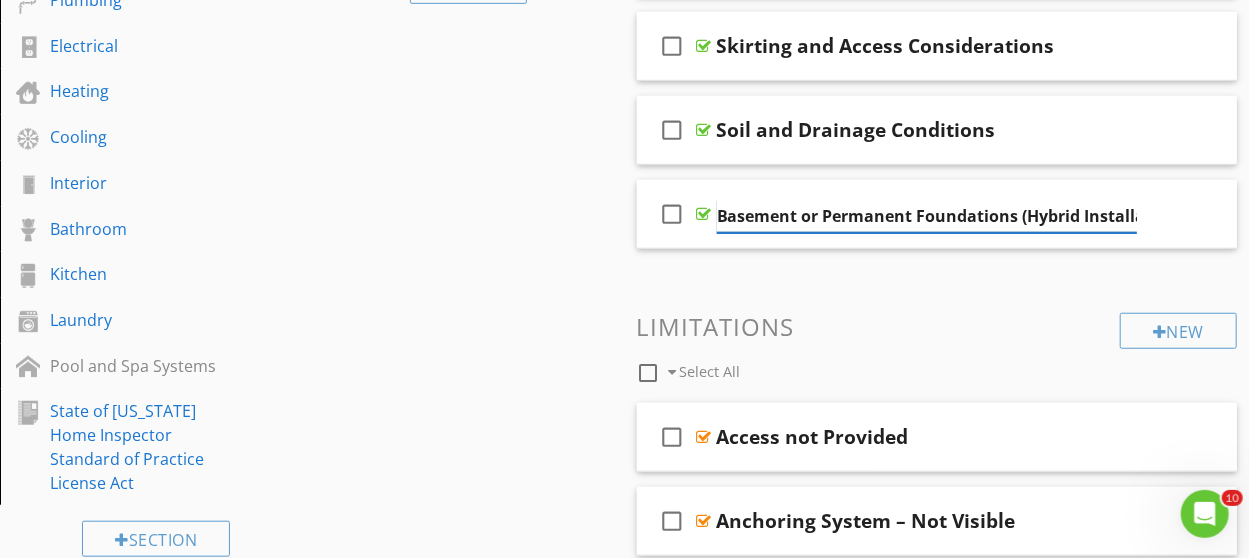 scroll, scrollTop: 0, scrollLeft: 51, axis: horizontal 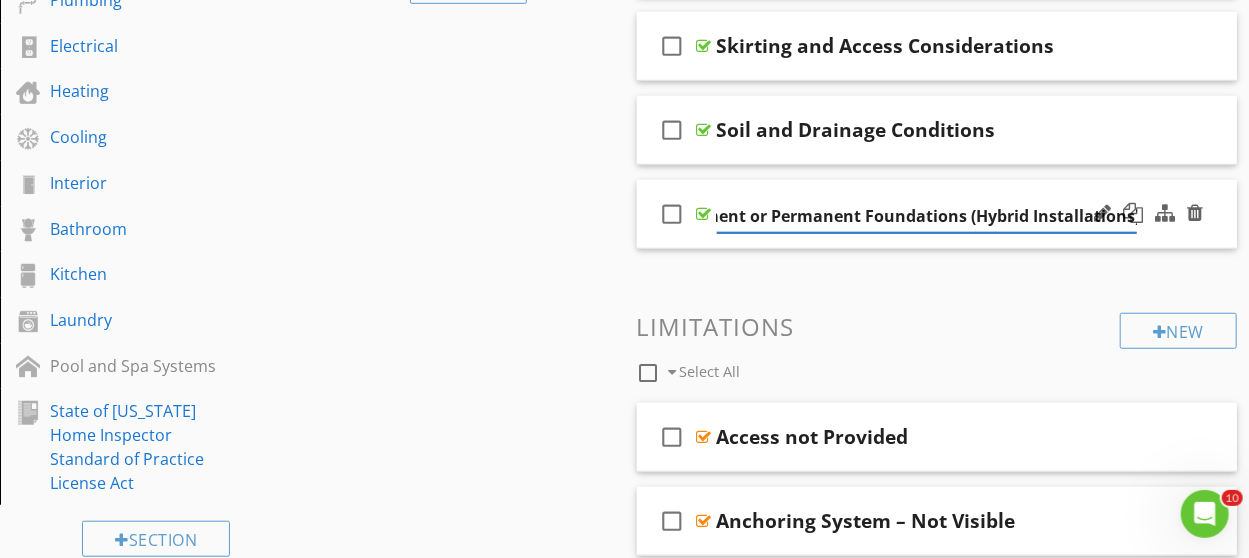 click on "check_box_outline_blank         Basement or Permanent Foundations (Hybrid Installations)" at bounding box center (937, 214) 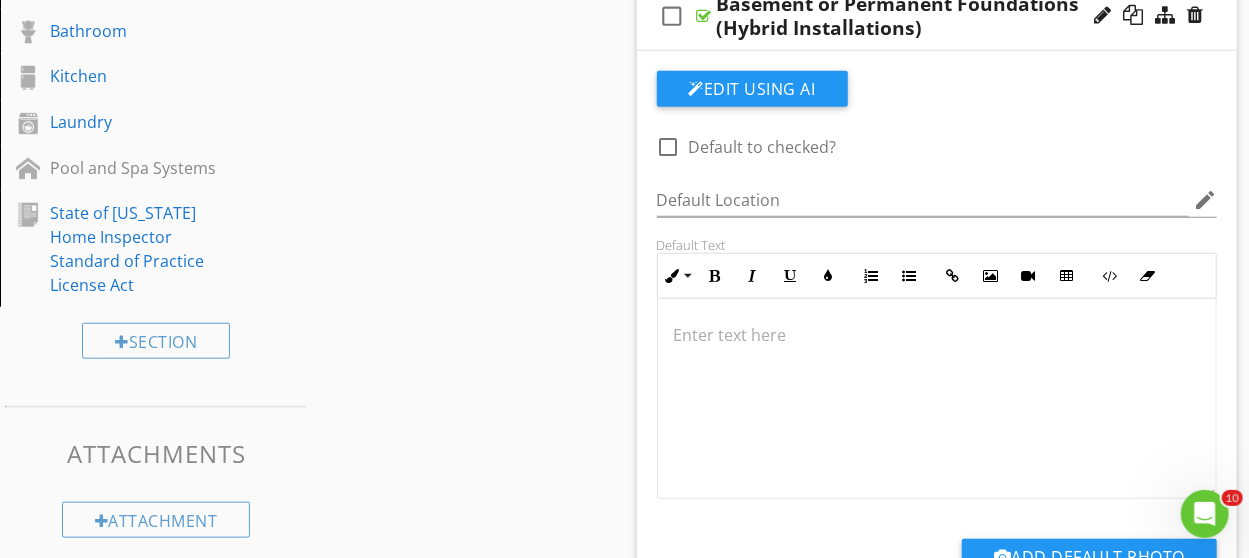 scroll, scrollTop: 800, scrollLeft: 0, axis: vertical 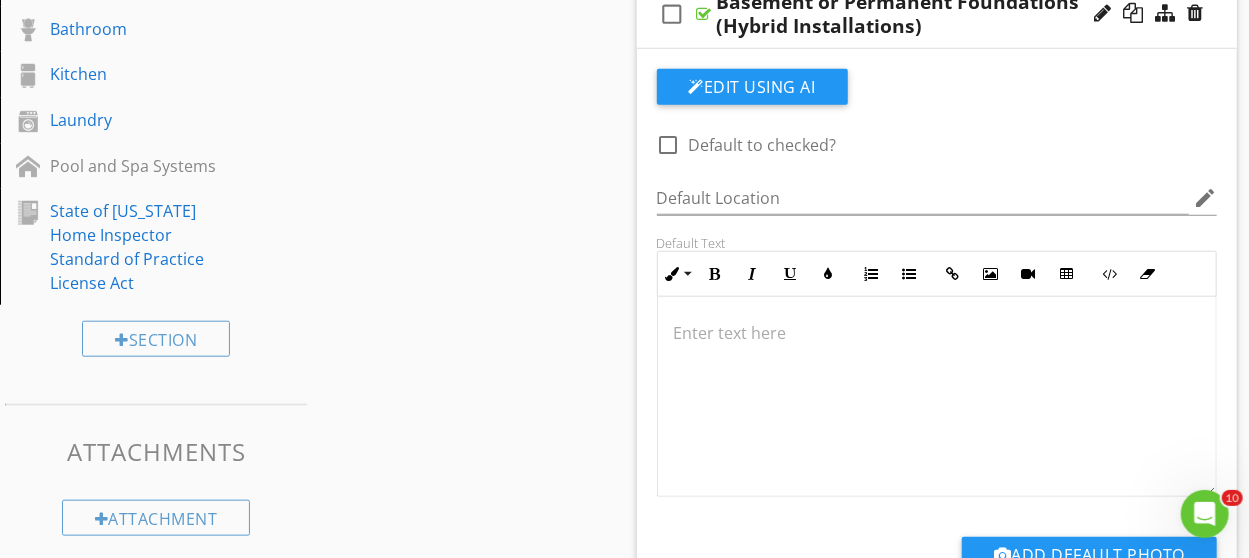 click at bounding box center [937, 333] 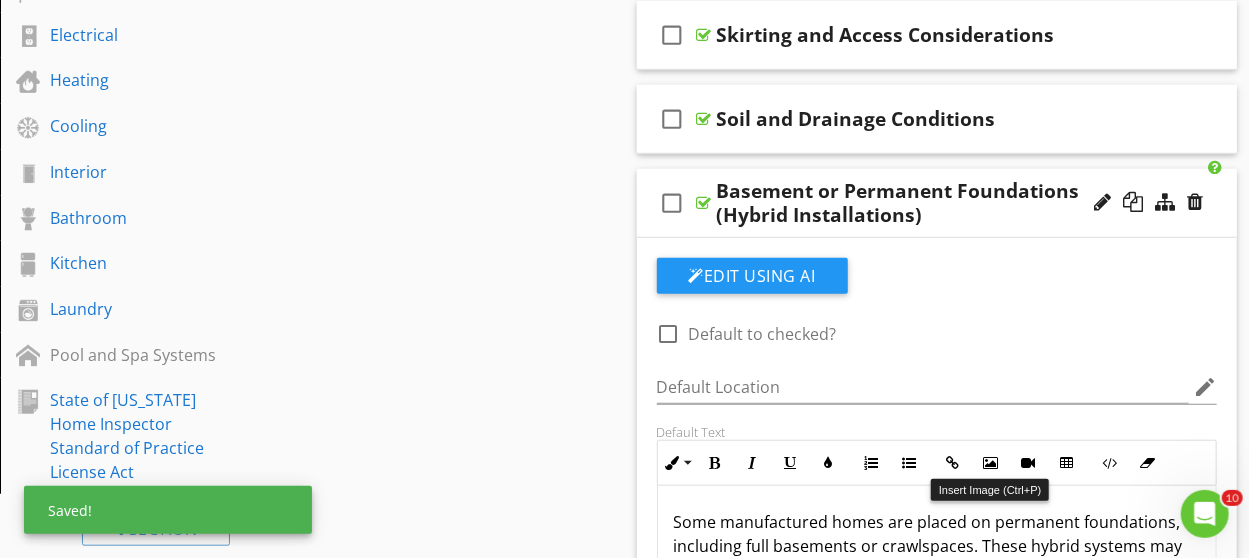 scroll, scrollTop: 600, scrollLeft: 0, axis: vertical 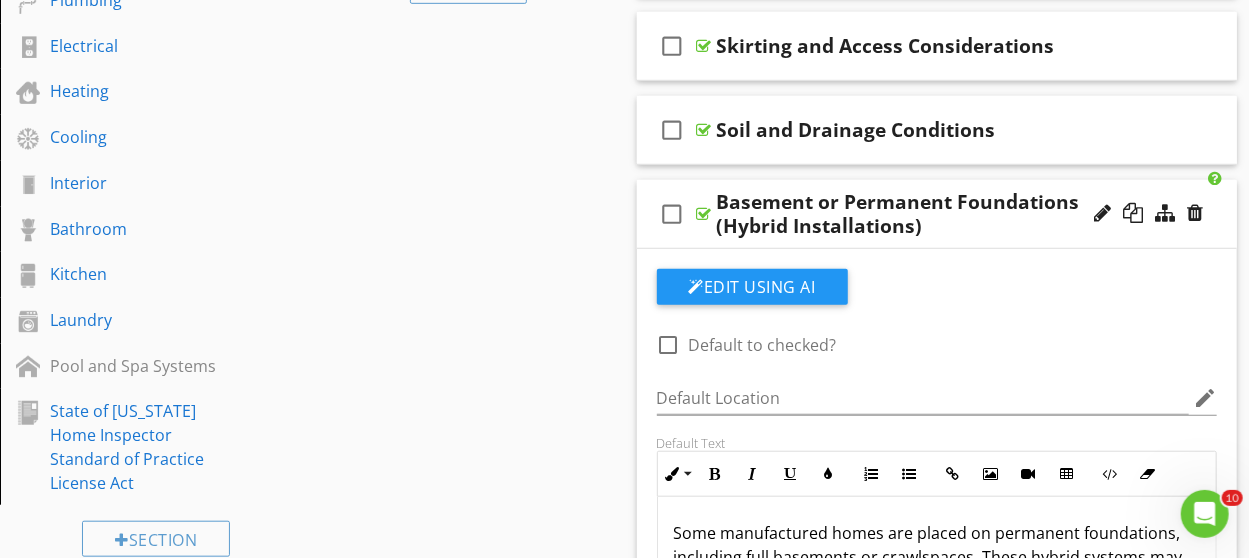 click on "check_box_outline_blank
Basement or Permanent Foundations (Hybrid Installations)" at bounding box center [937, 214] 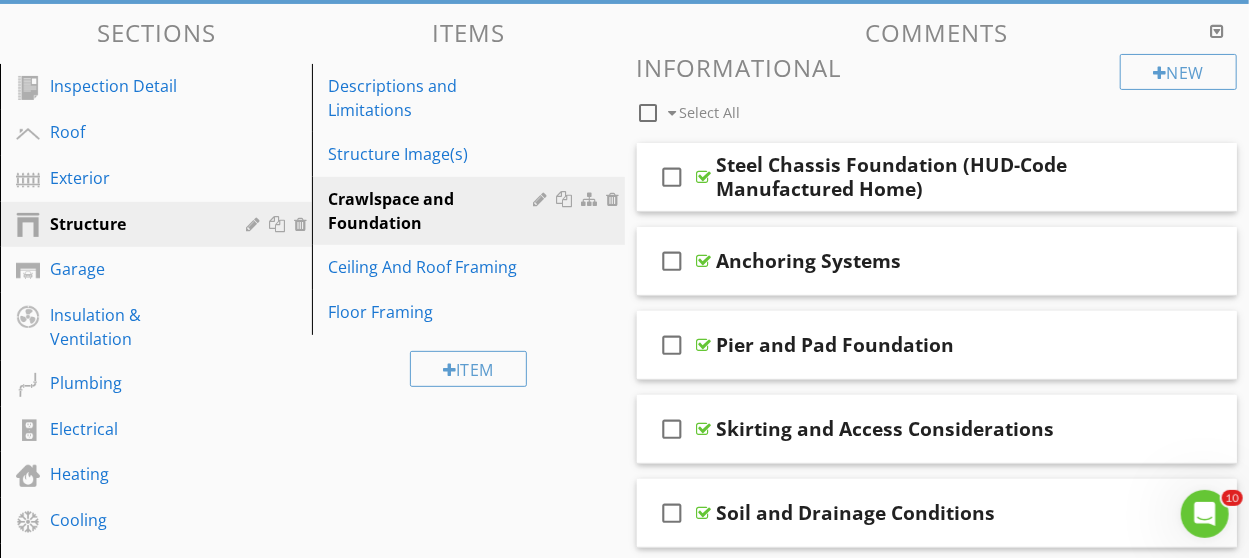 scroll, scrollTop: 200, scrollLeft: 0, axis: vertical 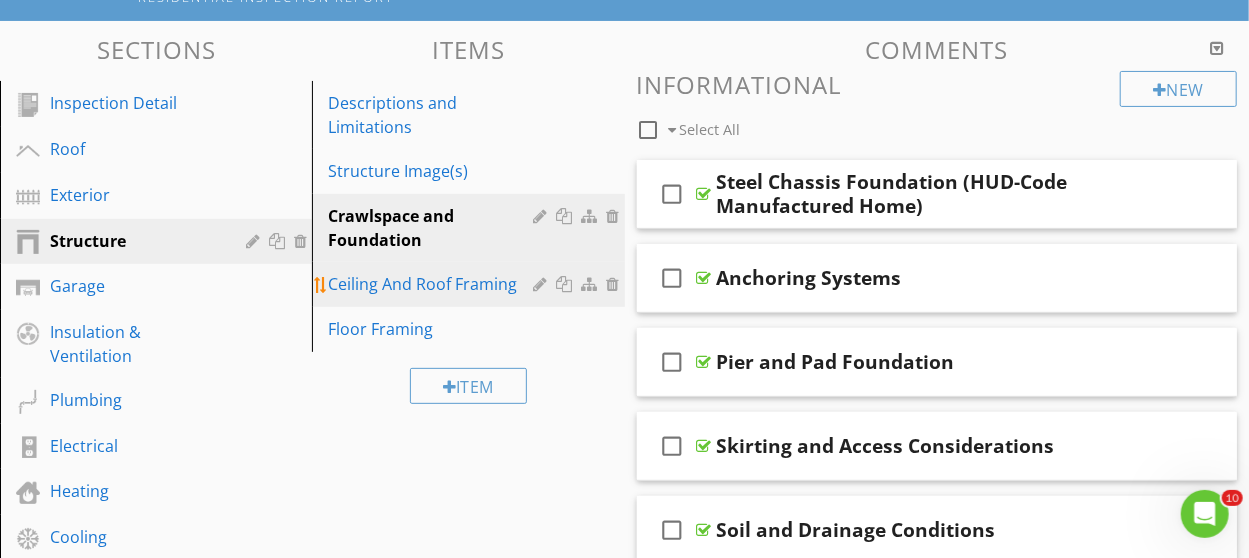 click at bounding box center [579, 284] 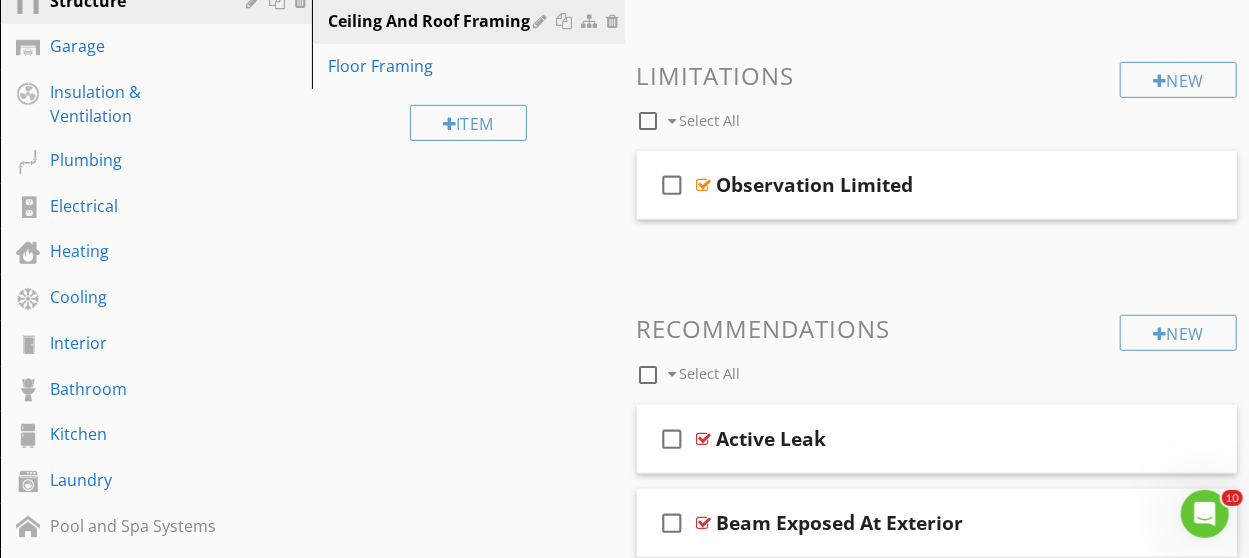 scroll, scrollTop: 400, scrollLeft: 0, axis: vertical 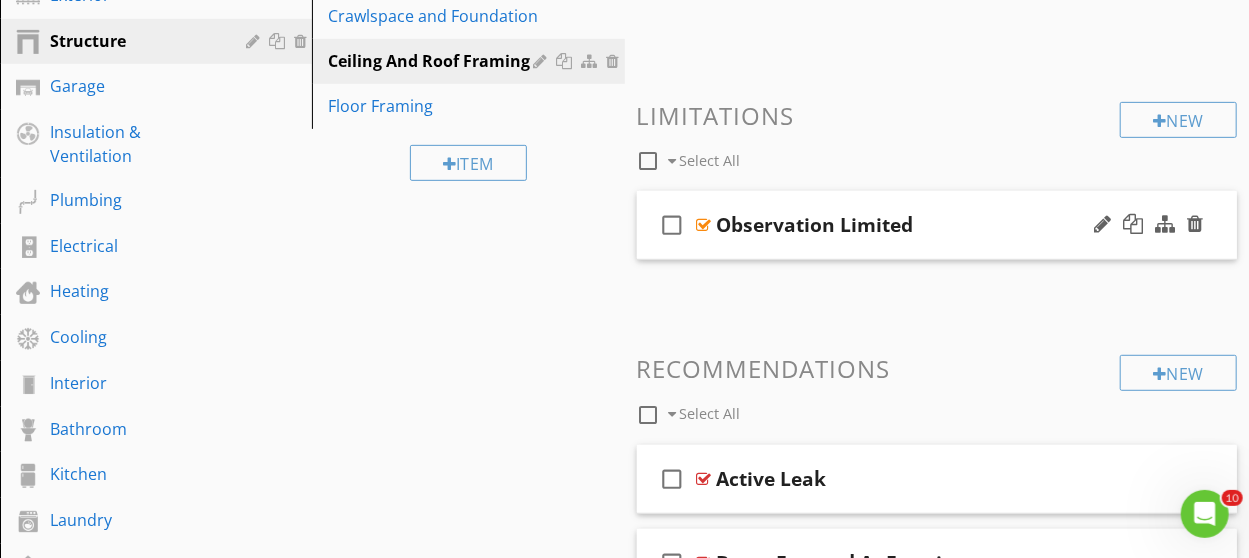 click on "check_box_outline_blank
Observation Limited" at bounding box center (937, 225) 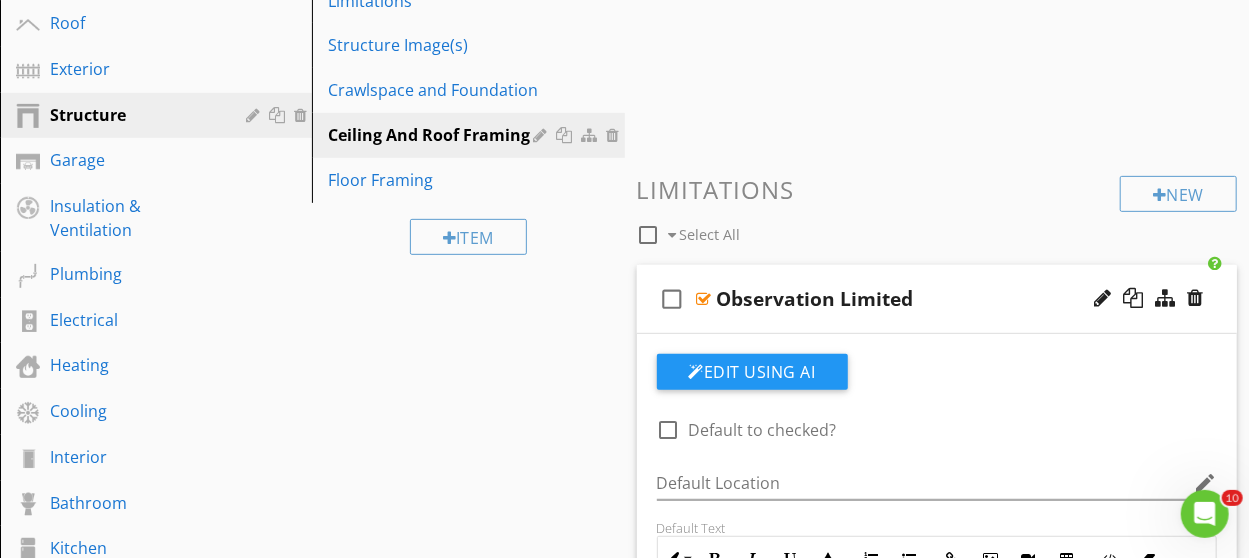 scroll, scrollTop: 300, scrollLeft: 0, axis: vertical 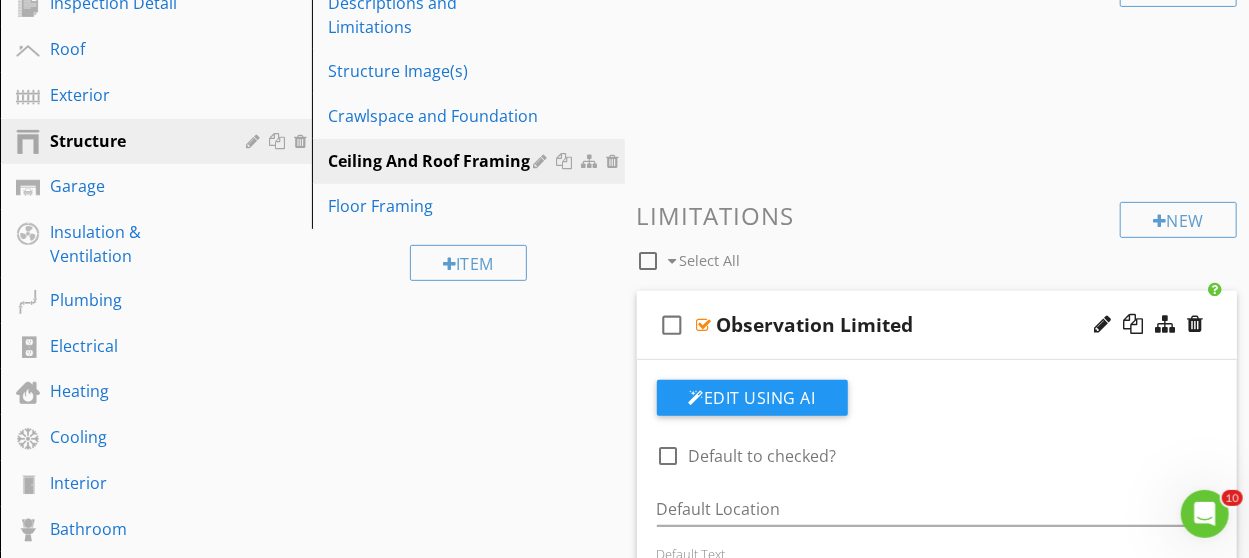 click on "New
Limitations   check_box_outline_blank     Select All" at bounding box center (937, 239) 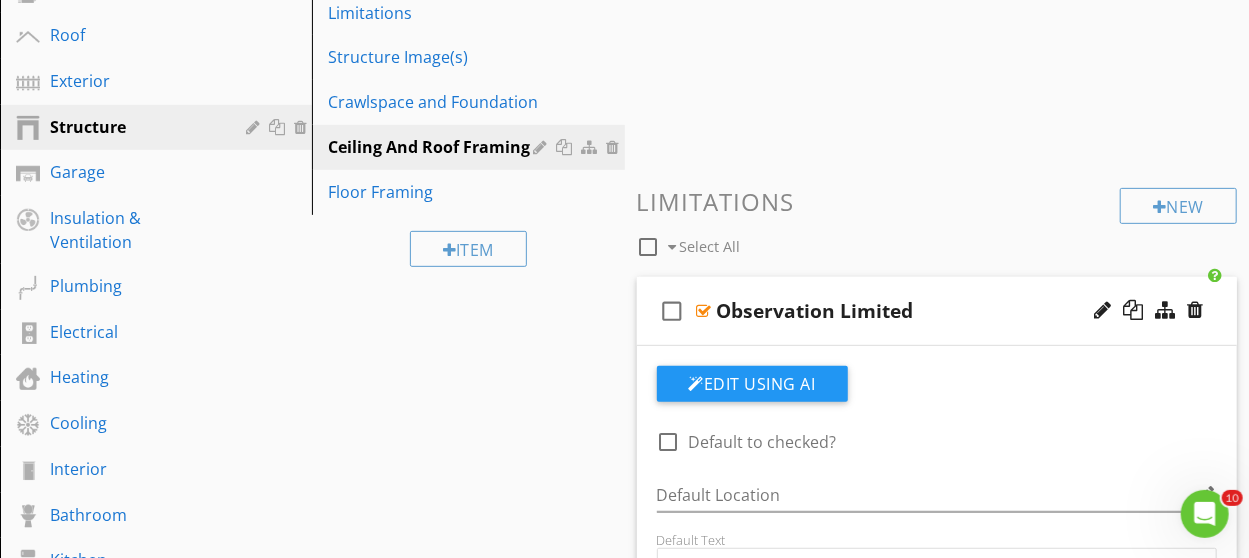scroll, scrollTop: 400, scrollLeft: 0, axis: vertical 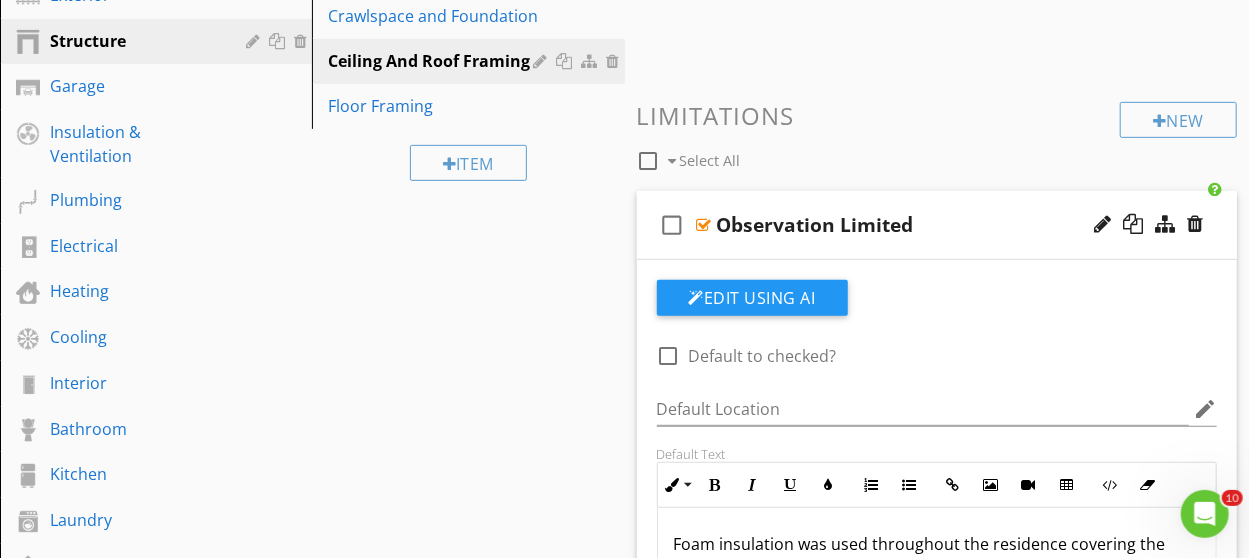 click on "check_box_outline_blank     Select All" at bounding box center (879, 156) 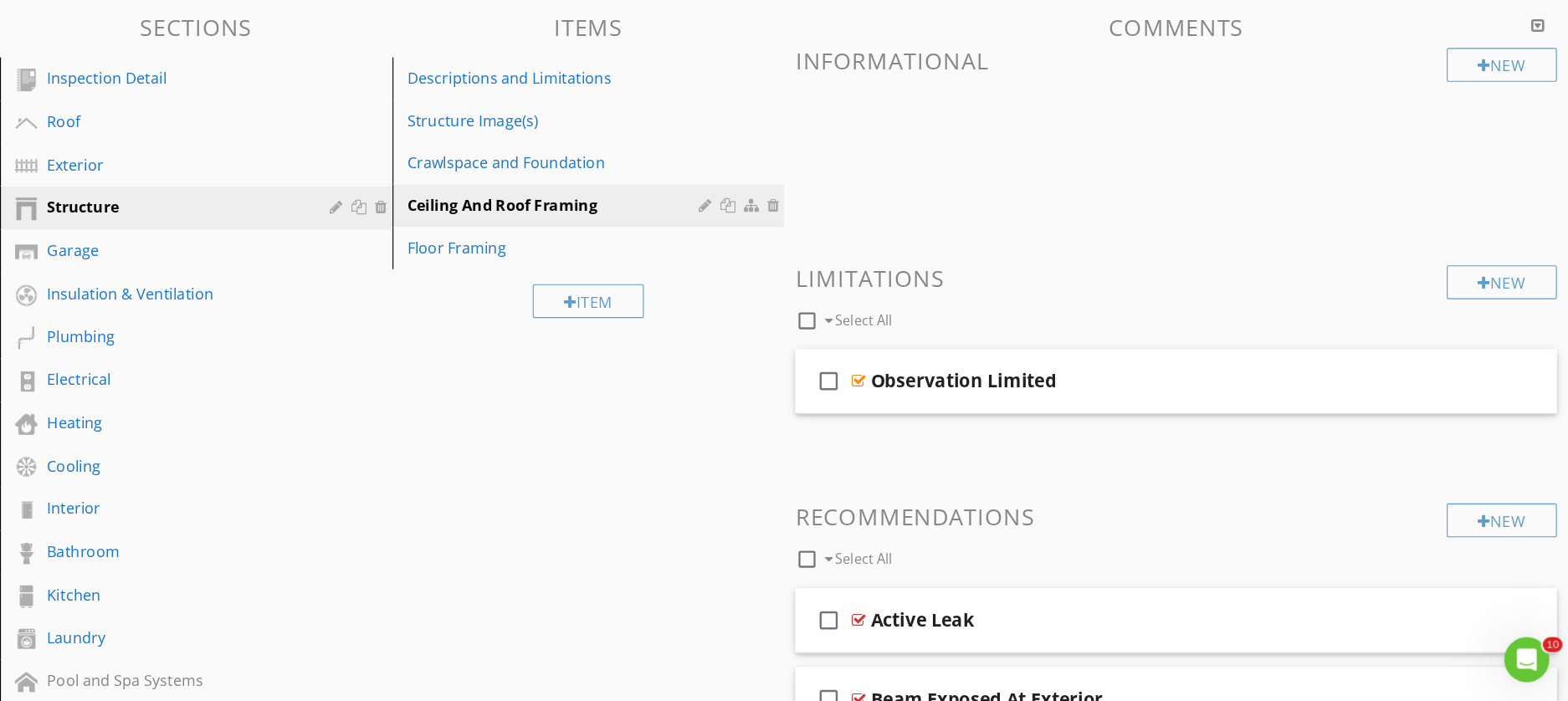 scroll, scrollTop: 168, scrollLeft: 0, axis: vertical 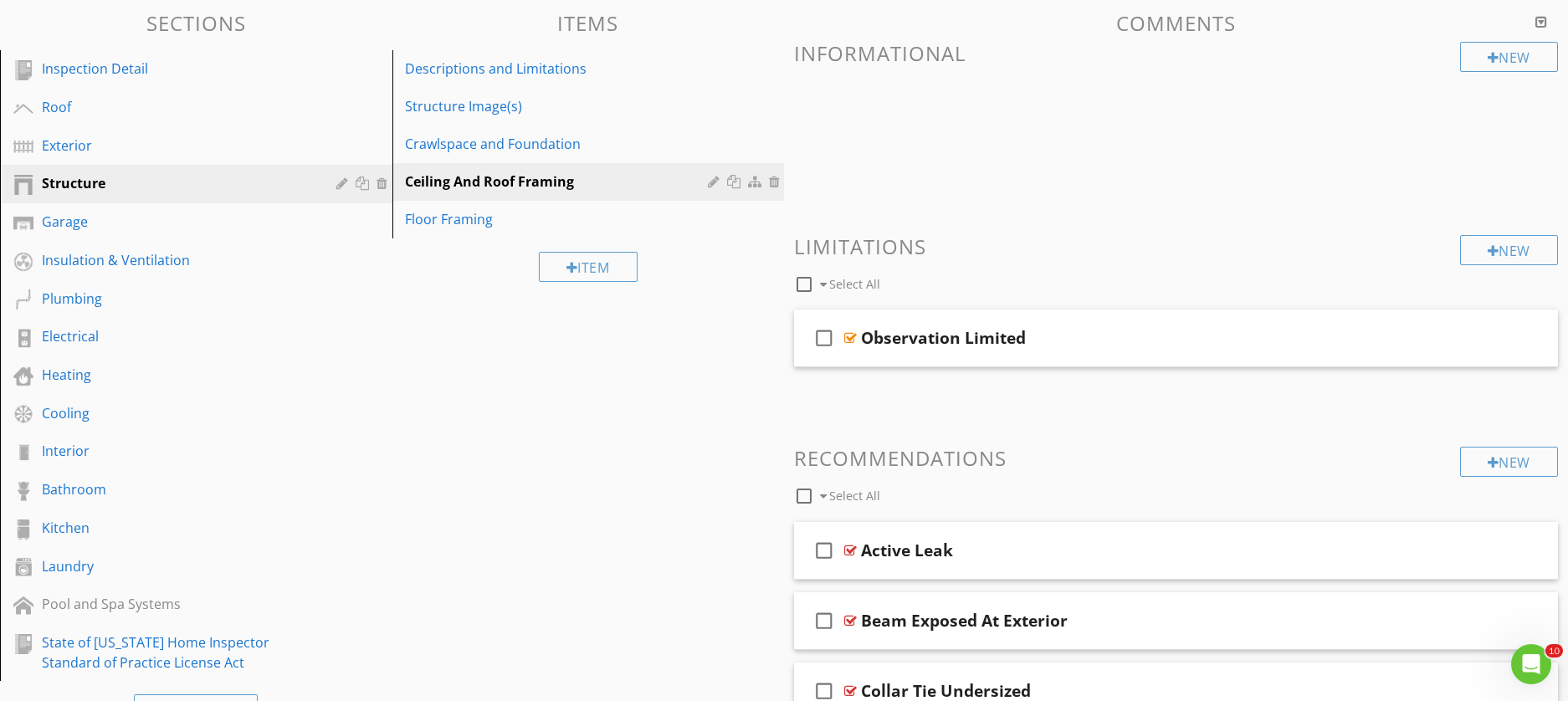 drag, startPoint x: 1050, startPoint y: 0, endPoint x: 669, endPoint y: 482, distance: 614.39808 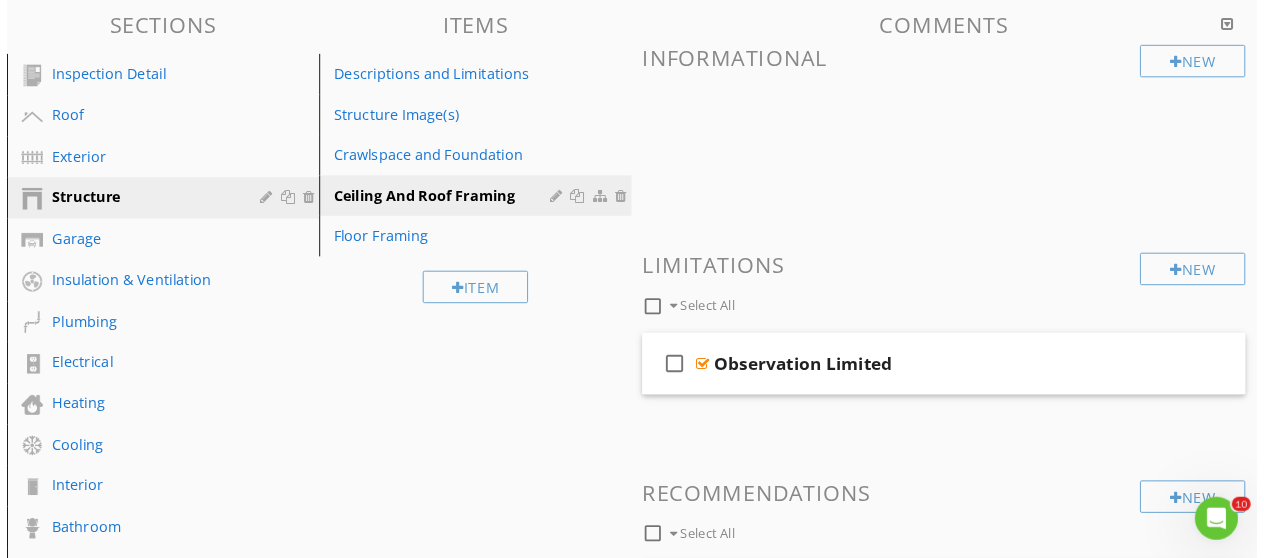 scroll, scrollTop: 201, scrollLeft: 0, axis: vertical 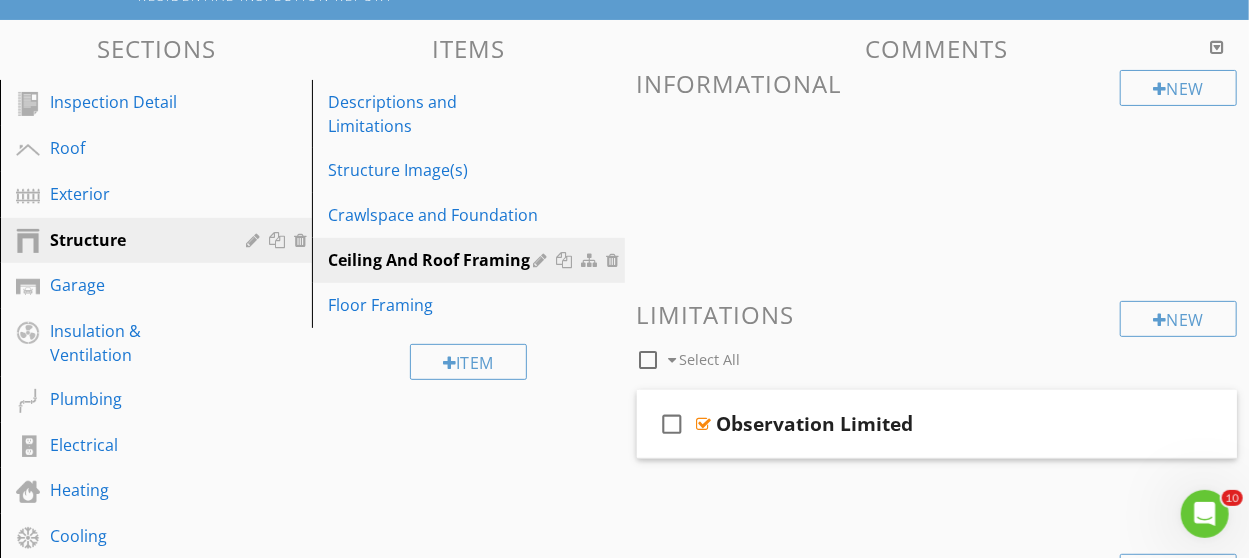 drag, startPoint x: 1888, startPoint y: 91, endPoint x: 701, endPoint y: 162, distance: 1189.1216 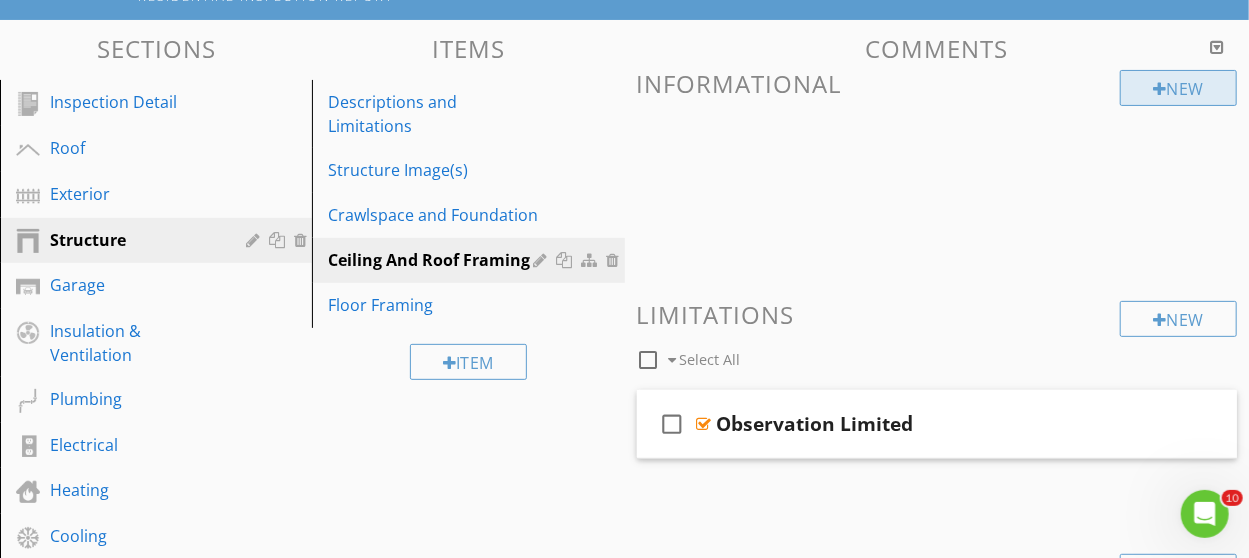 click on "New" at bounding box center [1178, 88] 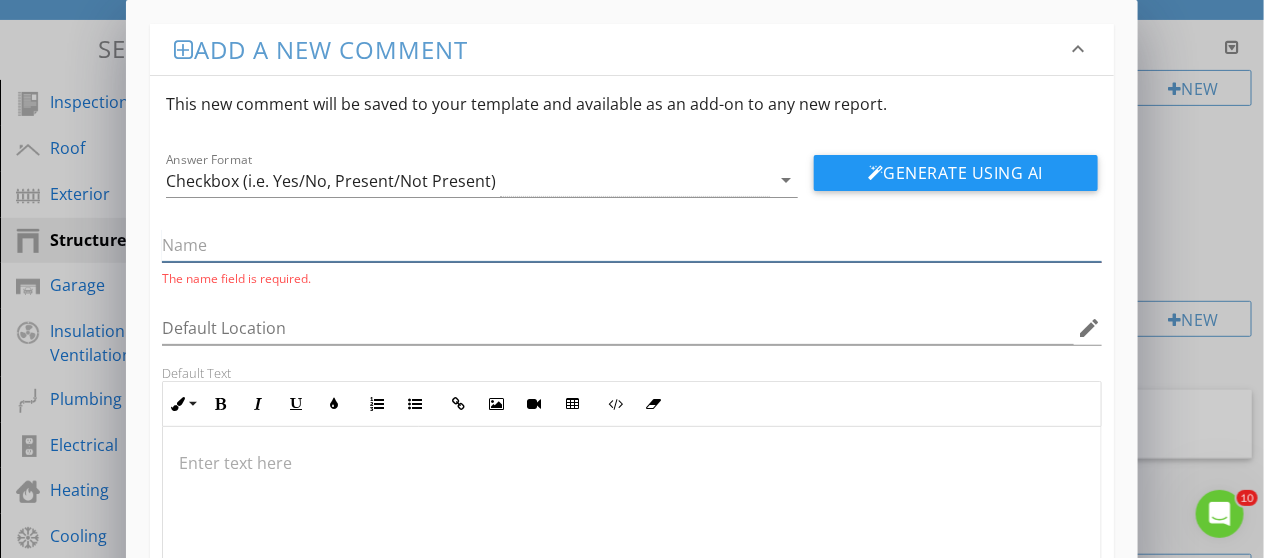 click at bounding box center (631, 245) 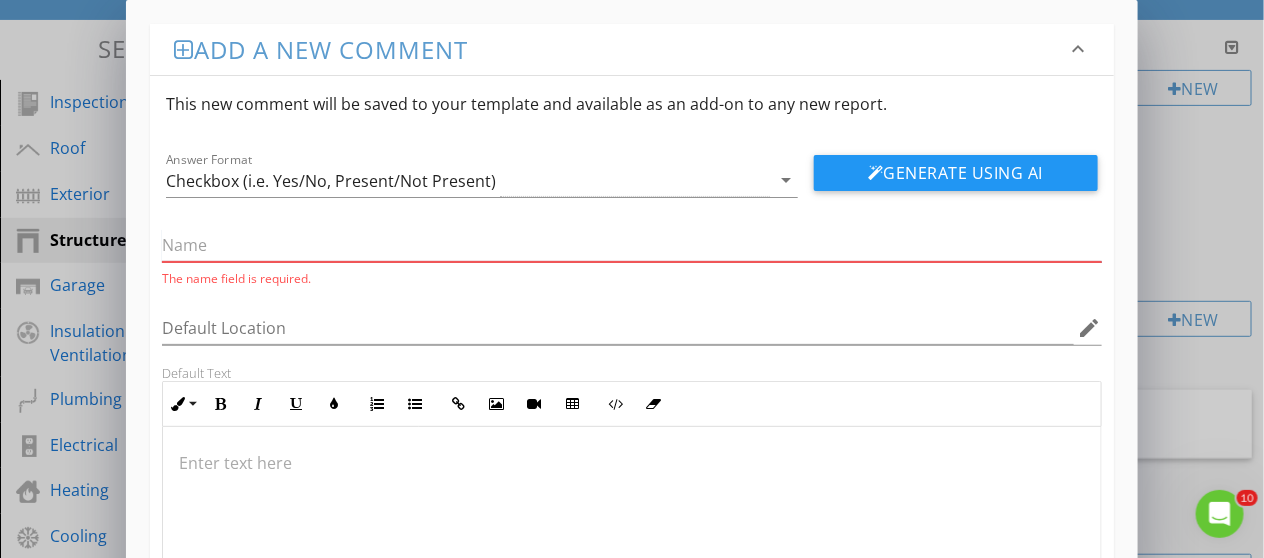 paste on "actory-Built Wood Truss System" 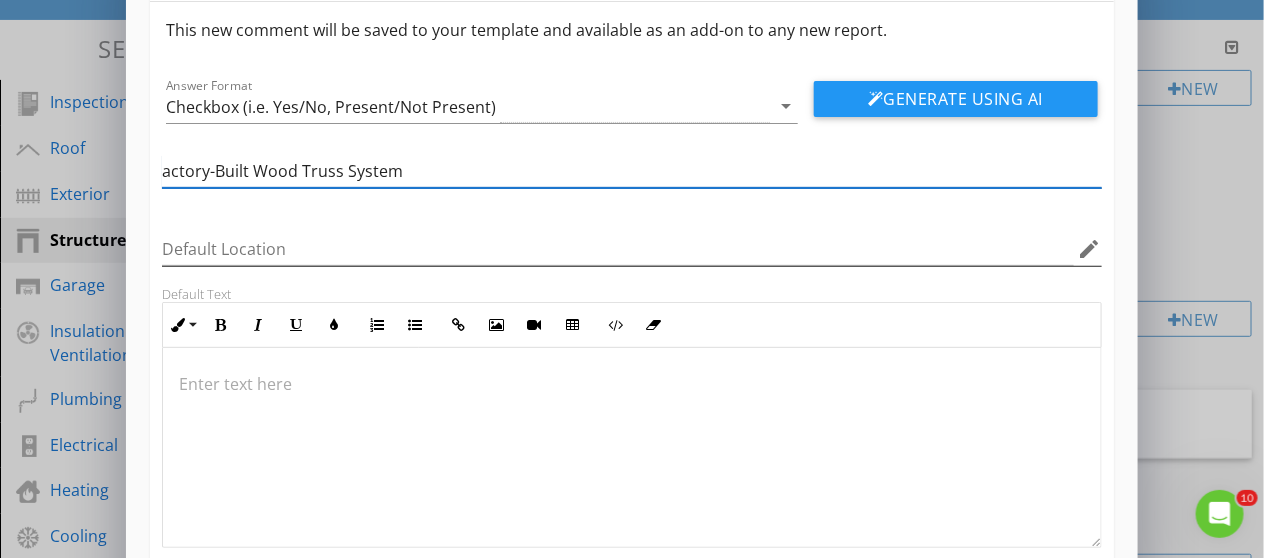 scroll, scrollTop: 100, scrollLeft: 0, axis: vertical 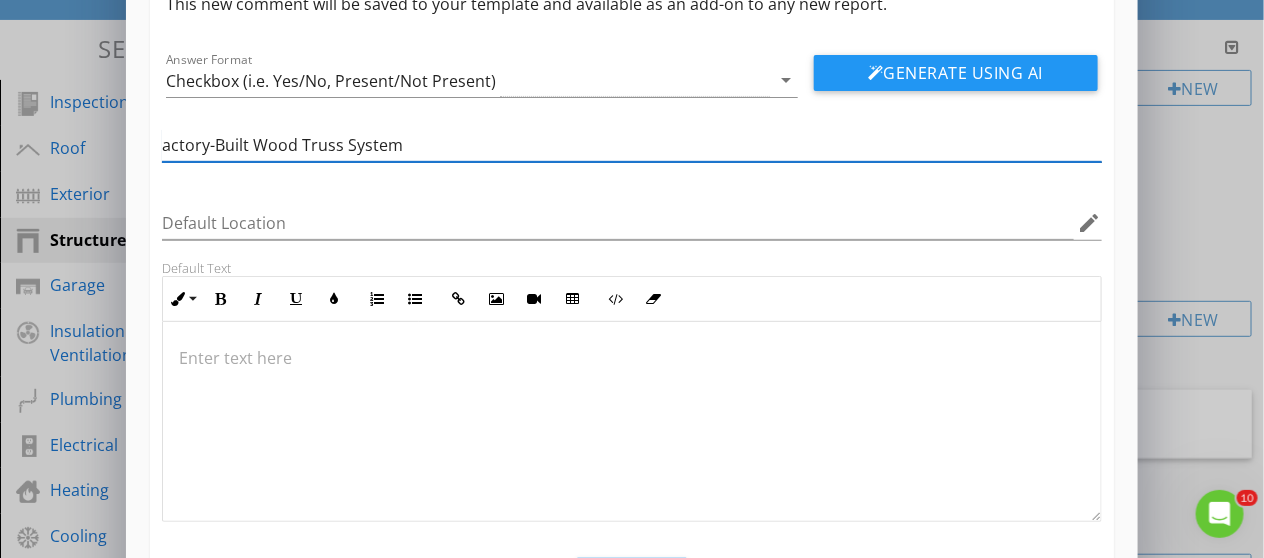 click on "actory-Built Wood Truss System" at bounding box center (631, 145) 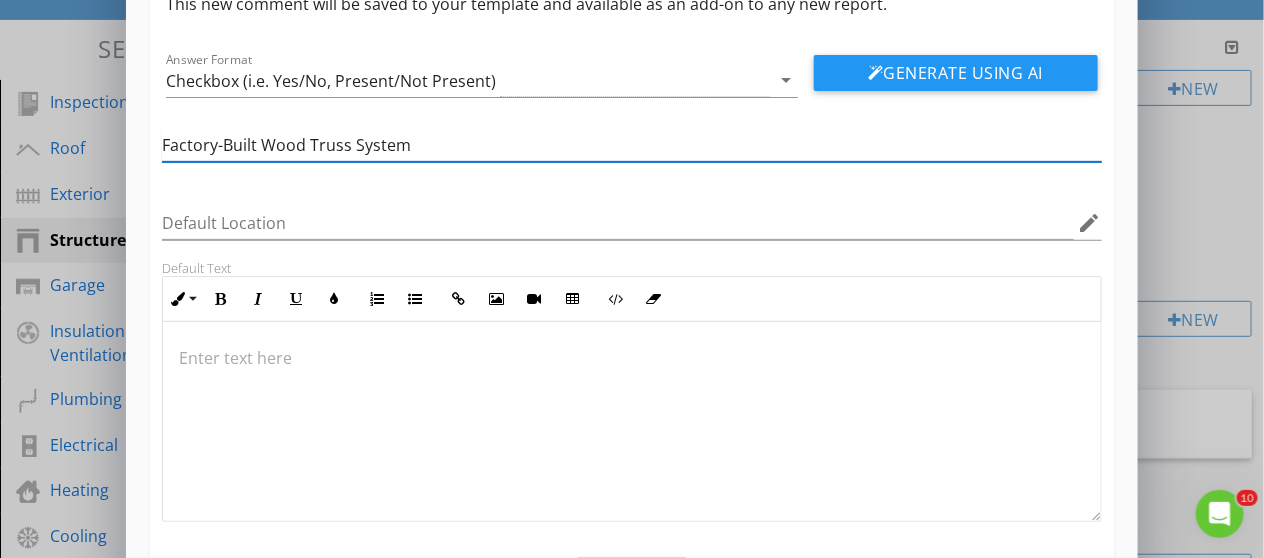 type on "Factory-Built Wood Truss System" 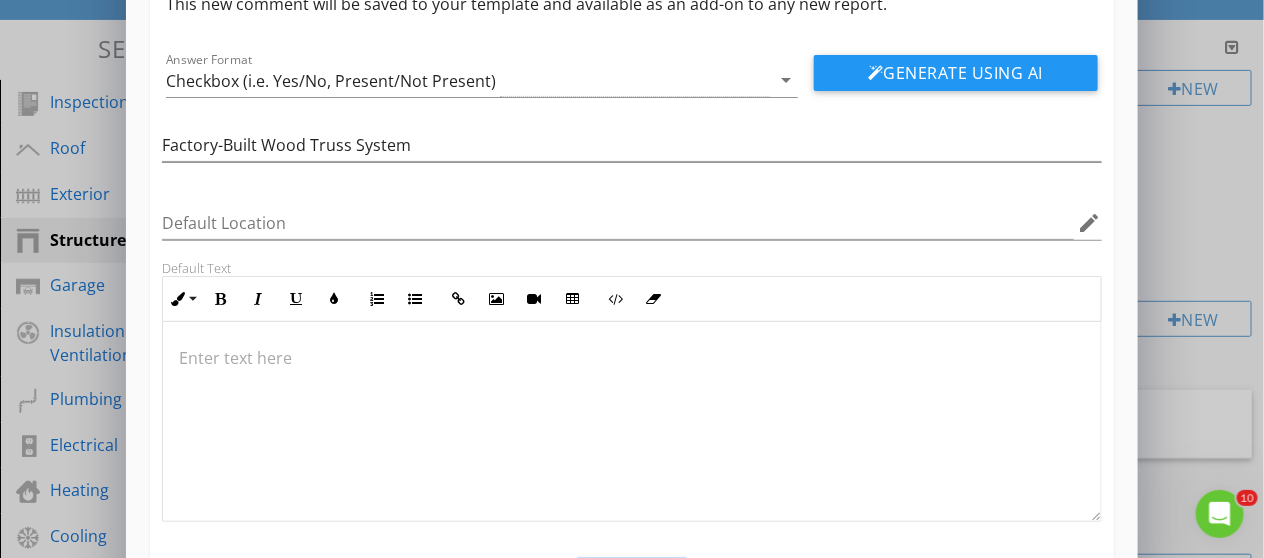 click at bounding box center (631, 358) 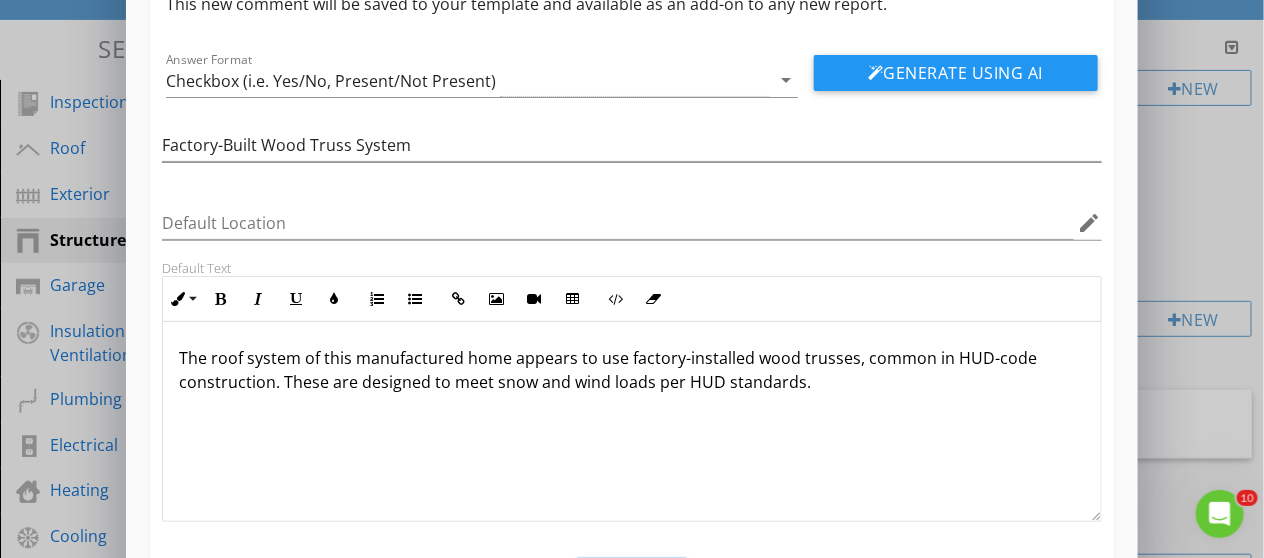 scroll, scrollTop: 0, scrollLeft: 0, axis: both 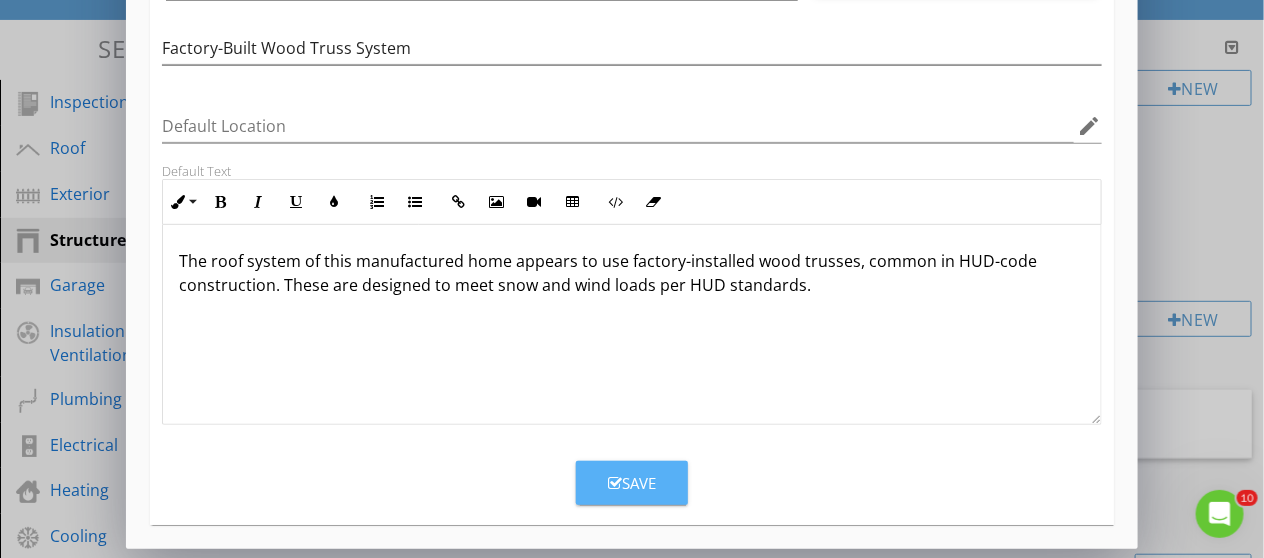 click on "Save" at bounding box center [632, 483] 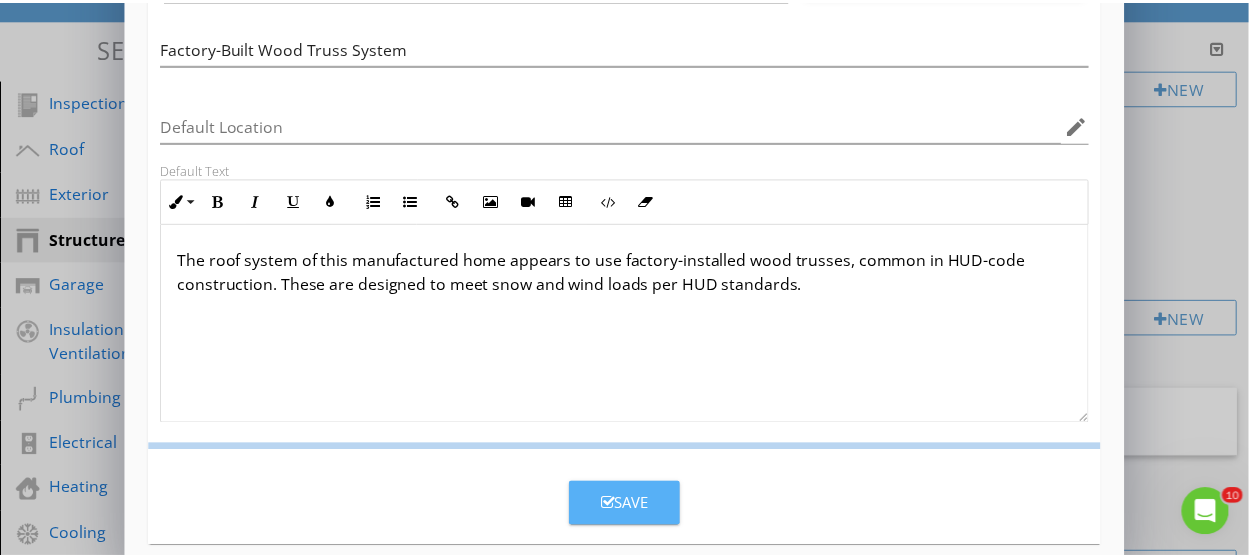 scroll, scrollTop: 101, scrollLeft: 0, axis: vertical 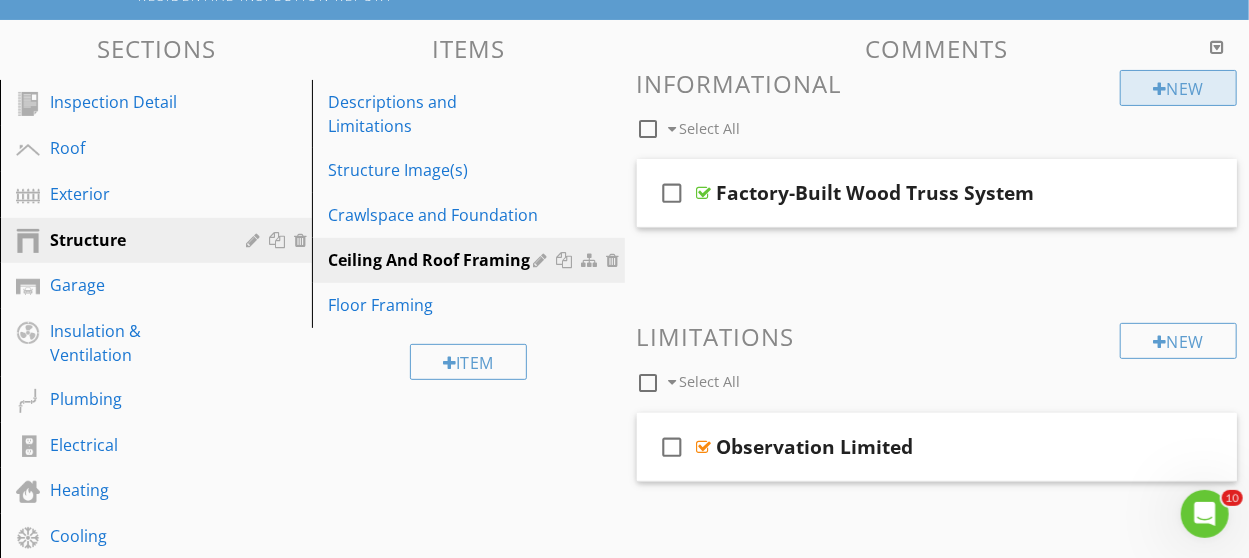 click on "New" at bounding box center (1178, 88) 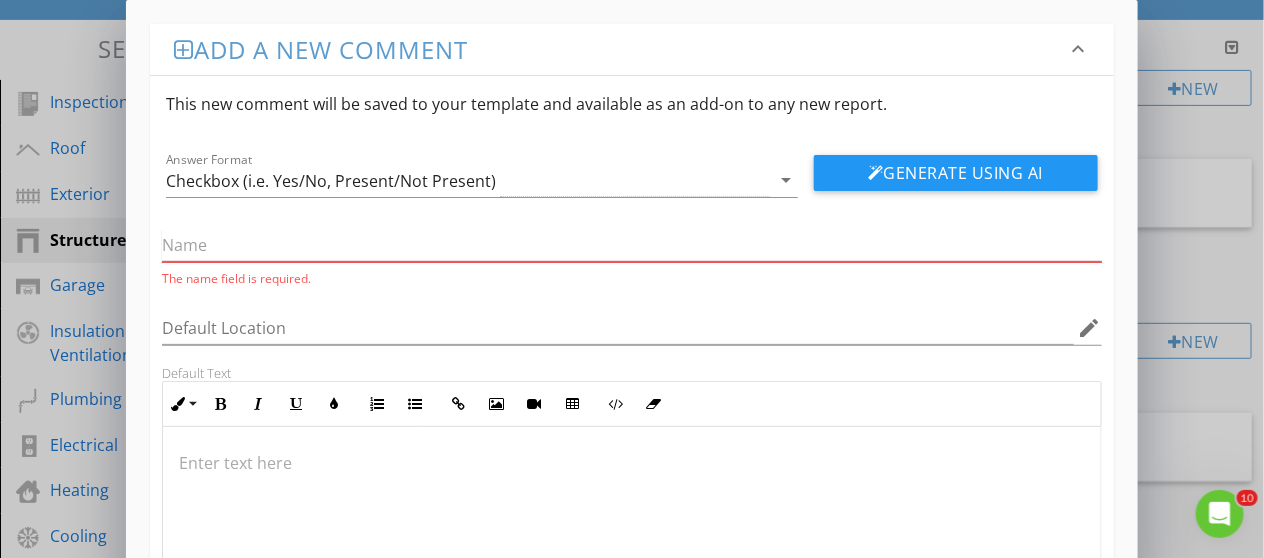 click at bounding box center (631, 245) 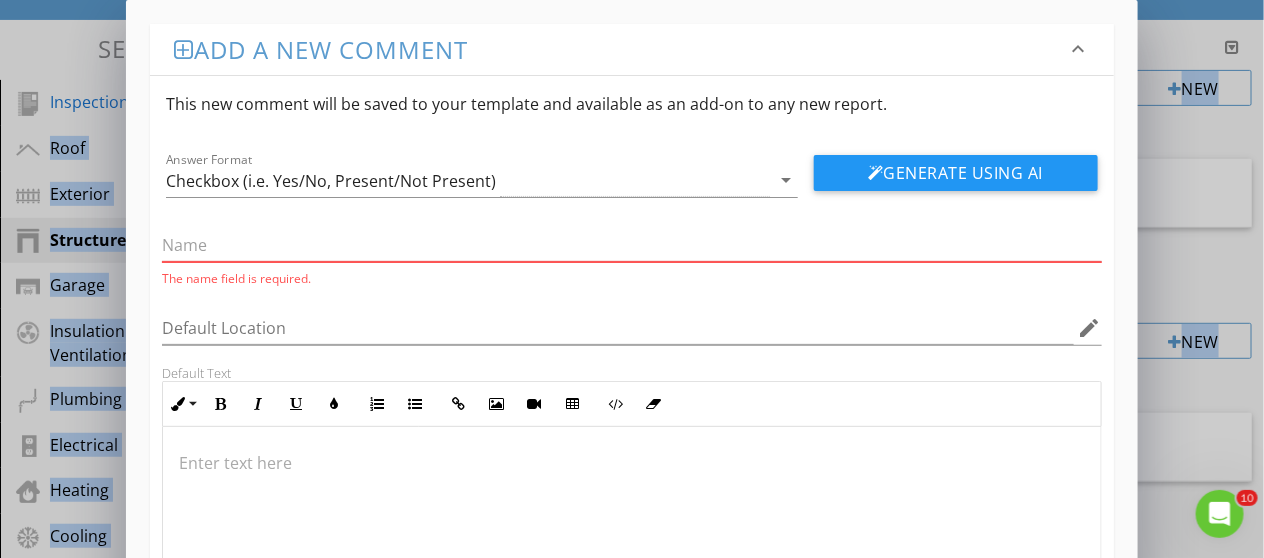 drag, startPoint x: 228, startPoint y: 252, endPoint x: -208, endPoint y: 136, distance: 451.1674 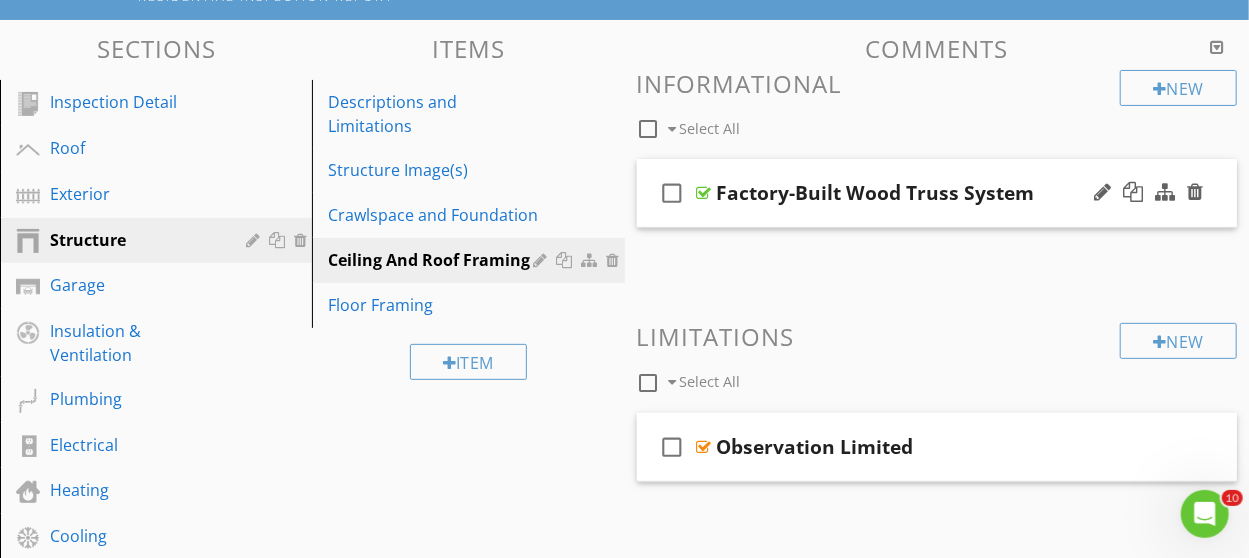 click on "check_box_outline_blank
Factory-Built Wood Truss System" at bounding box center (937, 193) 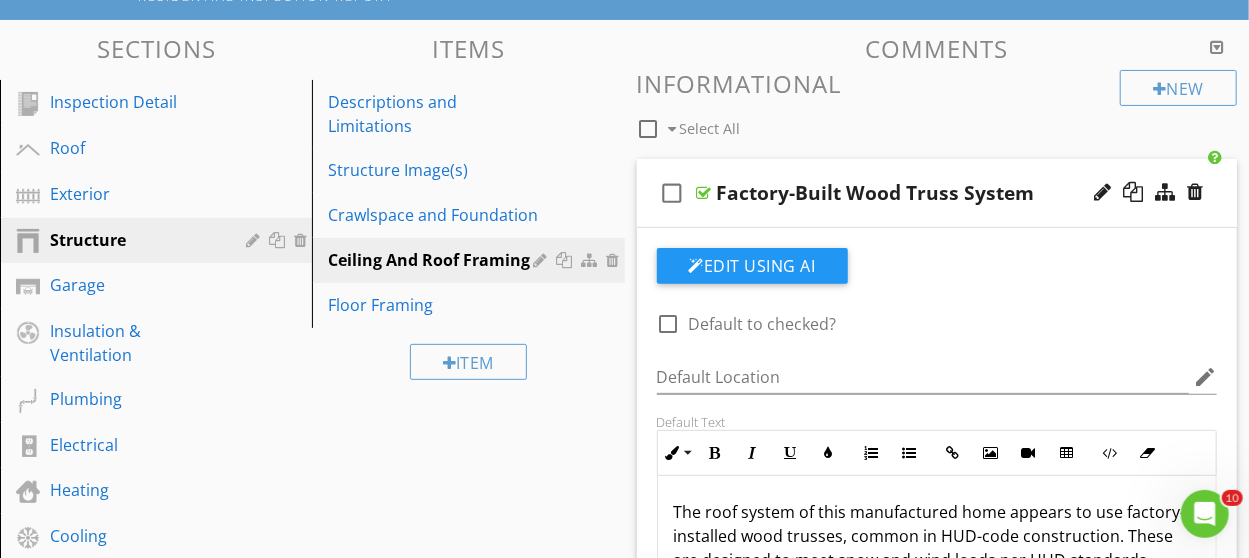 click on "check_box_outline_blank
Factory-Built Wood Truss System" at bounding box center (937, 193) 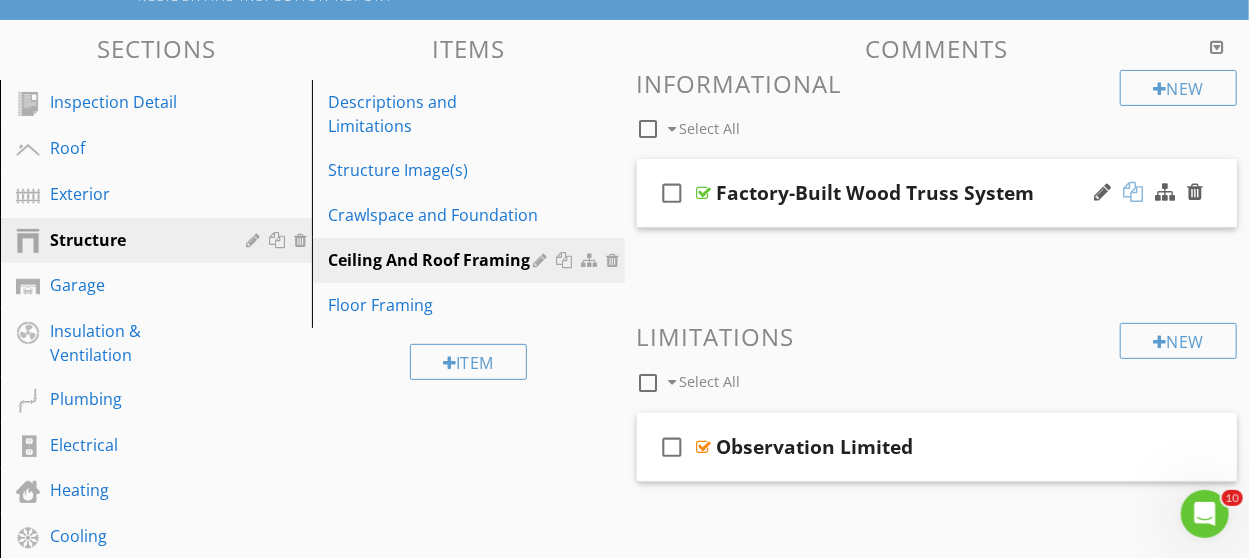 click at bounding box center (1133, 192) 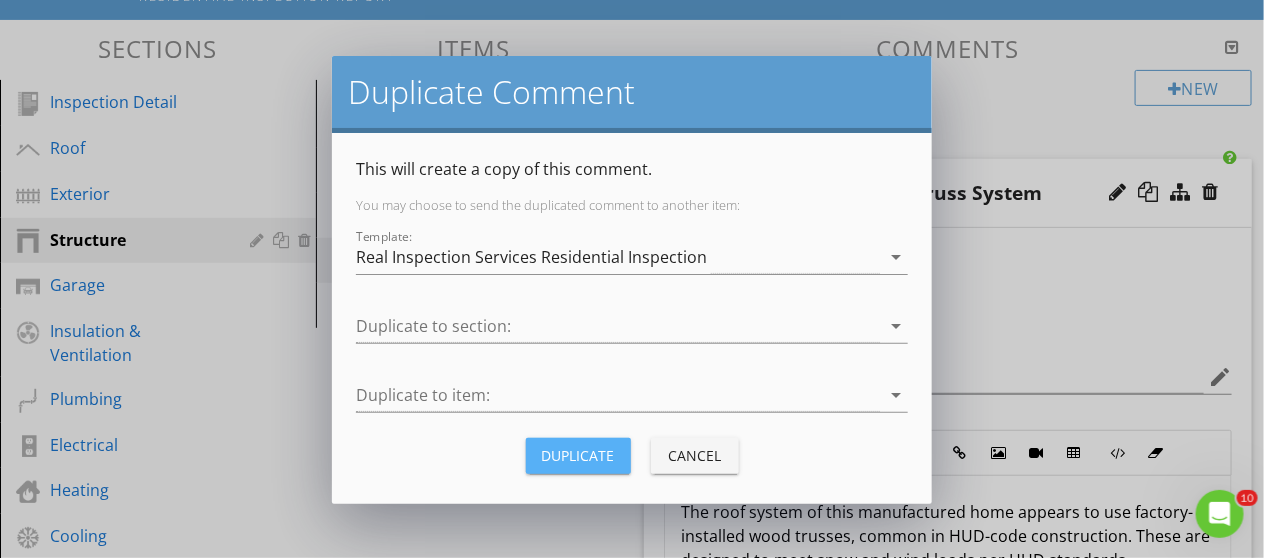 click on "Duplicate" at bounding box center (578, 455) 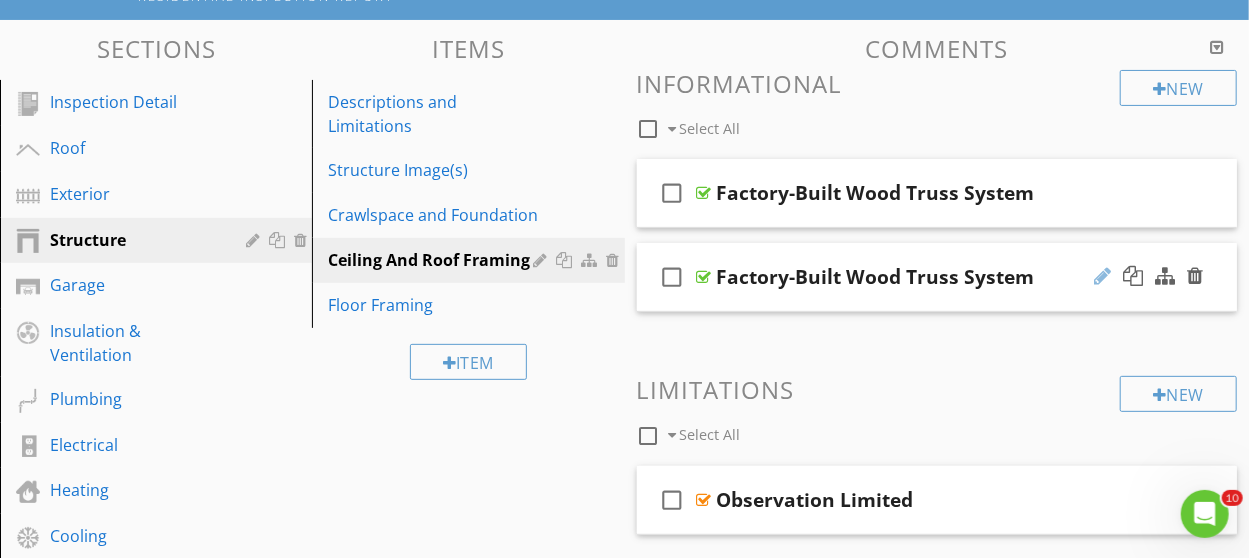 click at bounding box center [1102, 276] 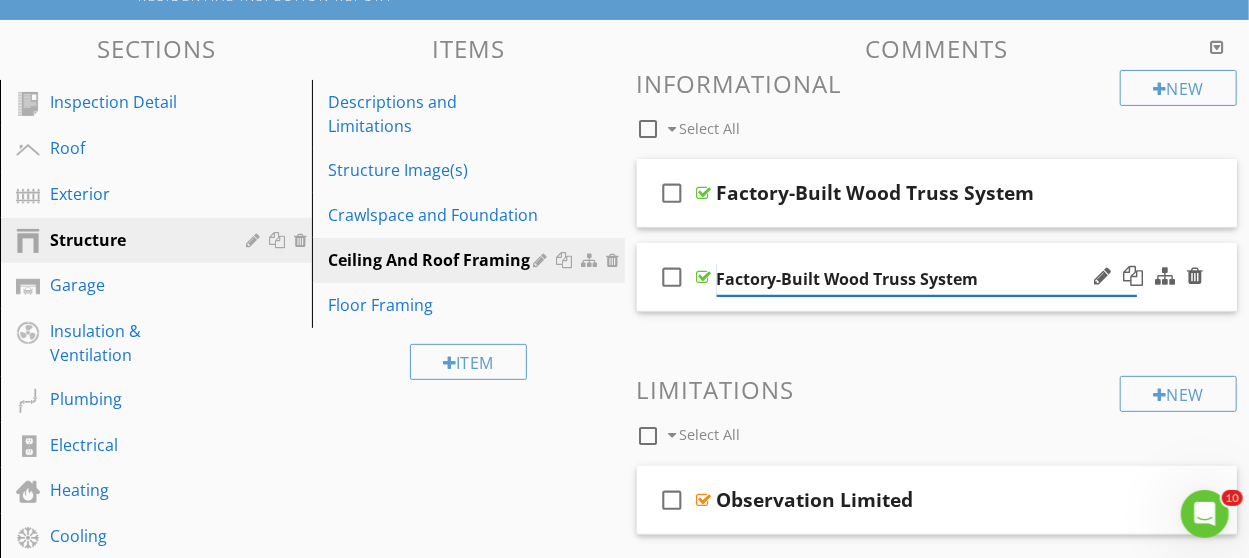 click on "Factory-Built Wood Truss System" at bounding box center (927, 279) 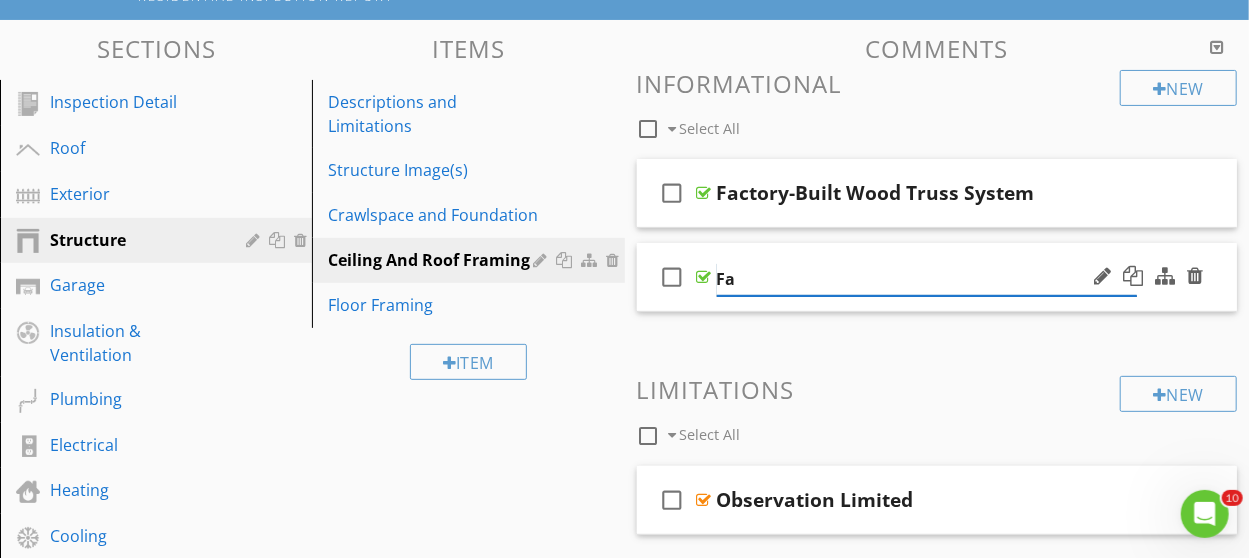 type on "F" 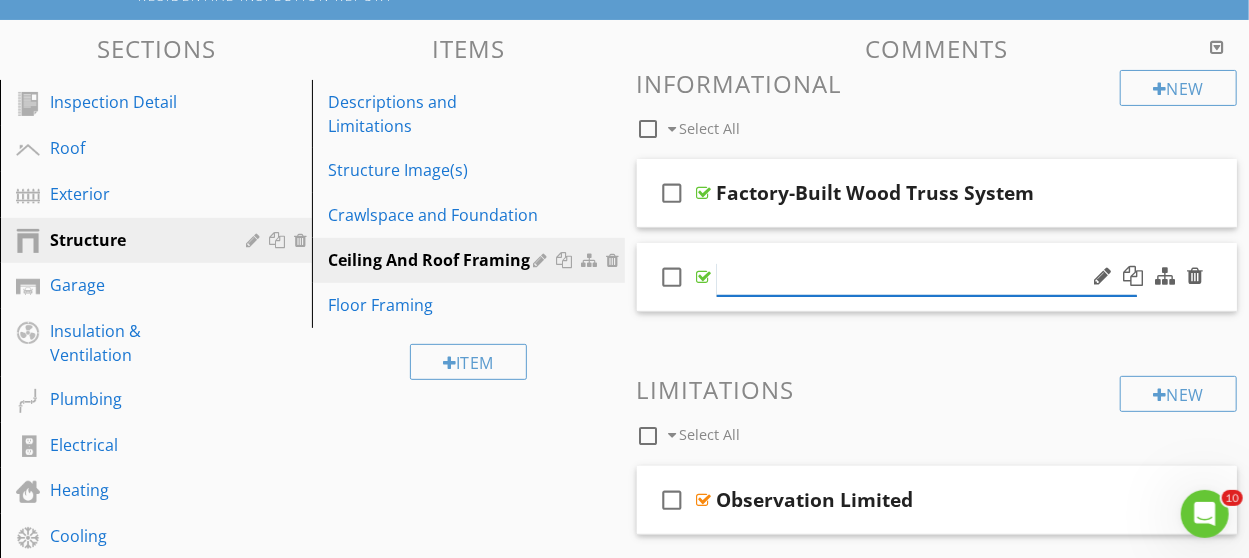 paste on "Roof Sheathing Type" 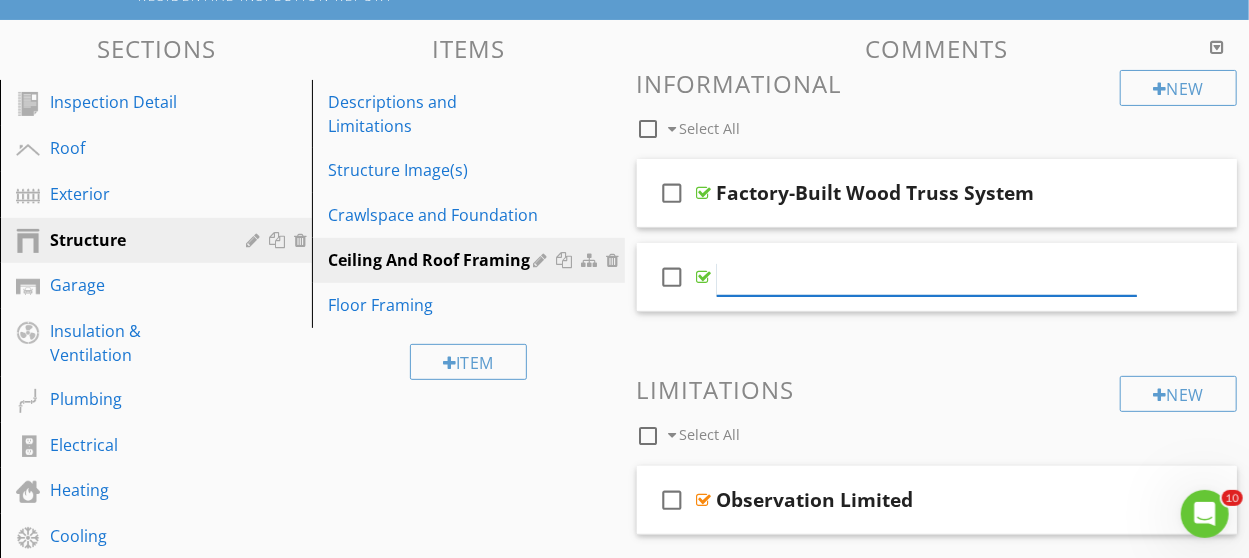 type on "Roof Sheathing Type" 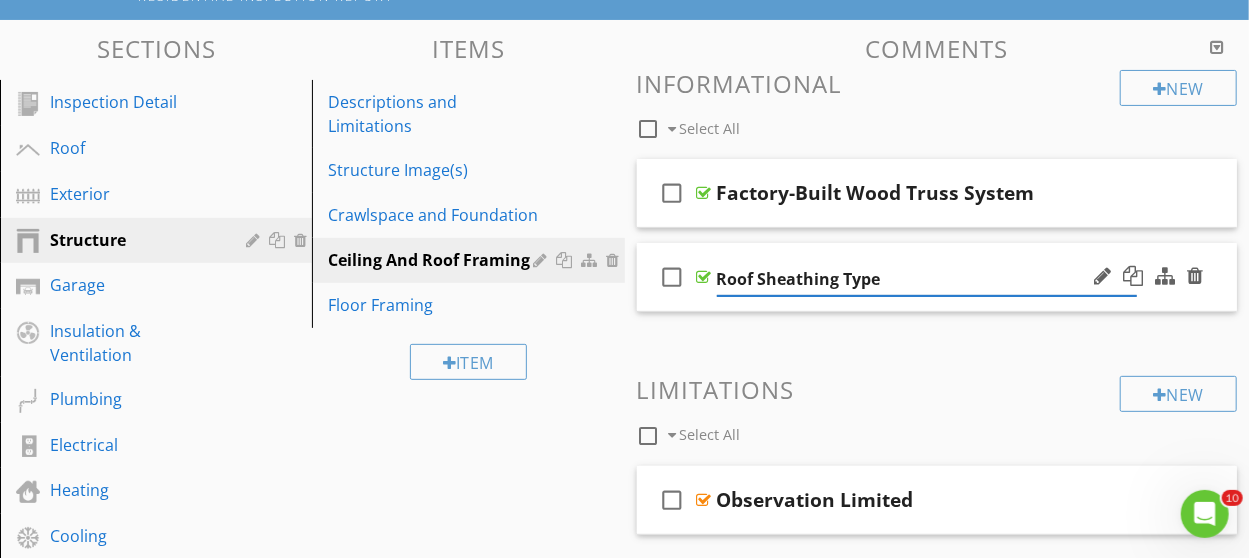 click on "check_box_outline_blank         Roof Sheathing Type" at bounding box center (937, 277) 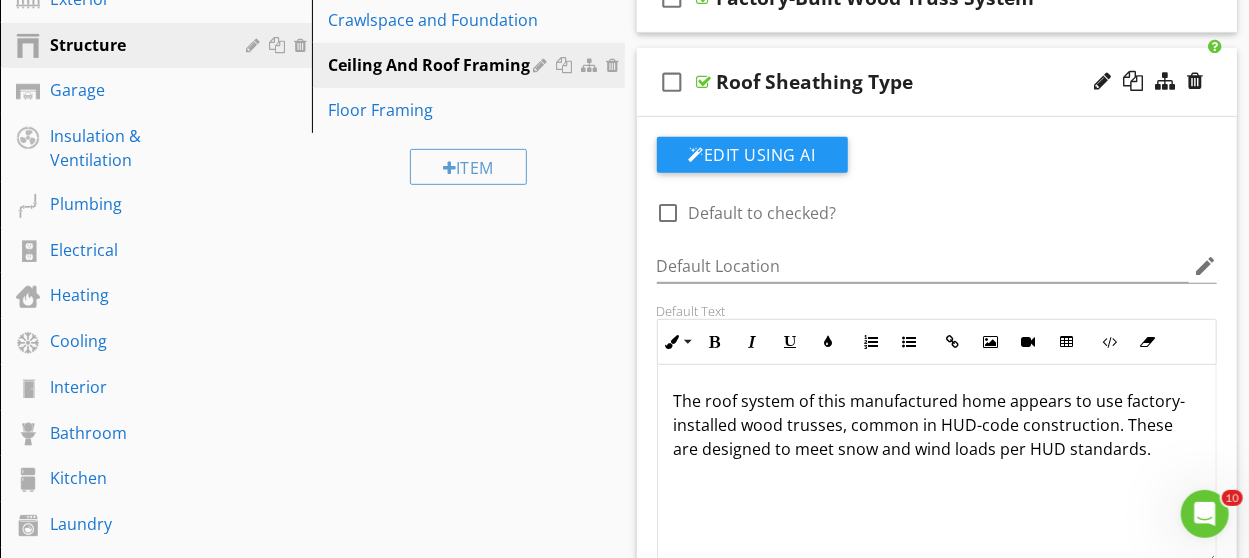 scroll, scrollTop: 401, scrollLeft: 0, axis: vertical 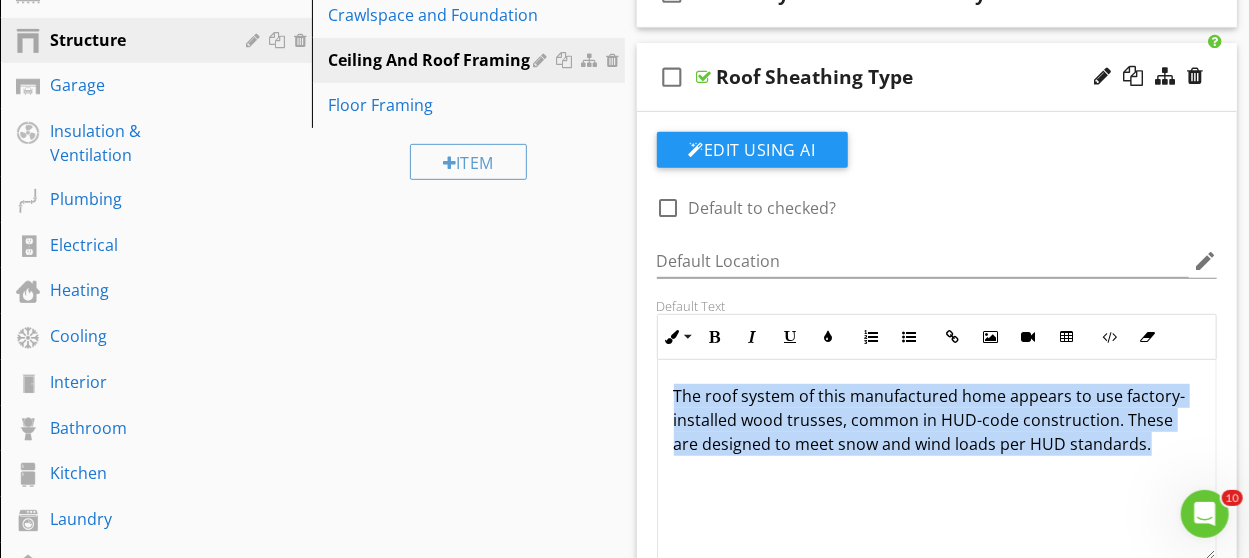 drag, startPoint x: 1148, startPoint y: 438, endPoint x: 688, endPoint y: 405, distance: 461.1822 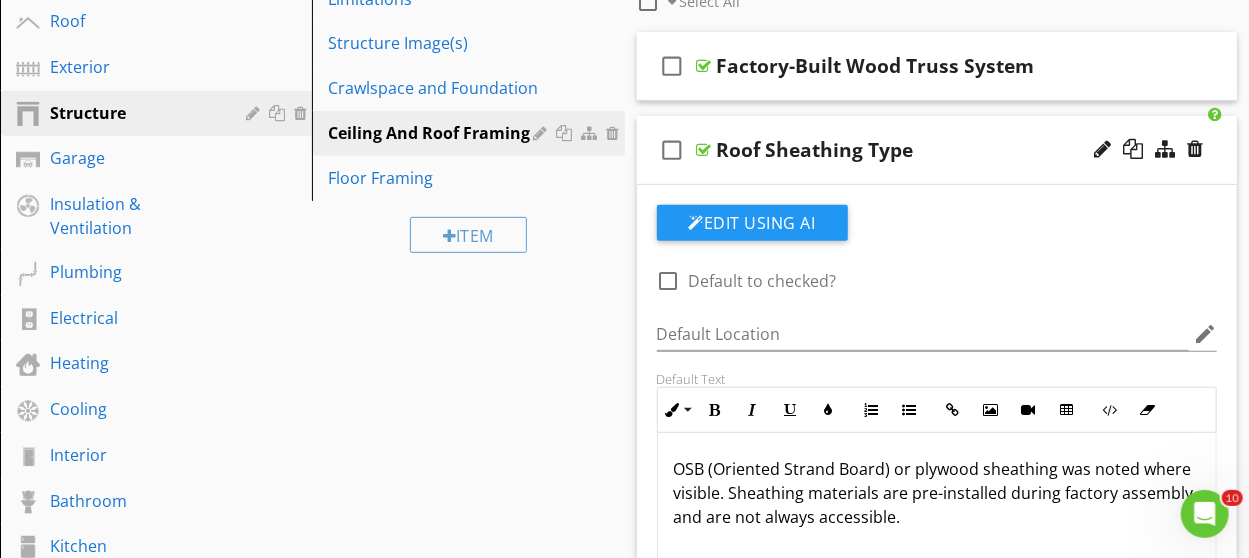 scroll, scrollTop: 301, scrollLeft: 0, axis: vertical 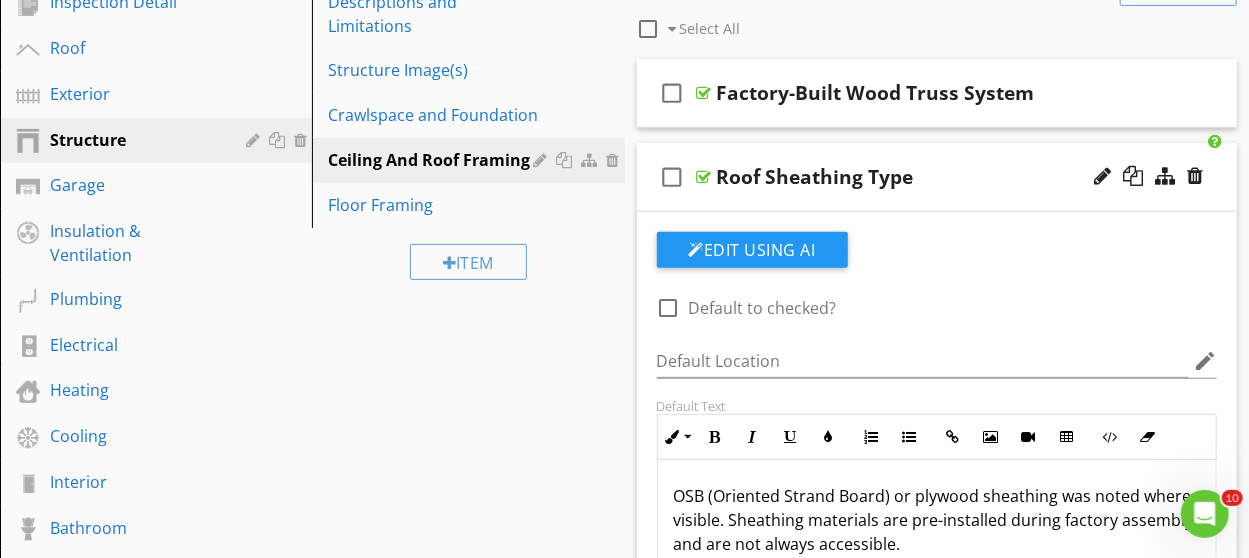 click on "check_box_outline_blank
Roof Sheathing Type" at bounding box center (937, 177) 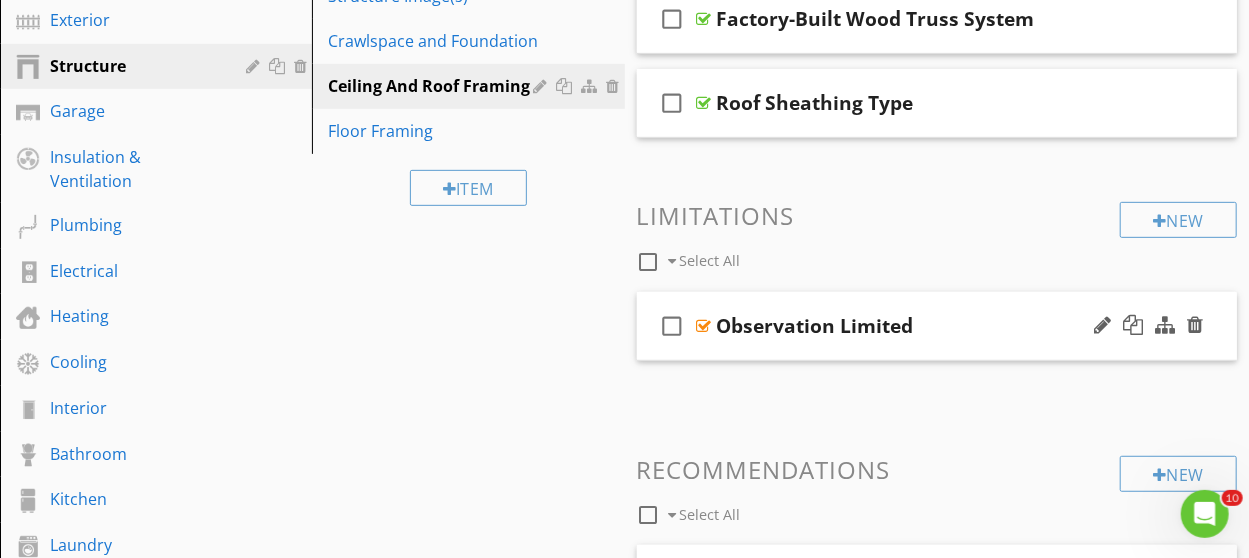 scroll, scrollTop: 401, scrollLeft: 0, axis: vertical 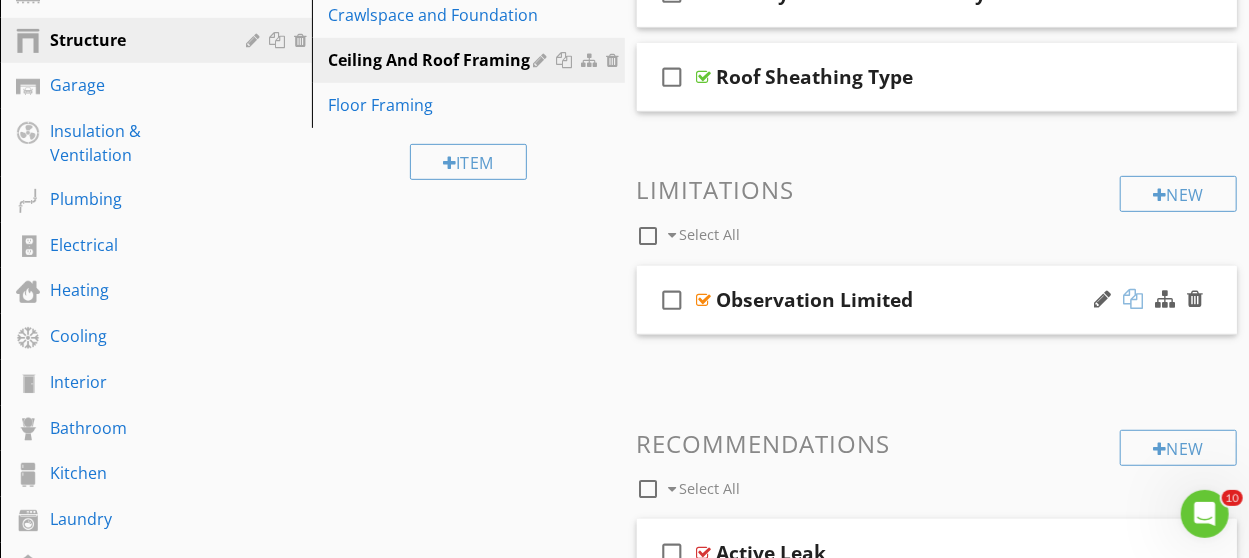 click at bounding box center [1133, 299] 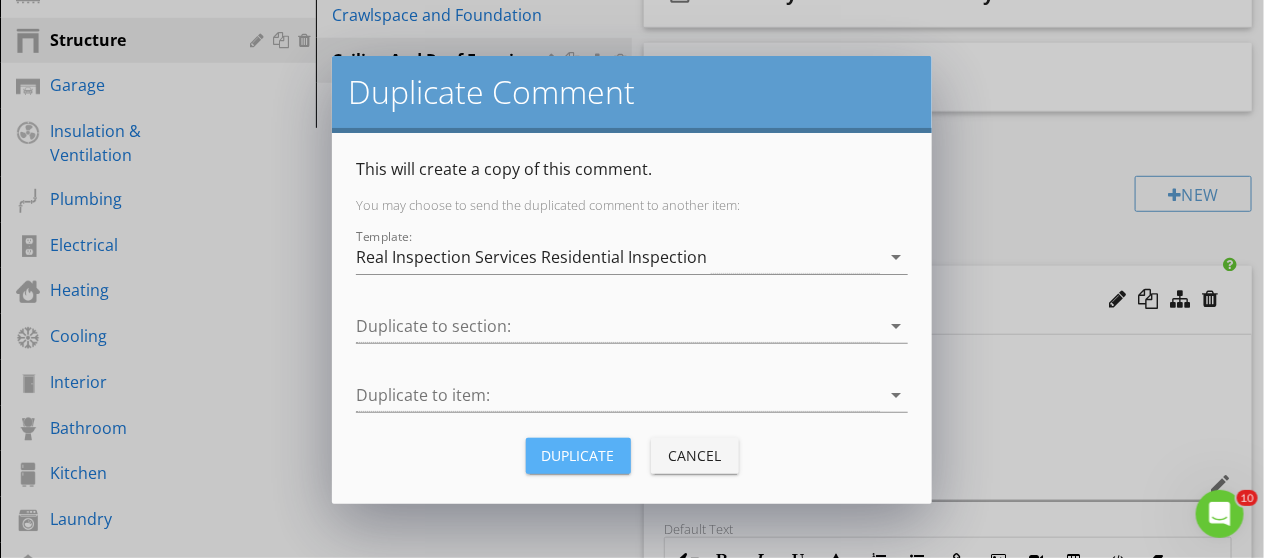 click on "Duplicate" at bounding box center [578, 455] 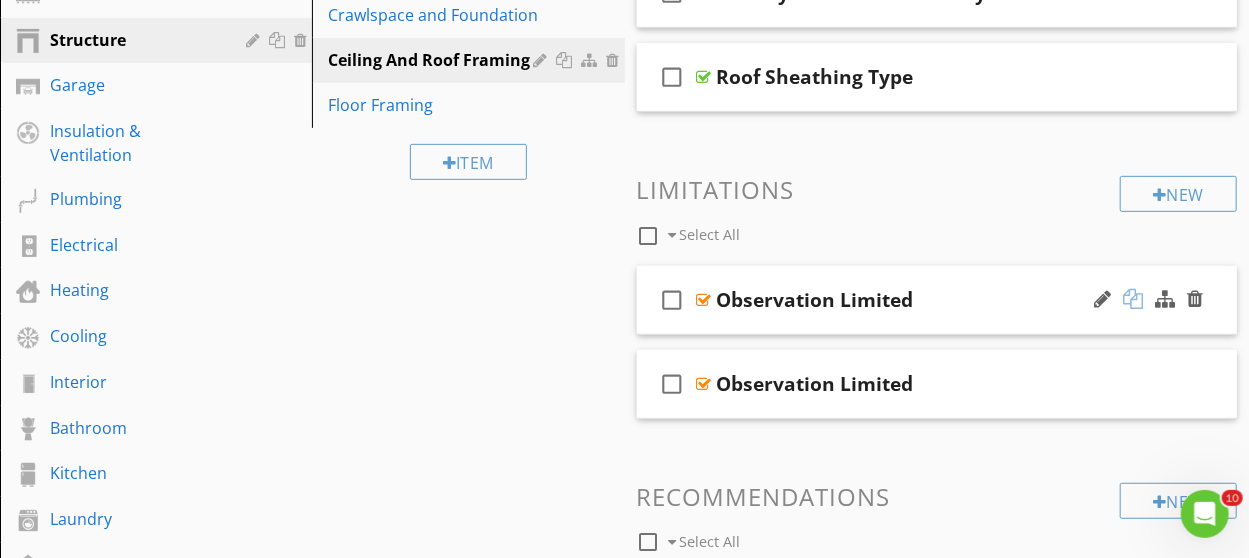 click at bounding box center (1133, 299) 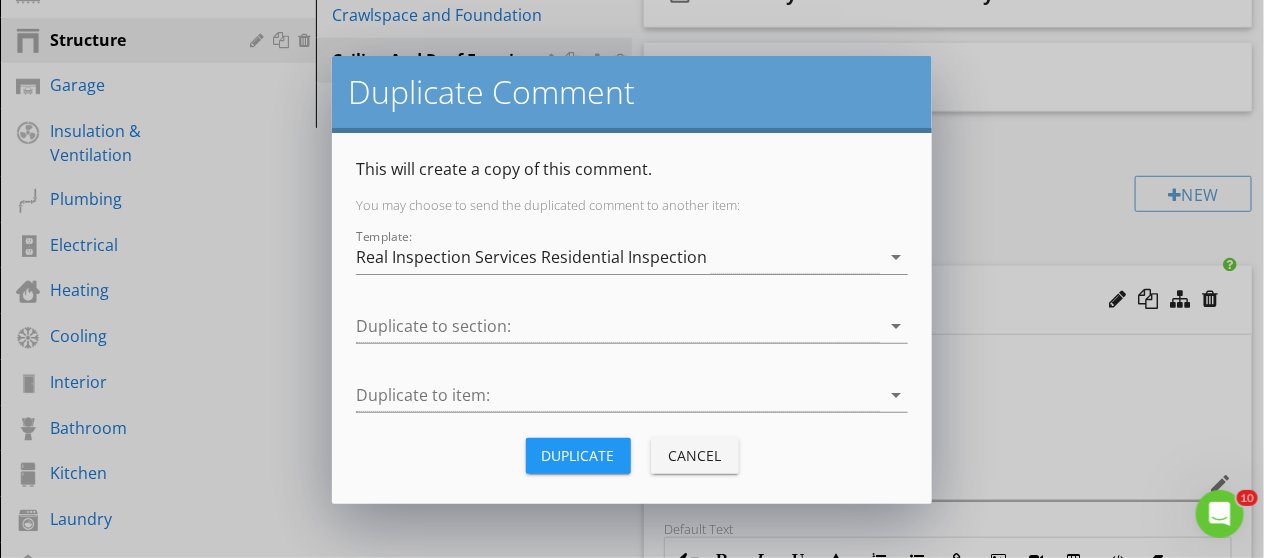 click on "Duplicate" at bounding box center (578, 455) 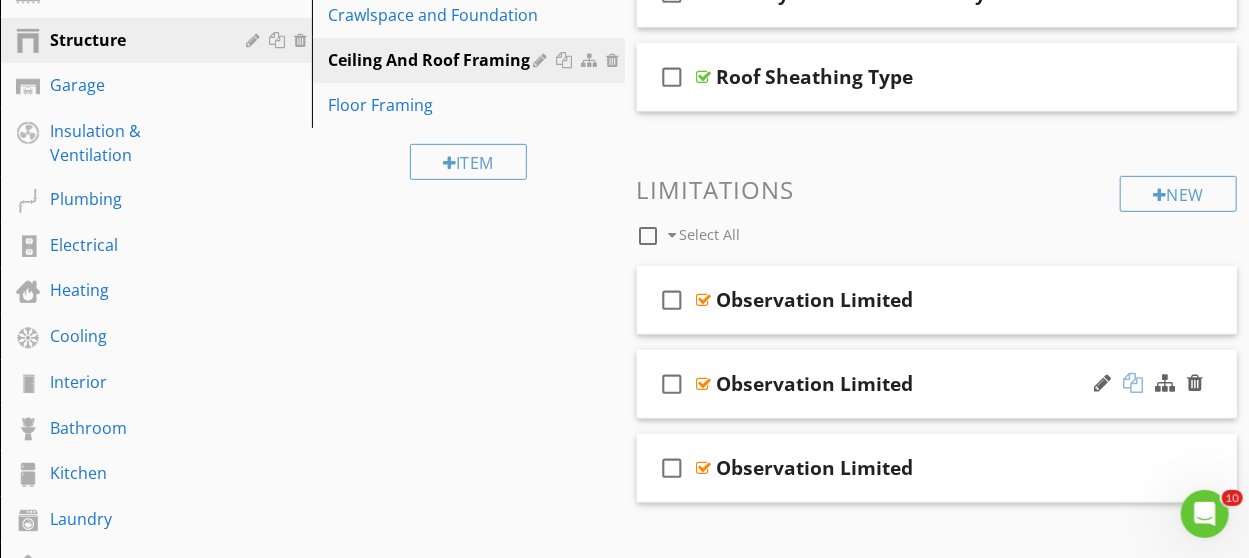 click at bounding box center [1133, 383] 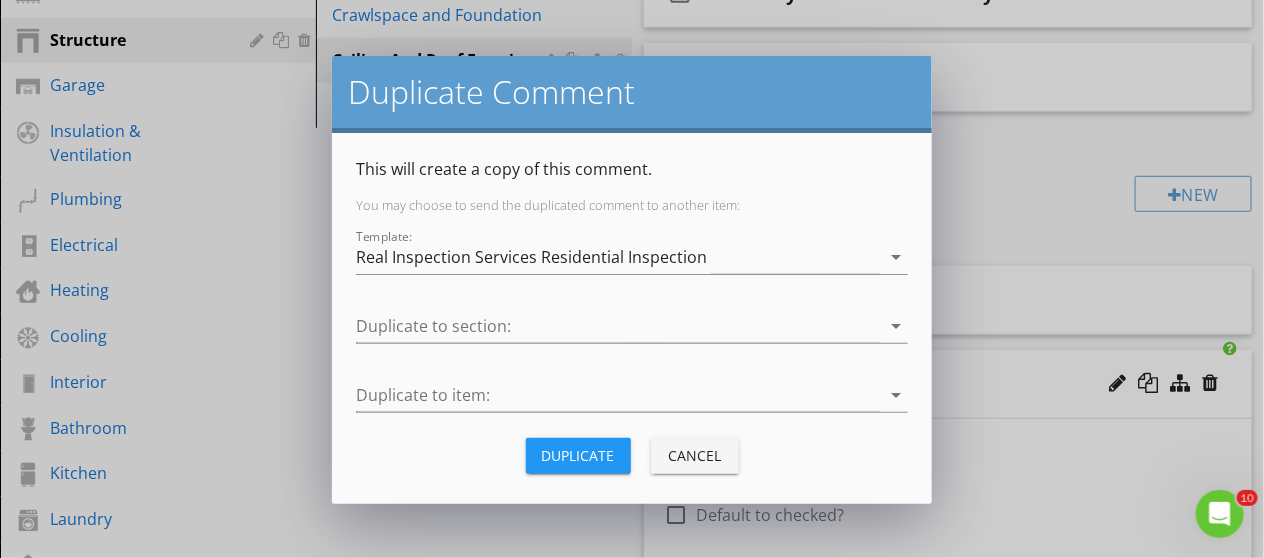 click on "Duplicate Comment     This will create a copy of this comment.   You may choose to send the duplicated comment to another item:   Template: Real Inspection Services Residential Inspection arrow_drop_down   Duplicate to section: arrow_drop_down   Duplicate to item: arrow_drop_down     Duplicate   Cancel" at bounding box center (632, 279) 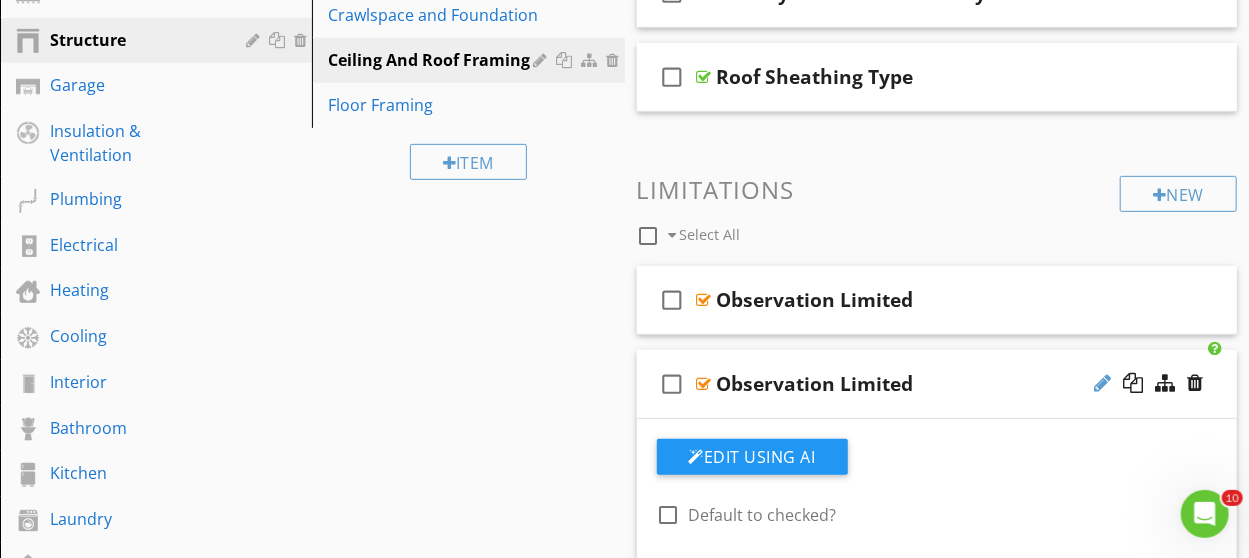 click at bounding box center (1102, 383) 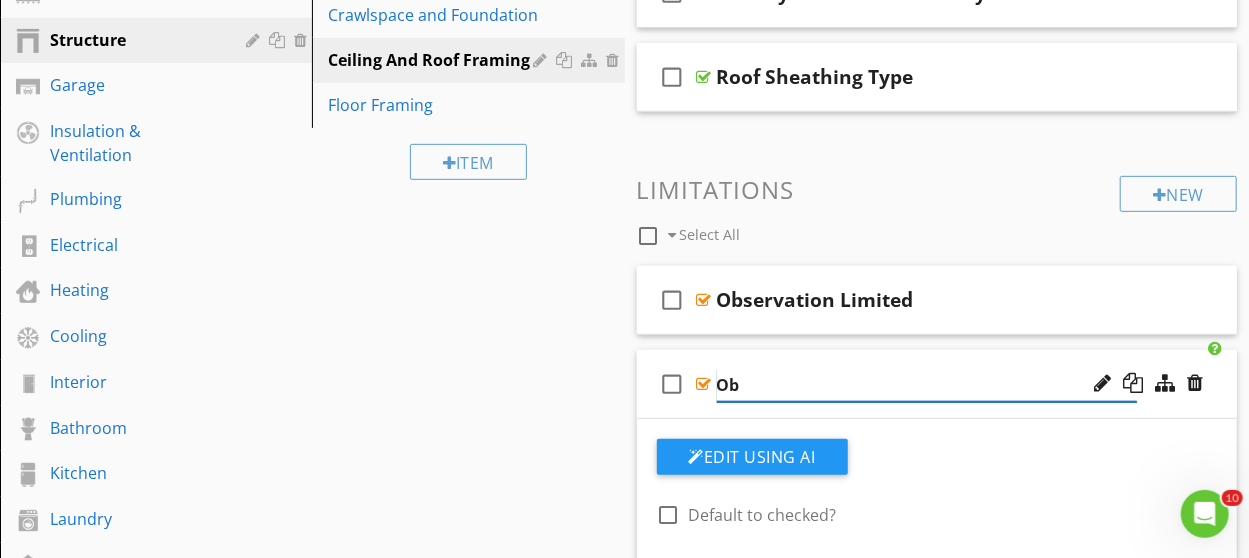 type on "O" 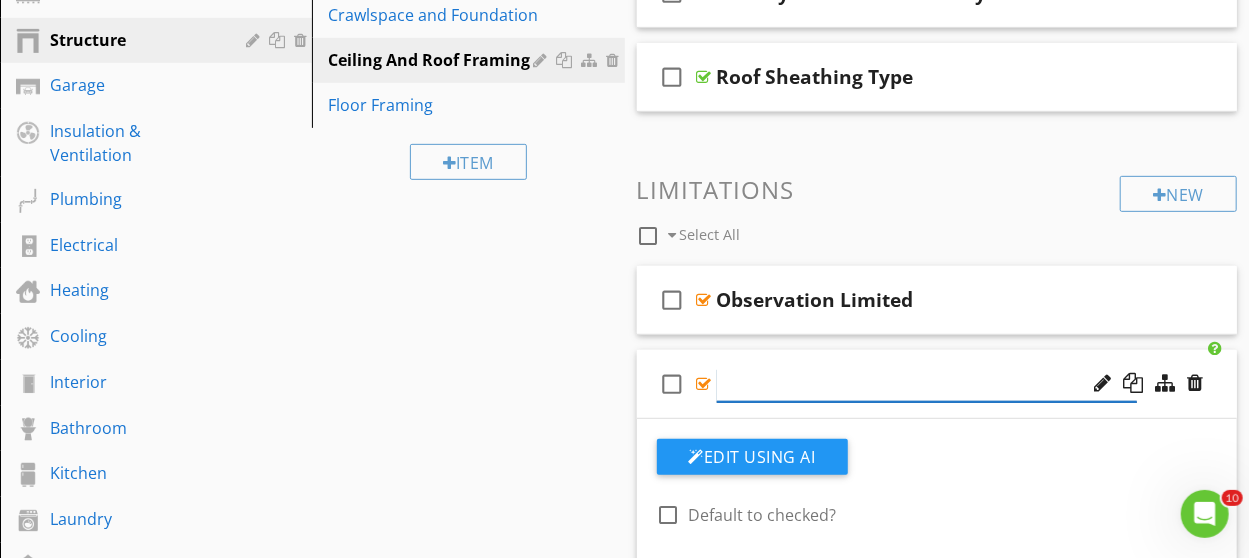 paste on "Attic Not Accessible – No Hatch Provided" 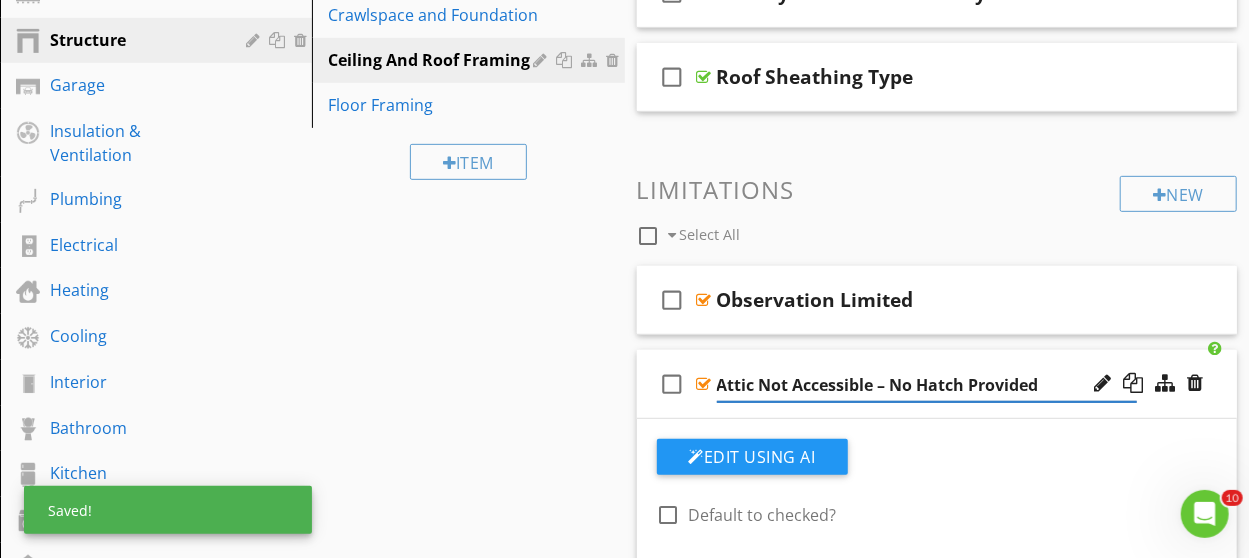 click on "check_box_outline_blank         Attic Not Accessible – No Hatch Provided" at bounding box center (937, 384) 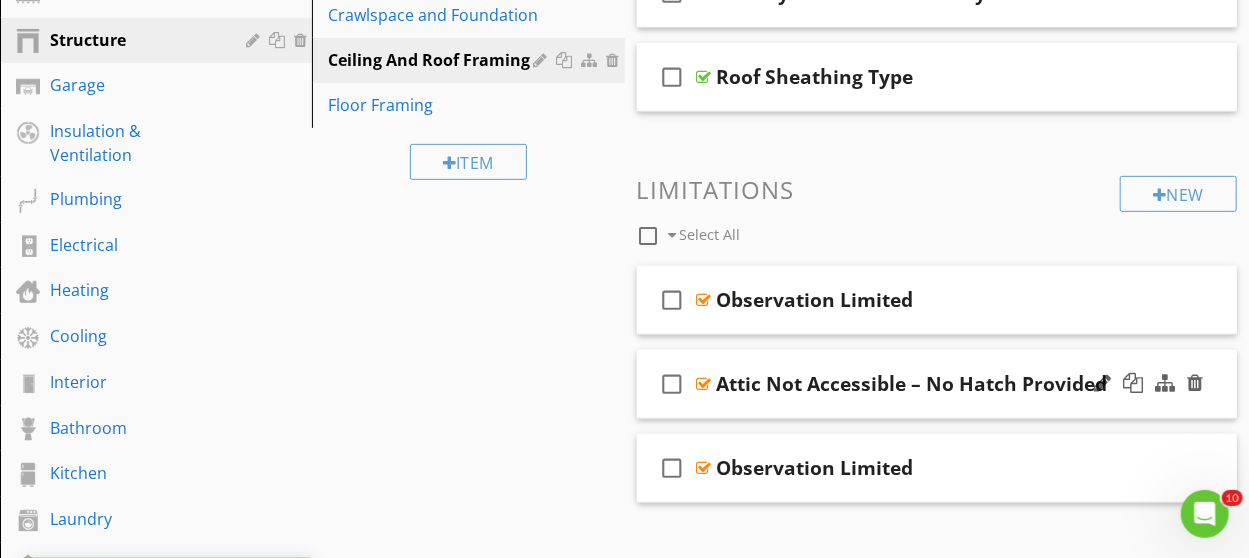 click on "check_box_outline_blank
Attic Not Accessible – No Hatch Provided" at bounding box center [937, 384] 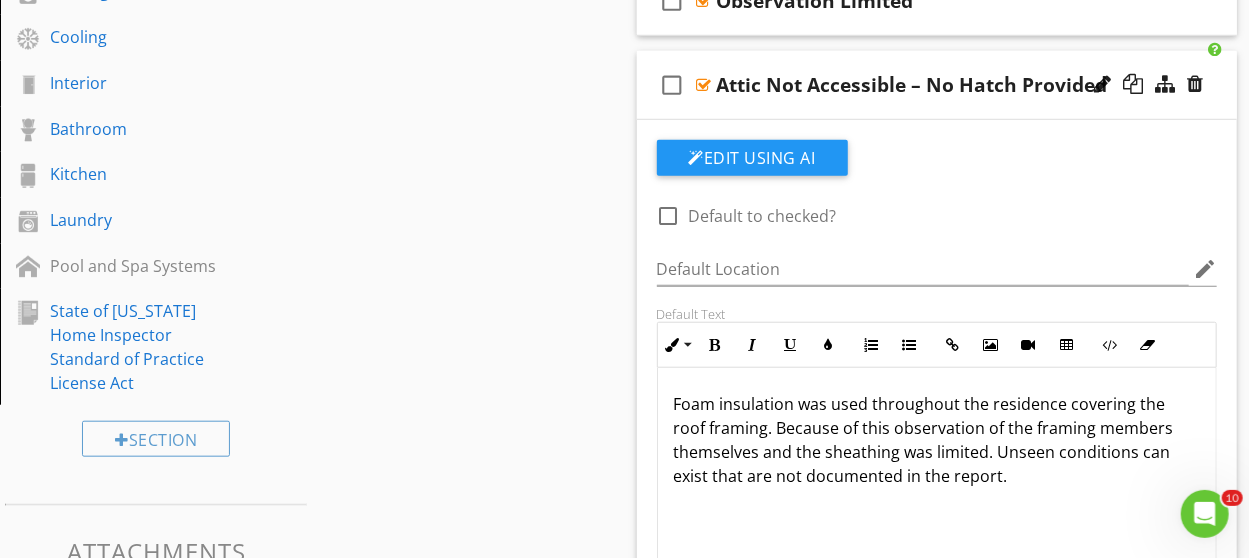 scroll, scrollTop: 701, scrollLeft: 0, axis: vertical 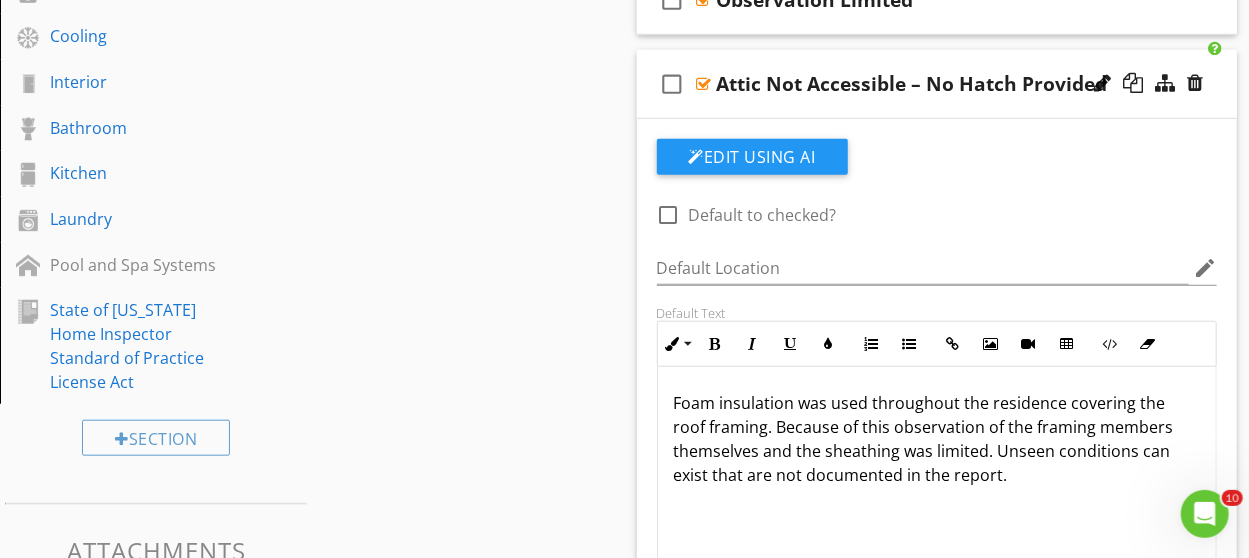 drag, startPoint x: 1082, startPoint y: 461, endPoint x: 653, endPoint y: 397, distance: 433.74762 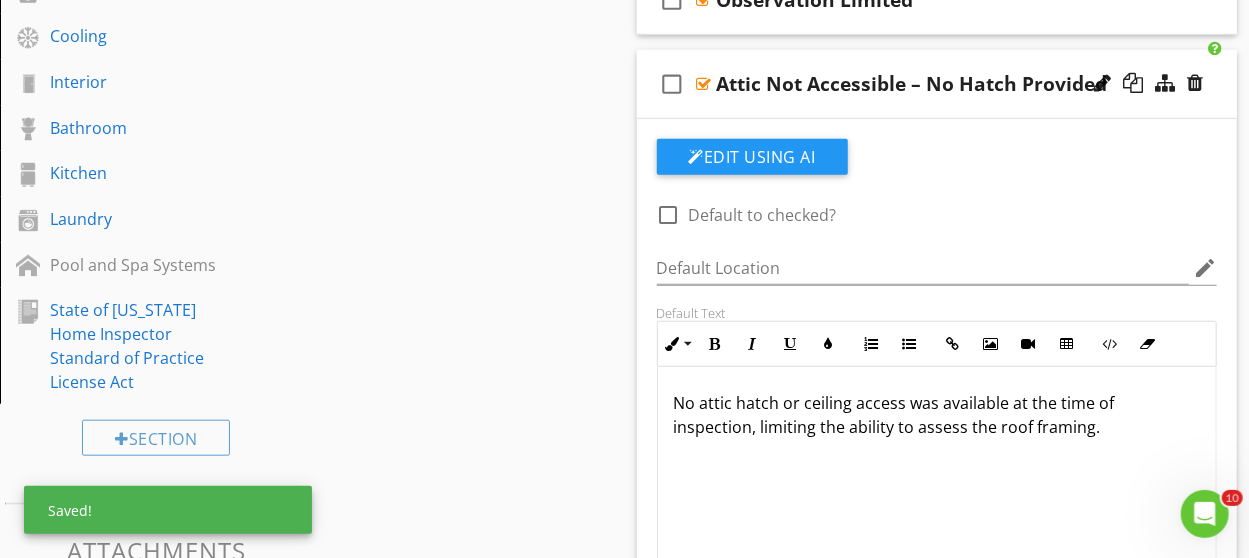 scroll, scrollTop: 601, scrollLeft: 0, axis: vertical 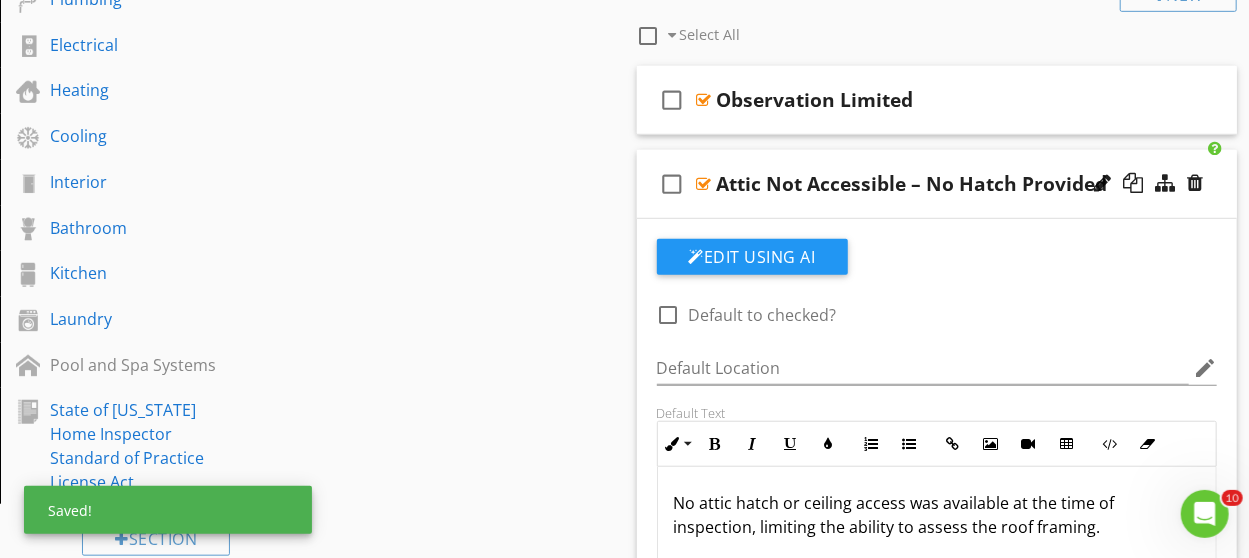 click on "check_box_outline_blank
Attic Not Accessible – No Hatch Provided" at bounding box center (937, 184) 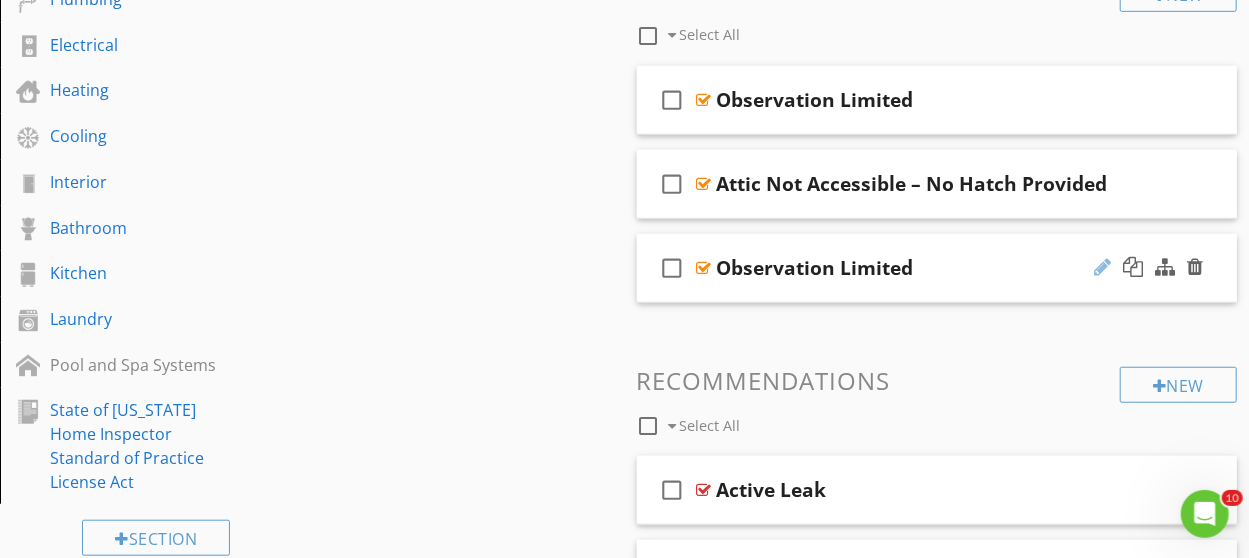 click at bounding box center (1102, 267) 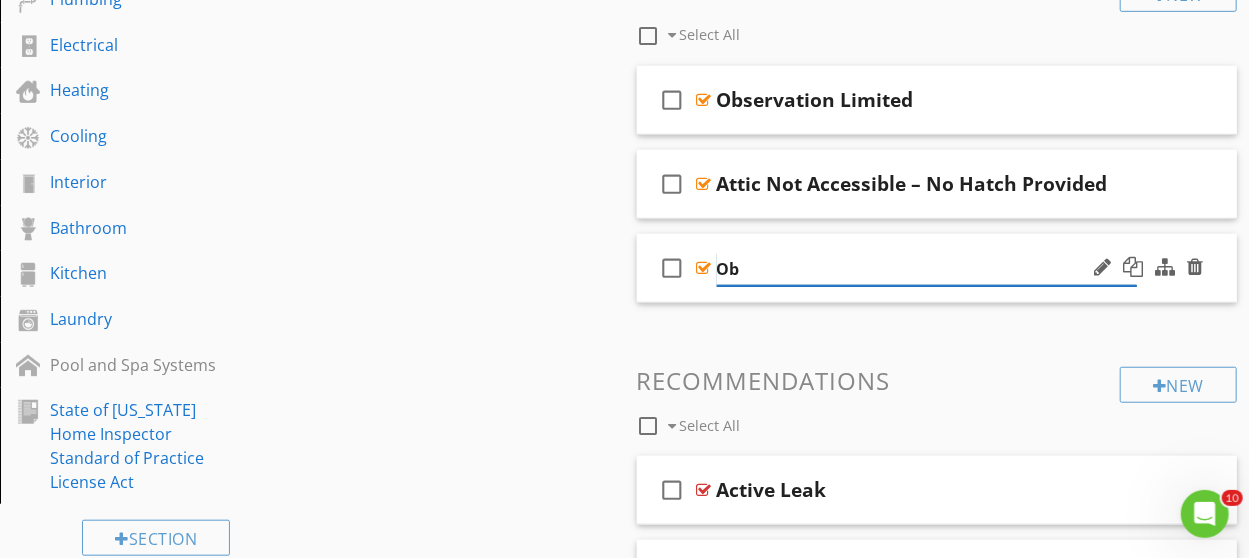 type on "O" 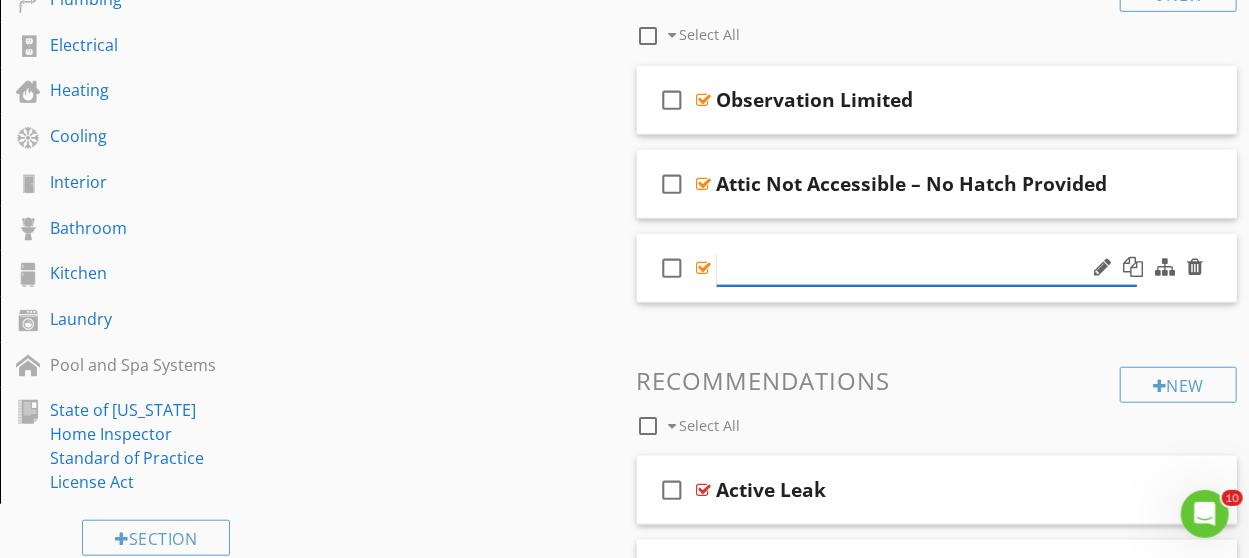paste on "Roof Framing Not Visible – Factory Sealed" 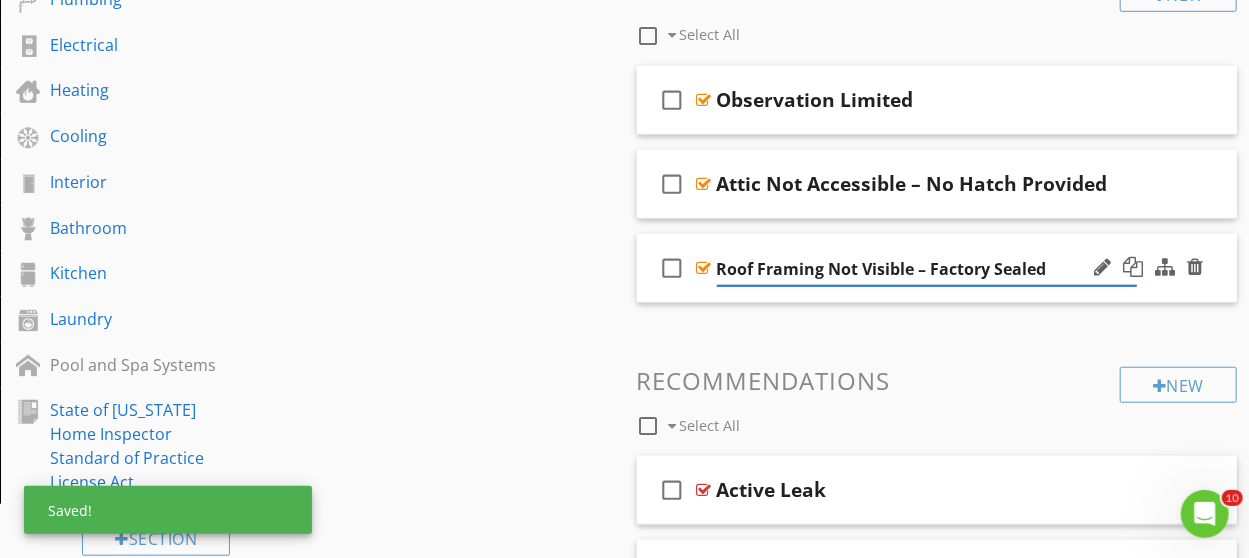 click on "check_box_outline_blank         Roof Framing Not Visible – Factory Sealed" at bounding box center (937, 268) 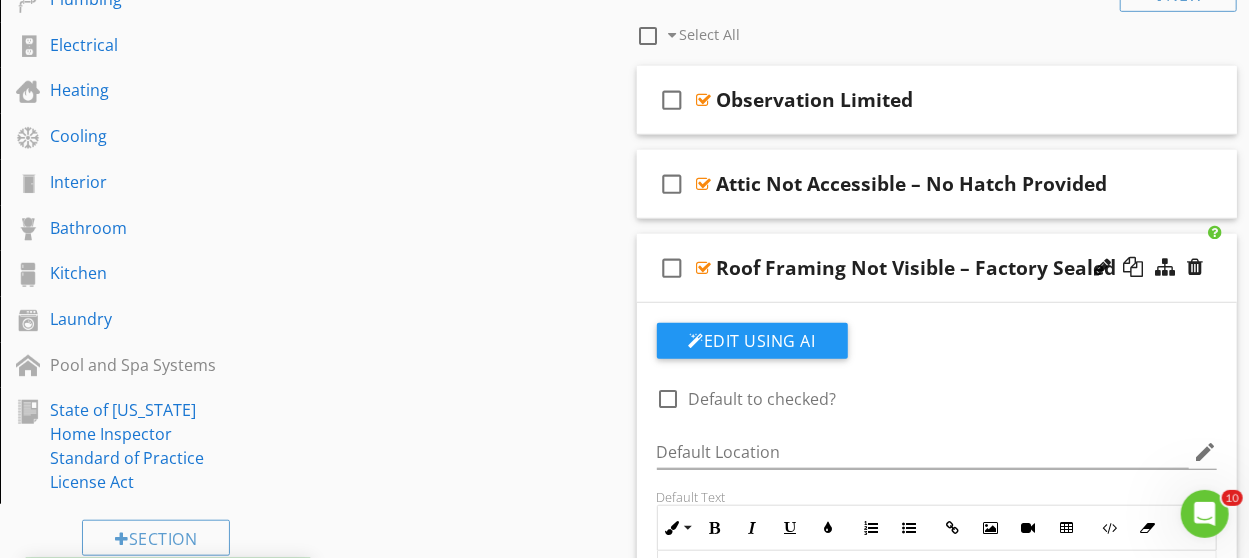 click at bounding box center [1148, 268] 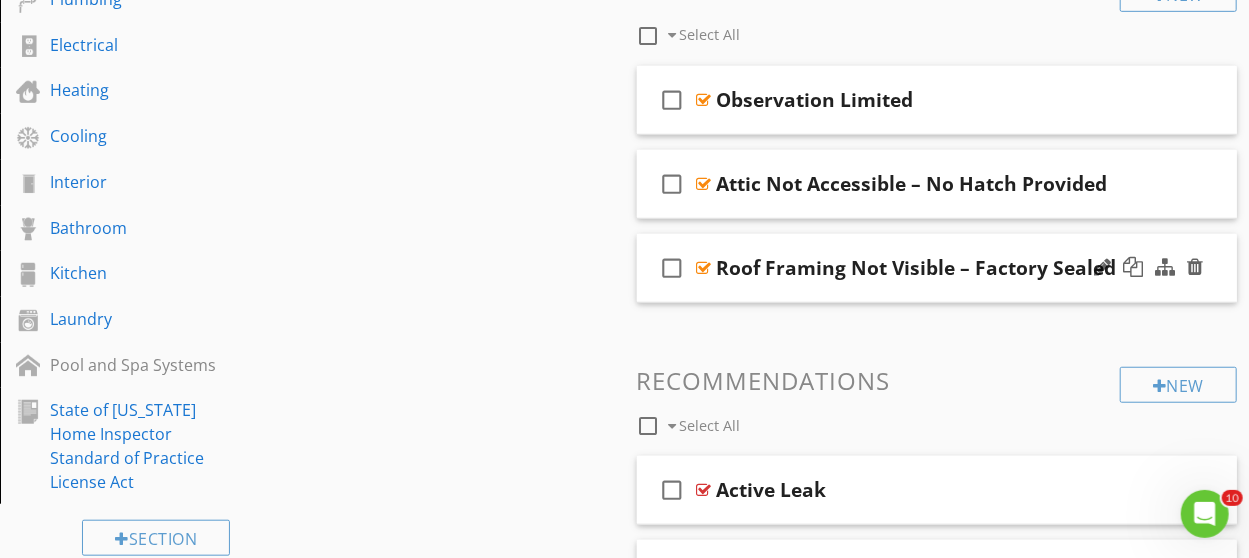 click on "check_box_outline_blank
Roof Framing Not Visible – Factory Sealed" at bounding box center [937, 268] 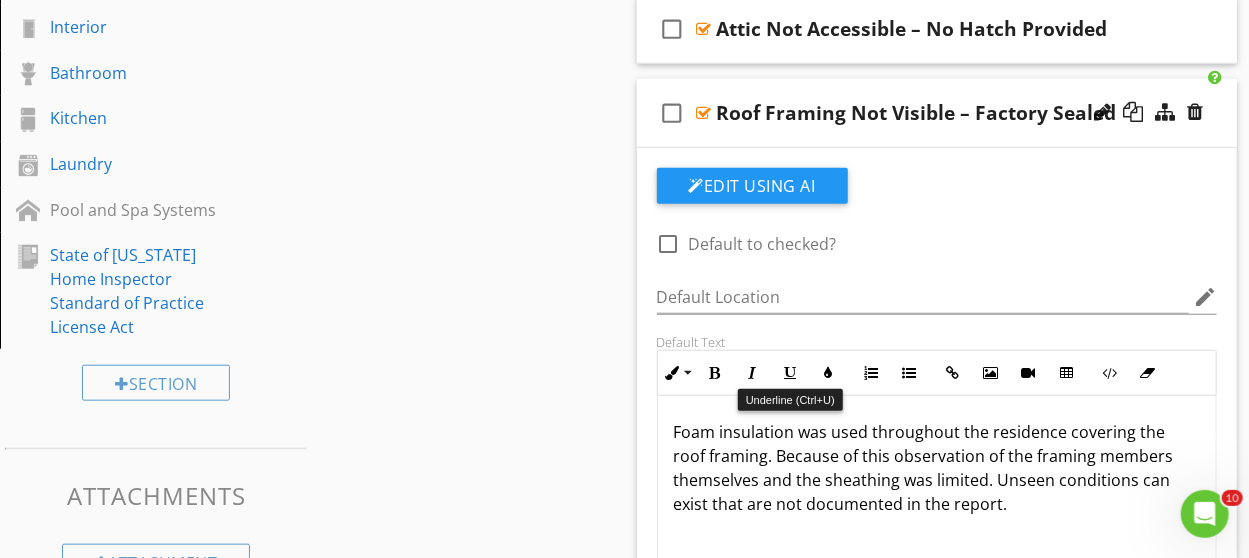 scroll, scrollTop: 801, scrollLeft: 0, axis: vertical 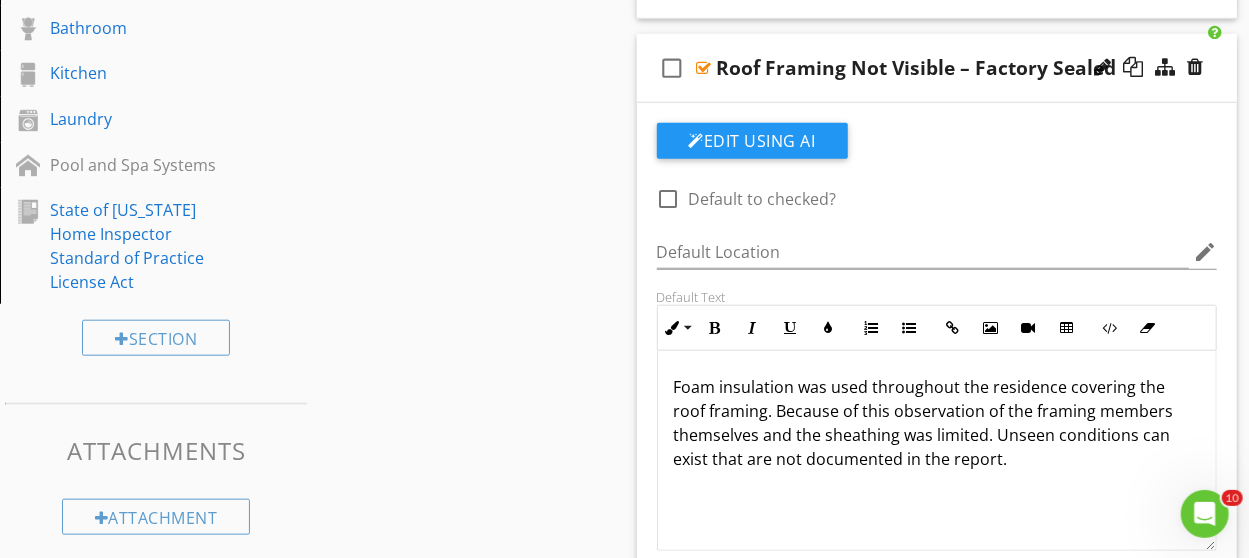 drag, startPoint x: 1021, startPoint y: 448, endPoint x: 659, endPoint y: 371, distance: 370.09863 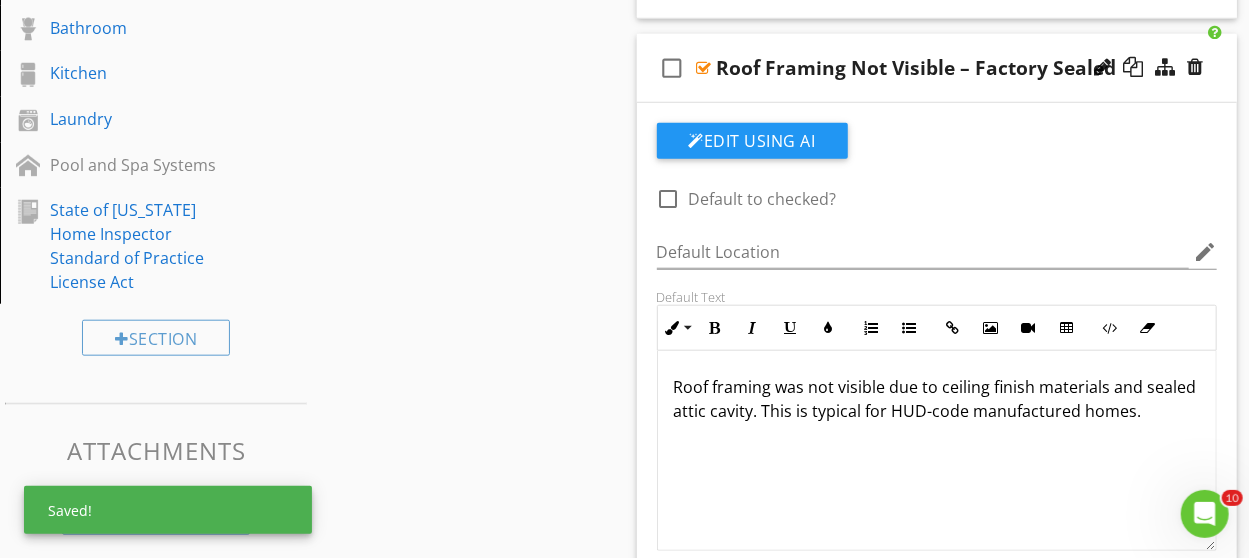 scroll, scrollTop: 701, scrollLeft: 0, axis: vertical 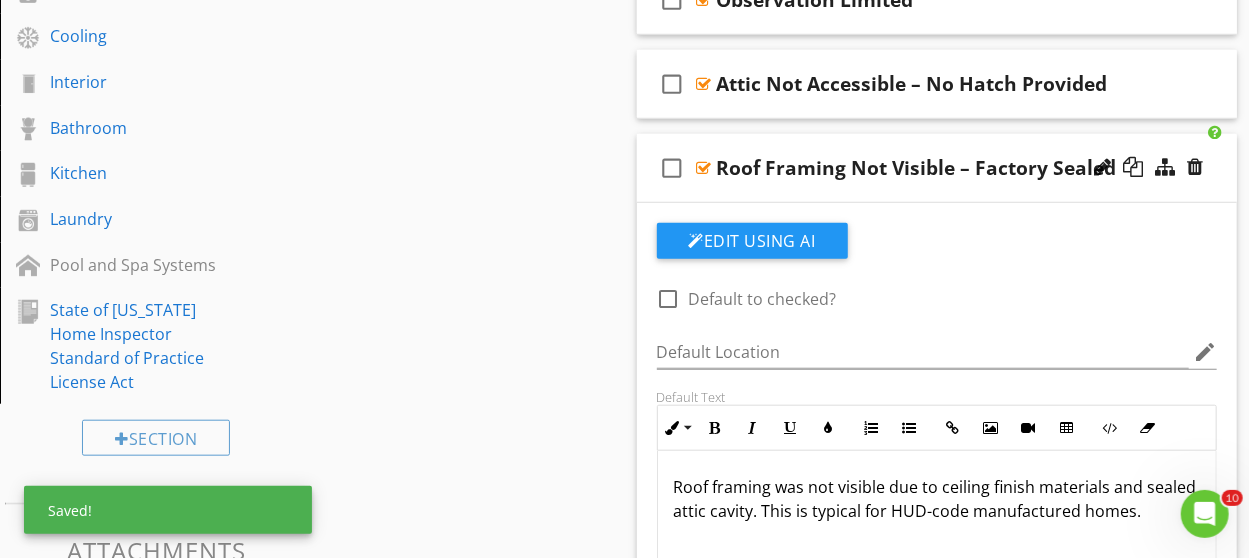 click on "check_box_outline_blank
Roof Framing Not Visible – Factory Sealed" at bounding box center (937, 168) 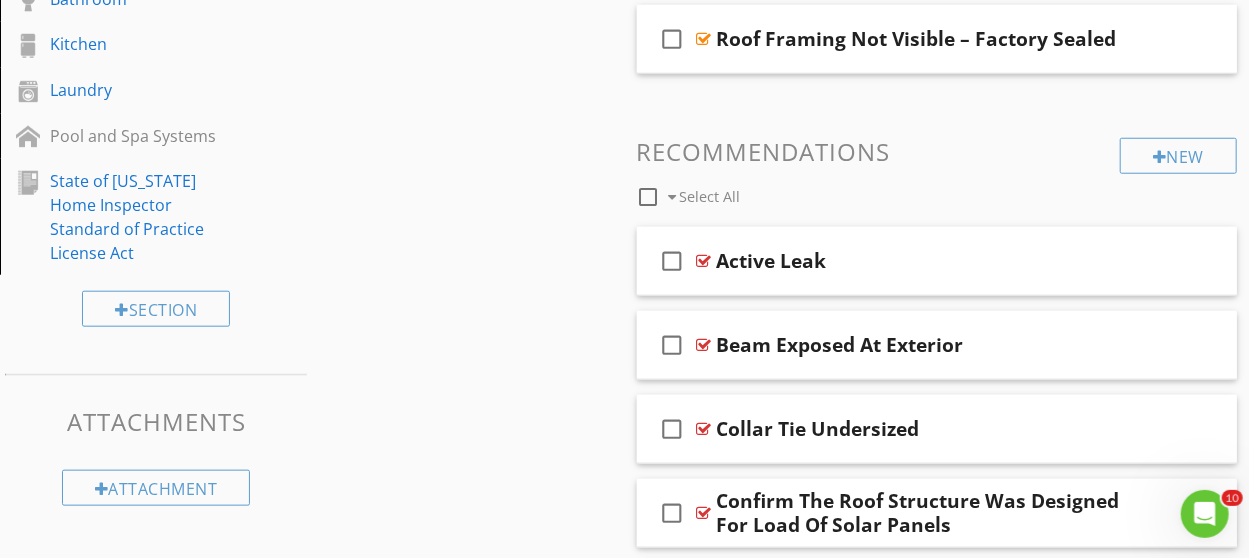 scroll, scrollTop: 801, scrollLeft: 0, axis: vertical 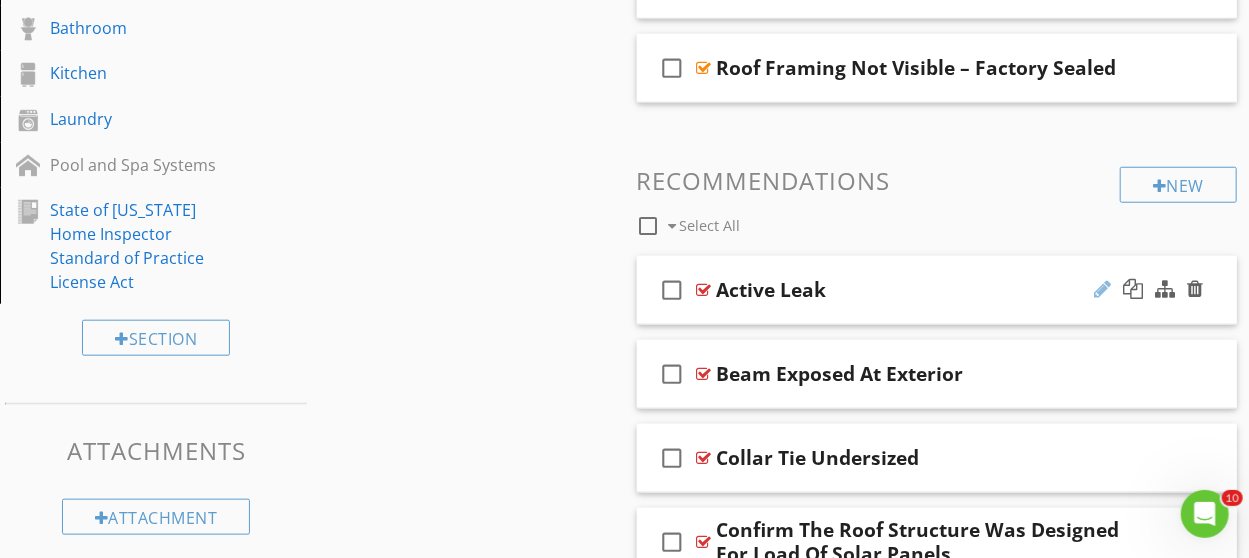 click at bounding box center (1102, 289) 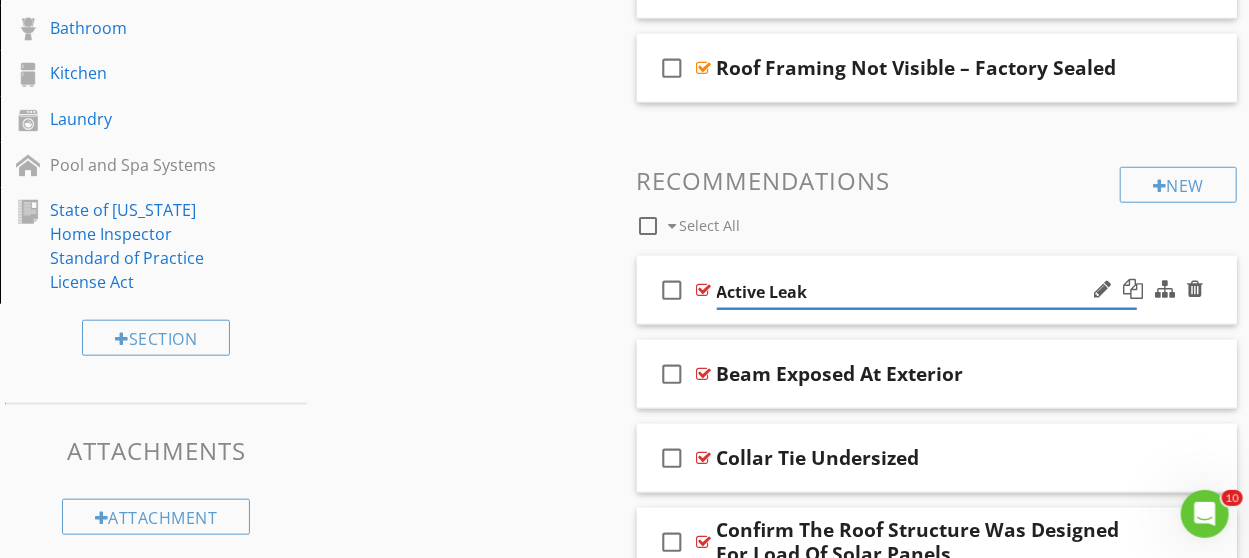 click on "check_box_outline_blank         Active Leak" at bounding box center [937, 290] 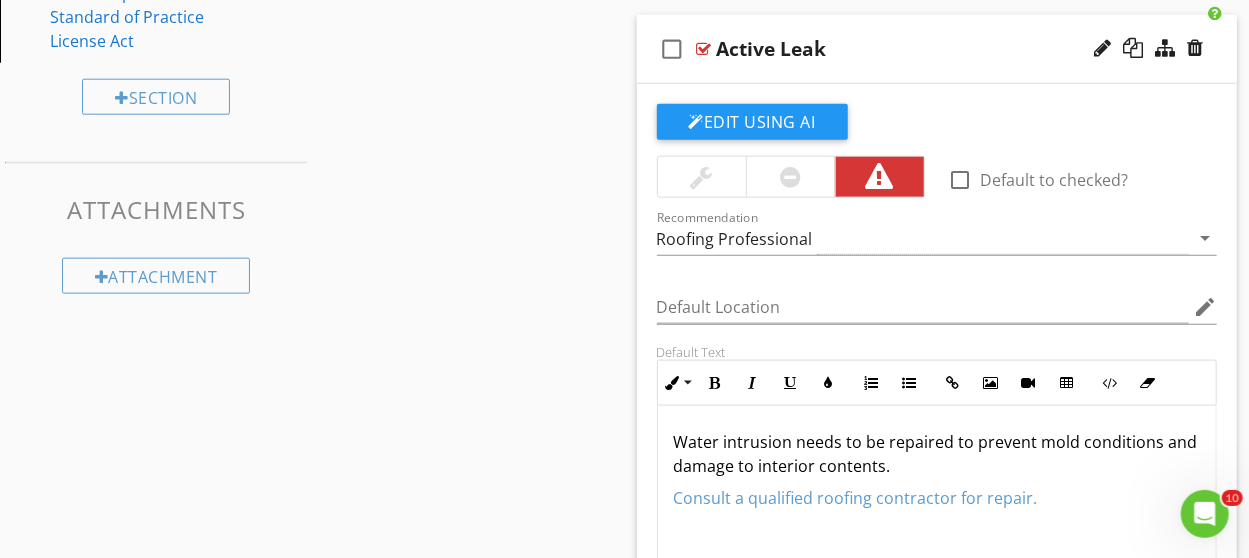 scroll, scrollTop: 1001, scrollLeft: 0, axis: vertical 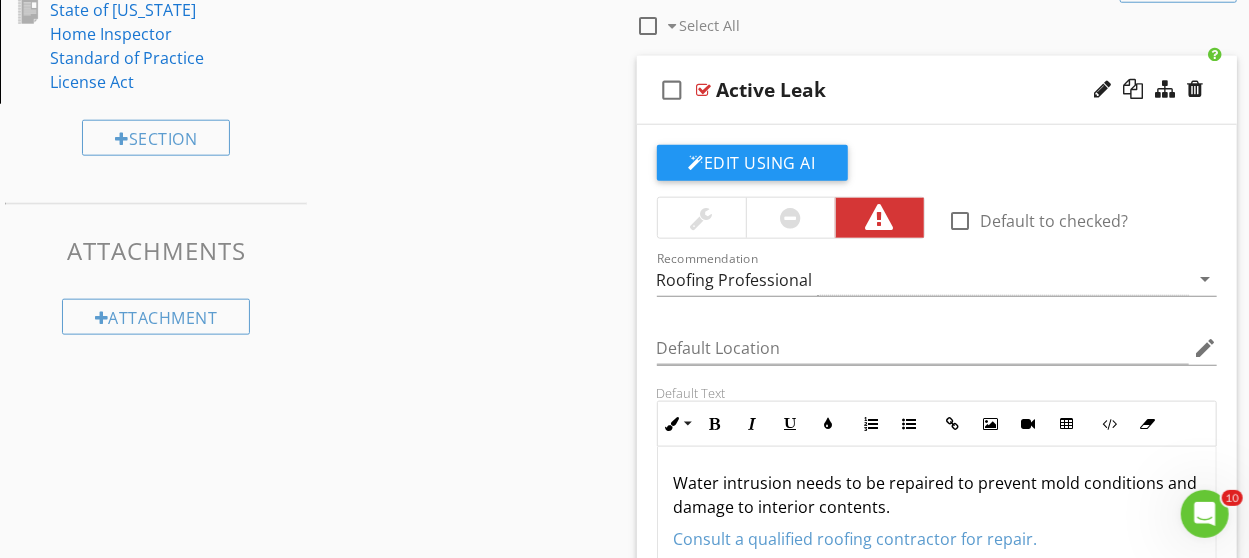 click at bounding box center [1148, 90] 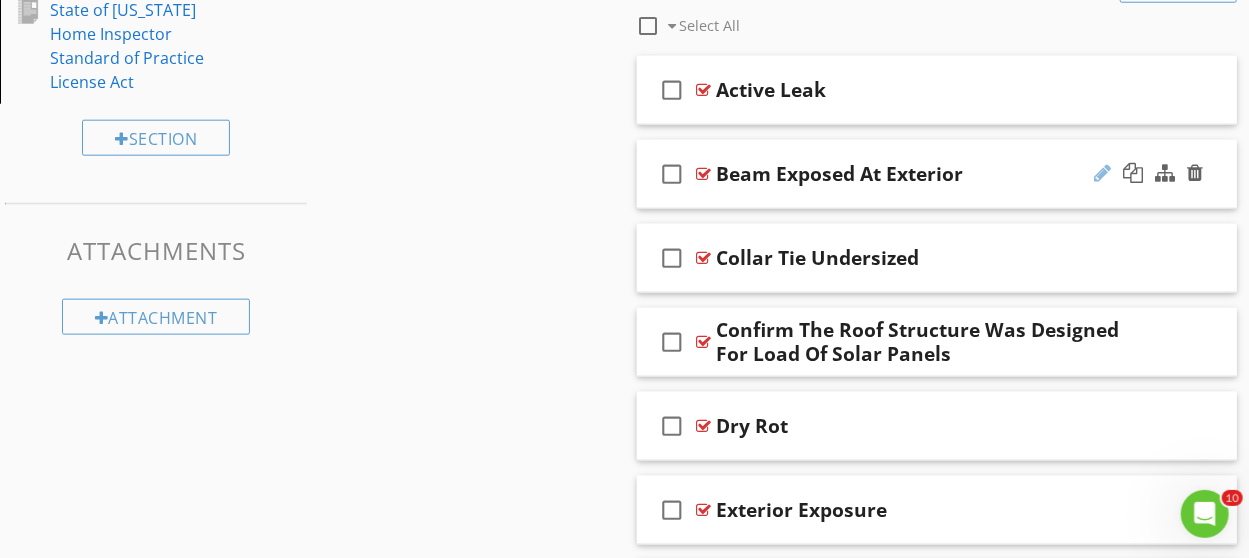 click at bounding box center [1102, 173] 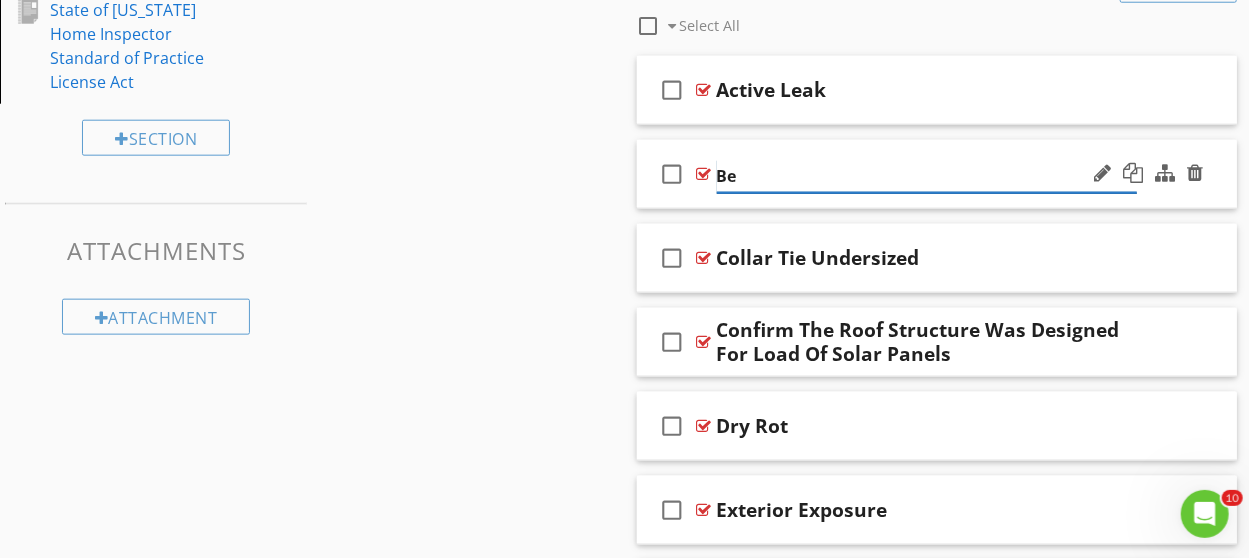 type on "B" 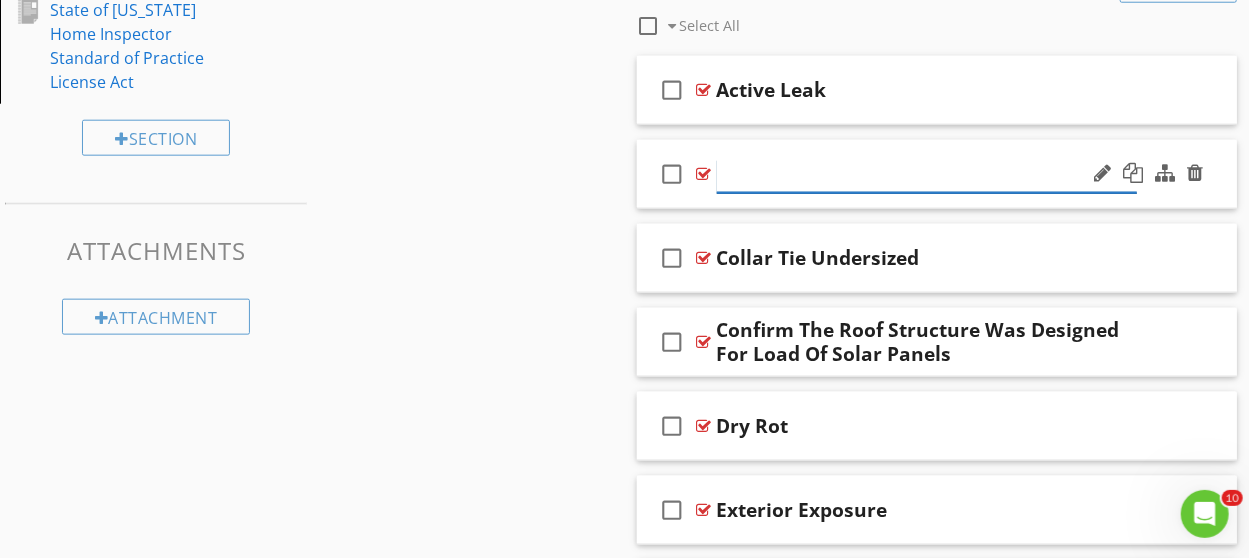paste on "Ceiling Sag or Bowing Observed" 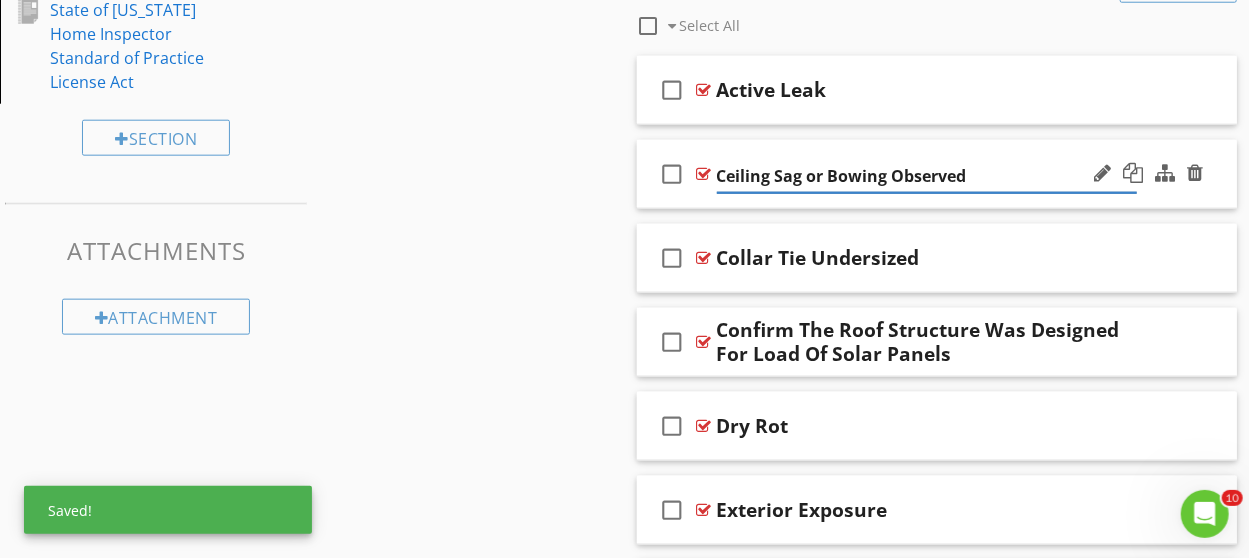 click on "check_box_outline_blank         Ceiling Sag or Bowing Observed" at bounding box center [937, 174] 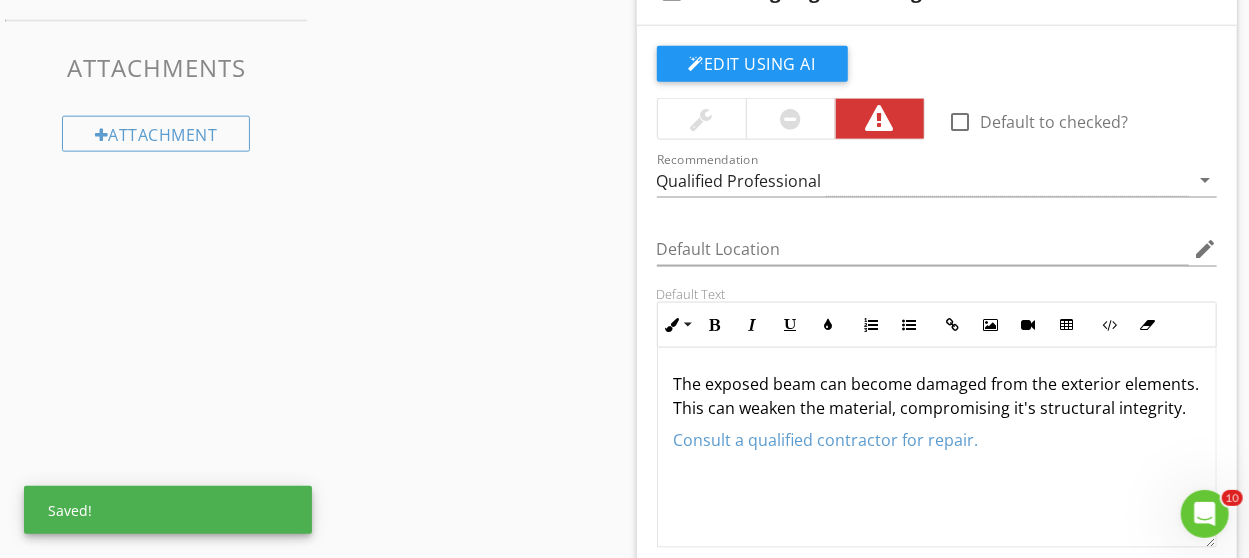 scroll, scrollTop: 1201, scrollLeft: 0, axis: vertical 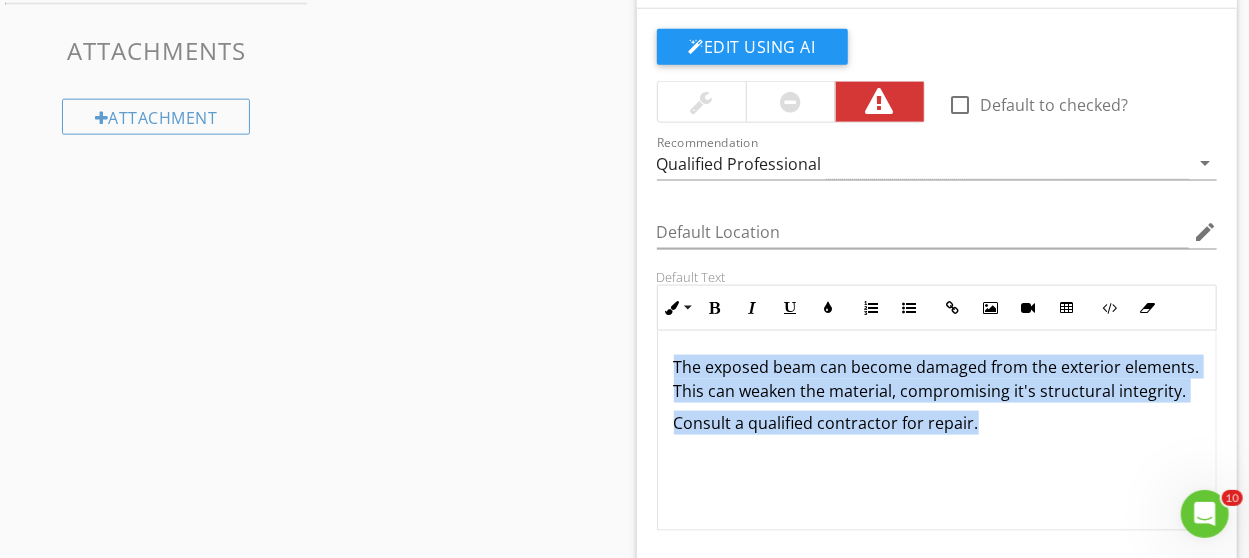 drag, startPoint x: 673, startPoint y: 355, endPoint x: 1024, endPoint y: 406, distance: 354.6858 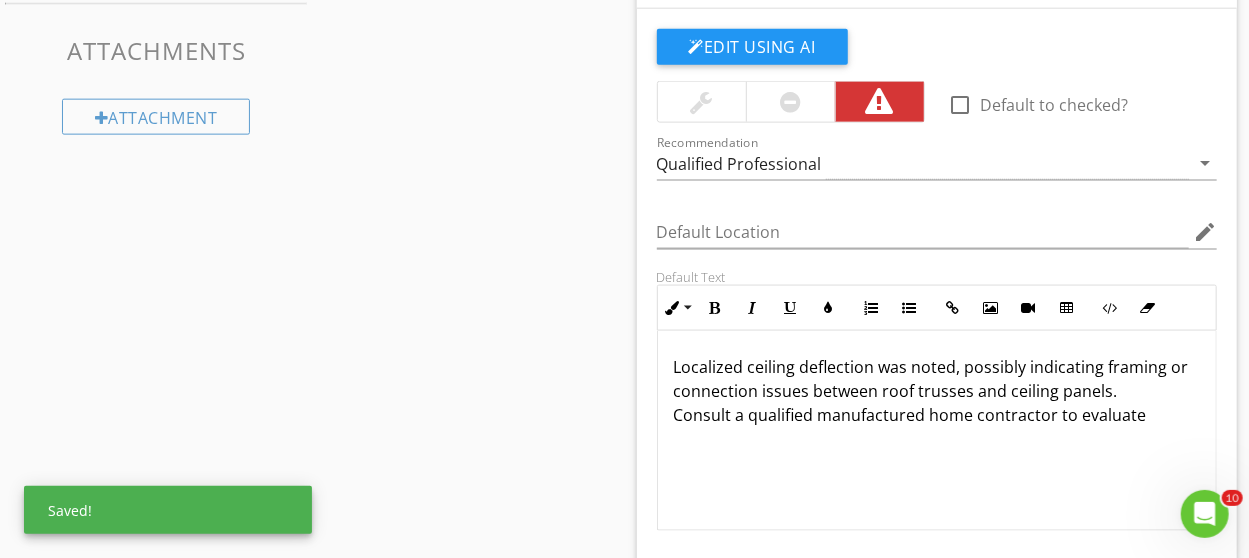 click on "Localized ceiling deflection was noted, possibly indicating framing or connection issues between roof trusses and ceiling panels. Consult a qualified manufactured home contractor to evaluate" at bounding box center [937, 391] 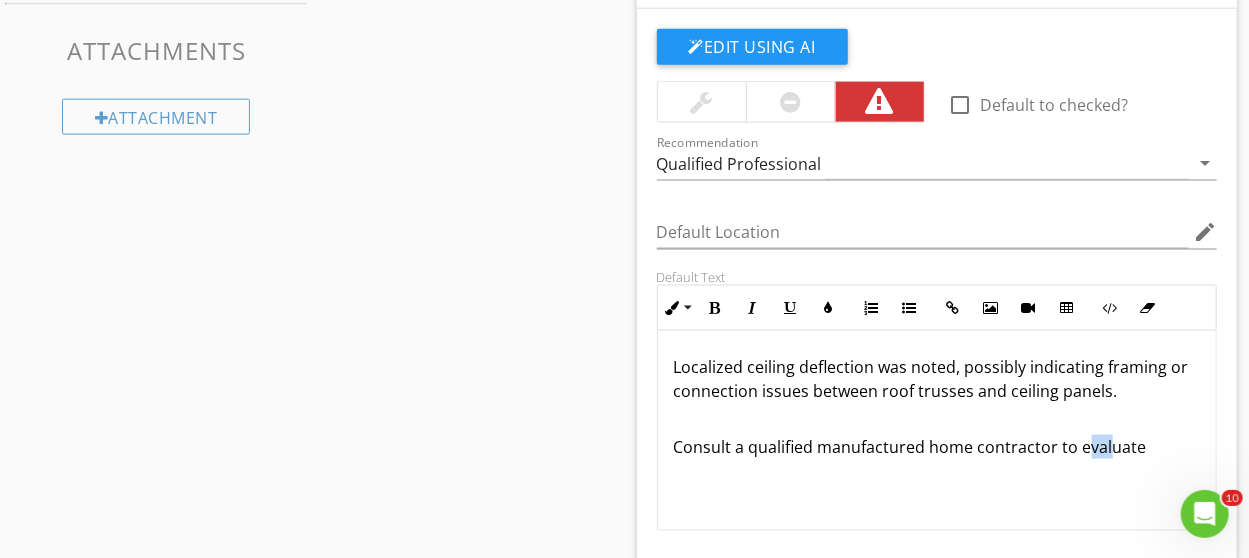 drag, startPoint x: 1080, startPoint y: 444, endPoint x: 1104, endPoint y: 444, distance: 24 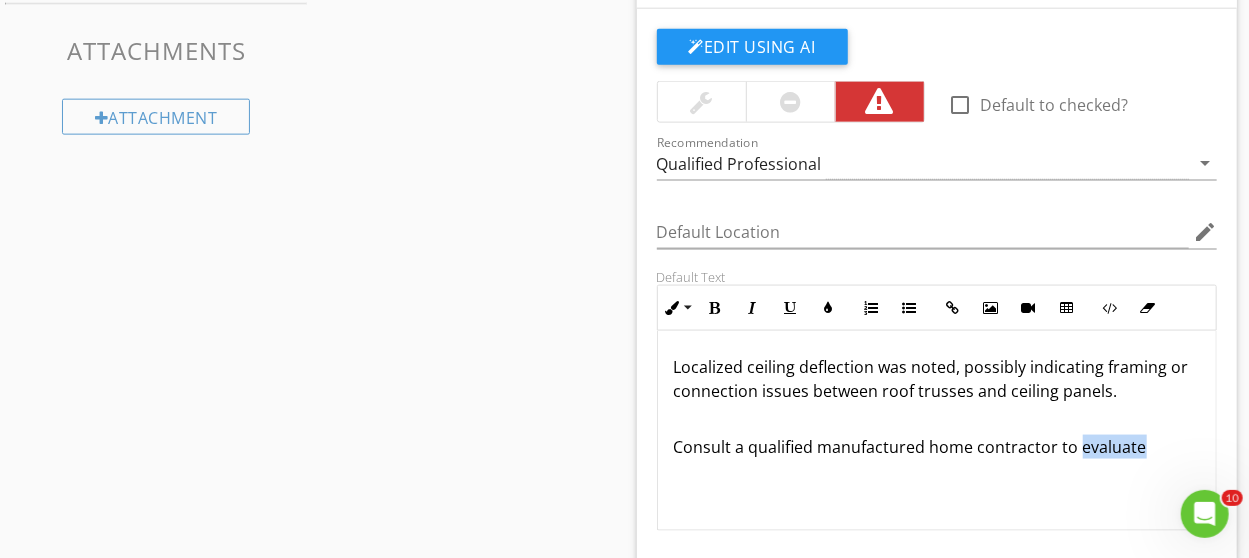 drag, startPoint x: 1141, startPoint y: 444, endPoint x: 1075, endPoint y: 446, distance: 66.0303 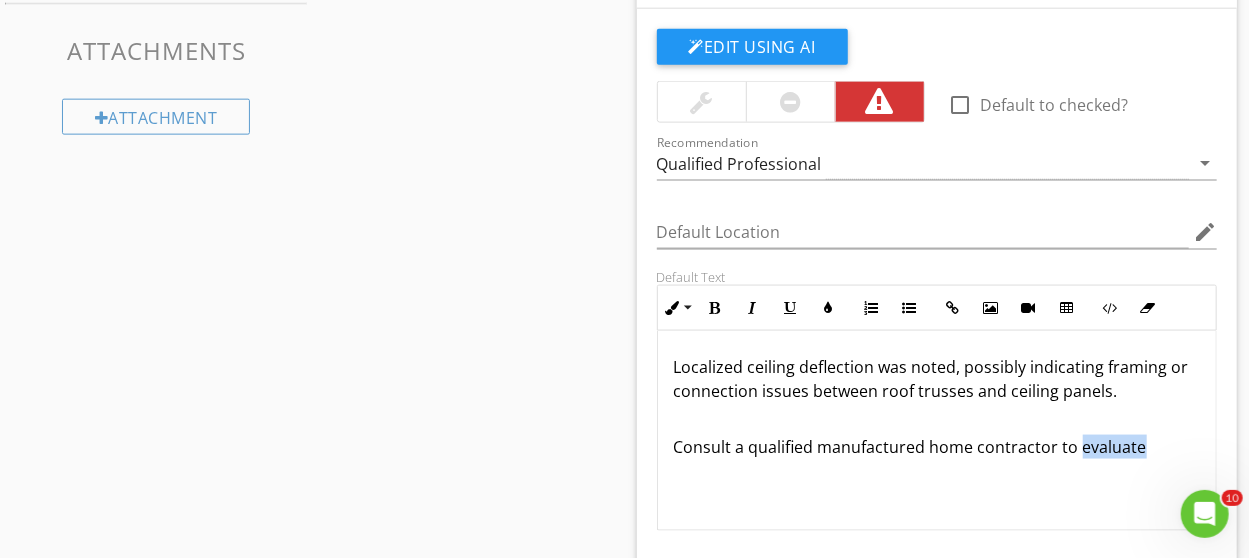 type 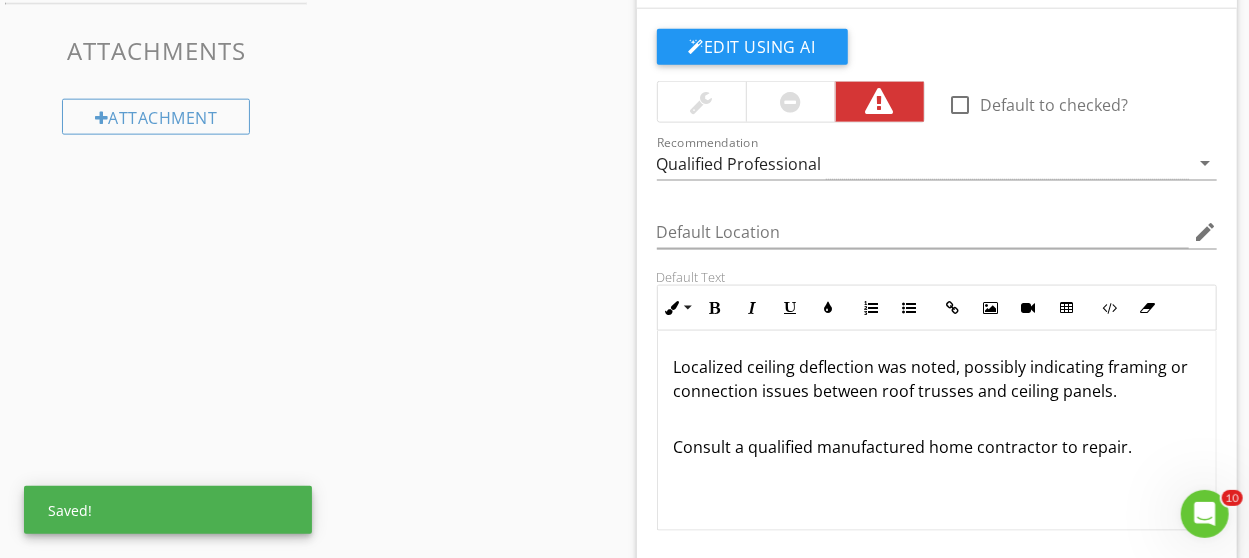drag, startPoint x: 1131, startPoint y: 440, endPoint x: 659, endPoint y: 454, distance: 472.20758 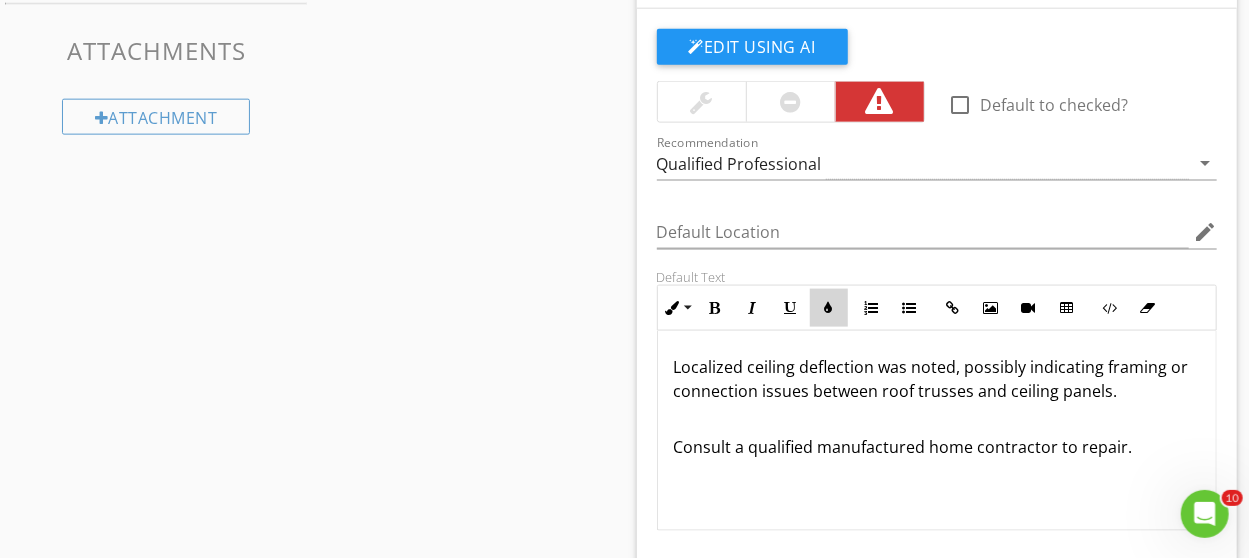 click at bounding box center [829, 308] 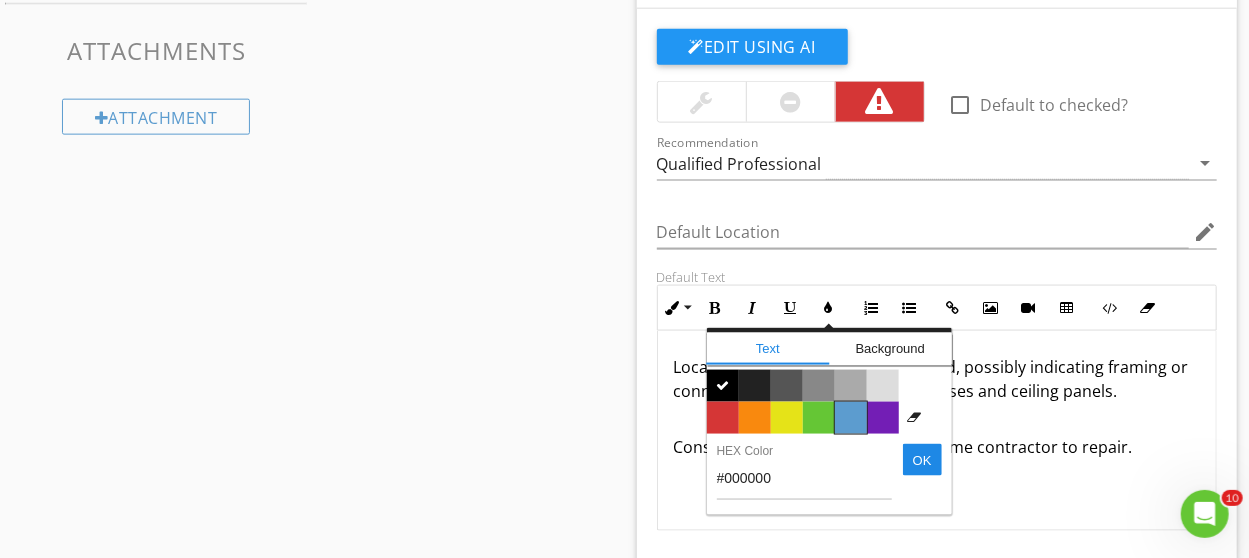 click on "Color #5c9ccf" at bounding box center (851, 418) 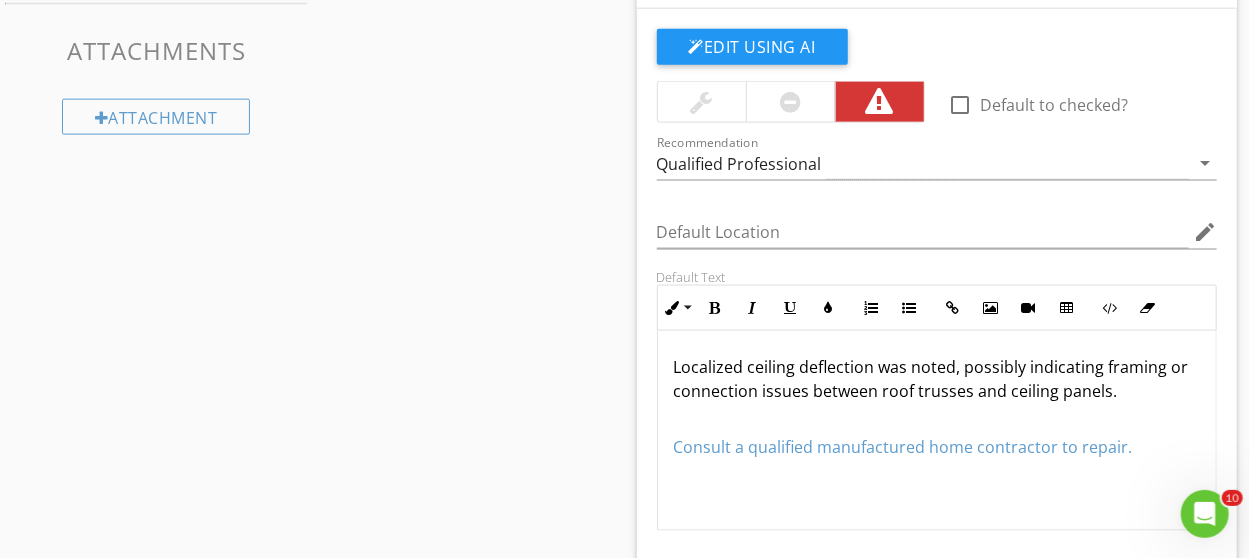 click on "Localized ceiling deflection was noted, possibly indicating framing or connection issues between roof trusses and ceiling panels. Consult a qualified manufactured home contractor to repair." at bounding box center (937, 431) 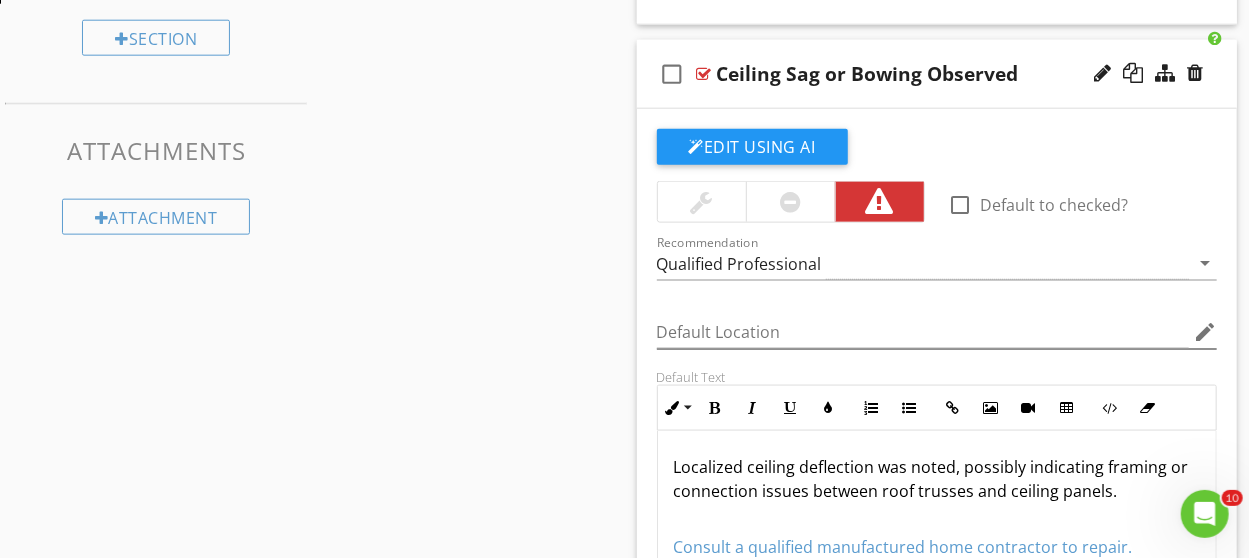 scroll, scrollTop: 1001, scrollLeft: 0, axis: vertical 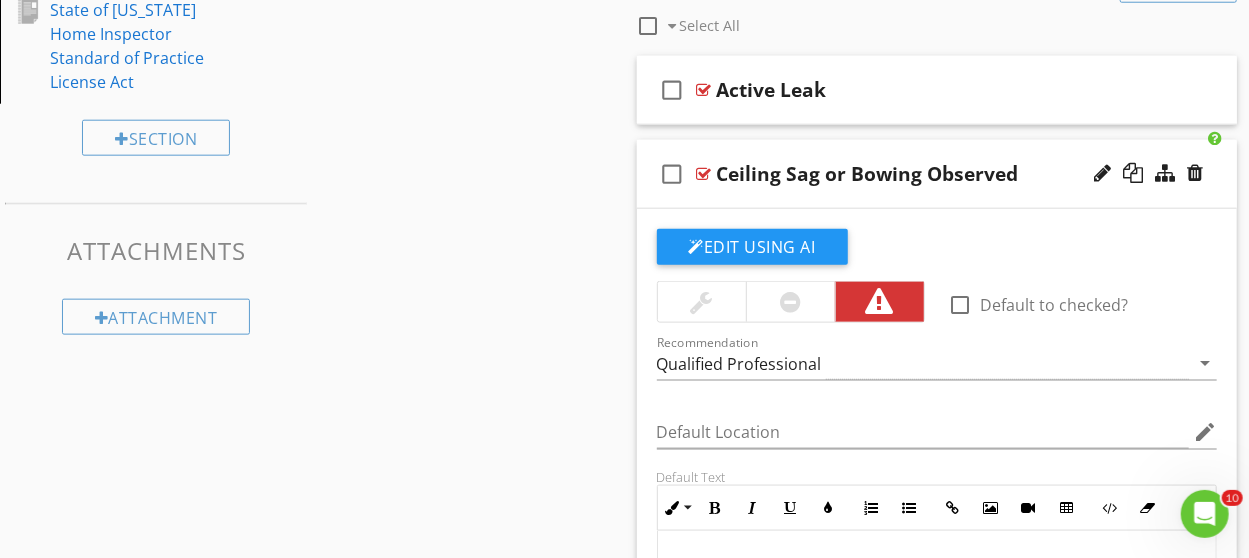 click at bounding box center [790, 302] 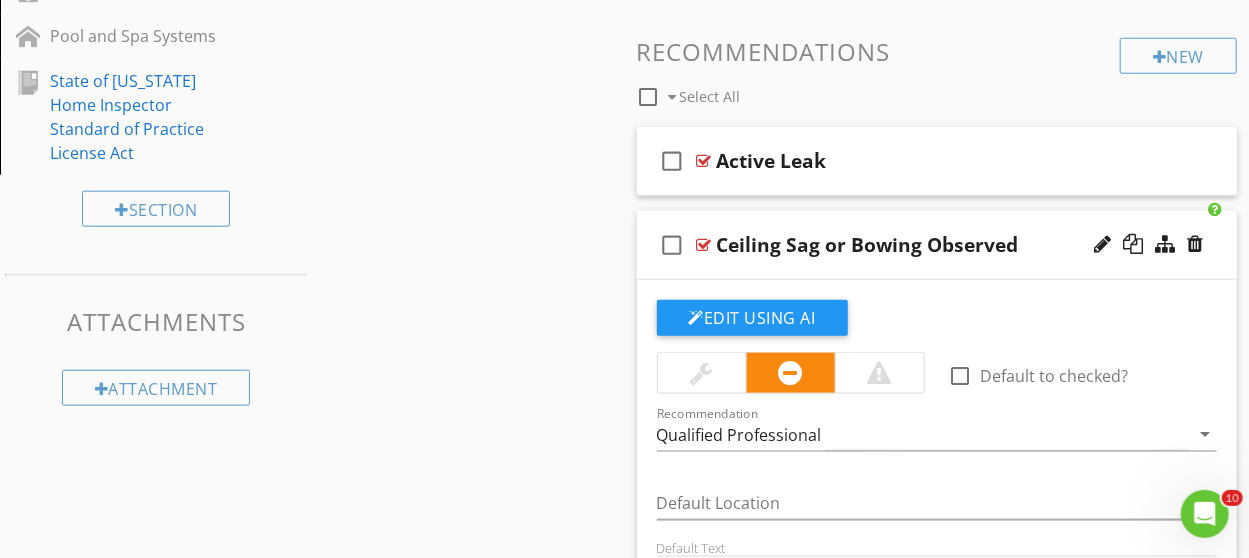scroll, scrollTop: 901, scrollLeft: 0, axis: vertical 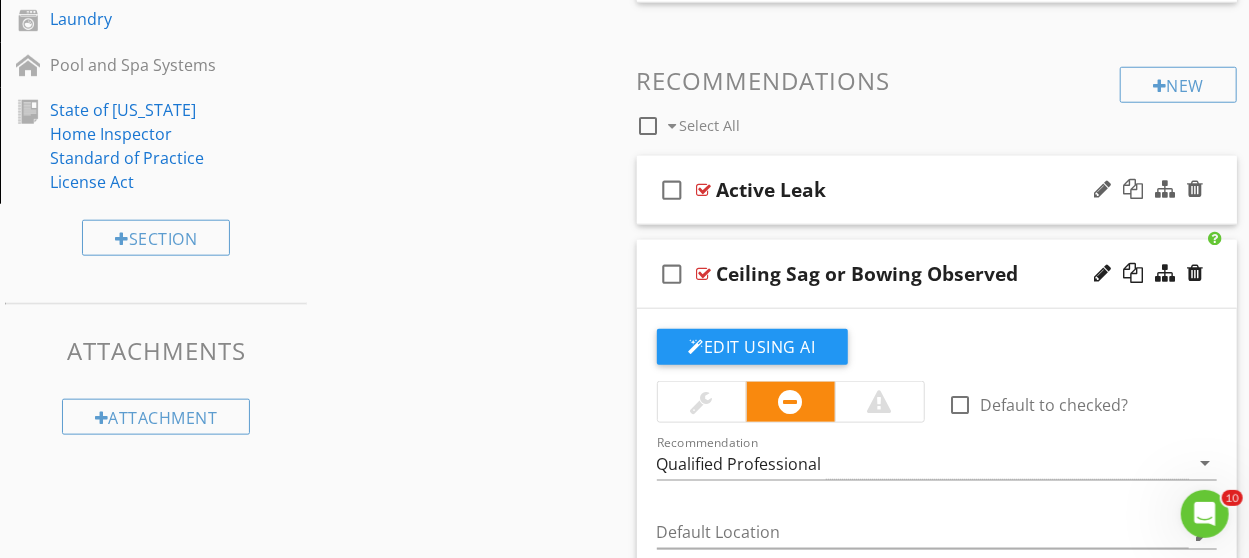 click on "check_box_outline_blank
Active Leak" at bounding box center (937, 190) 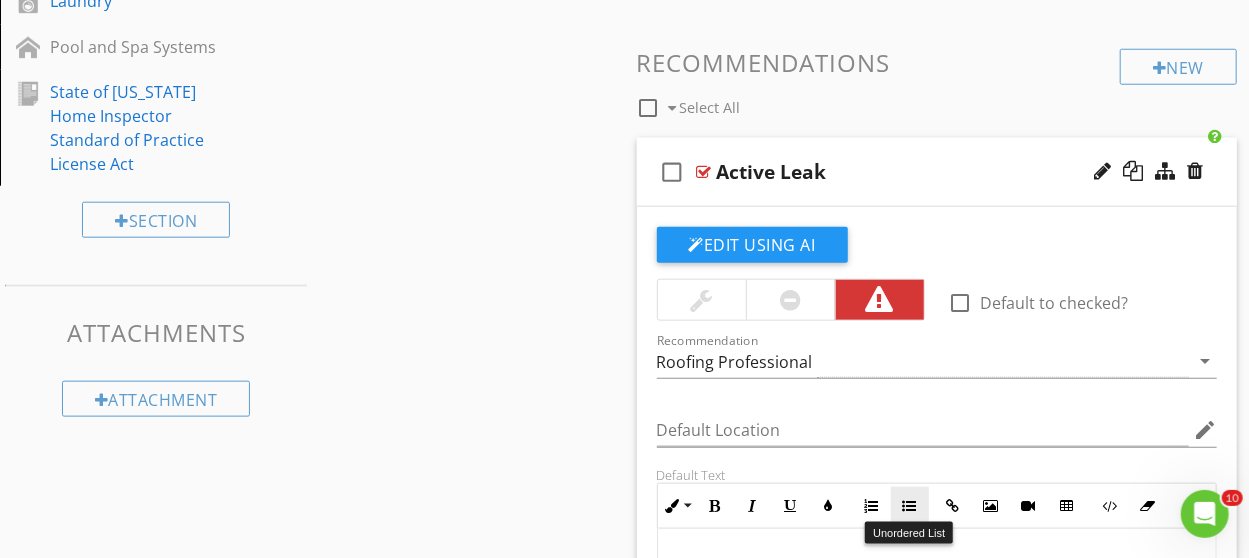 scroll, scrollTop: 901, scrollLeft: 0, axis: vertical 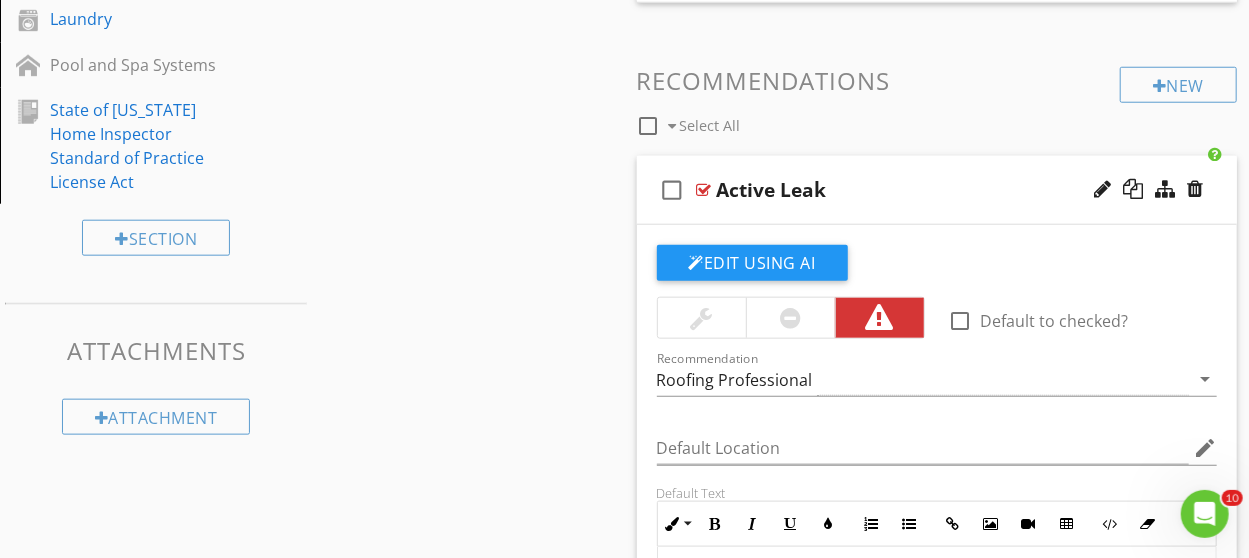 click on "check_box_outline_blank
Active Leak" at bounding box center [937, 190] 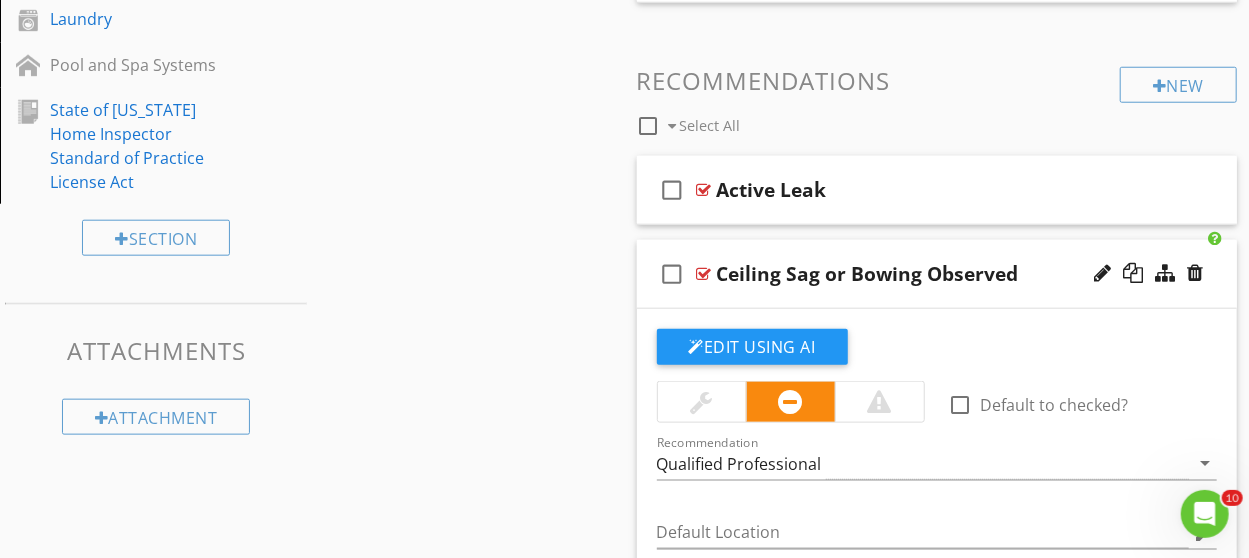 scroll, scrollTop: 1001, scrollLeft: 0, axis: vertical 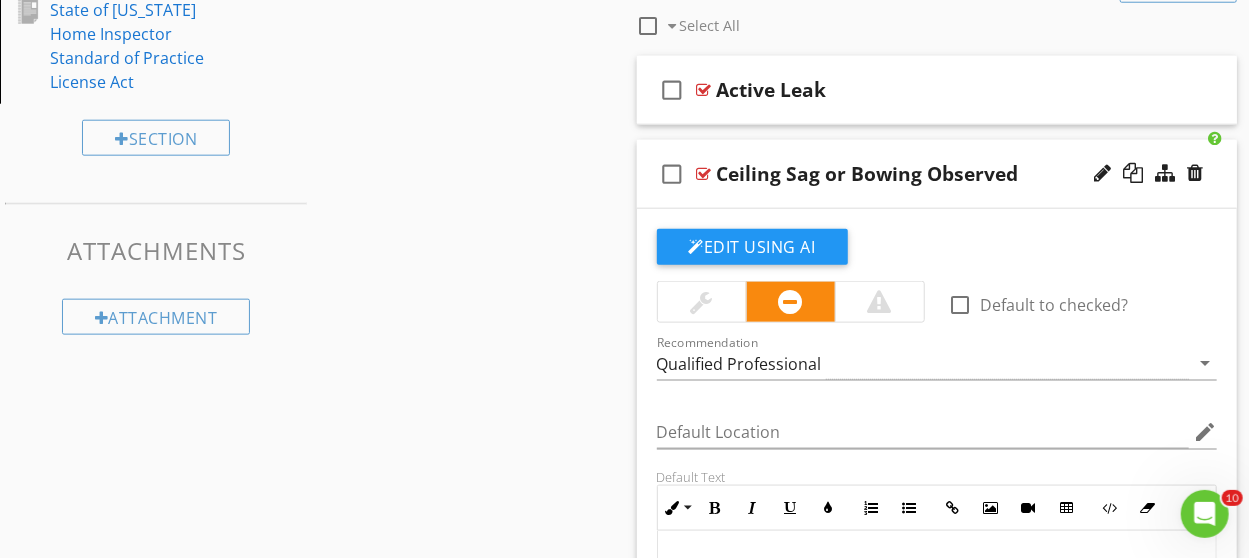 click on "check_box_outline_blank
Ceiling Sag or Bowing Observed" at bounding box center [937, 174] 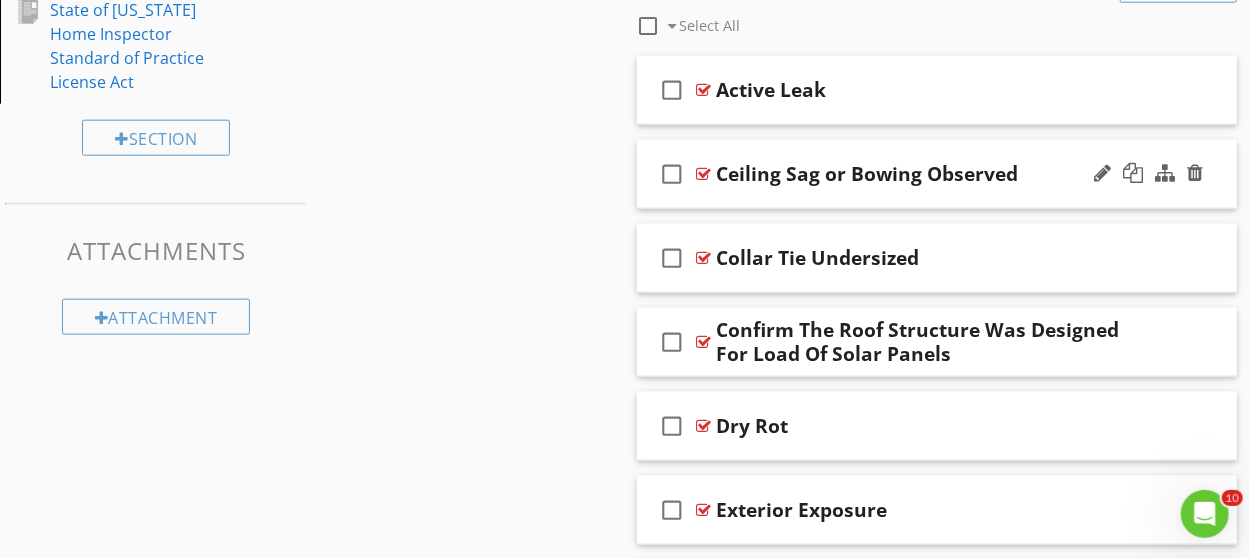 click on "check_box_outline_blank
Ceiling Sag or Bowing Observed" at bounding box center [937, 174] 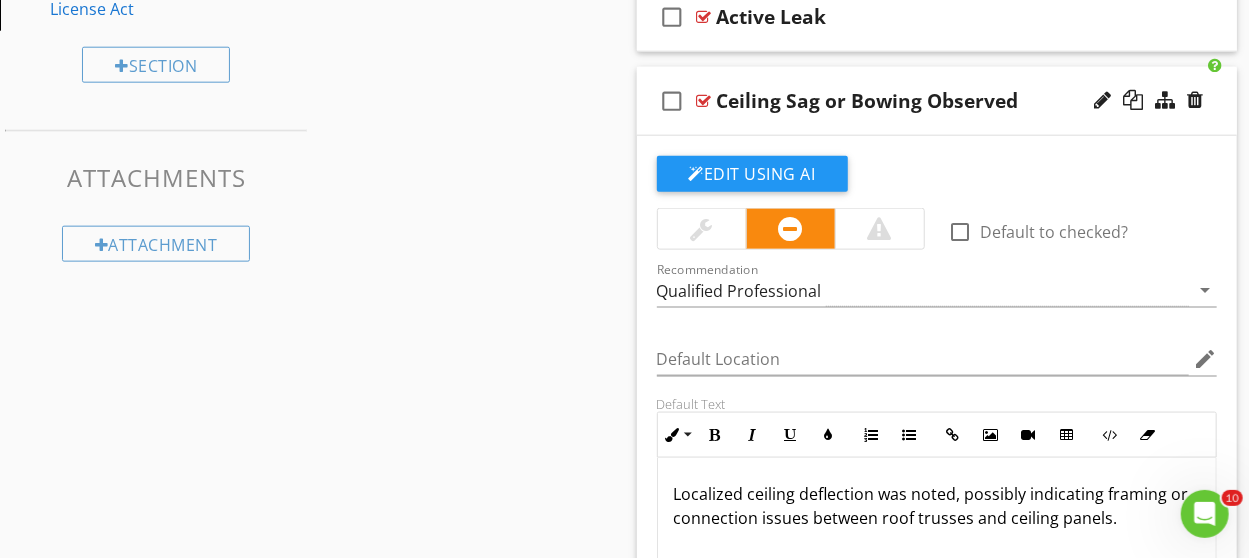 scroll, scrollTop: 1201, scrollLeft: 0, axis: vertical 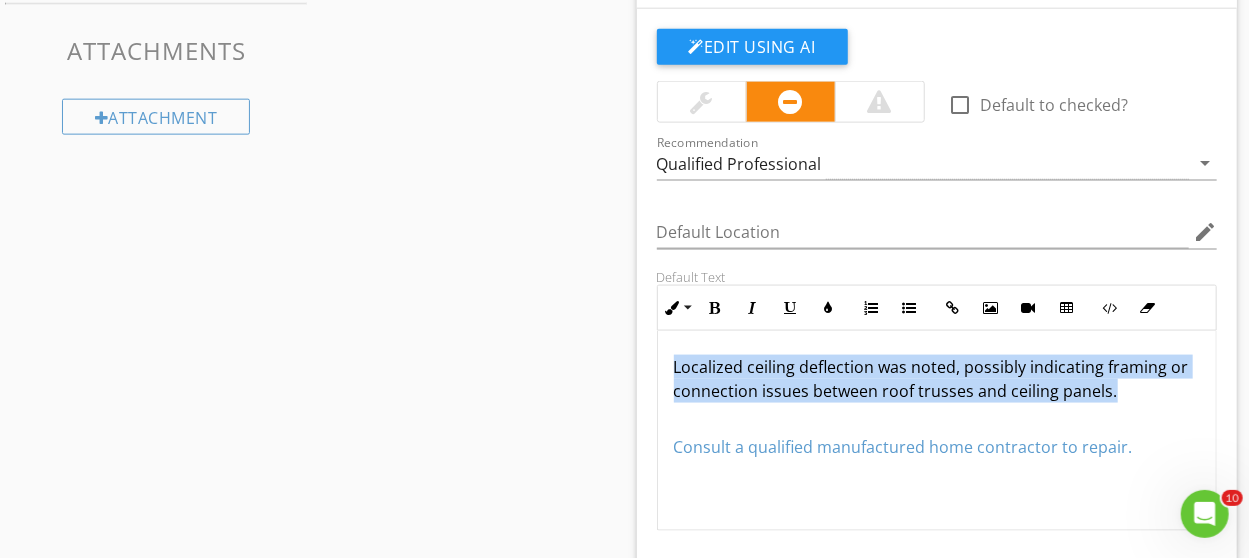 drag, startPoint x: 671, startPoint y: 358, endPoint x: 1119, endPoint y: 391, distance: 449.21375 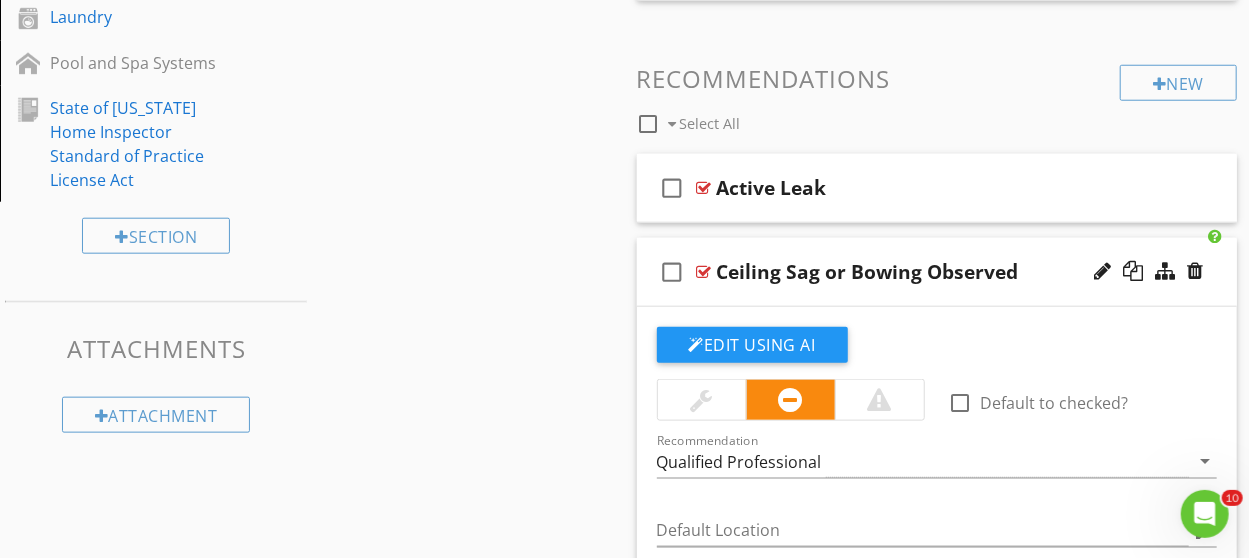 scroll, scrollTop: 901, scrollLeft: 0, axis: vertical 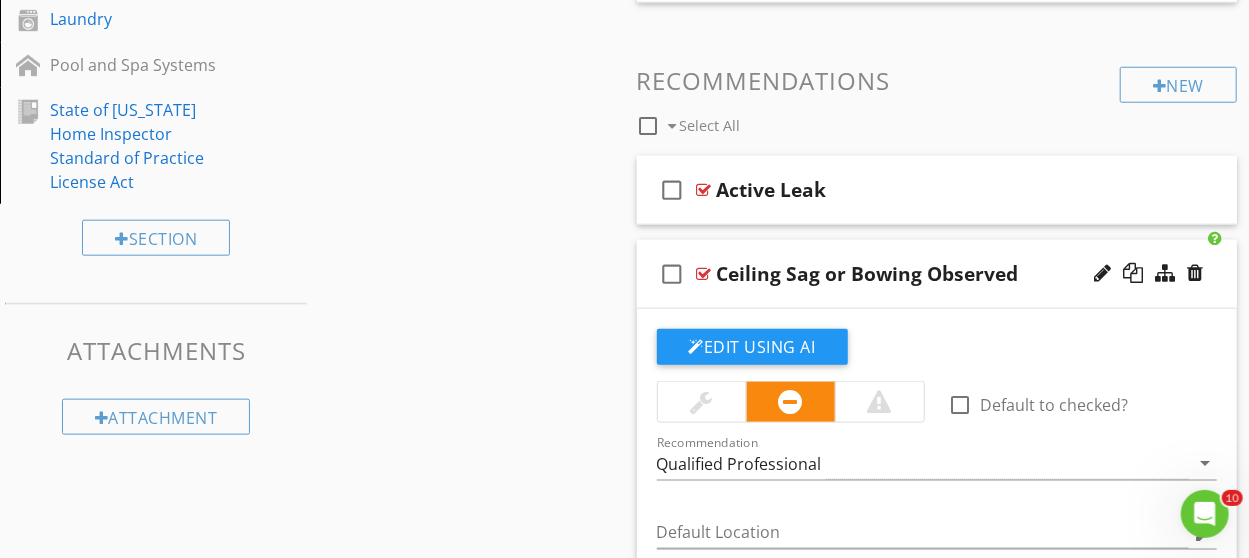 click on "check_box_outline_blank
Ceiling Sag or Bowing Observed" at bounding box center [937, 274] 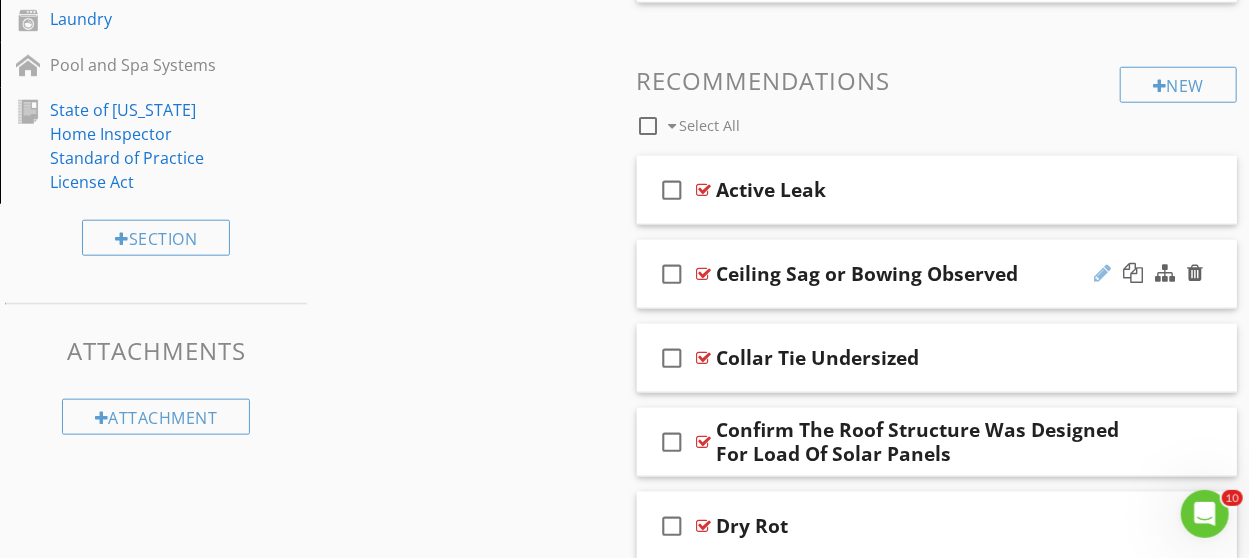 click at bounding box center (1102, 273) 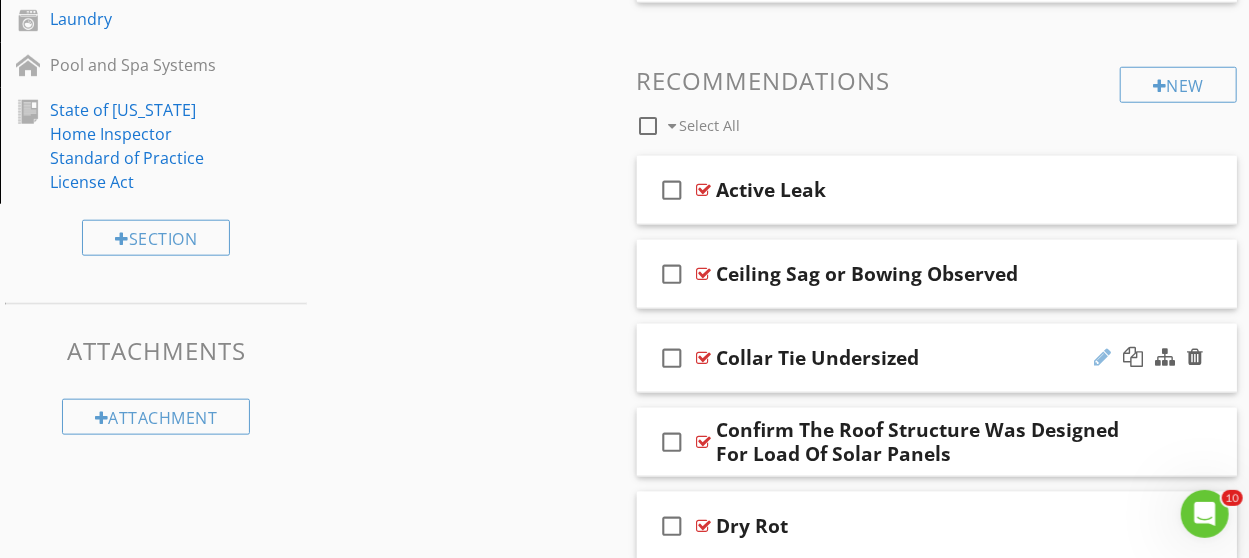 click at bounding box center (1102, 357) 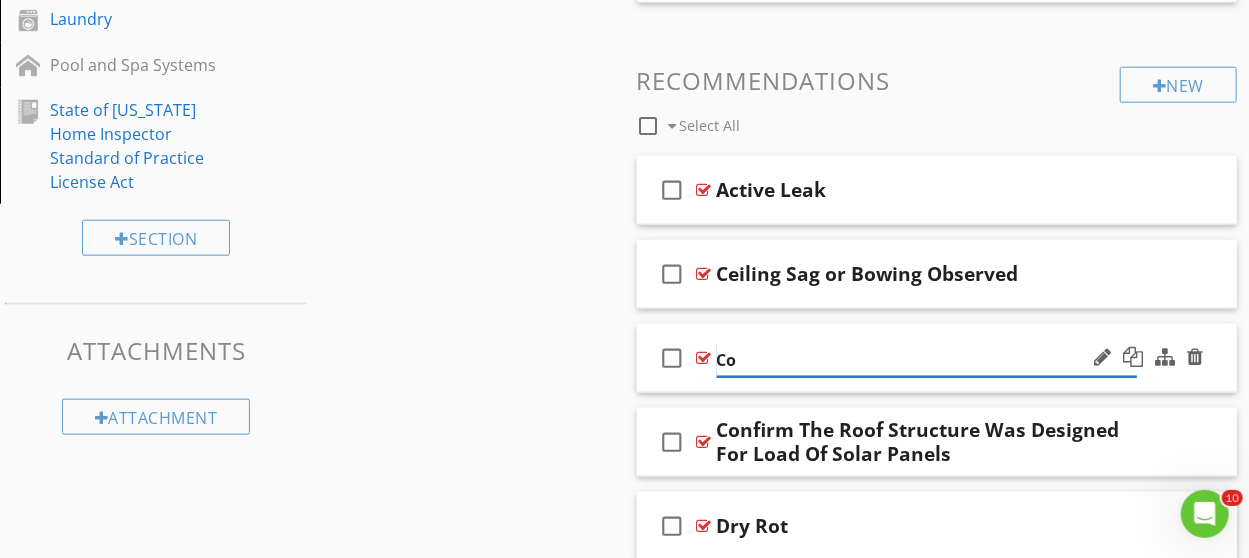 type on "C" 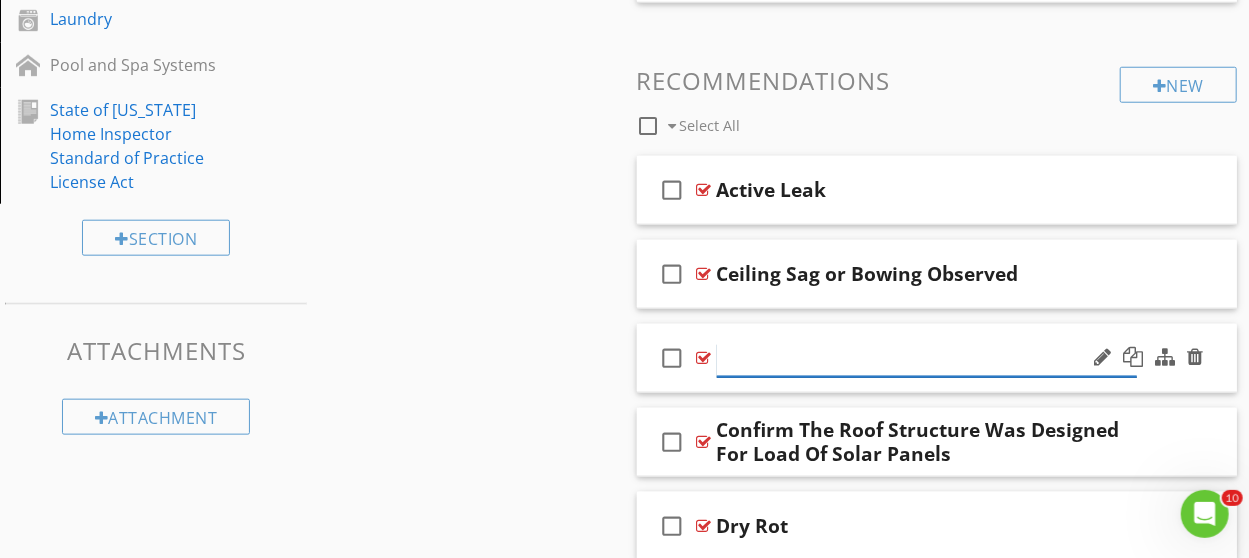 paste on "Water Stains at Ceiling" 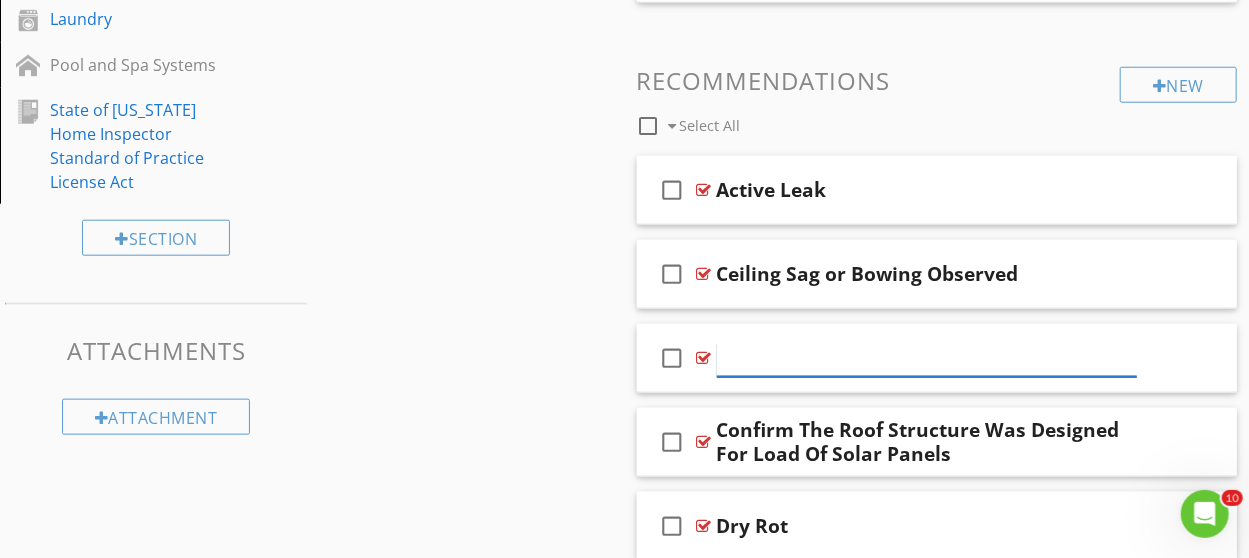 type on "Water Stains at Ceiling" 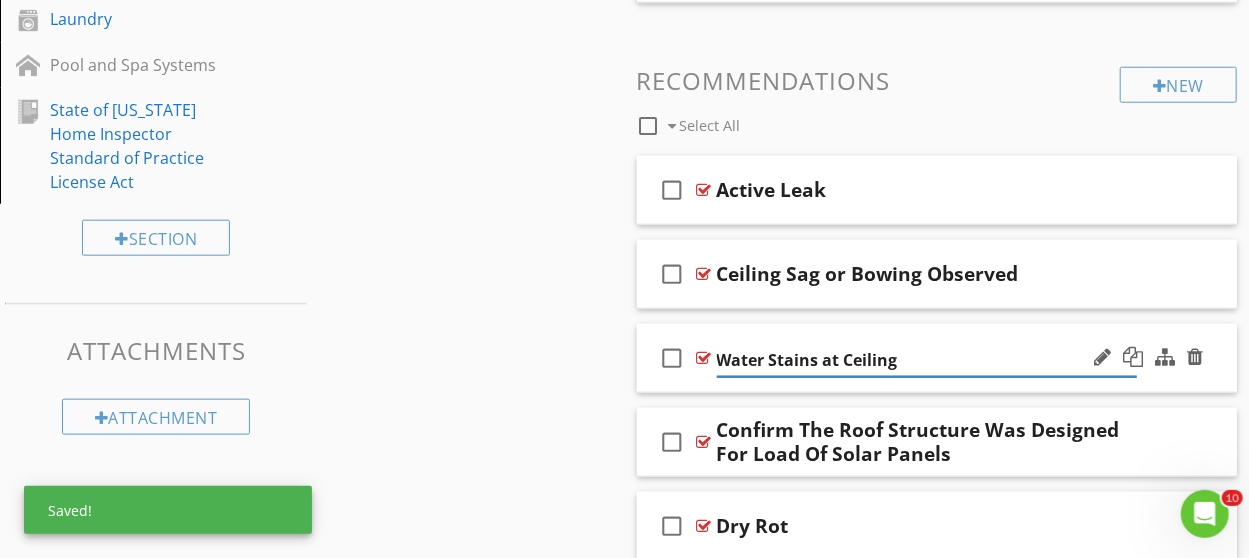 click on "check_box_outline_blank         Water Stains at Ceiling" at bounding box center (937, 358) 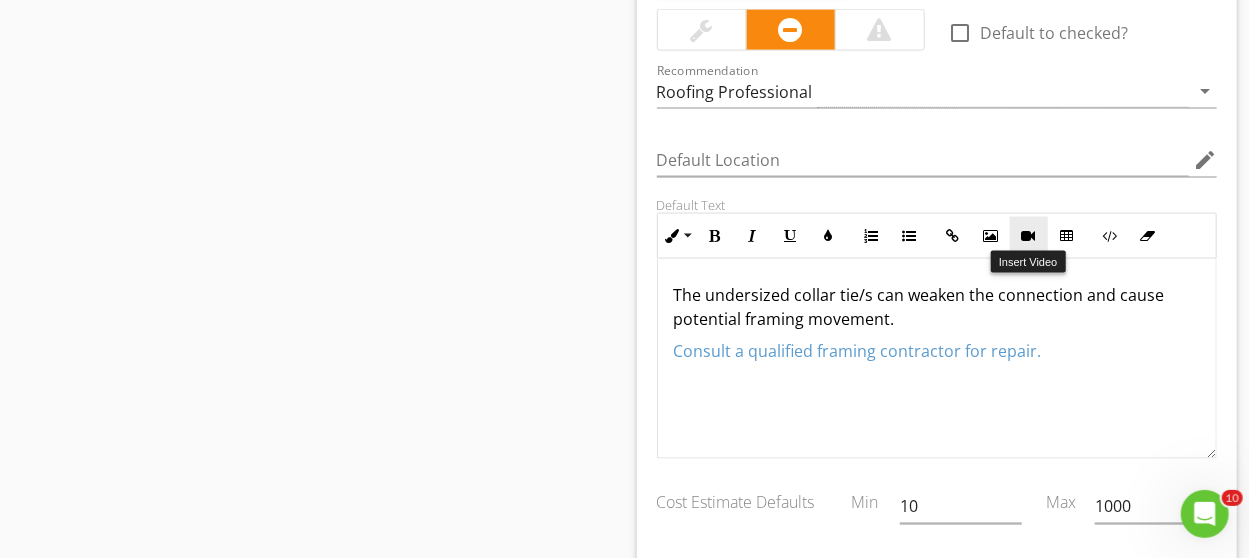 scroll, scrollTop: 1401, scrollLeft: 0, axis: vertical 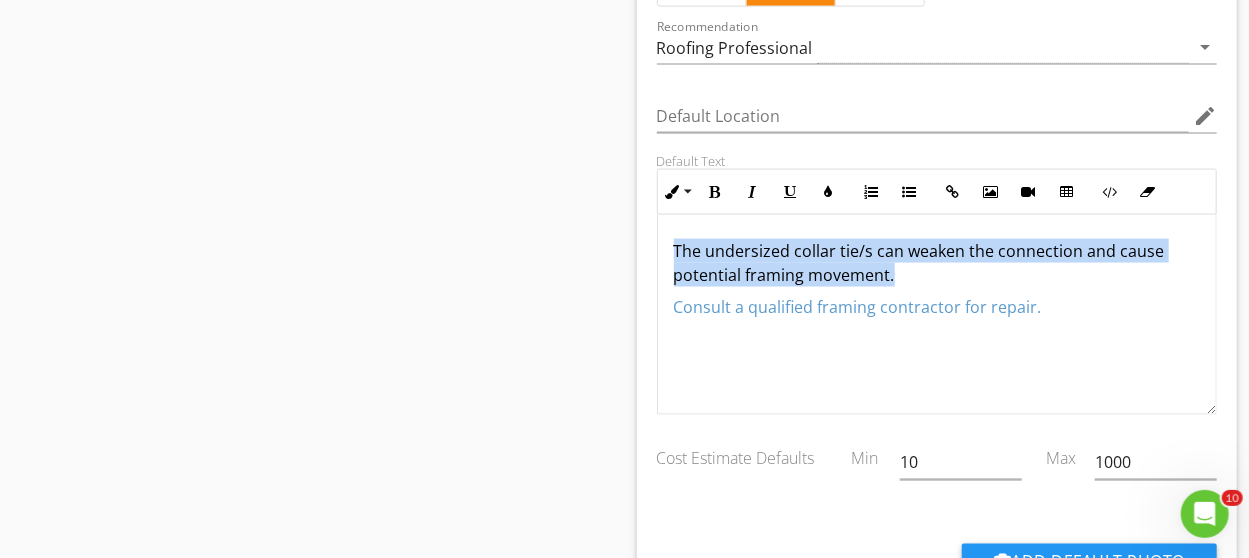 drag, startPoint x: 907, startPoint y: 271, endPoint x: 636, endPoint y: 240, distance: 272.7673 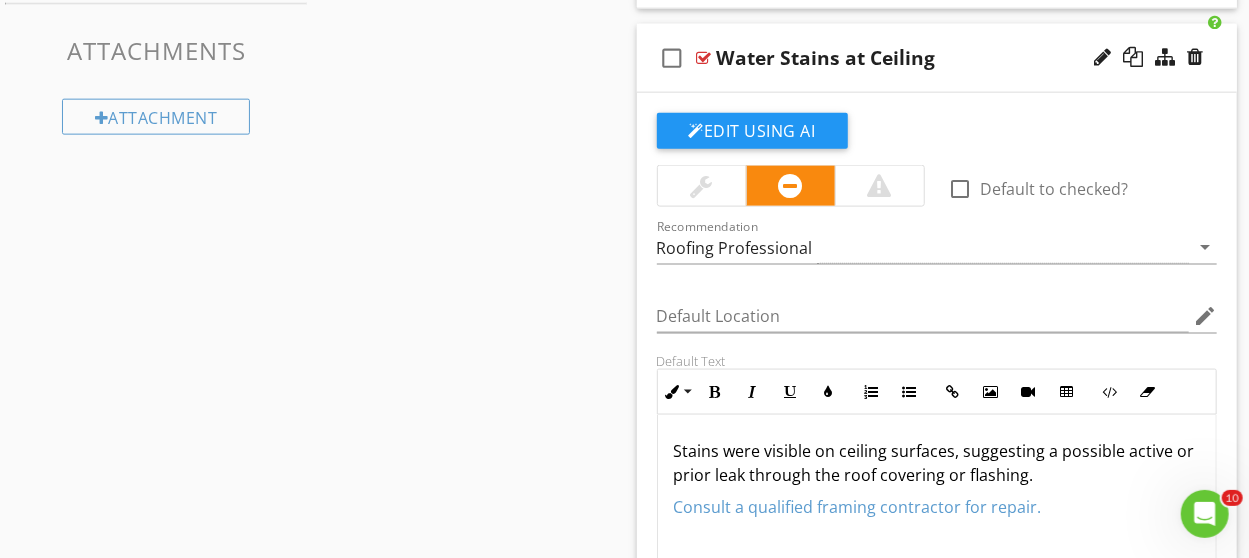 scroll, scrollTop: 1301, scrollLeft: 0, axis: vertical 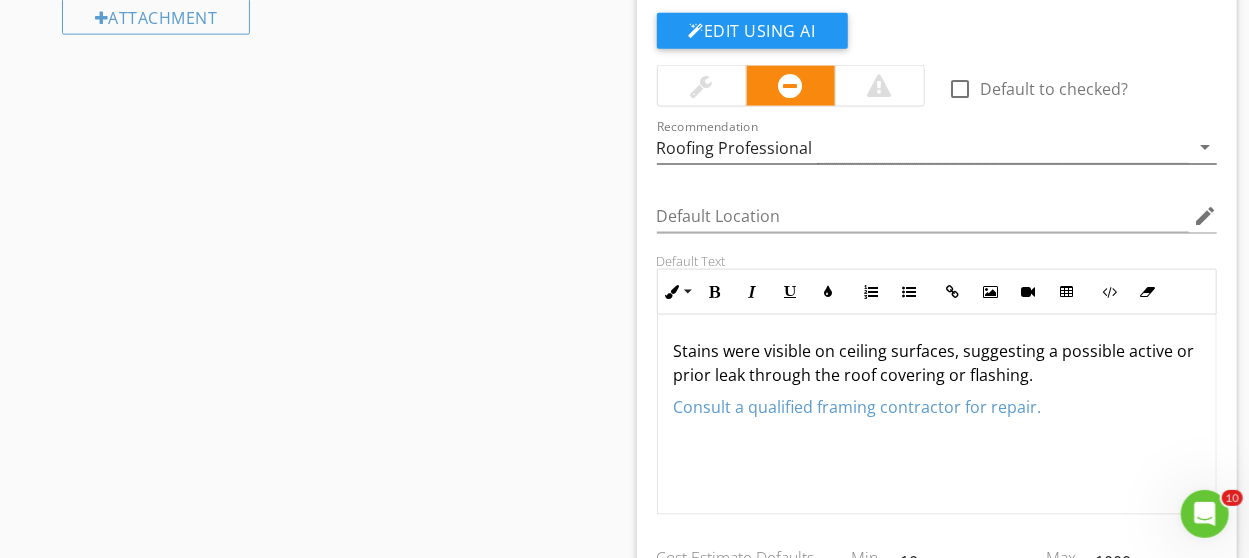 click on "Roofing Professional" at bounding box center (923, 147) 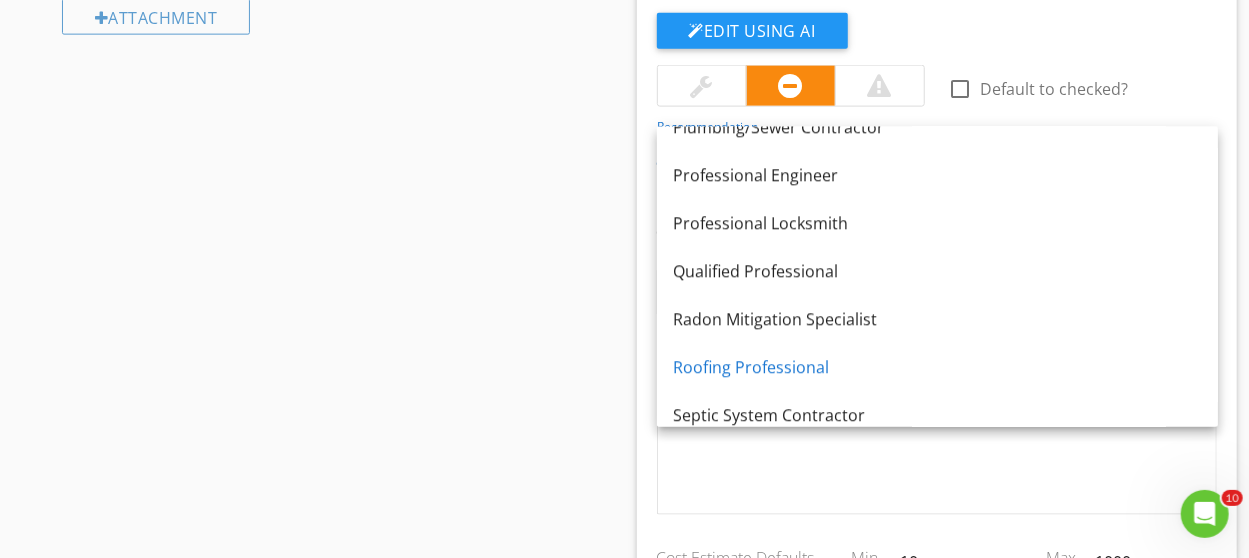 scroll, scrollTop: 2619, scrollLeft: 0, axis: vertical 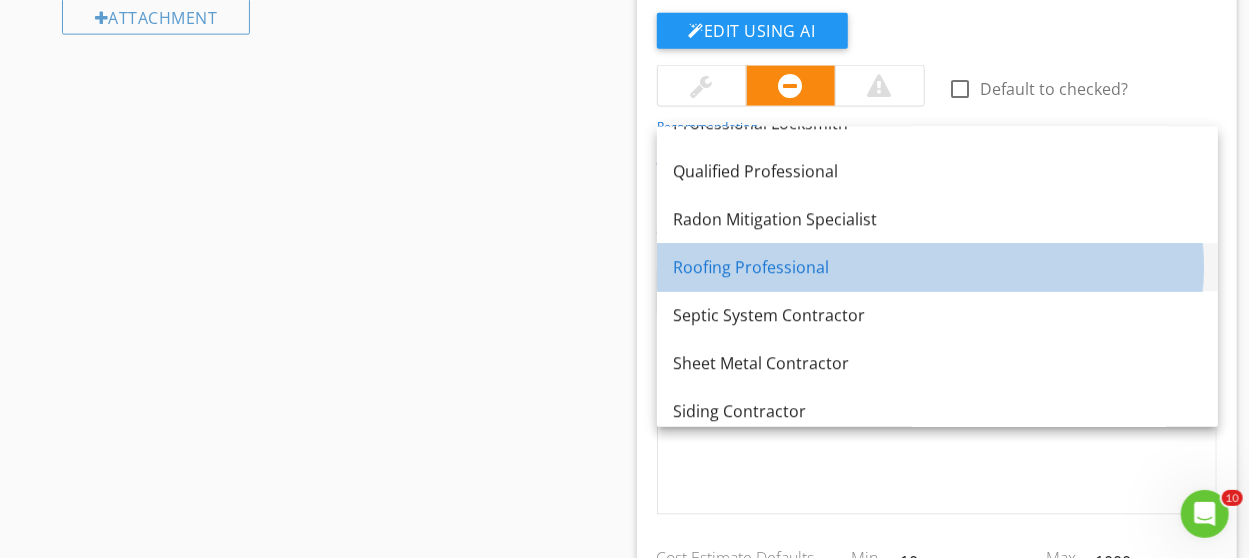 click on "Roofing Professional" at bounding box center (937, 268) 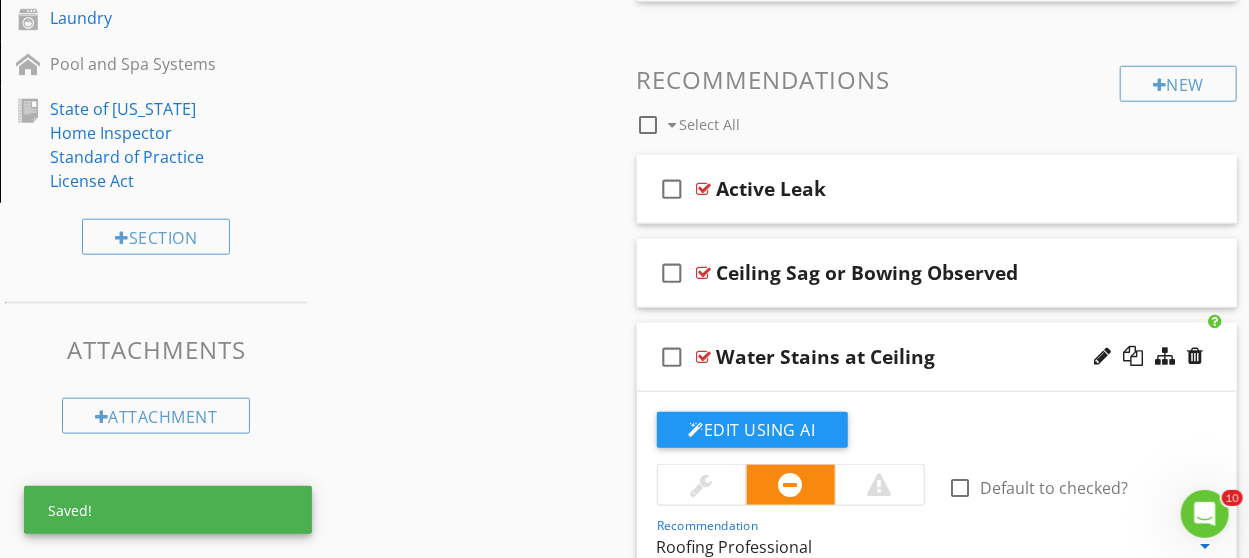 scroll, scrollTop: 901, scrollLeft: 0, axis: vertical 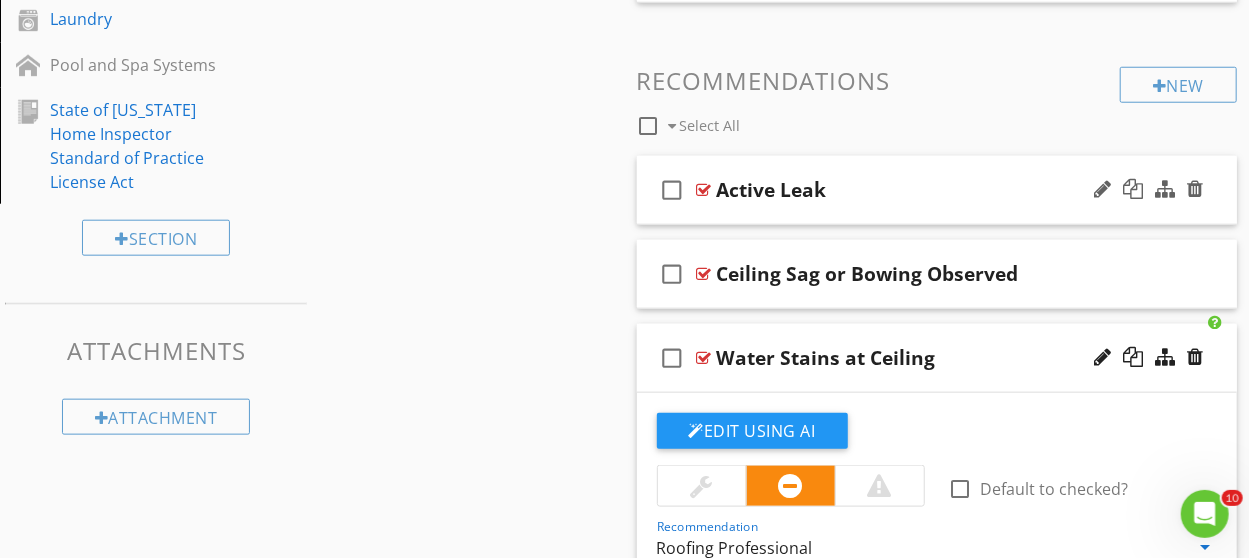 click on "check_box_outline_blank
Active Leak" at bounding box center [937, 190] 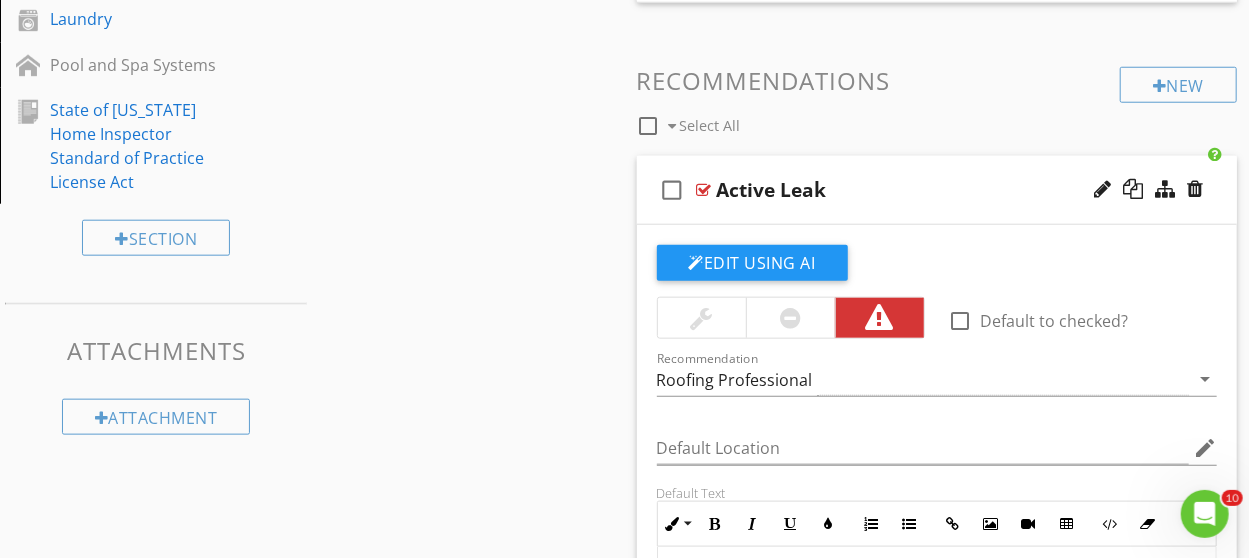 click on "check_box_outline_blank
Active Leak" at bounding box center (937, 190) 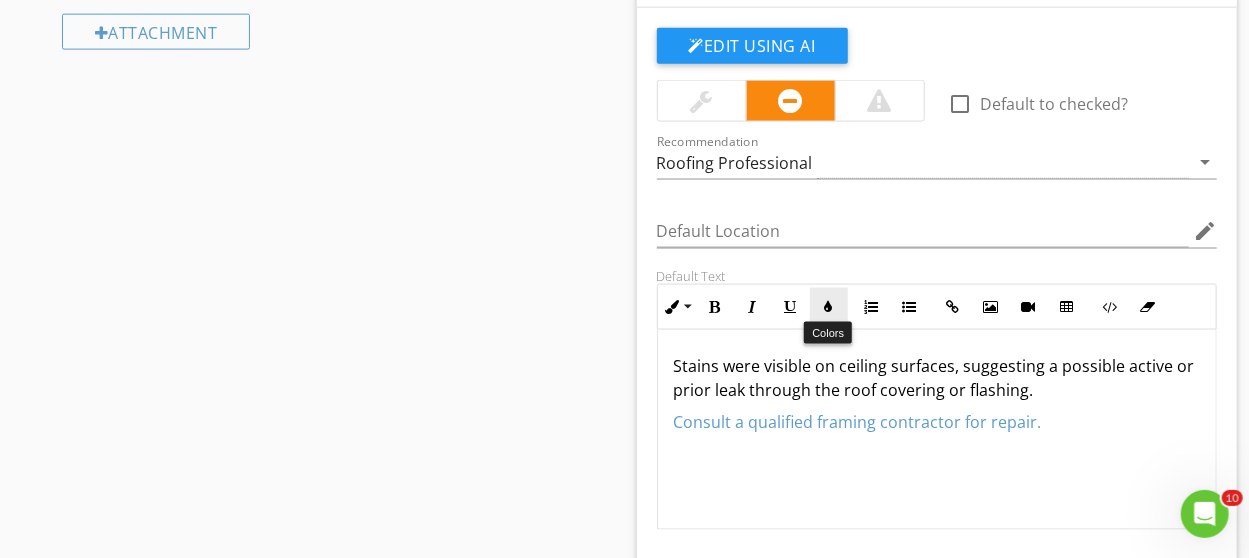 scroll, scrollTop: 1401, scrollLeft: 0, axis: vertical 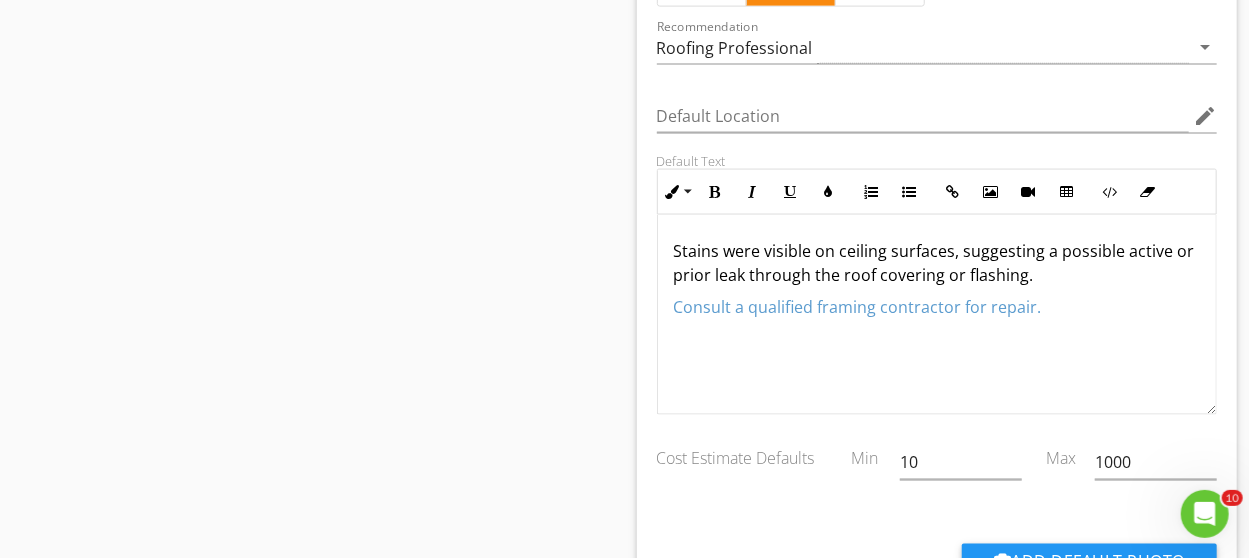 click on "Consult a qualified framing contractor for repair." at bounding box center [858, 307] 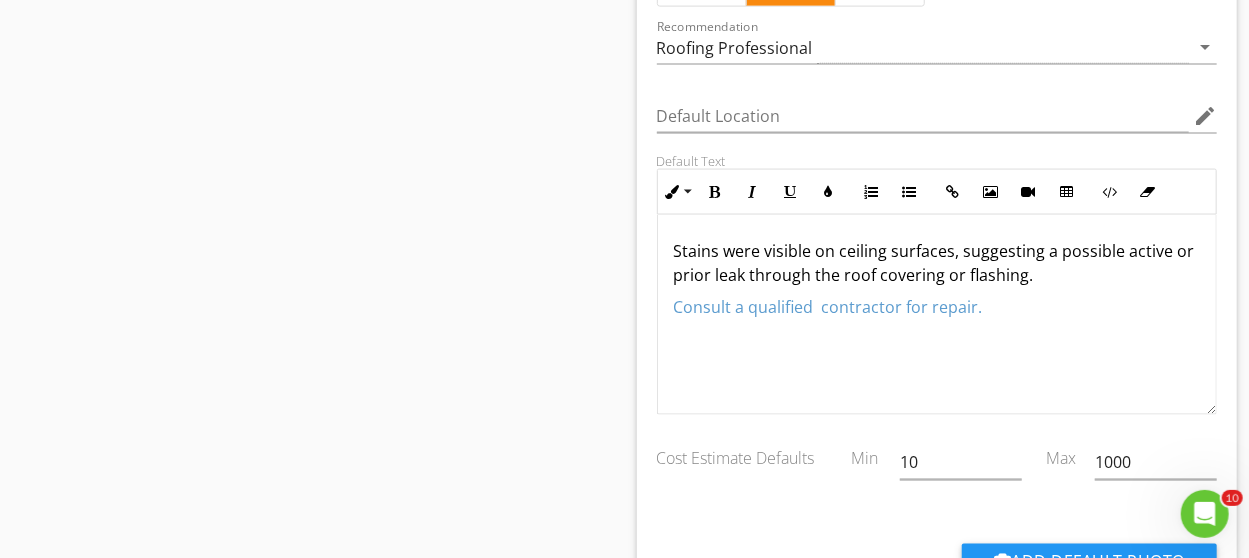 type 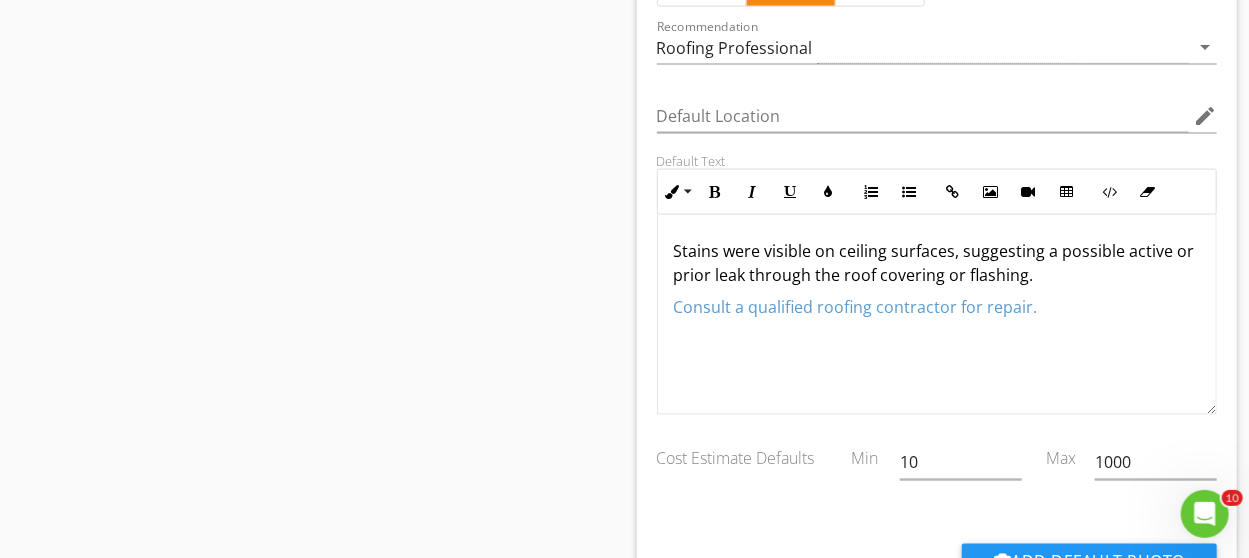 click on "Consult a qualified roofing contractor for repair." at bounding box center (856, 307) 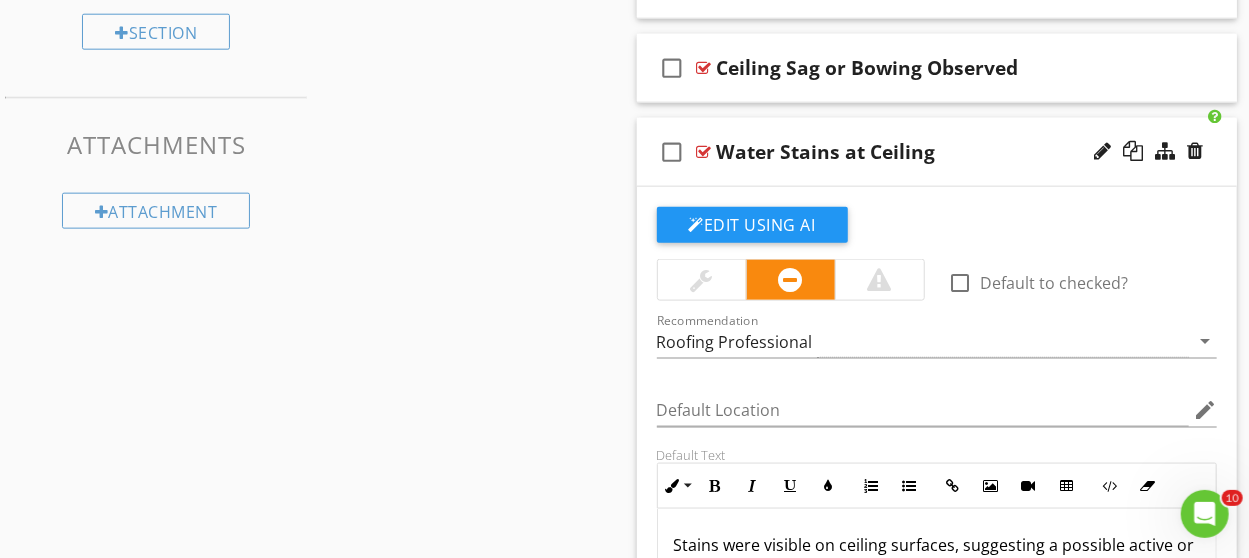 scroll, scrollTop: 1101, scrollLeft: 0, axis: vertical 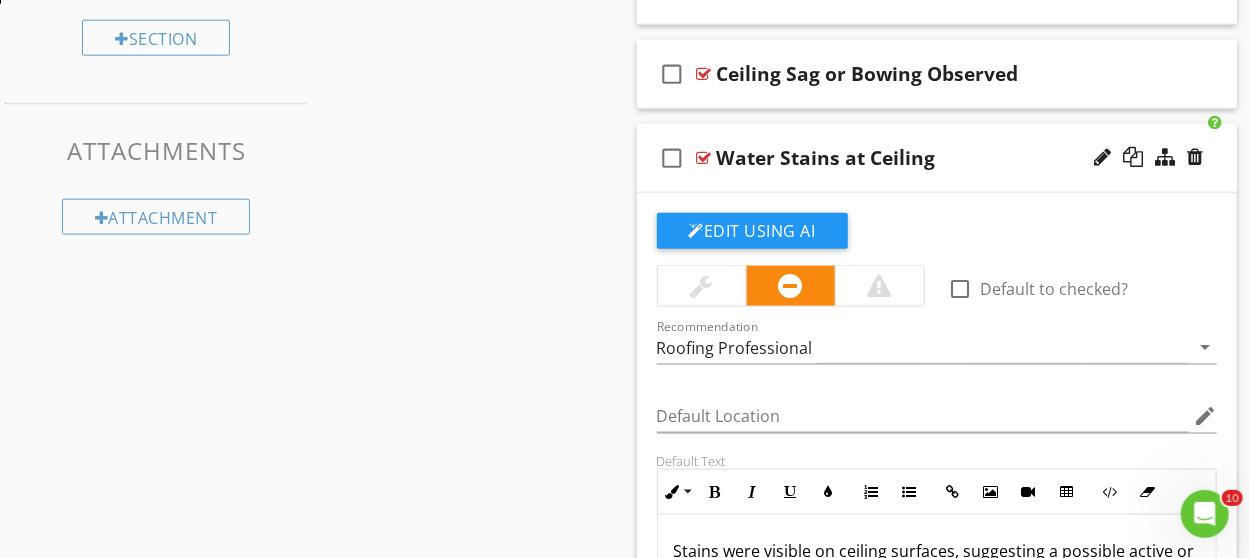 click on "check_box_outline_blank
Water Stains at Ceiling" at bounding box center [937, 158] 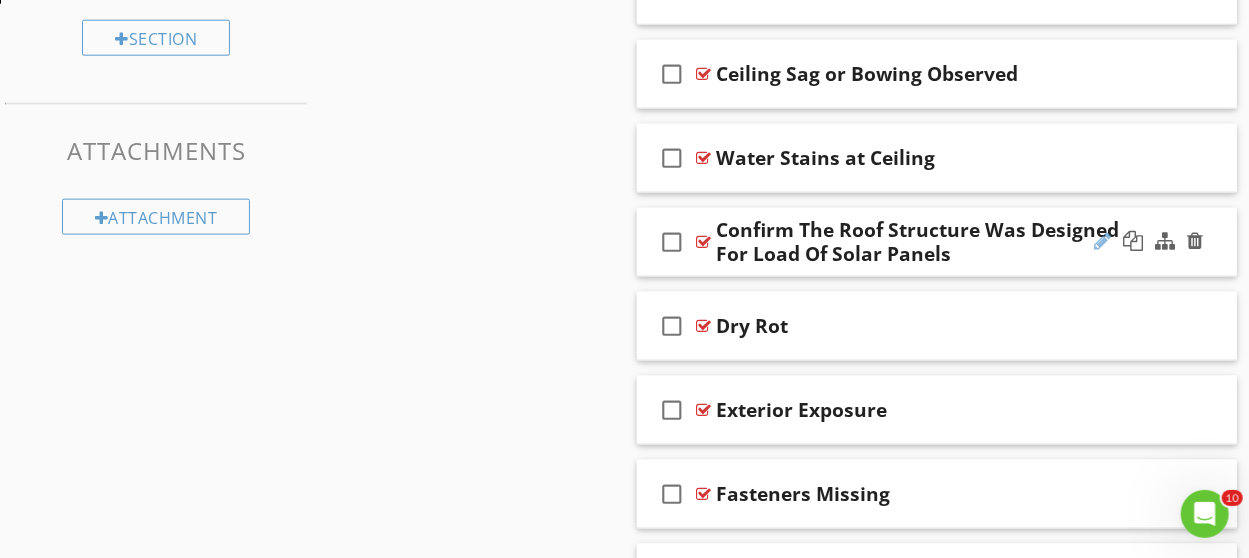 click at bounding box center [1102, 241] 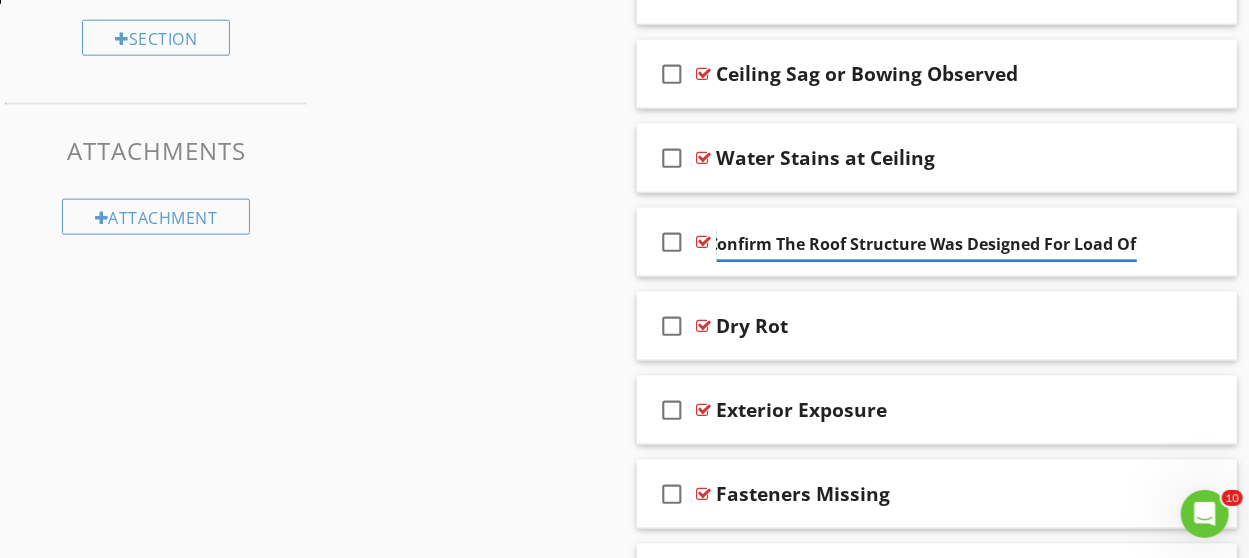 scroll, scrollTop: 0, scrollLeft: 0, axis: both 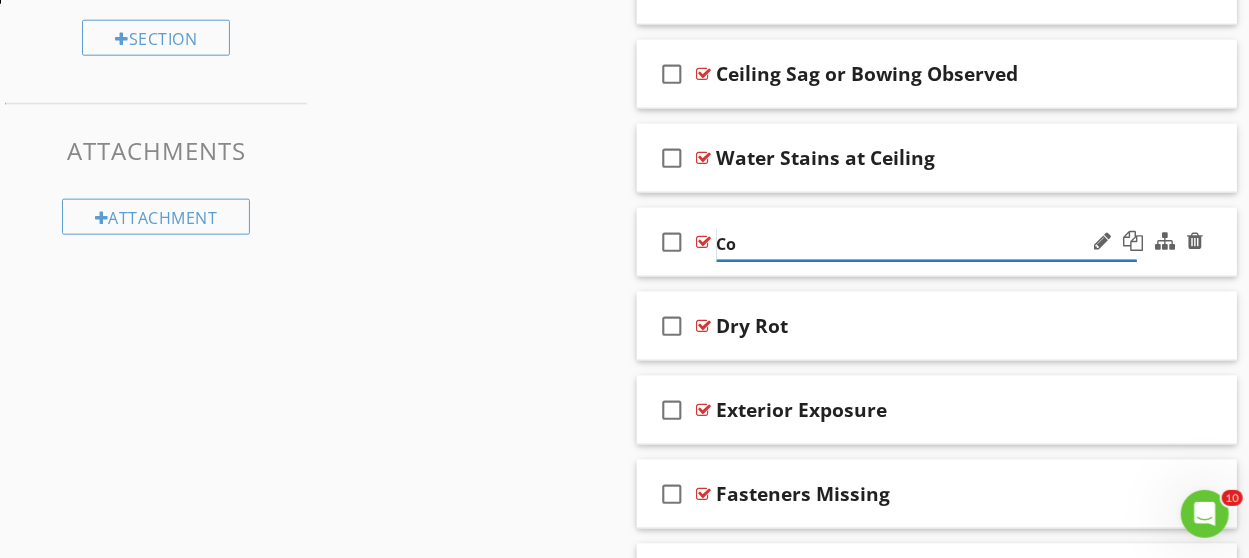 type on "C" 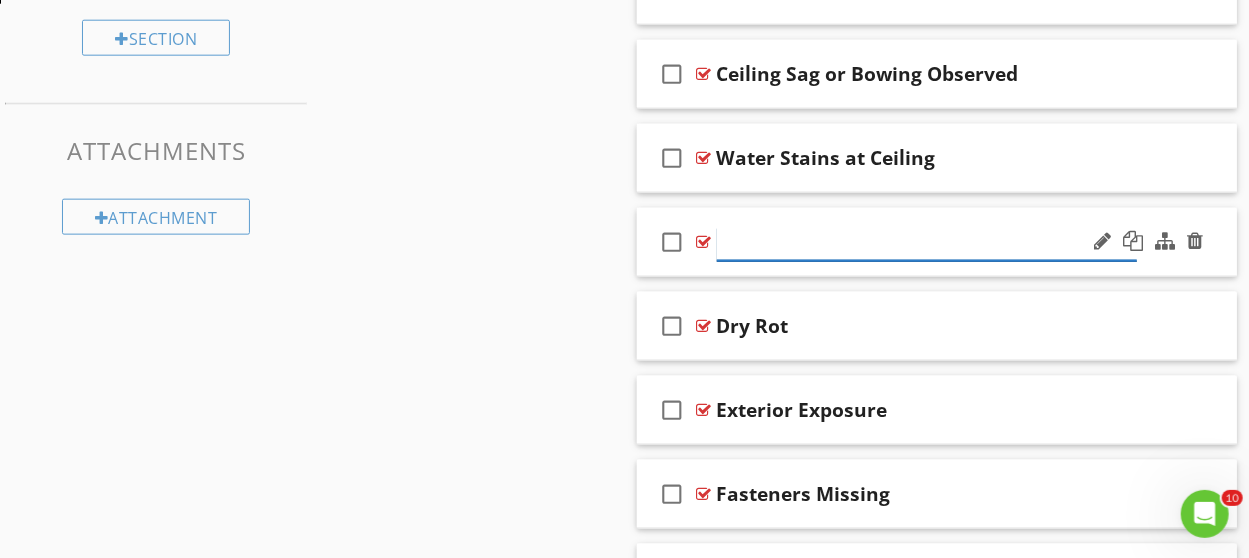 paste on "Ceiling Collapse or Unsafe Panel Deflection" 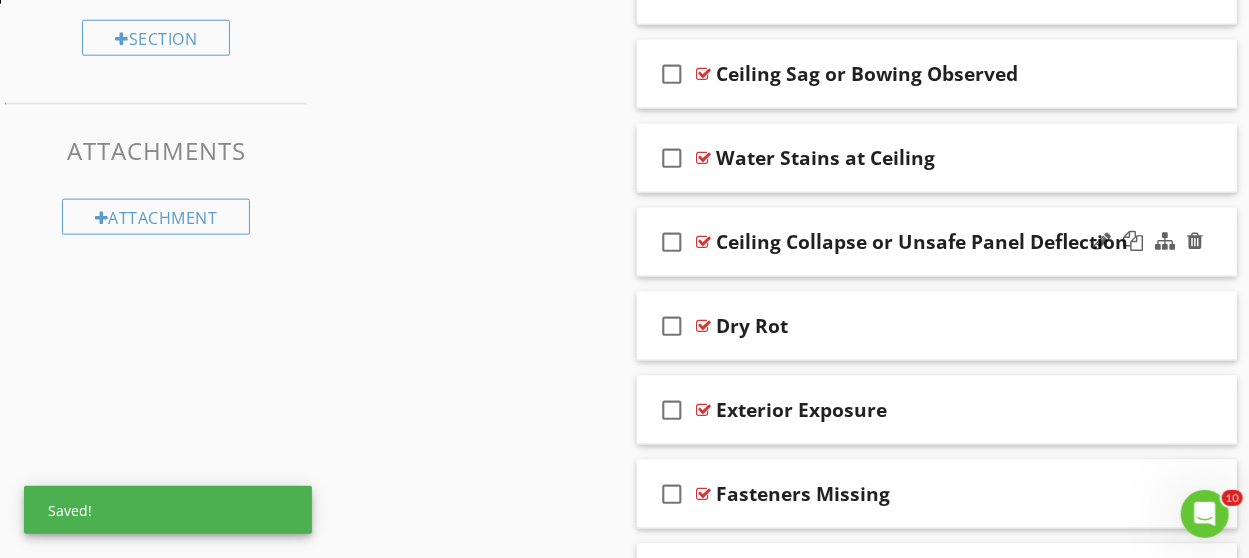 click on "check_box_outline_blank
Ceiling Collapse or Unsafe Panel Deflection" at bounding box center (937, 242) 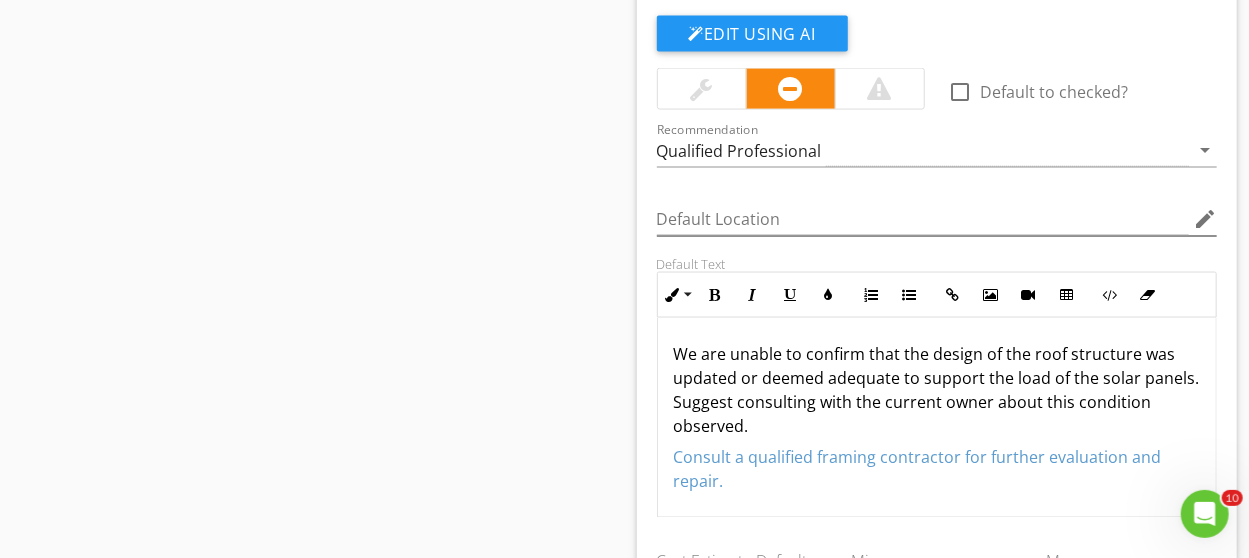 scroll, scrollTop: 1401, scrollLeft: 0, axis: vertical 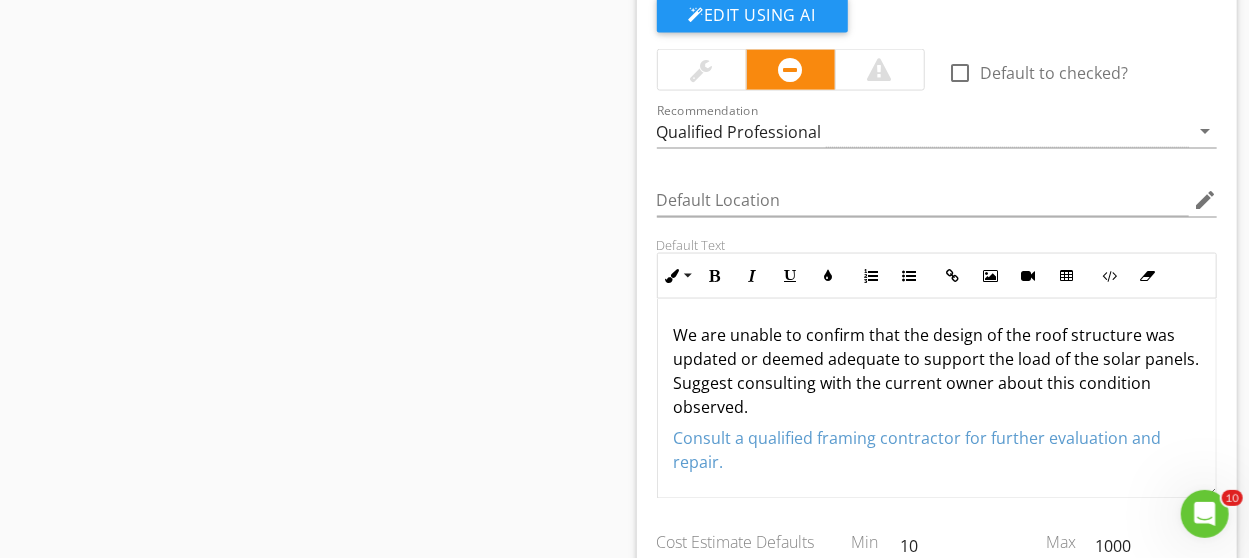drag, startPoint x: 859, startPoint y: 398, endPoint x: 653, endPoint y: 321, distance: 219.92044 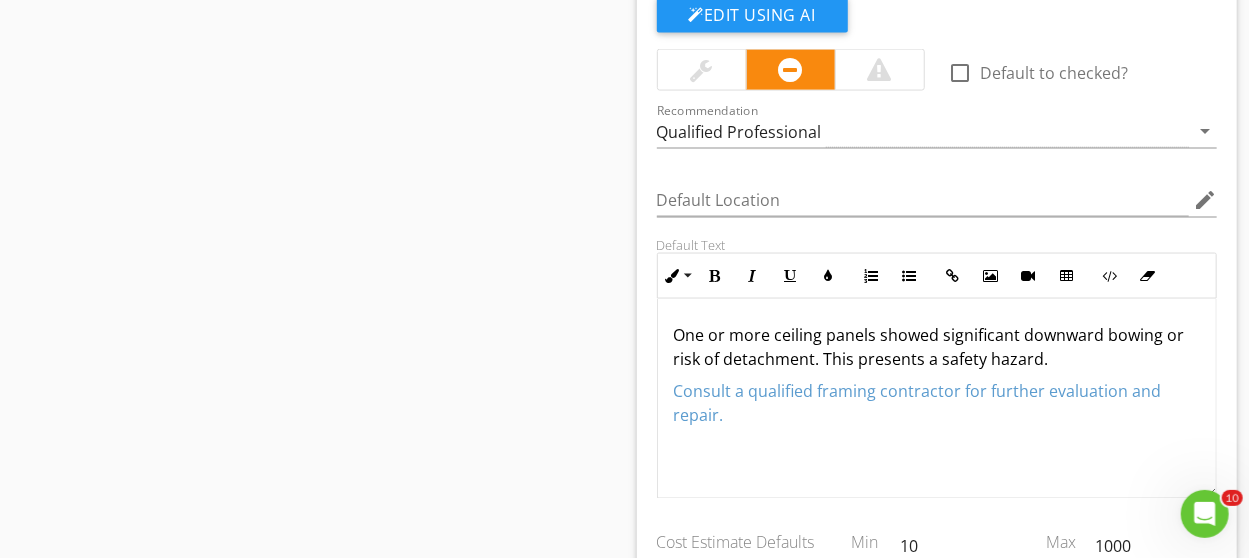 drag, startPoint x: 674, startPoint y: 381, endPoint x: 736, endPoint y: 409, distance: 68.0294 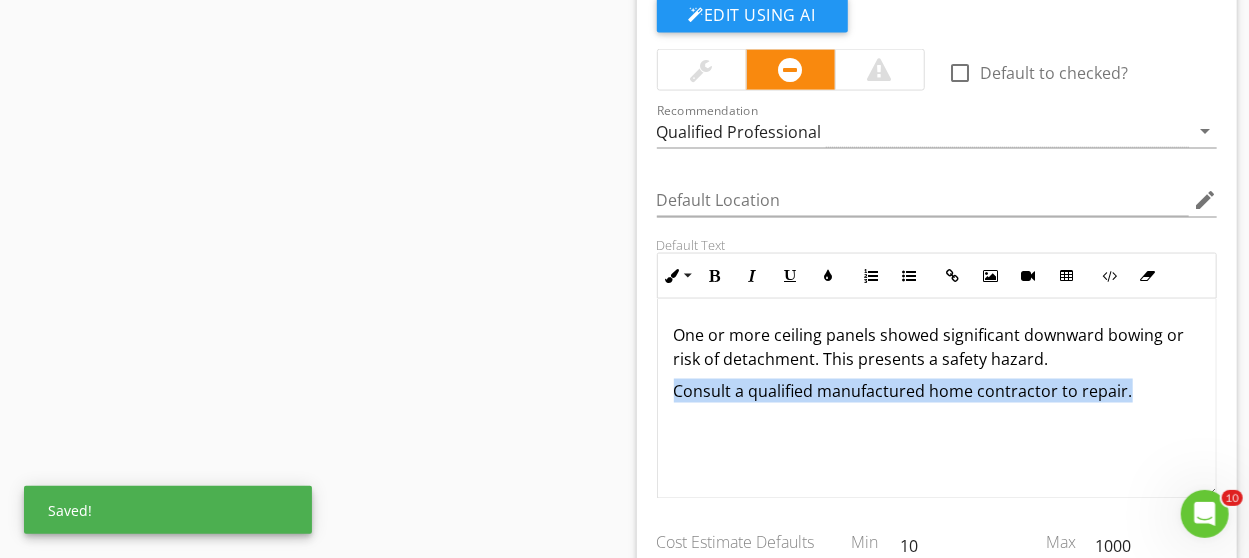 drag, startPoint x: 1037, startPoint y: 393, endPoint x: 638, endPoint y: 413, distance: 399.50095 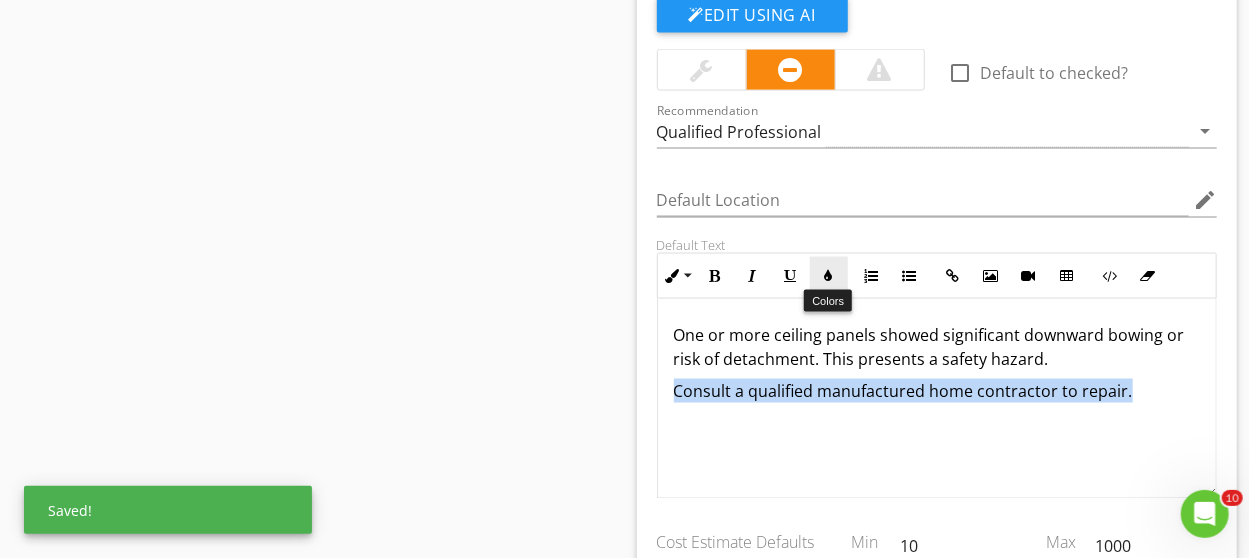 click at bounding box center [829, 276] 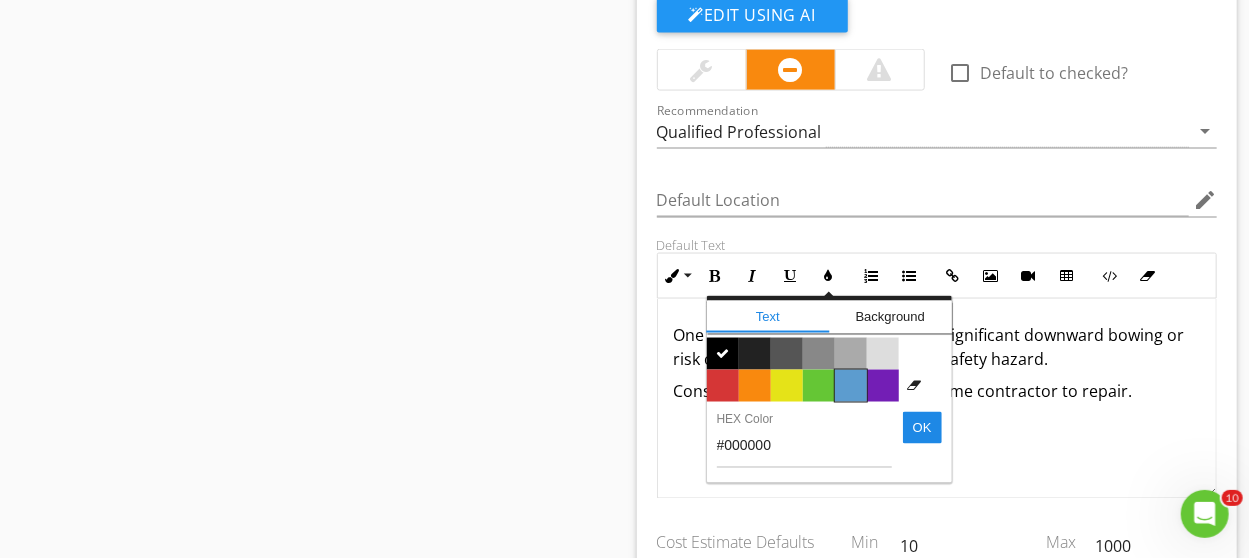 click on "Color #5c9ccf" at bounding box center (851, 386) 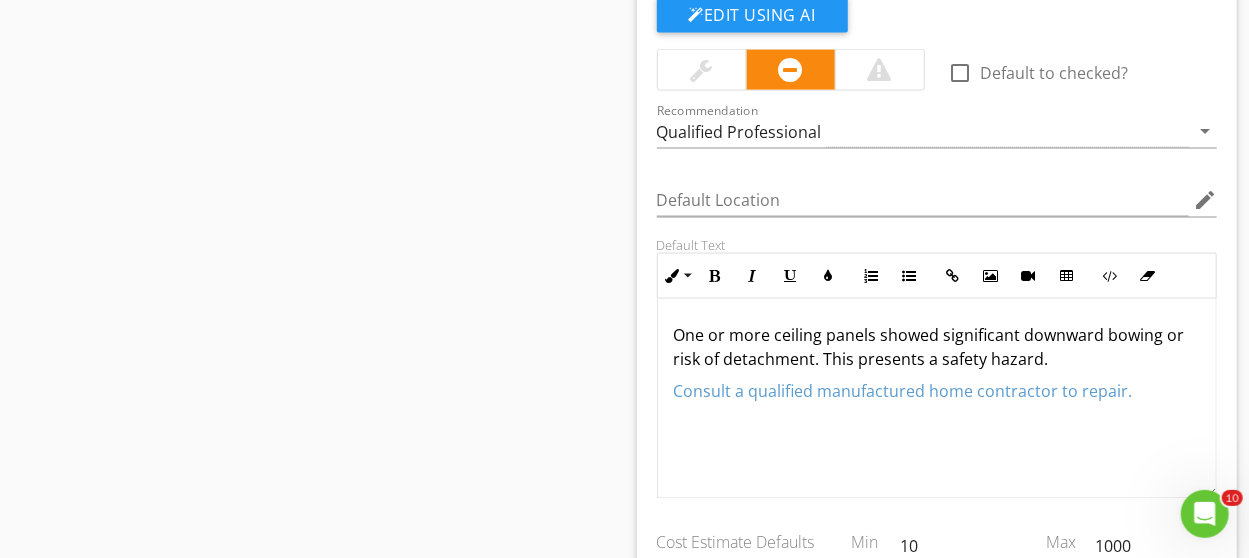 click on "One or more ceiling panels showed significant downward bowing or risk of detachment. This presents a safety hazard. Consult a qualified manufactured home contractor to repair." at bounding box center (937, 399) 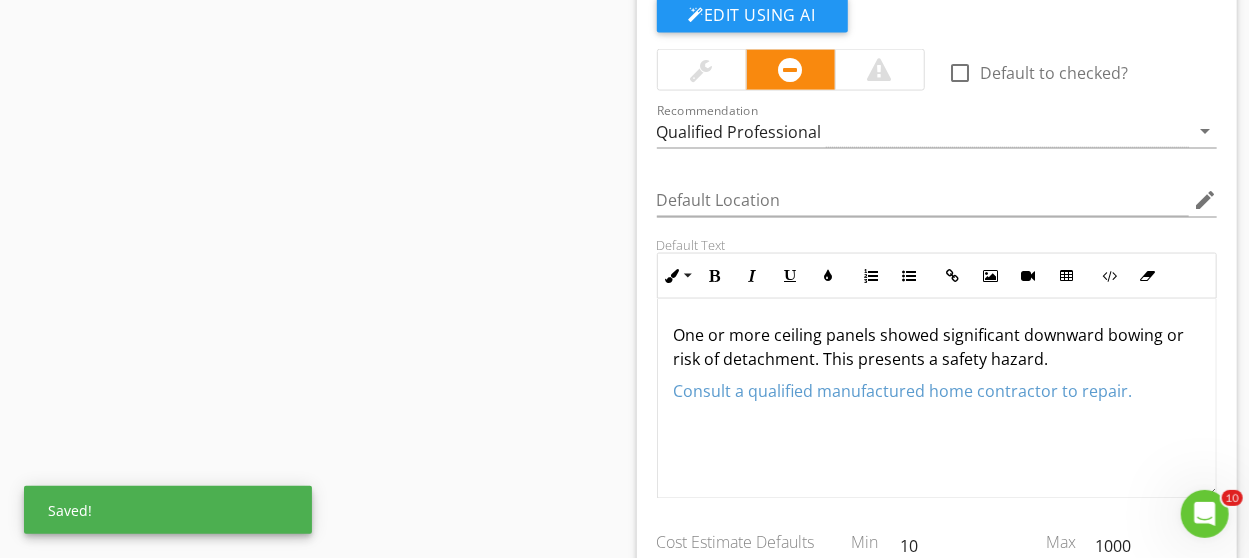 click on "One or more ceiling panels showed significant downward bowing or risk of detachment. This presents a safety hazard. Consult a qualified manufactured home contractor to repair." at bounding box center [937, 399] 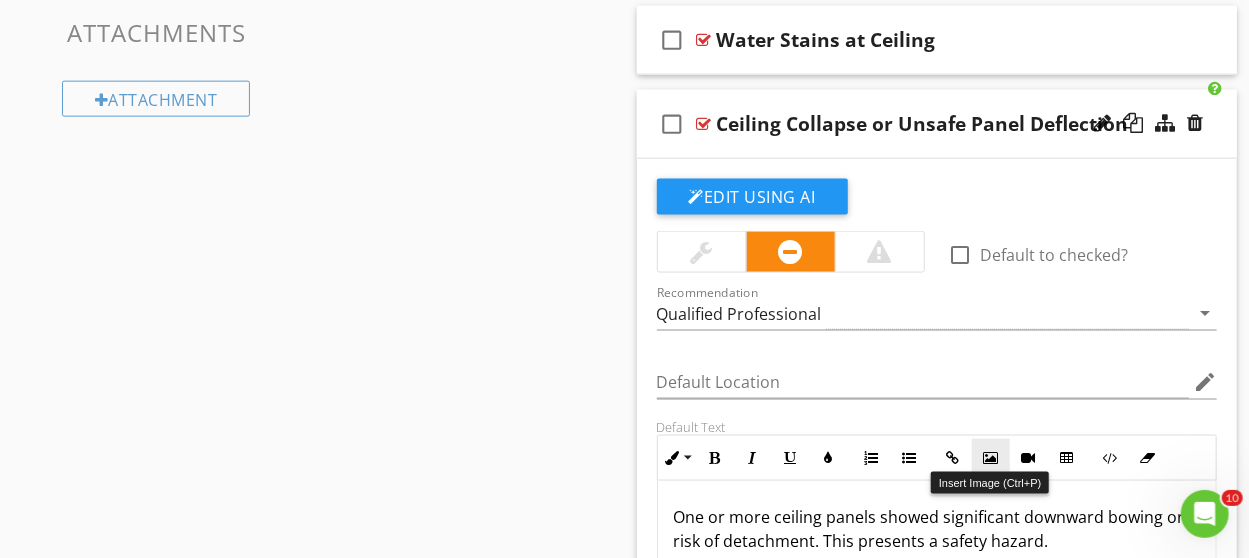 scroll, scrollTop: 1201, scrollLeft: 0, axis: vertical 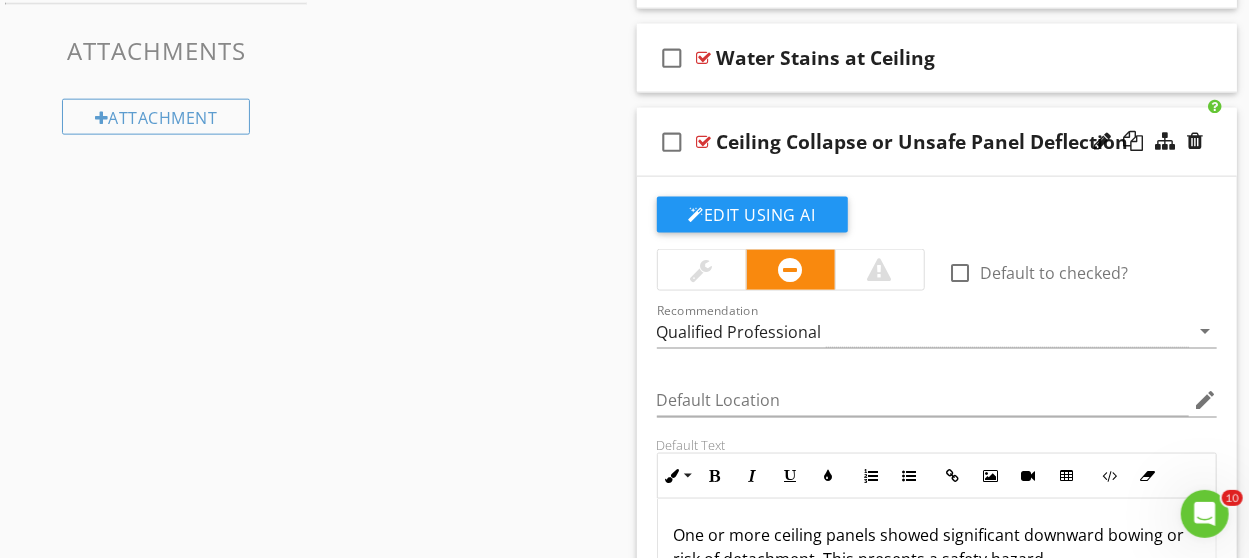 click on "check_box_outline_blank
Ceiling Collapse or Unsafe Panel Deflection" at bounding box center [937, 142] 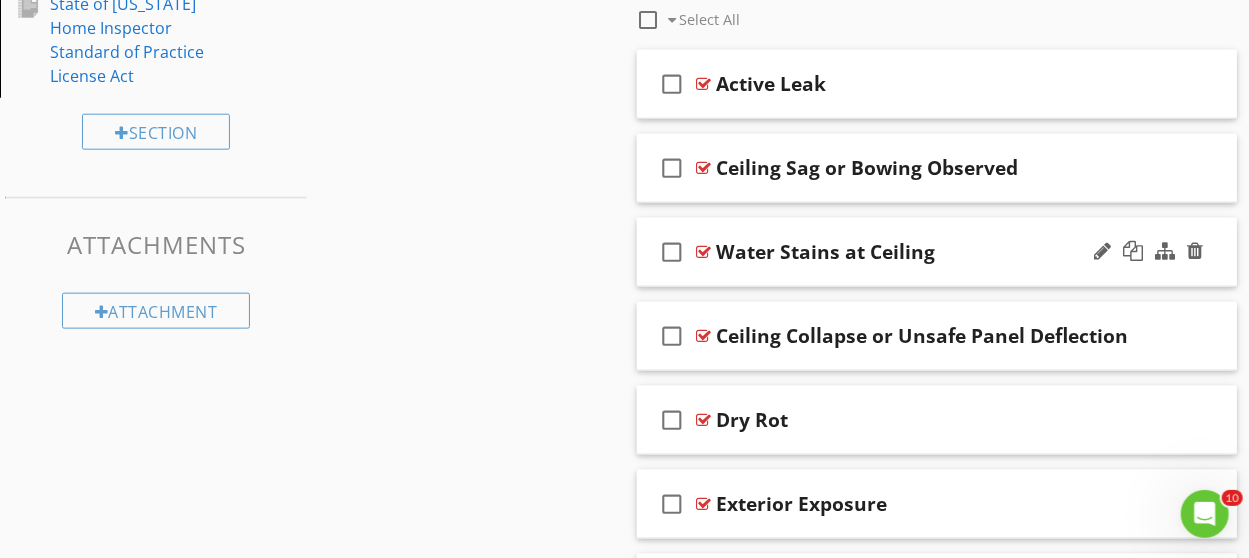 scroll, scrollTop: 1001, scrollLeft: 0, axis: vertical 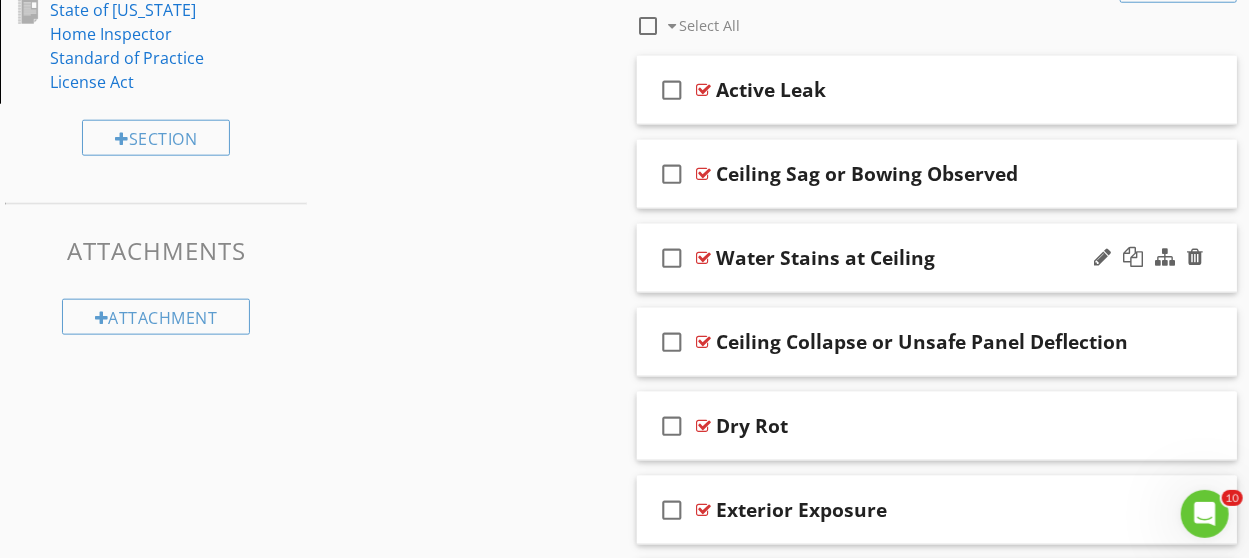 type 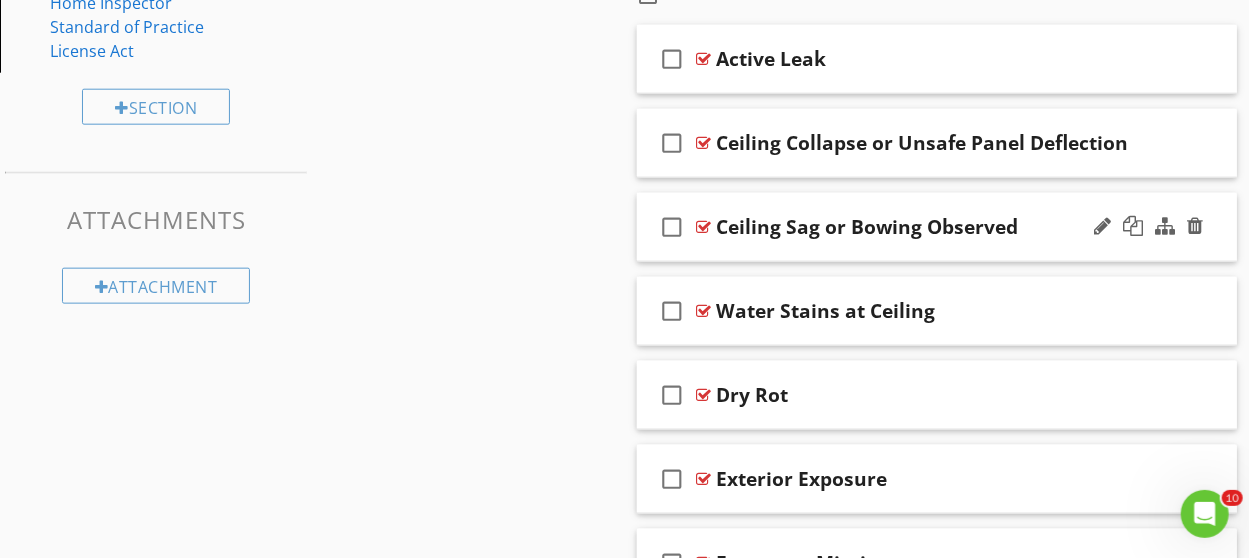 scroll, scrollTop: 1001, scrollLeft: 0, axis: vertical 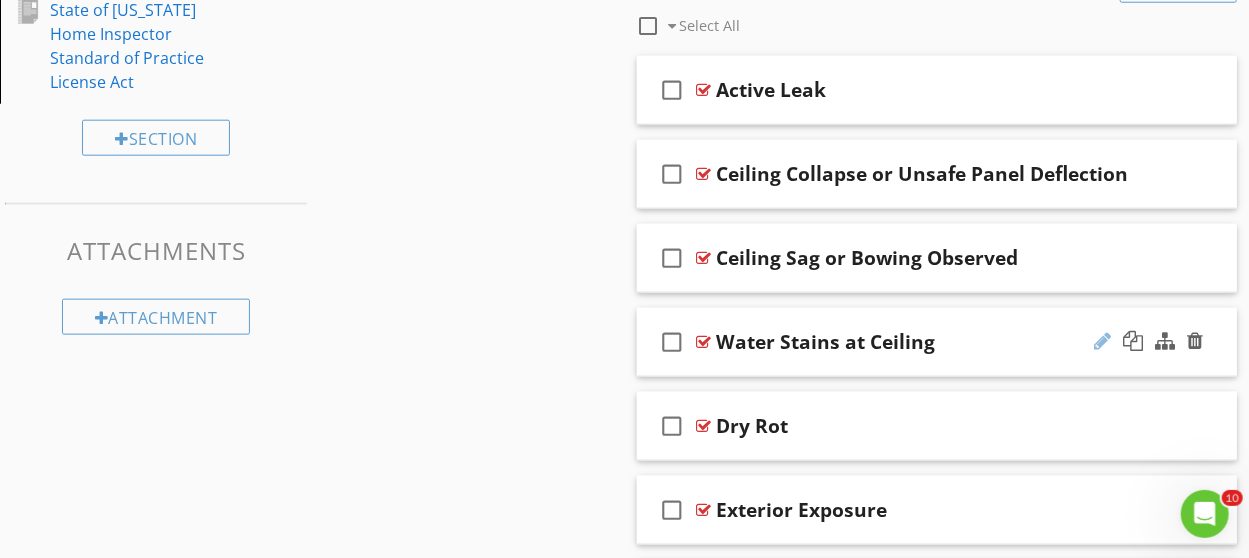 click at bounding box center (1102, 341) 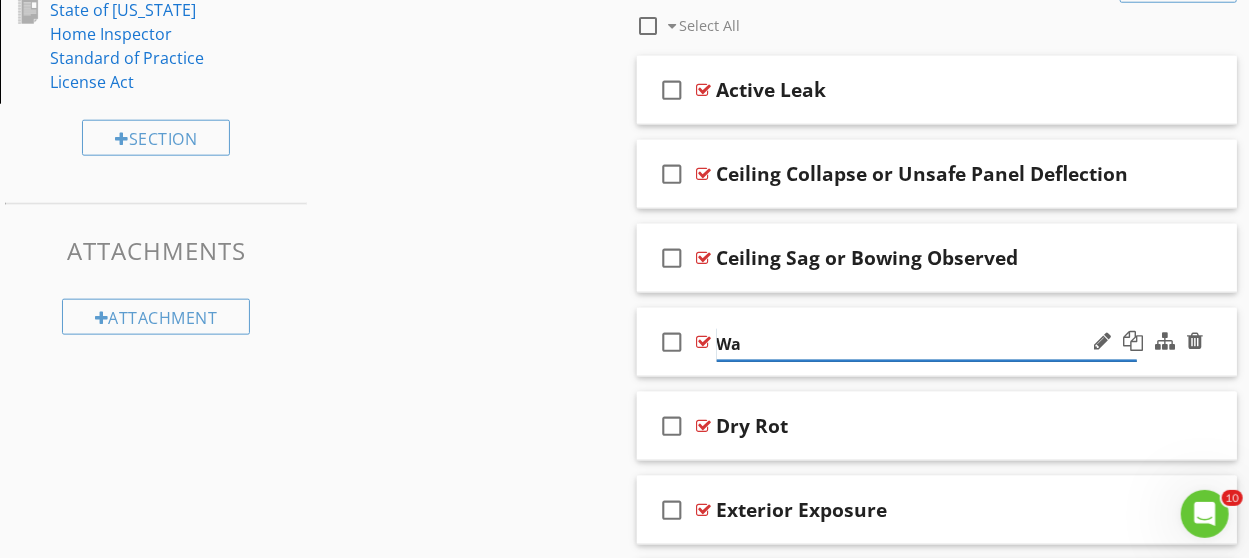 type on "W" 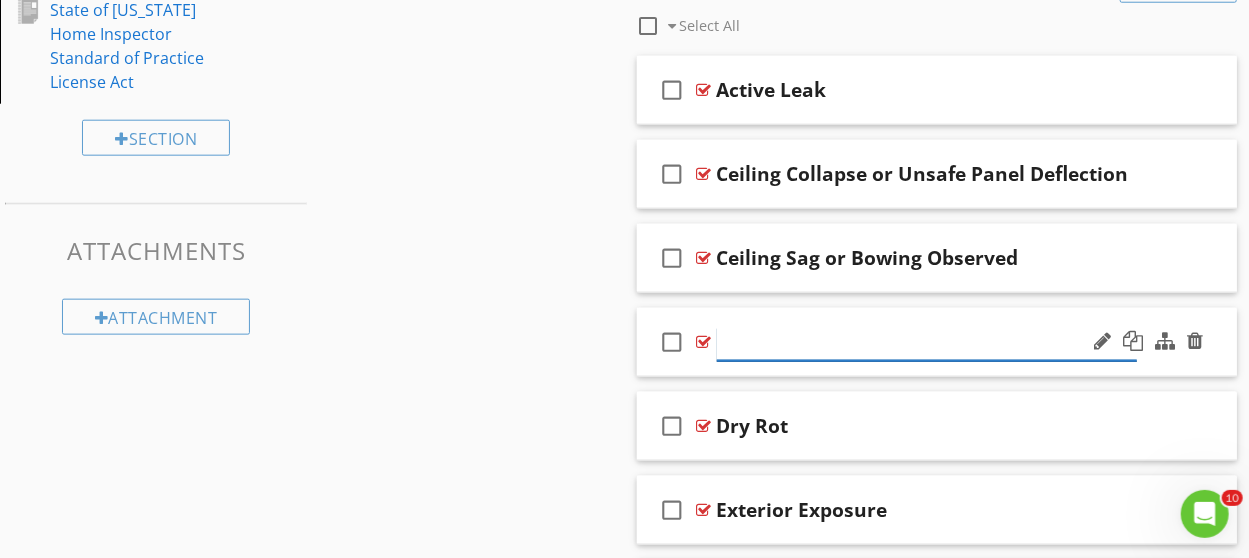 paste on "Ceiling Damage from Previous Water Intrusion" 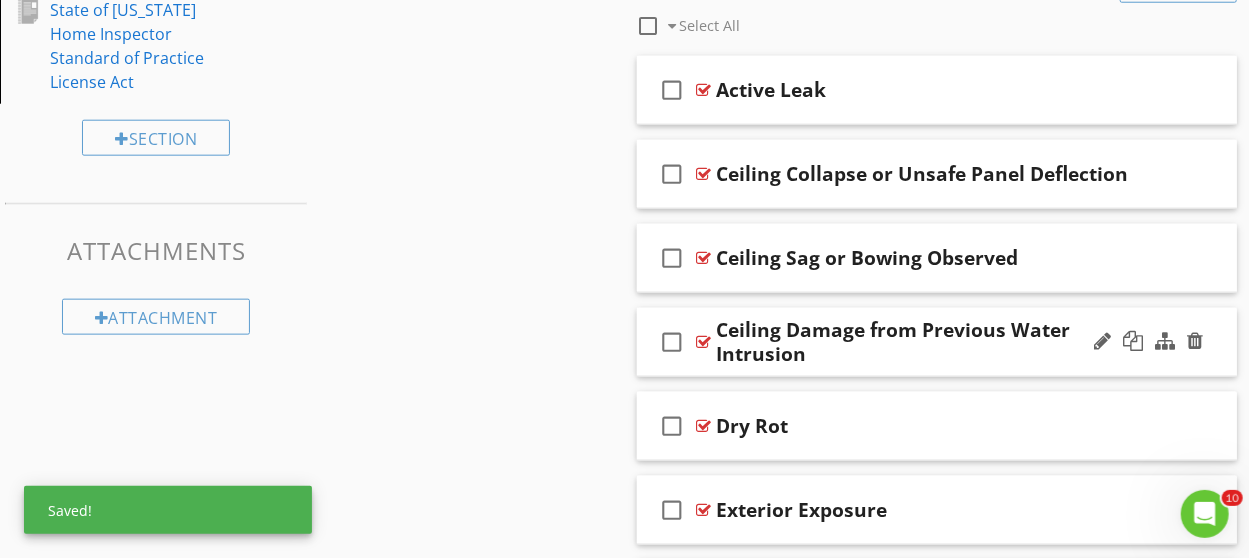 click on "check_box_outline_blank
Ceiling Damage from Previous Water Intrusion" at bounding box center [937, 342] 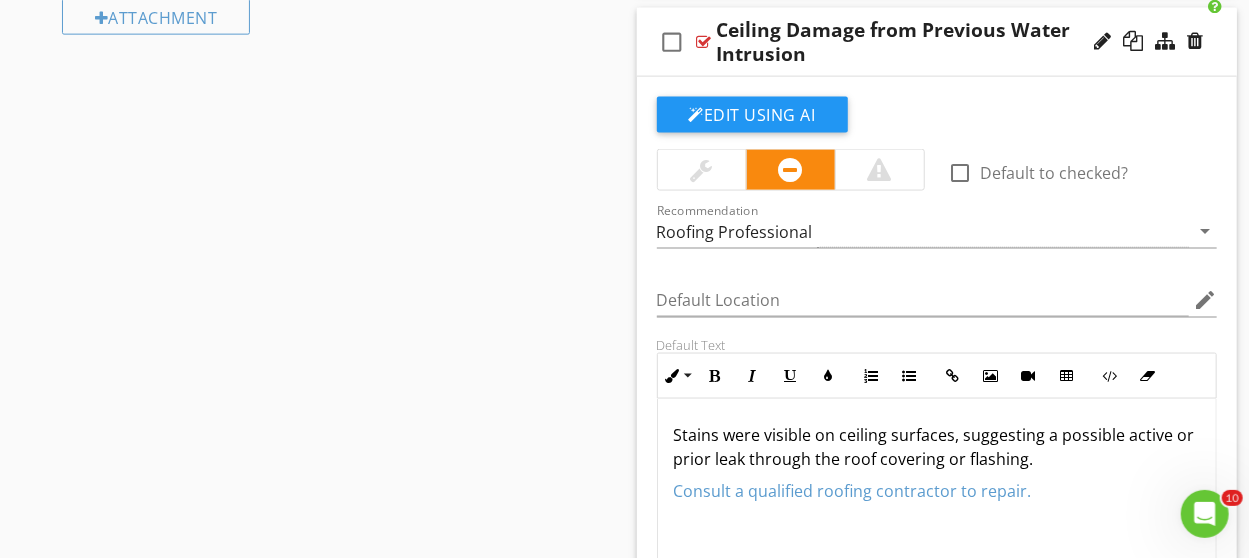 scroll, scrollTop: 1401, scrollLeft: 0, axis: vertical 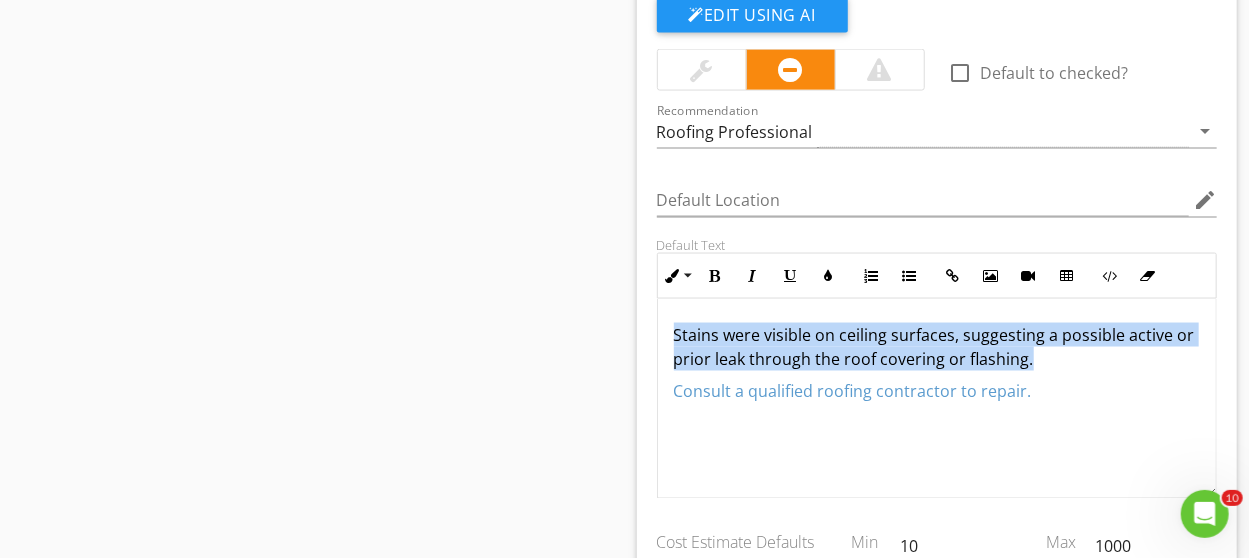 drag, startPoint x: 1052, startPoint y: 349, endPoint x: 648, endPoint y: 319, distance: 405.11234 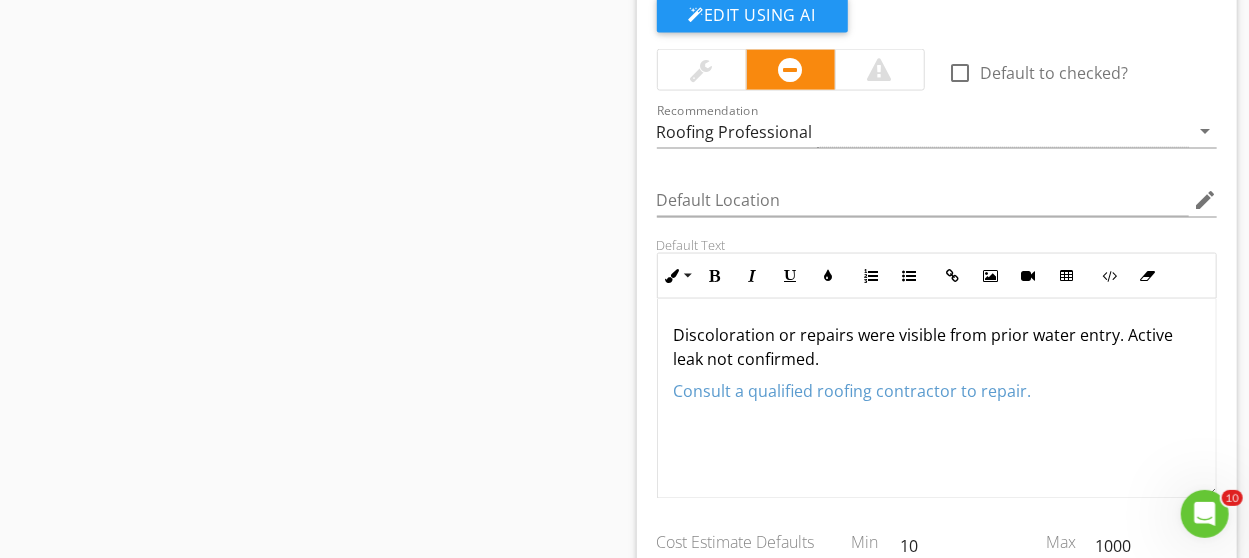 click on "Consult a qualified roofing contractor to repair." at bounding box center (853, 391) 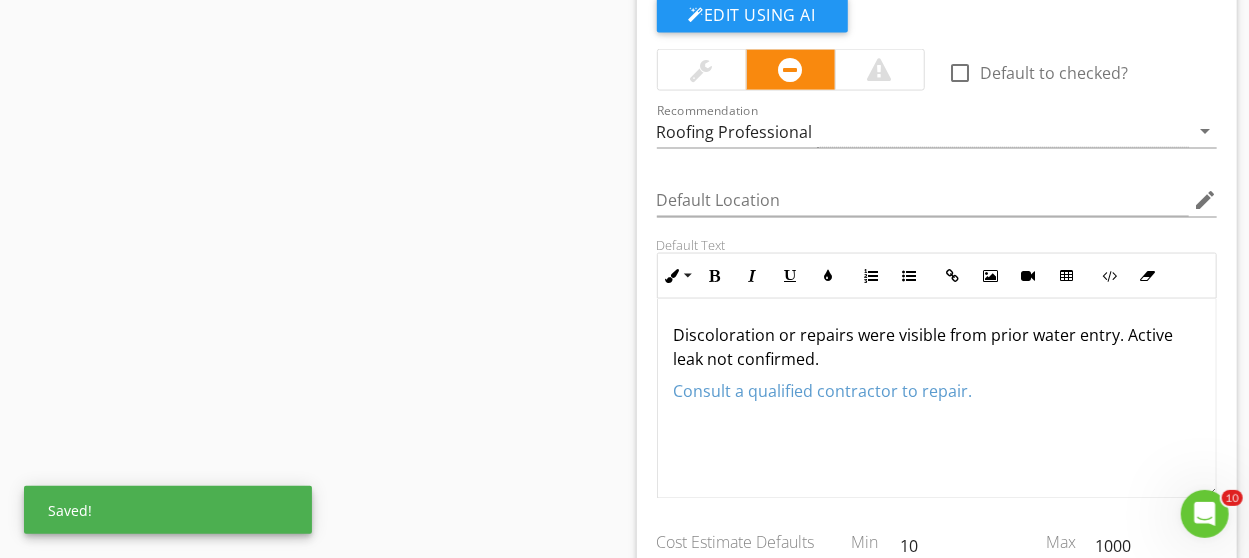 click on "Consult a qualified contractor to repair." at bounding box center (937, 391) 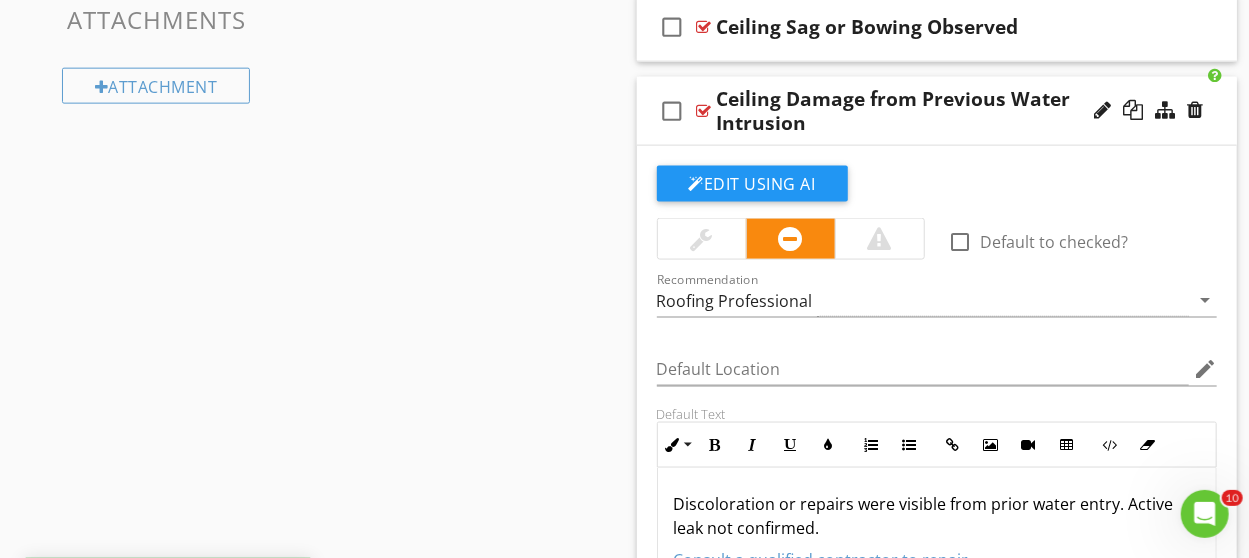 scroll, scrollTop: 1201, scrollLeft: 0, axis: vertical 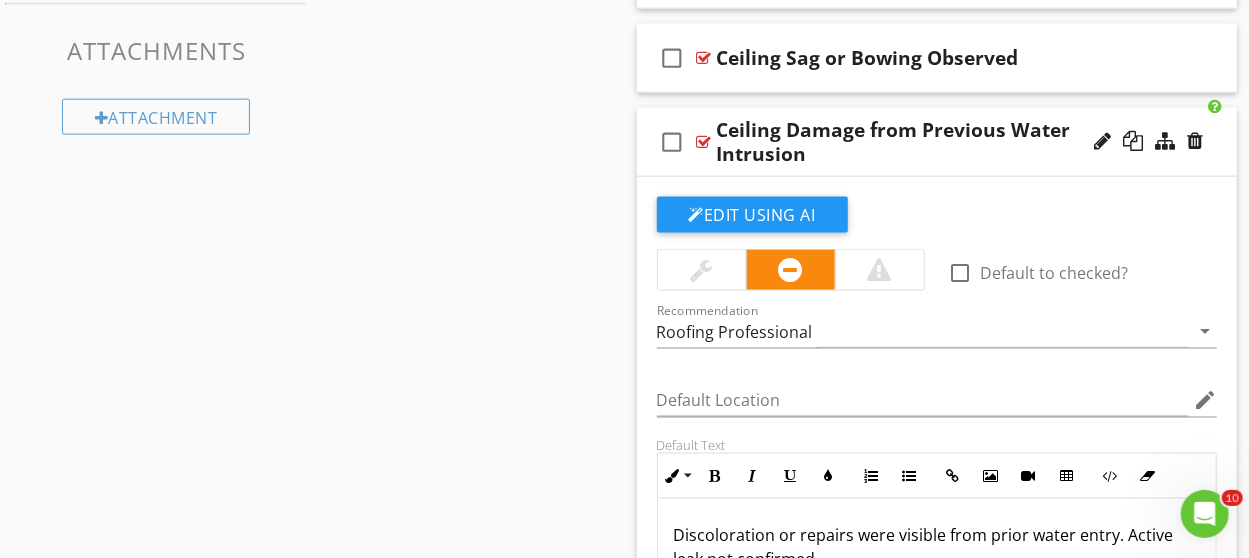 click on "check_box_outline_blank
Ceiling Damage from Previous Water Intrusion" at bounding box center (937, 142) 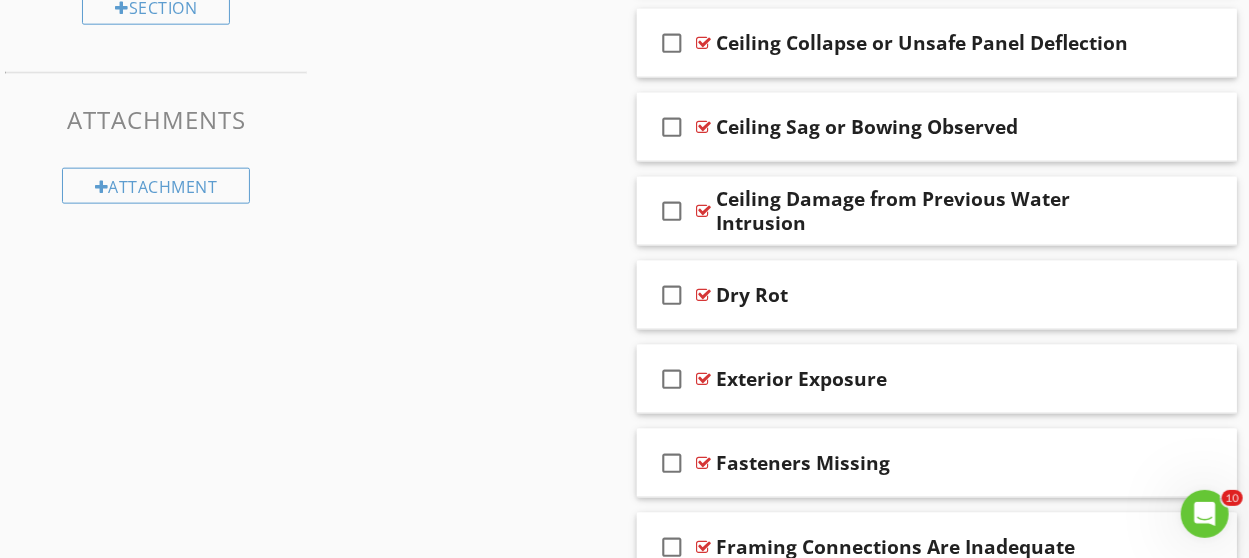 scroll, scrollTop: 1101, scrollLeft: 0, axis: vertical 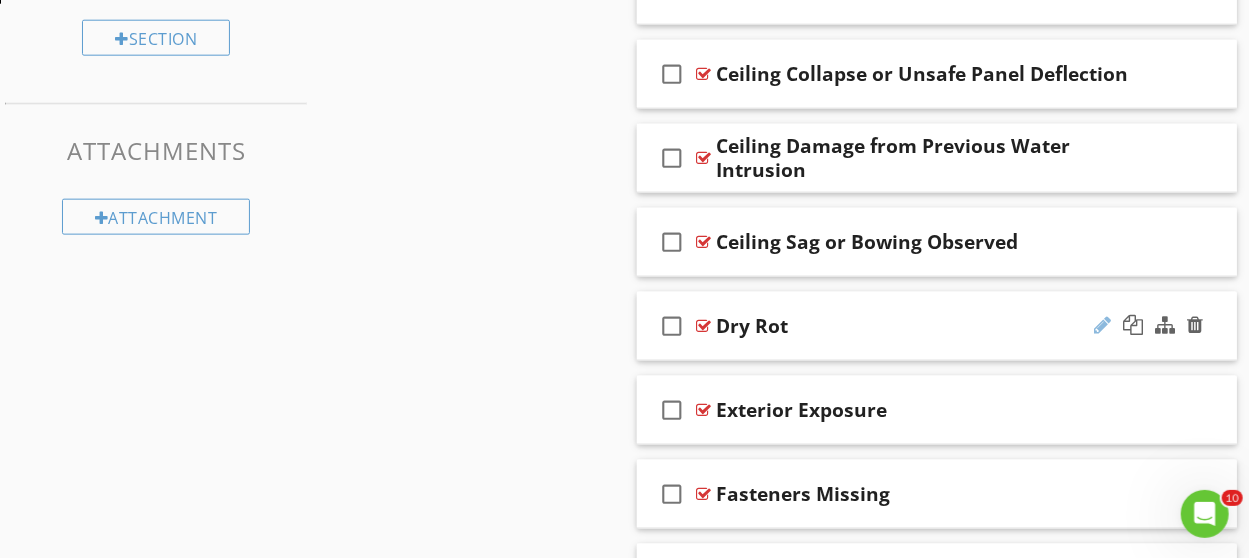 click at bounding box center (1102, 325) 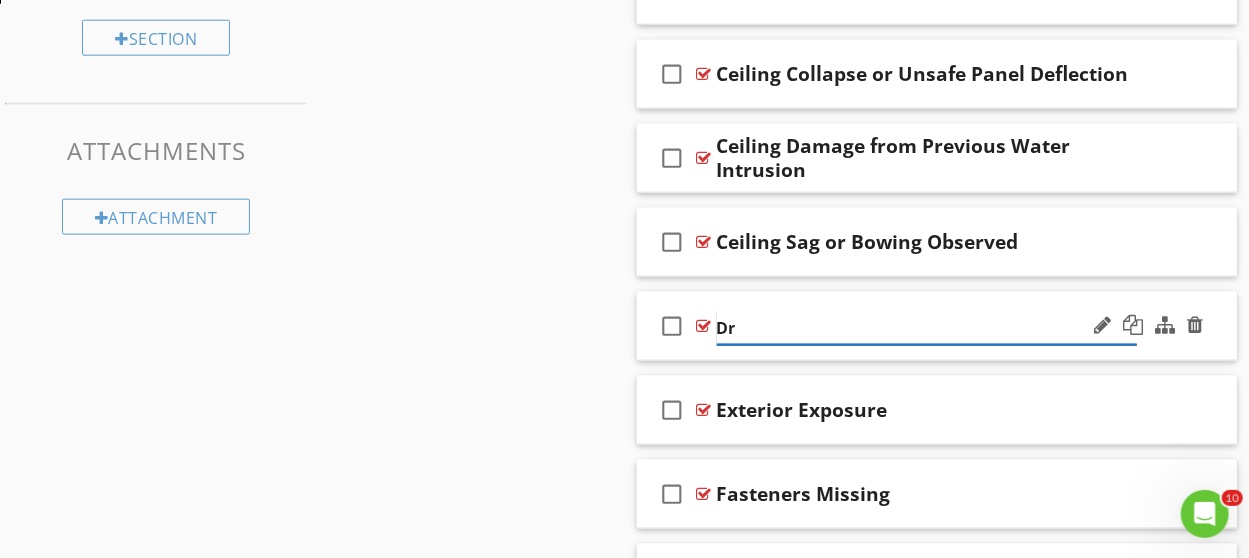 type on "D" 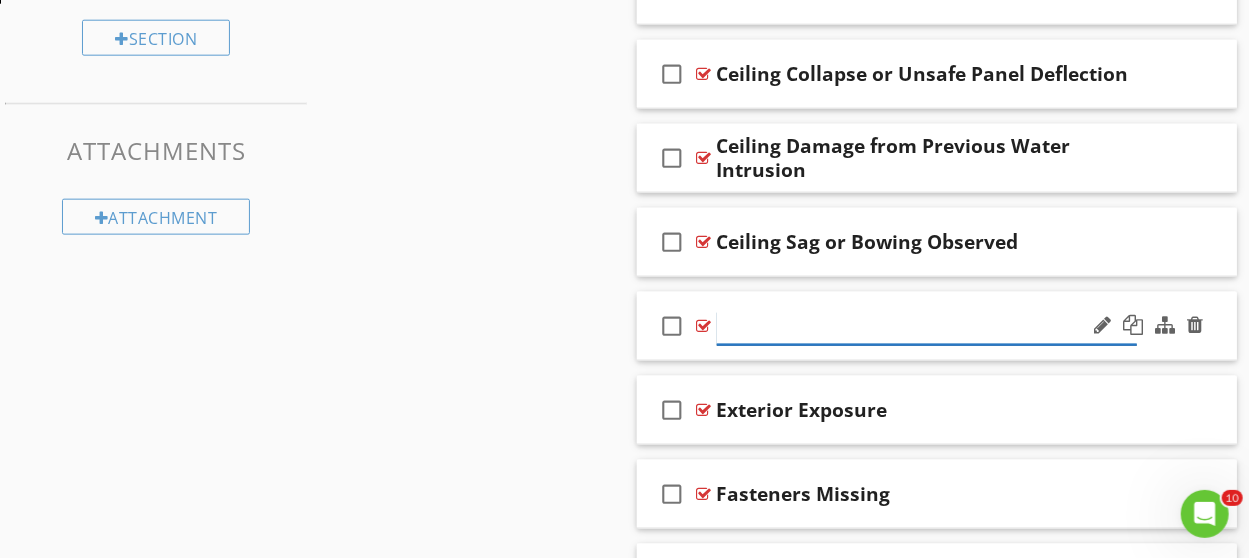 paste on "Minor Cracks at Ceiling" 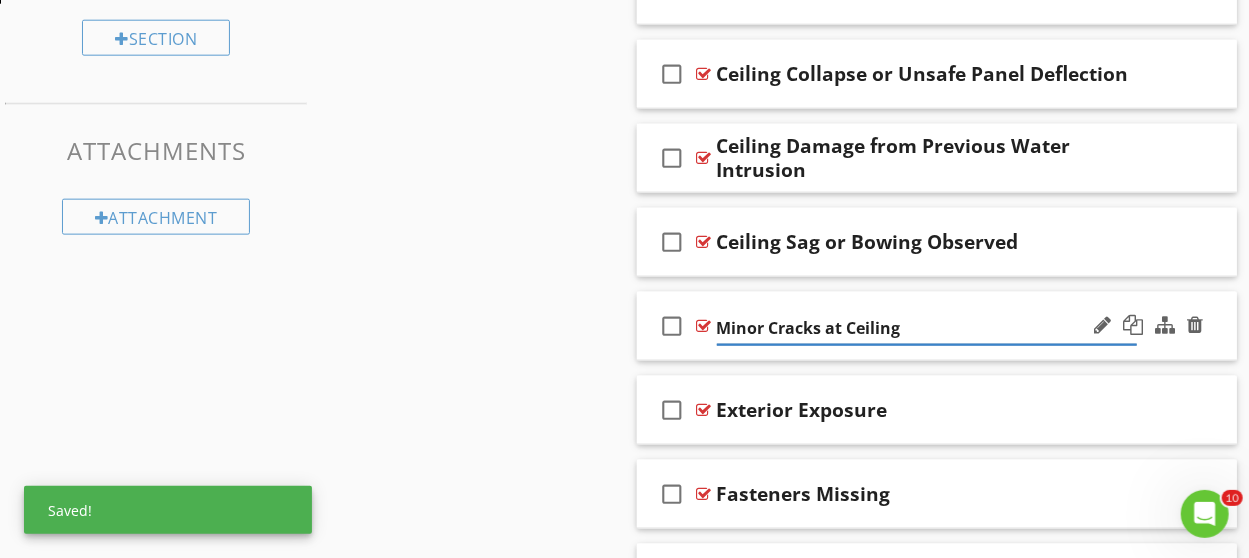 click at bounding box center [1148, 326] 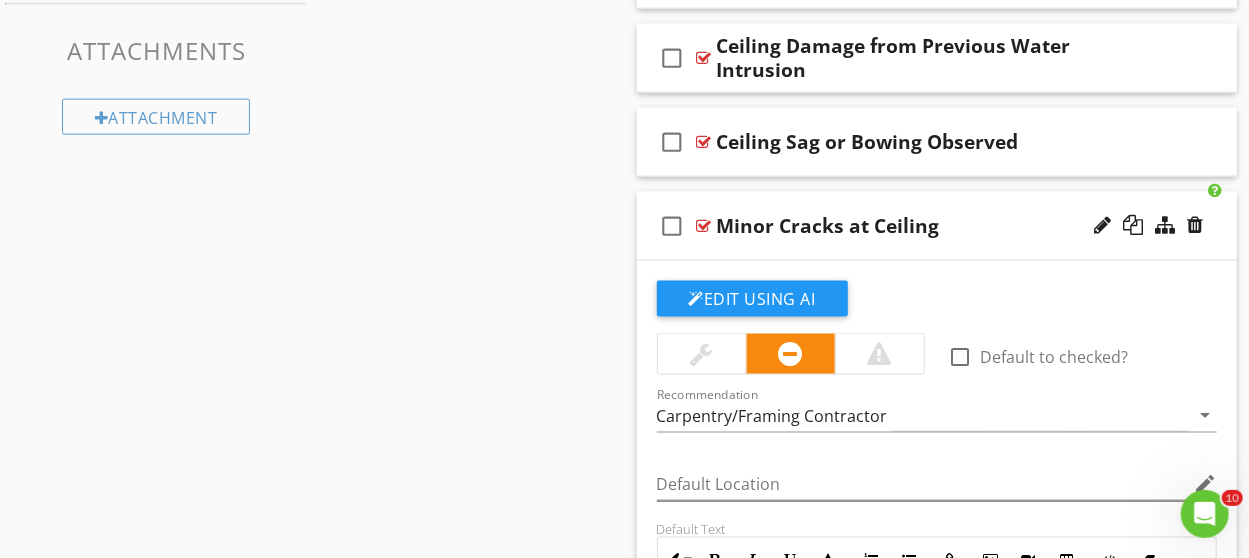 scroll, scrollTop: 1401, scrollLeft: 0, axis: vertical 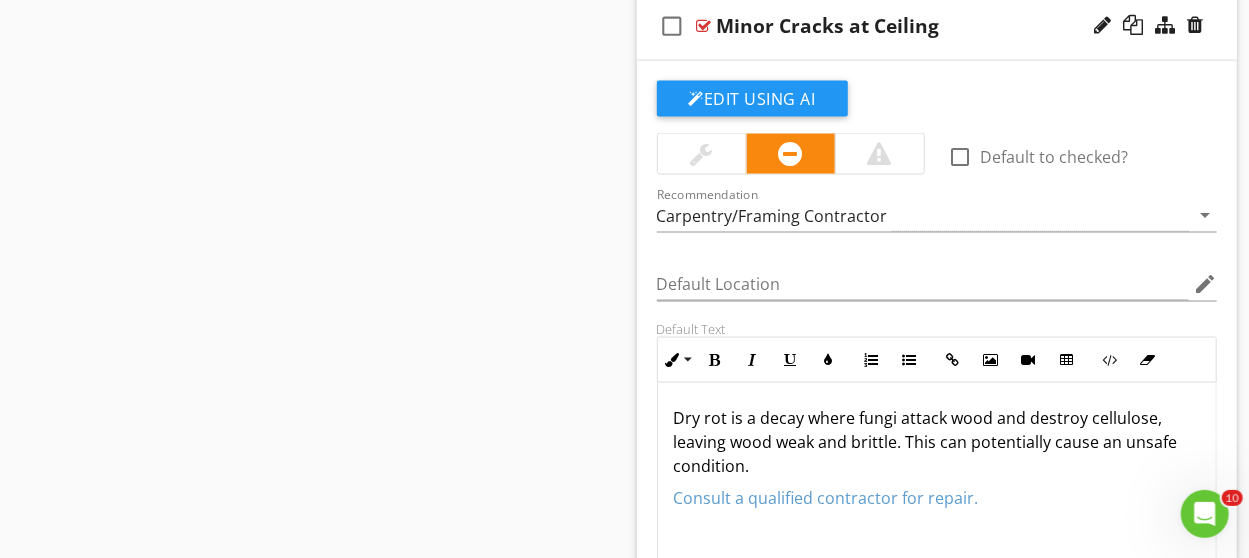 drag, startPoint x: 769, startPoint y: 465, endPoint x: 651, endPoint y: 415, distance: 128.15616 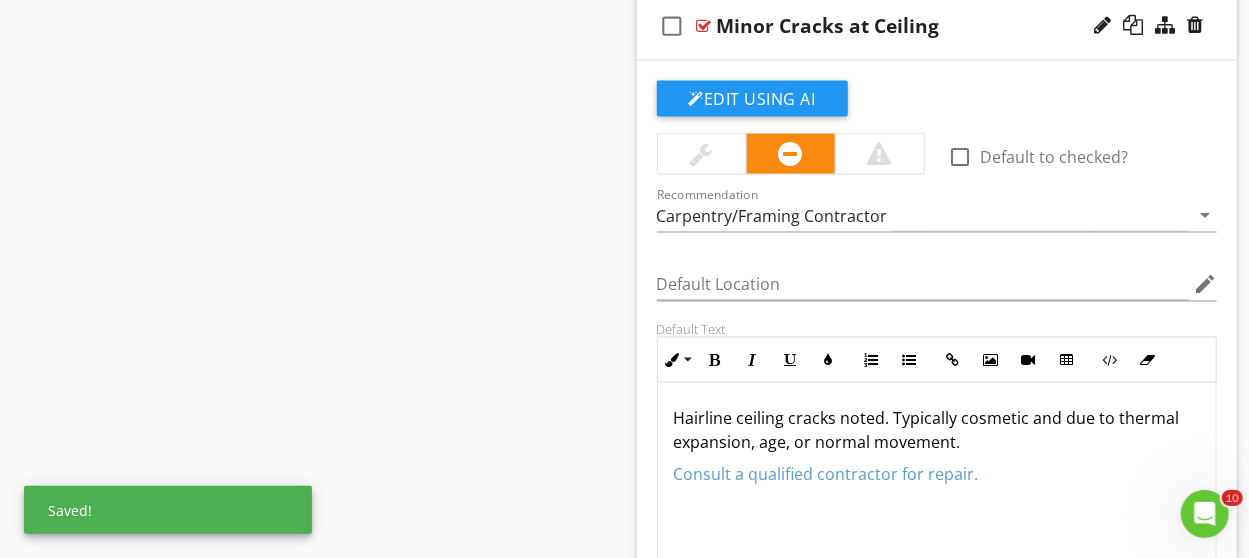 click at bounding box center [702, 154] 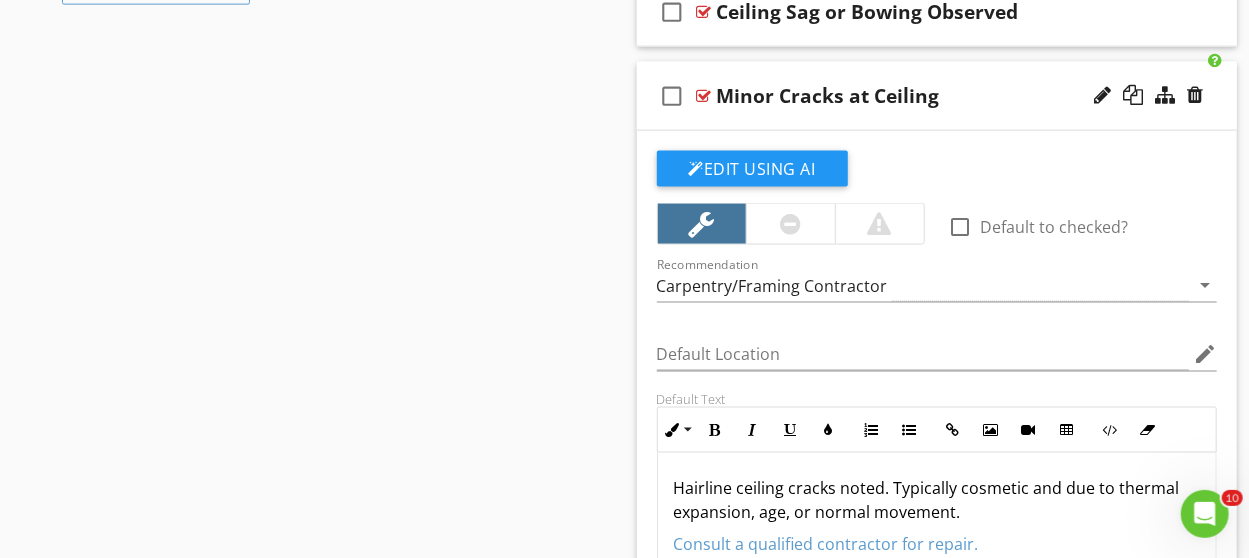 scroll, scrollTop: 1301, scrollLeft: 0, axis: vertical 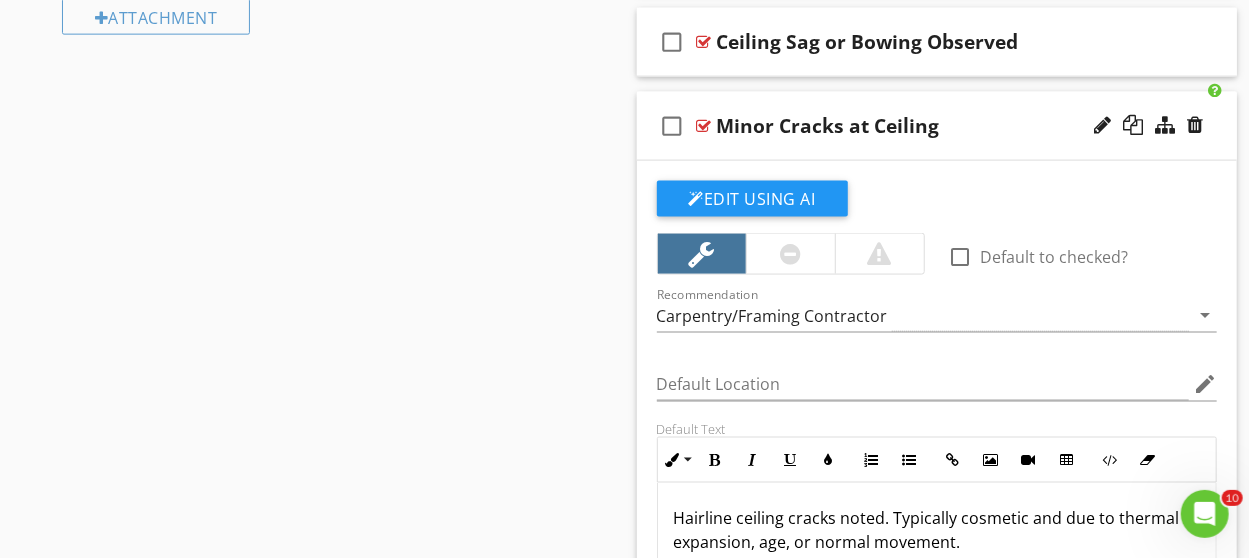 click on "check_box_outline_blank
Minor Cracks at Ceiling" at bounding box center (937, 126) 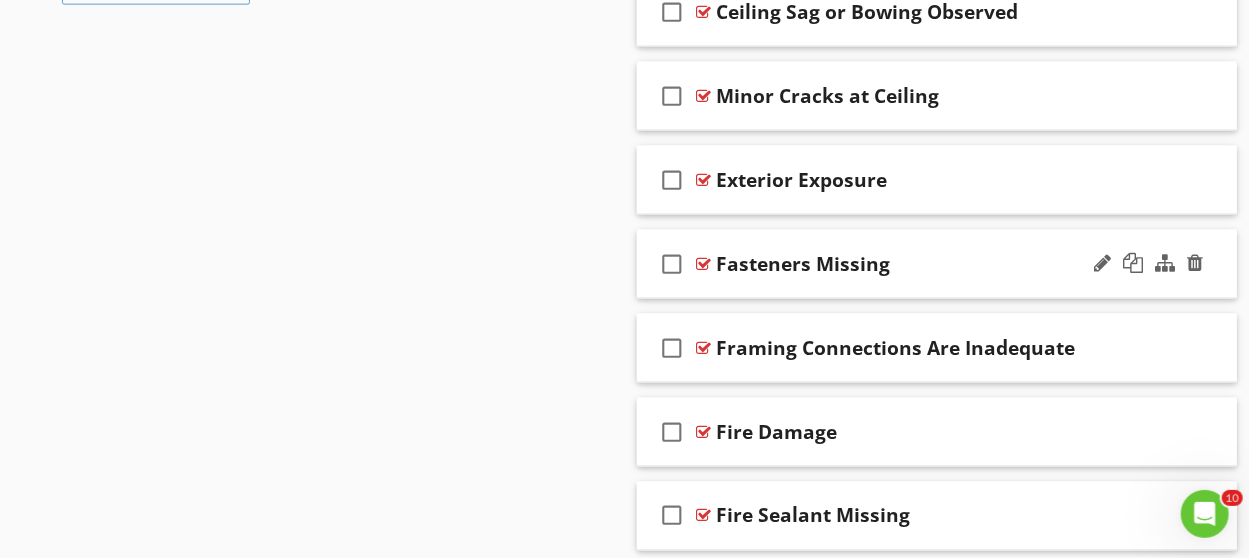 scroll, scrollTop: 1301, scrollLeft: 0, axis: vertical 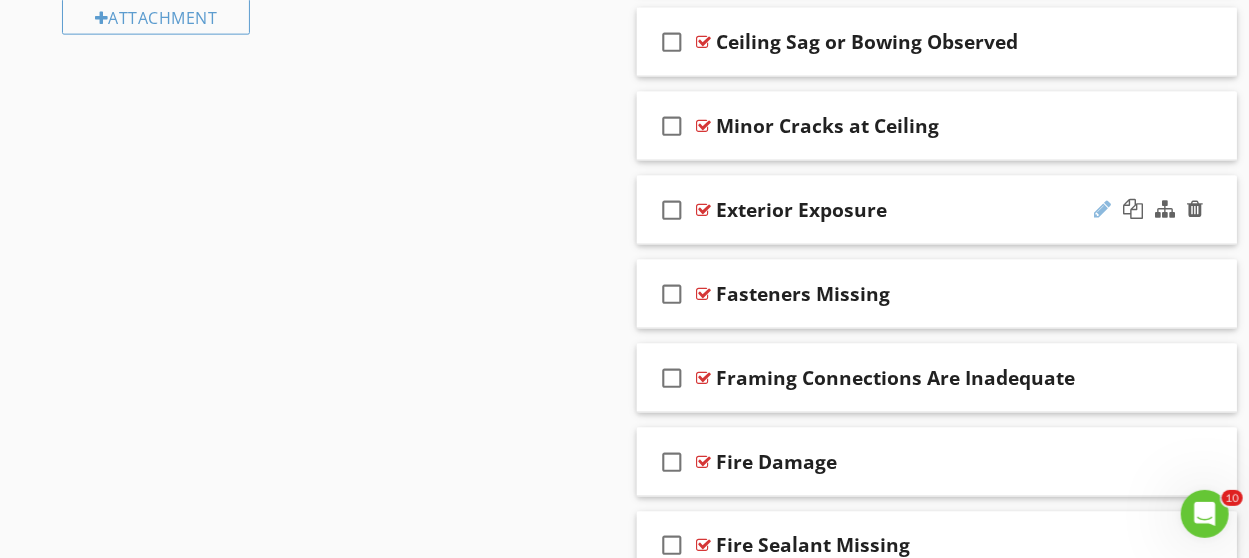 click at bounding box center [1102, 209] 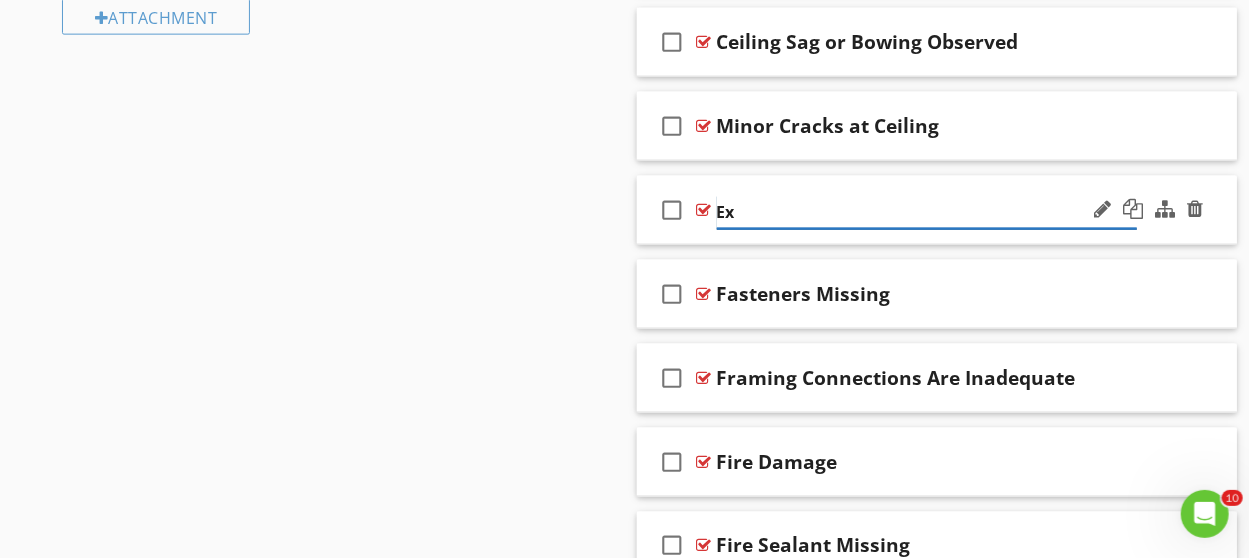 type on "E" 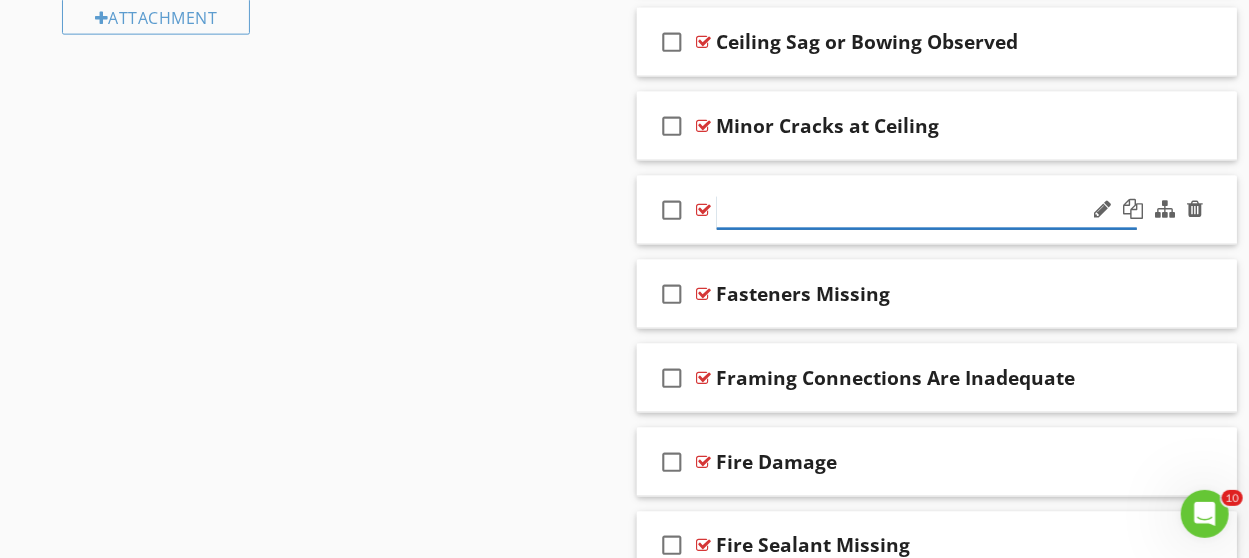 paste on "Panel Separation or Ceiling Joint Gaps" 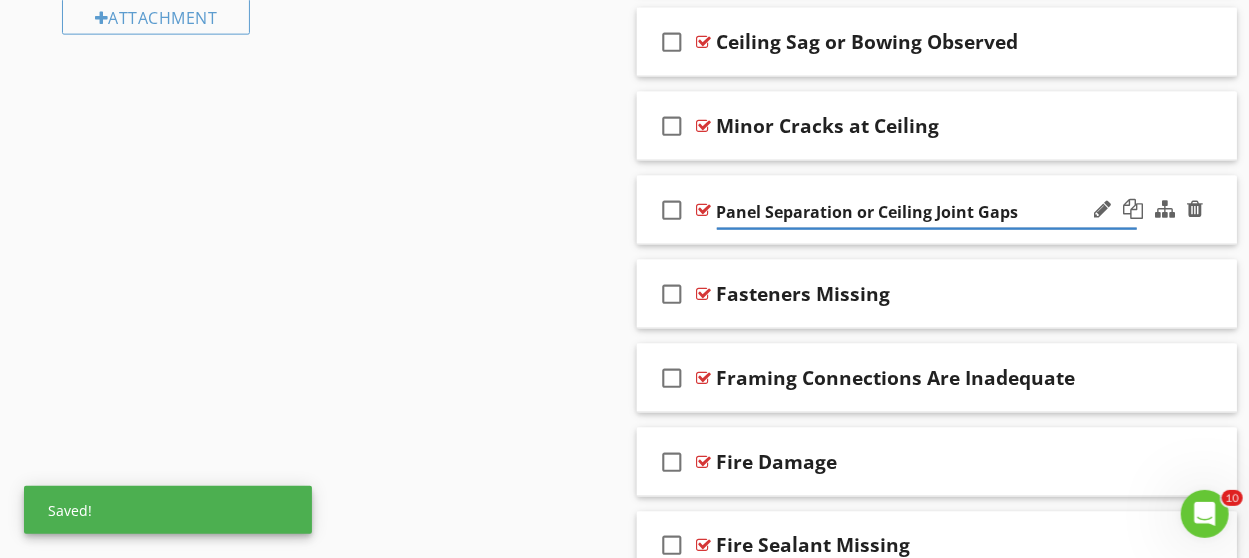 click on "check_box_outline_blank         Panel Separation or Ceiling Joint Gaps" at bounding box center [937, 210] 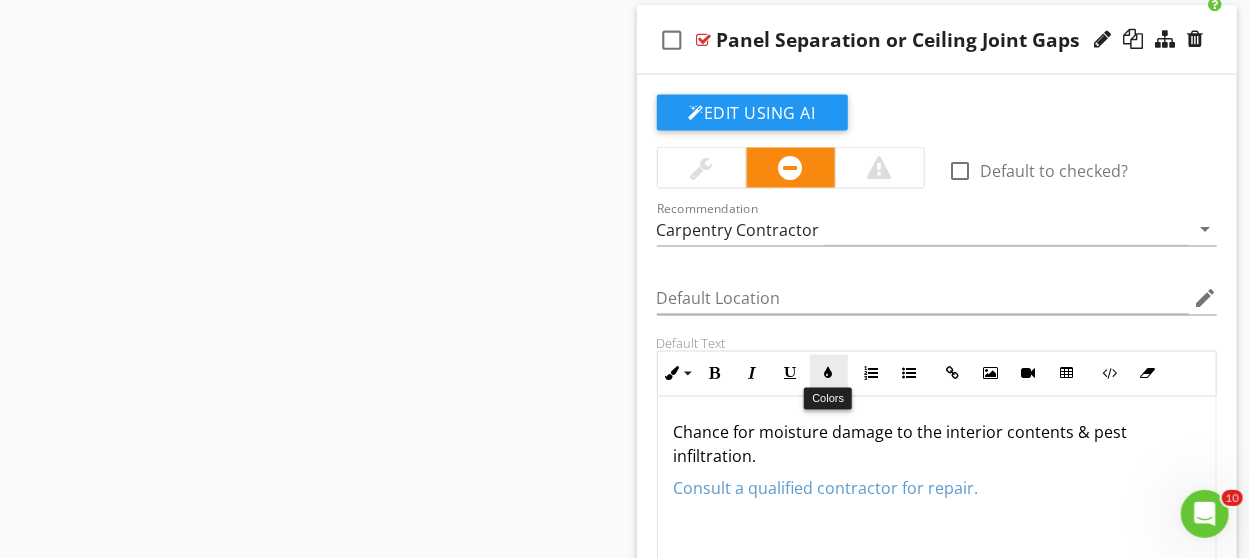 scroll, scrollTop: 1501, scrollLeft: 0, axis: vertical 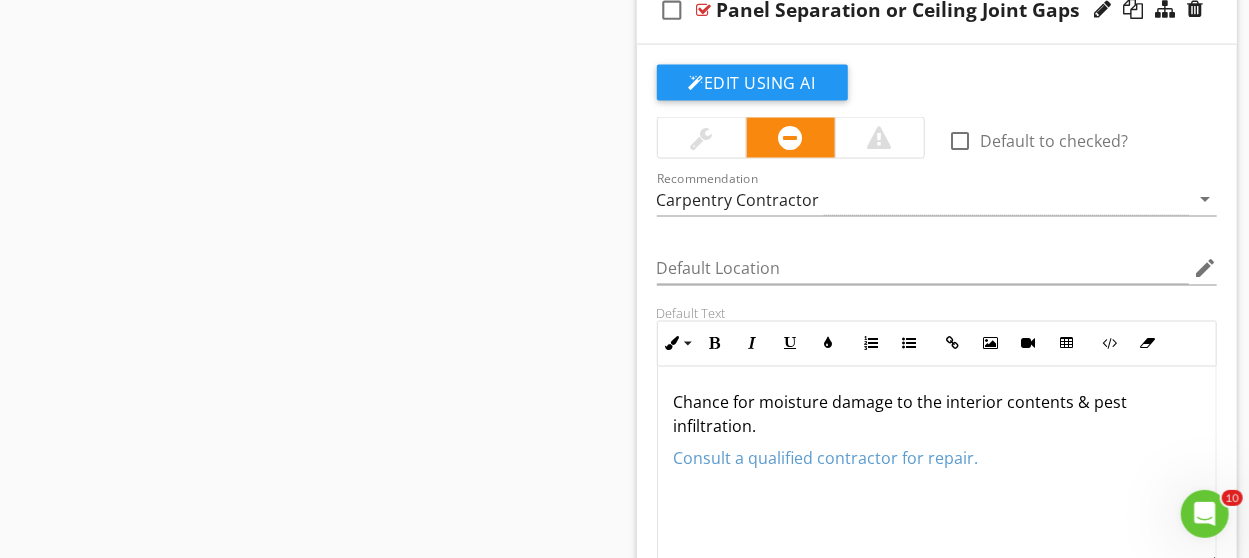 drag, startPoint x: 761, startPoint y: 421, endPoint x: 665, endPoint y: 399, distance: 98.48858 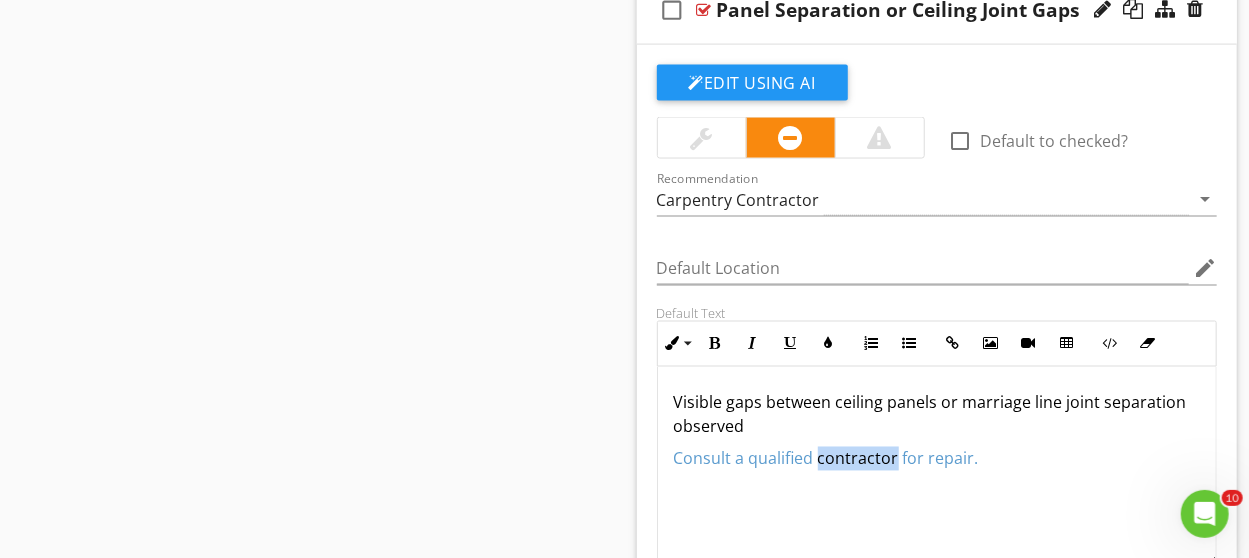 drag, startPoint x: 817, startPoint y: 454, endPoint x: 892, endPoint y: 462, distance: 75.42546 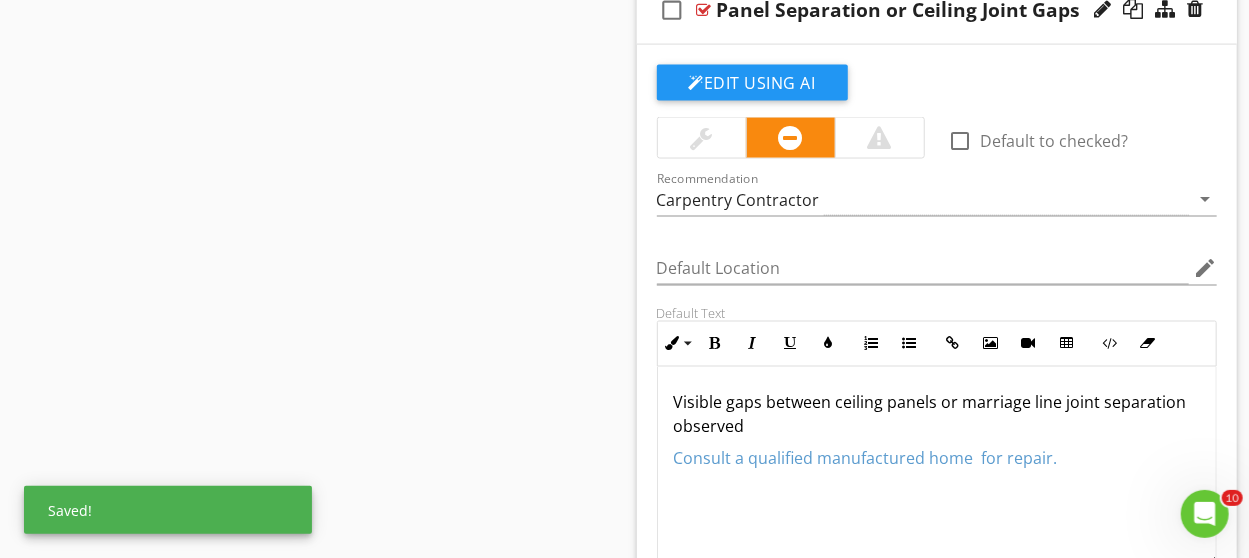 scroll, scrollTop: 0, scrollLeft: 0, axis: both 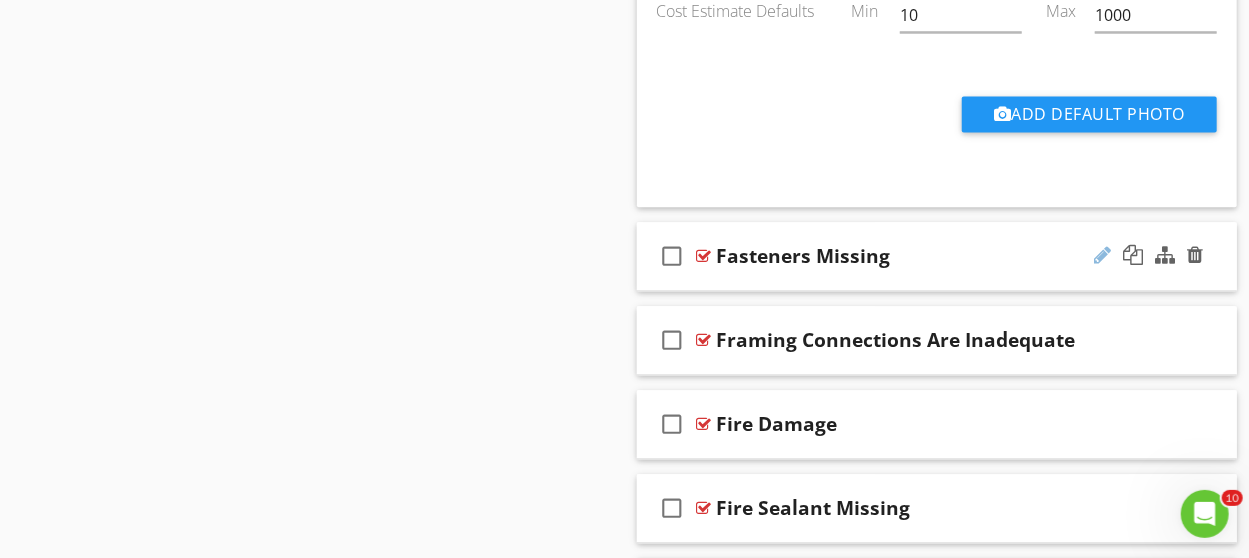 click at bounding box center [1102, 255] 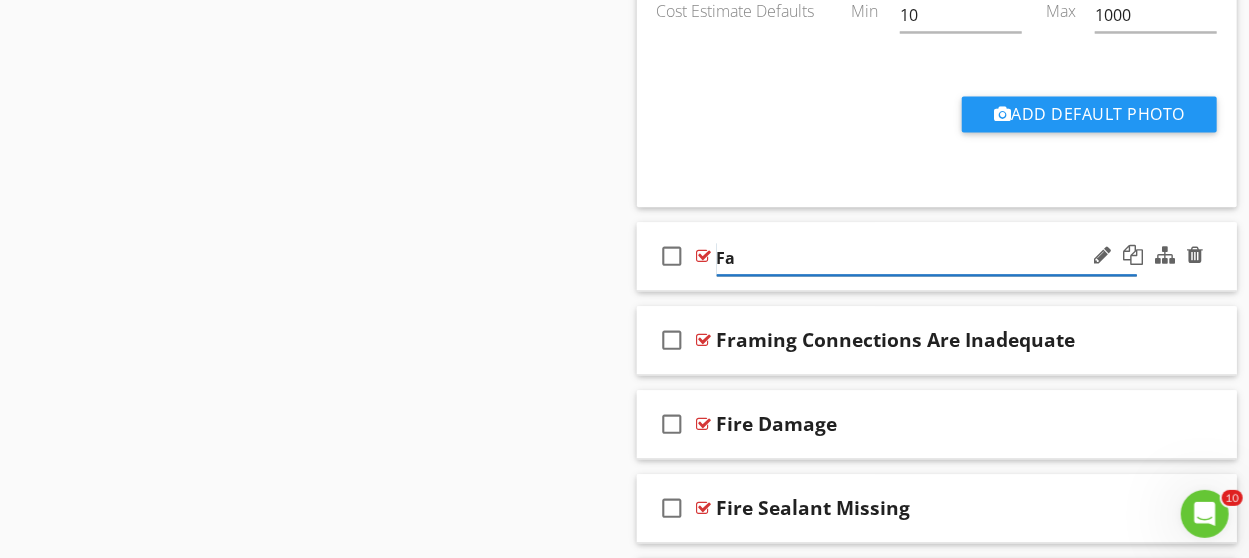 type on "F" 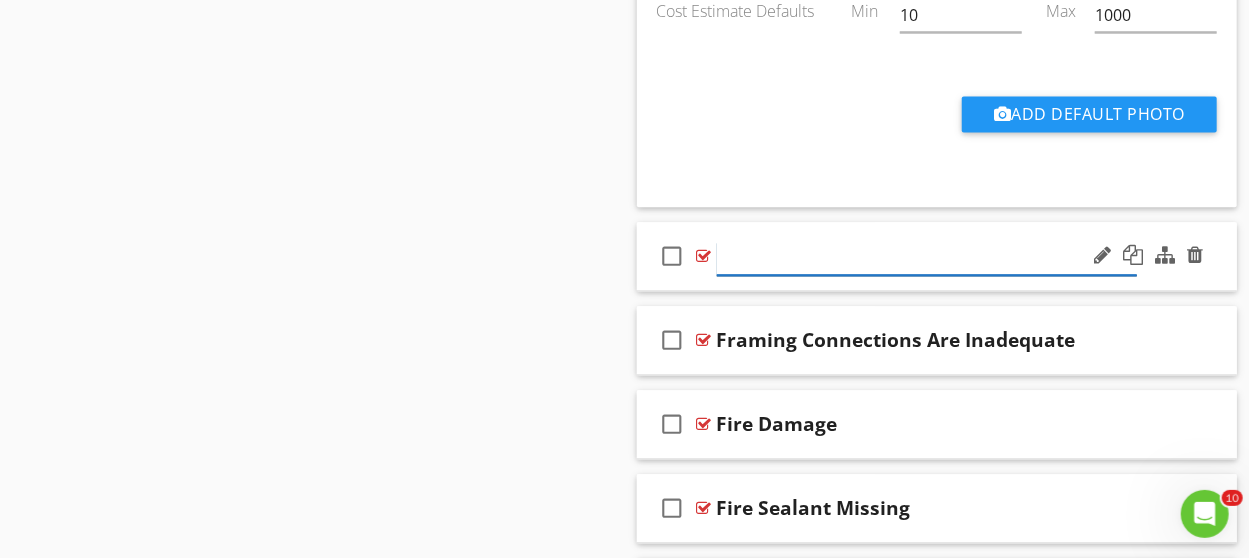 paste on "Roof Framing Damage – Possible Structural Concern" 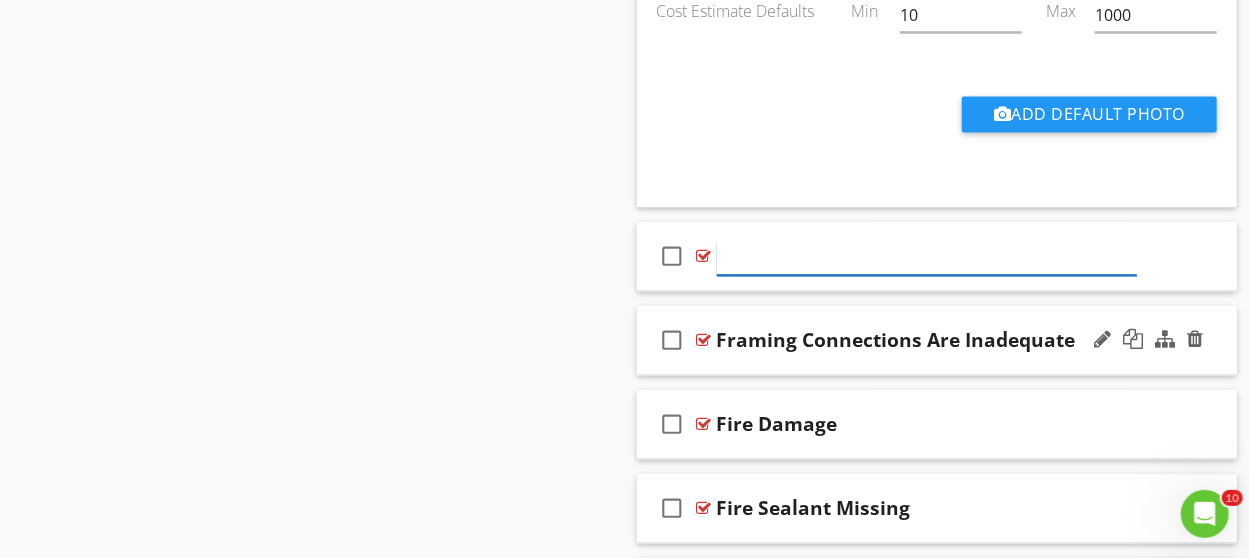 type on "Roof Framing Damage – Possible Structural Concern" 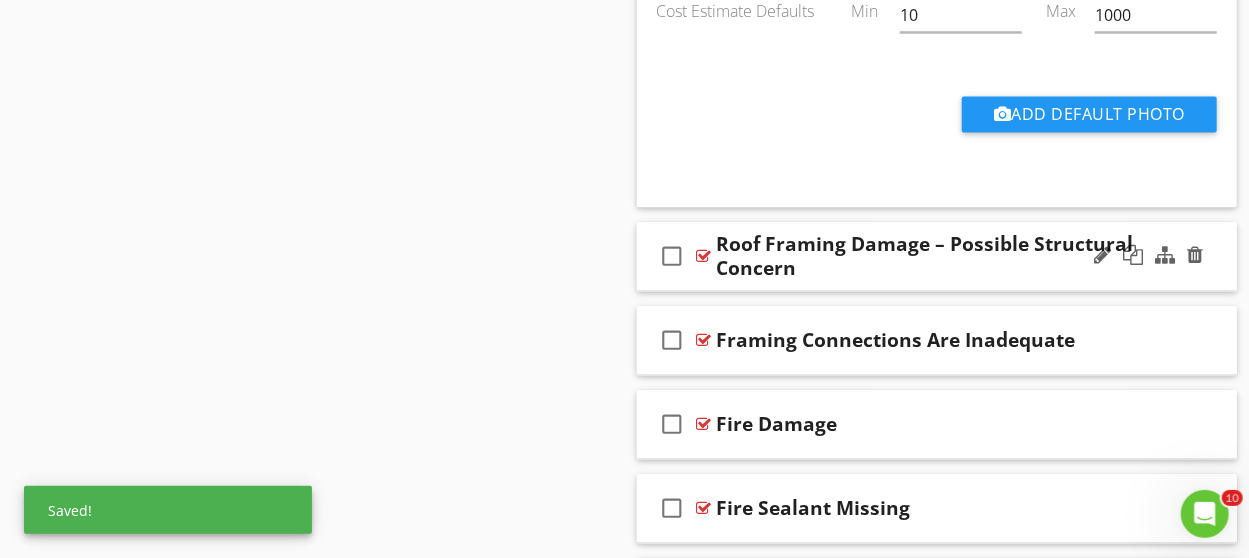 click on "check_box_outline_blank
Roof Framing Damage – Possible Structural Concern" at bounding box center [937, 256] 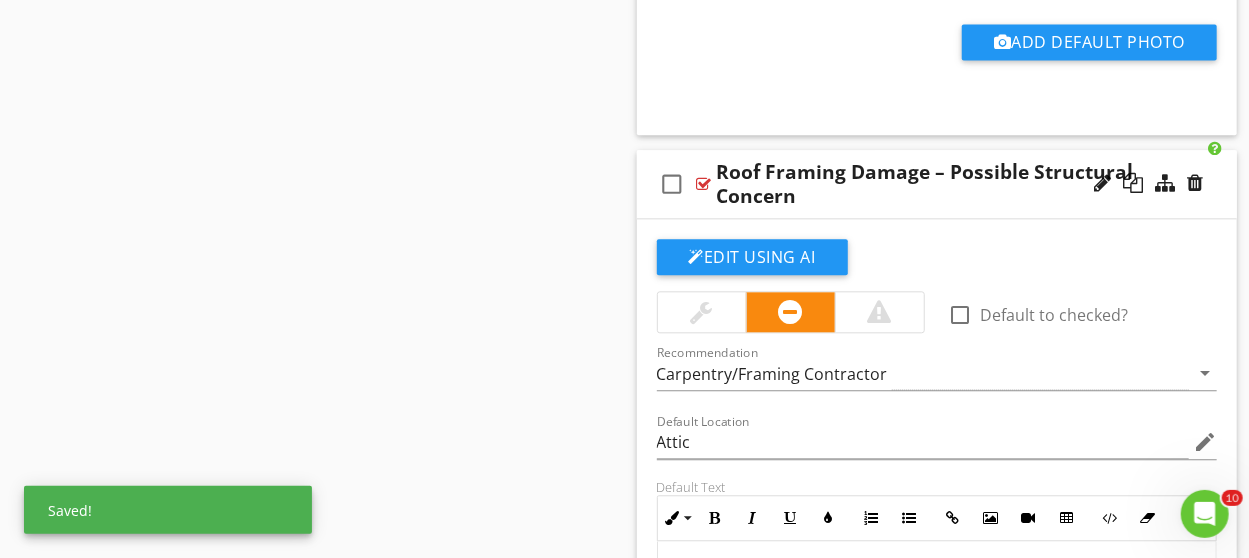 scroll, scrollTop: 2201, scrollLeft: 0, axis: vertical 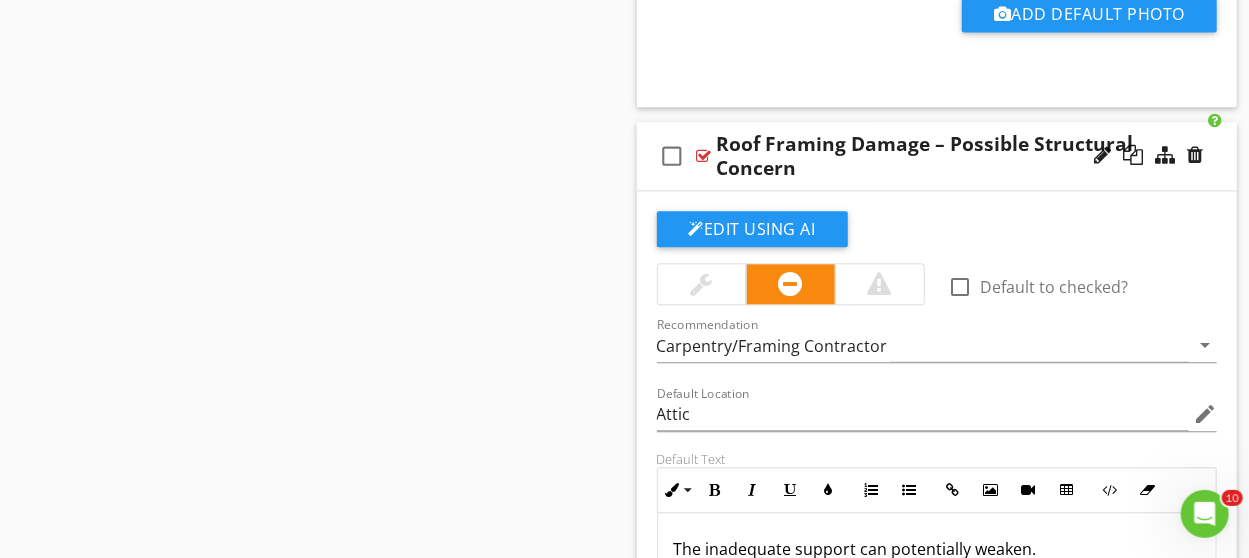 click at bounding box center (880, 284) 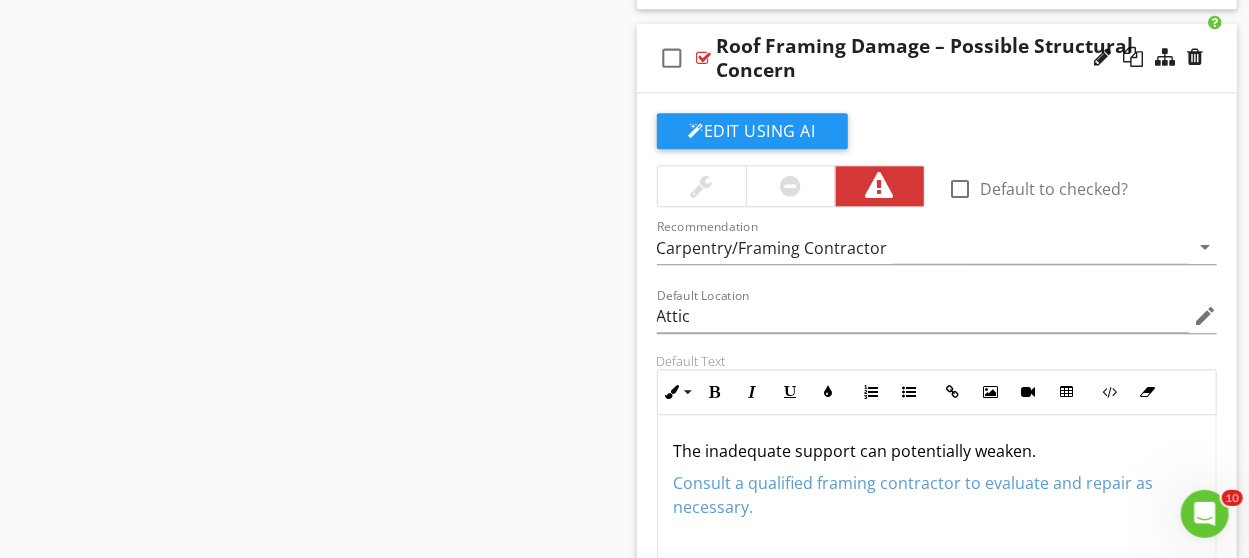 scroll, scrollTop: 2301, scrollLeft: 0, axis: vertical 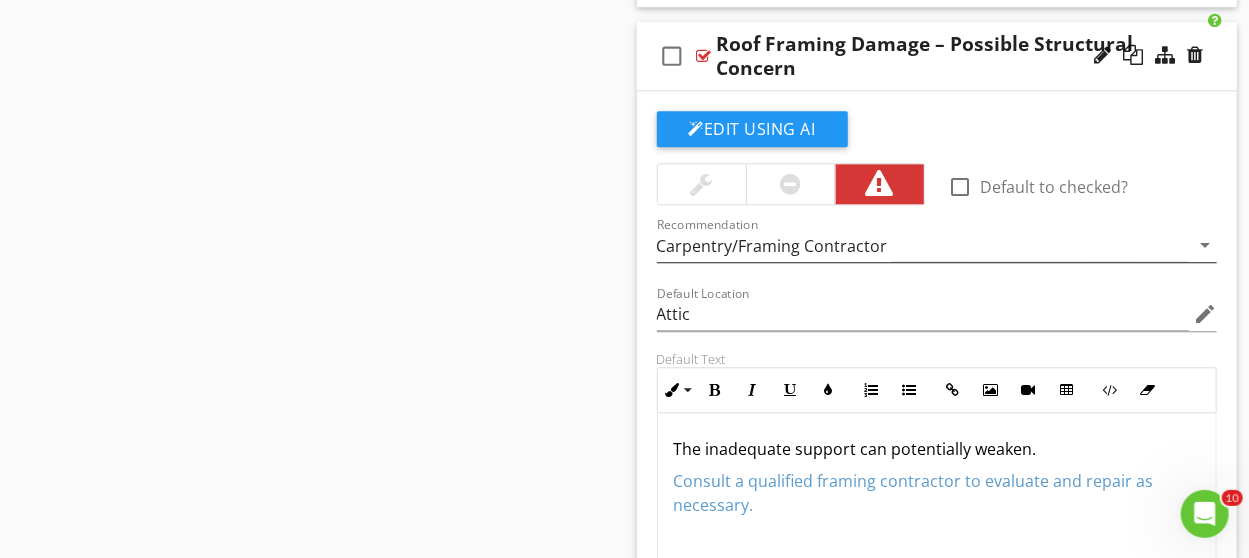 click on "Carpentry/Framing Contractor" at bounding box center (923, 245) 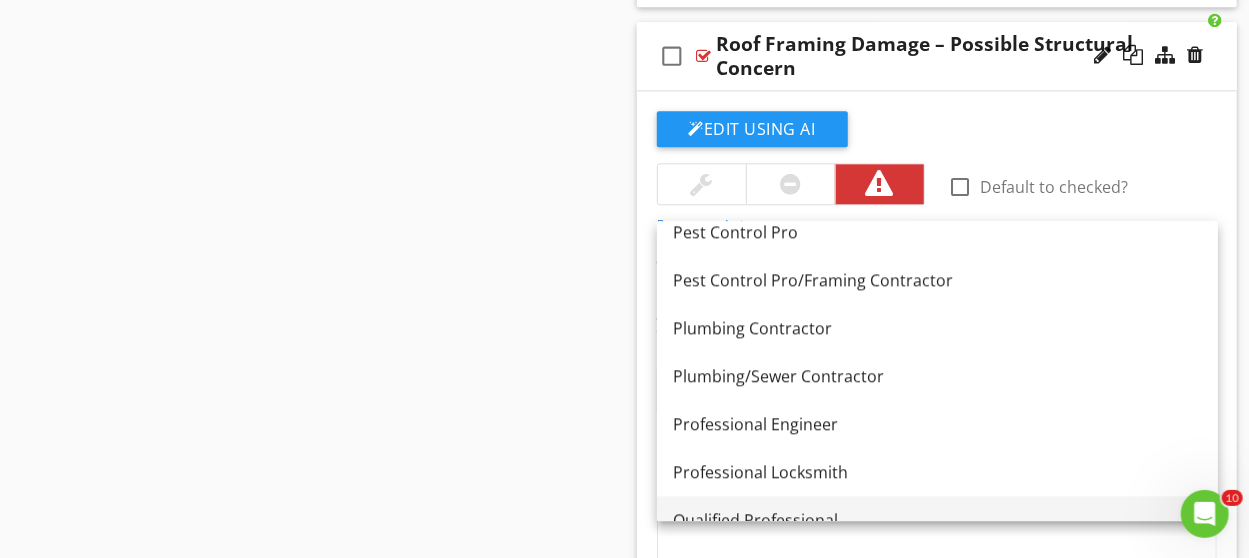 scroll, scrollTop: 2579, scrollLeft: 0, axis: vertical 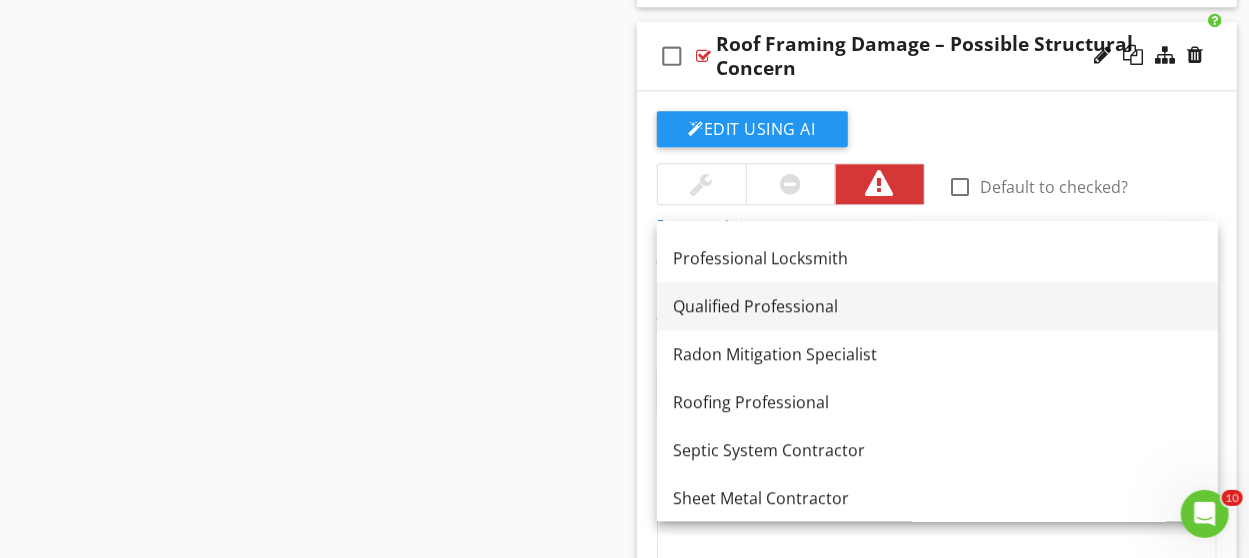 click on "Qualified Professional" at bounding box center [937, 306] 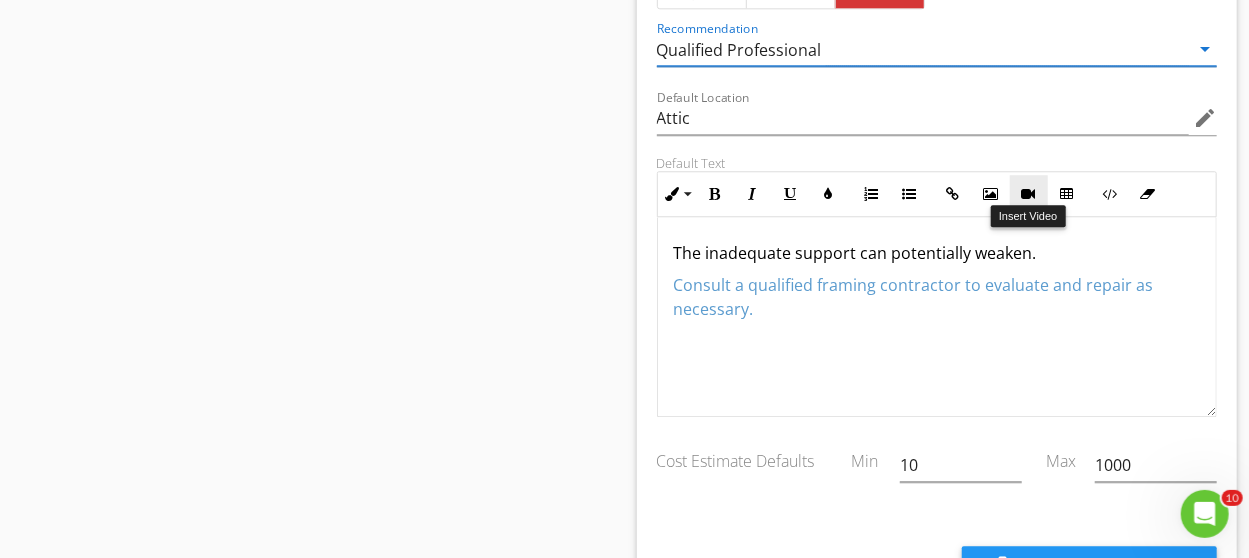 scroll, scrollTop: 2501, scrollLeft: 0, axis: vertical 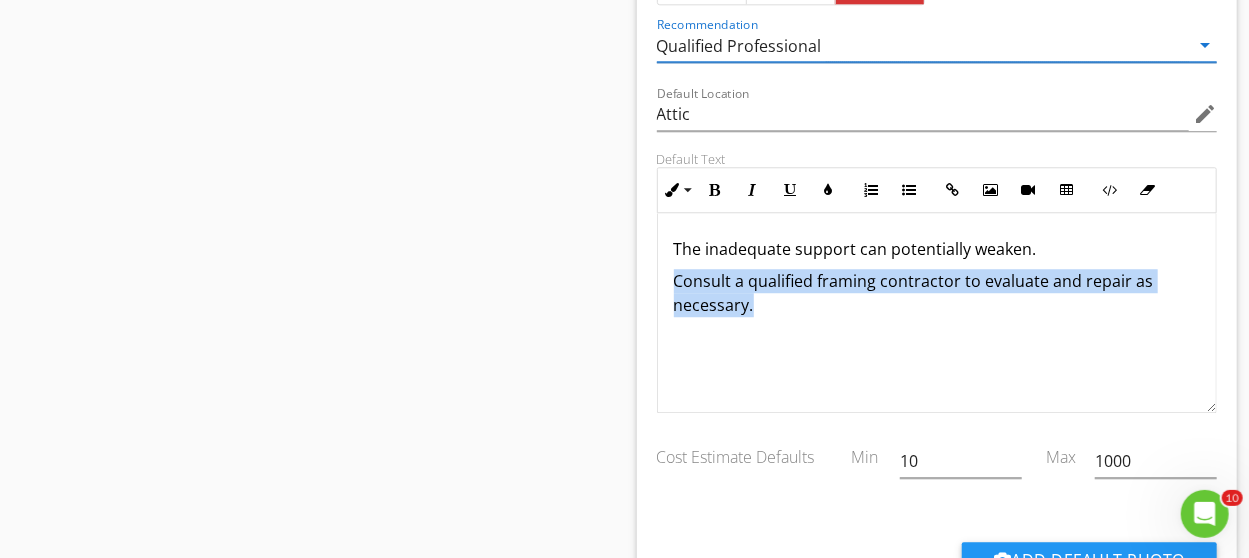 drag, startPoint x: 673, startPoint y: 254, endPoint x: 817, endPoint y: 313, distance: 155.61812 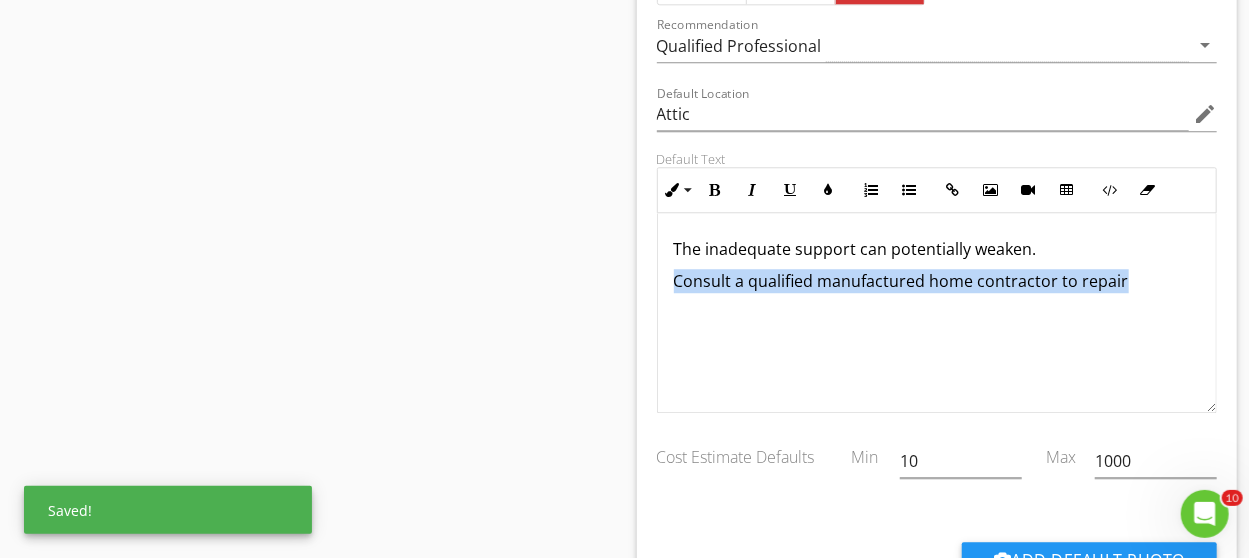 drag, startPoint x: 1117, startPoint y: 267, endPoint x: 631, endPoint y: 290, distance: 486.54395 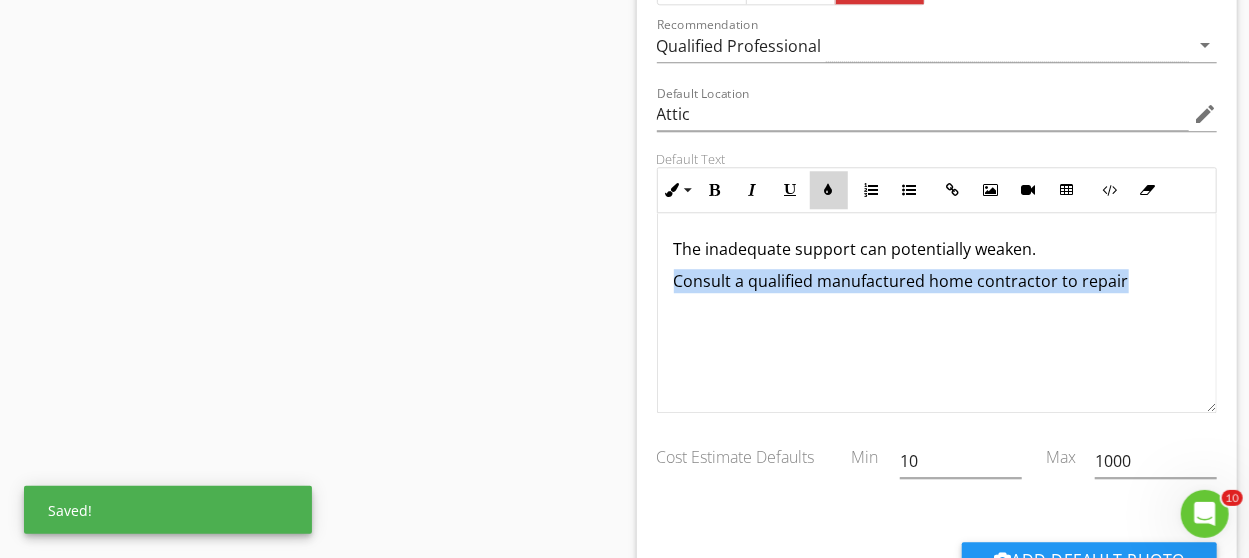 click at bounding box center (829, 190) 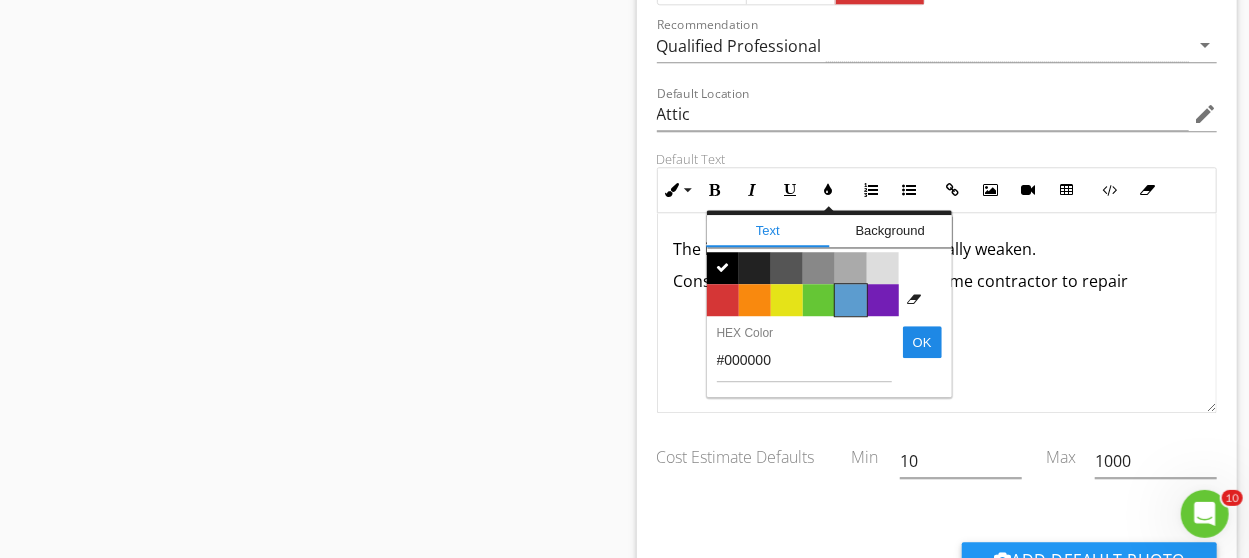 drag, startPoint x: 864, startPoint y: 290, endPoint x: 888, endPoint y: 327, distance: 44.102154 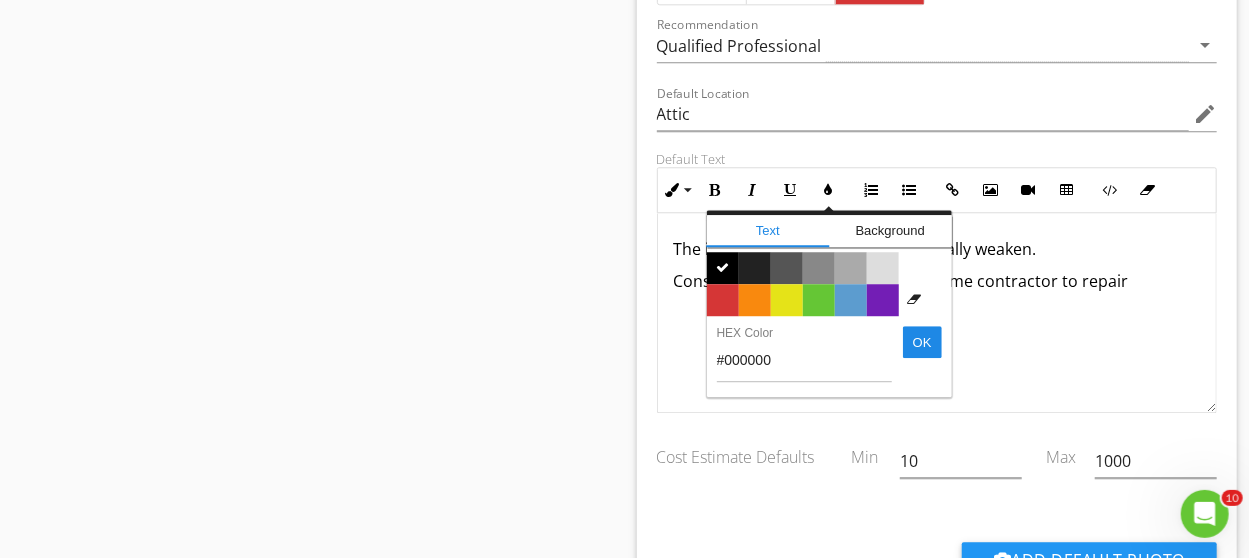 click on "Color #5c9ccf" at bounding box center (851, 300) 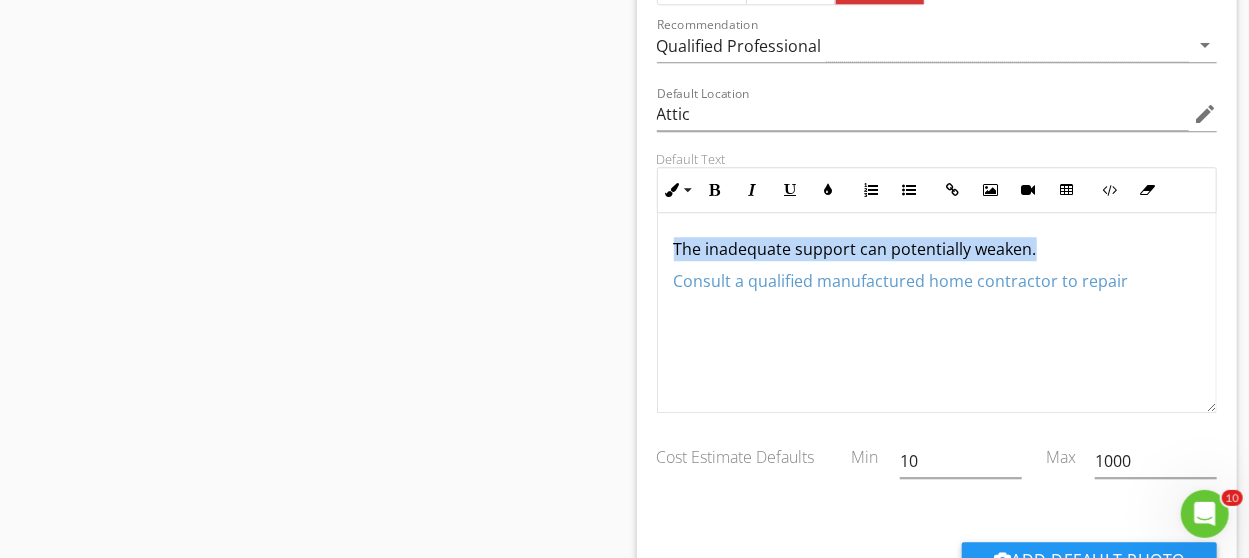 drag, startPoint x: 1044, startPoint y: 239, endPoint x: 721, endPoint y: 253, distance: 323.30325 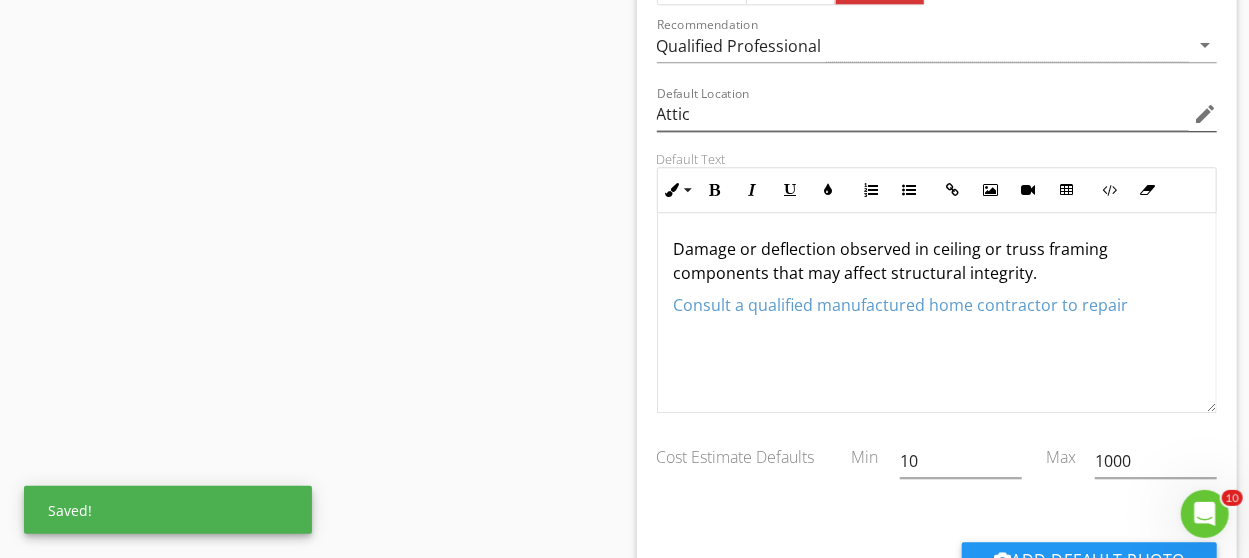 click on "Default Location Attic edit" at bounding box center (937, 118) 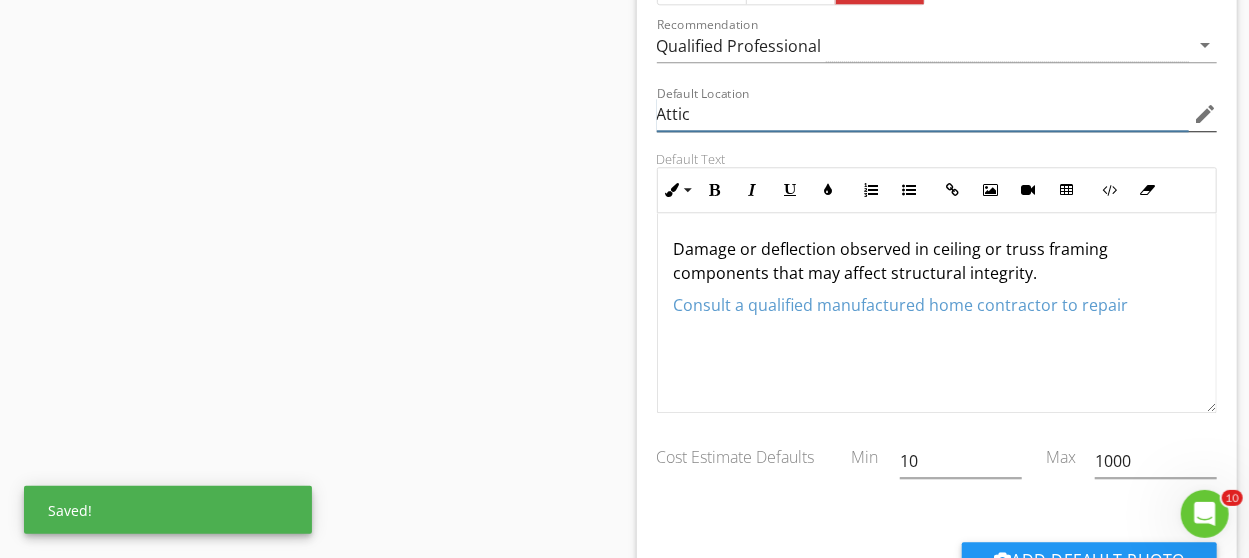 click on "Attic" at bounding box center (923, 114) 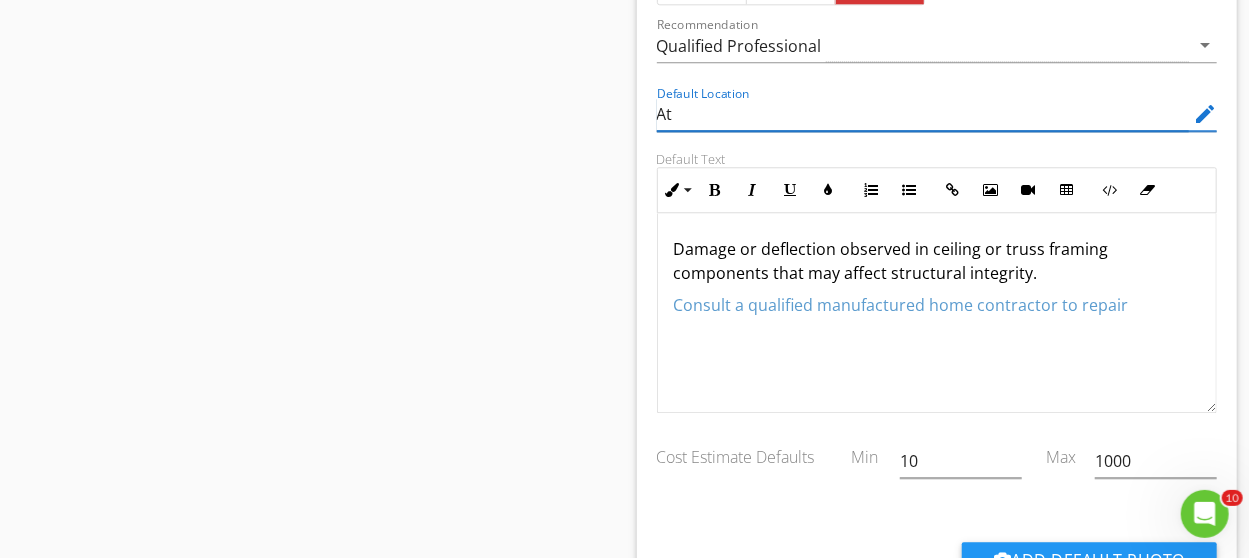 type on "A" 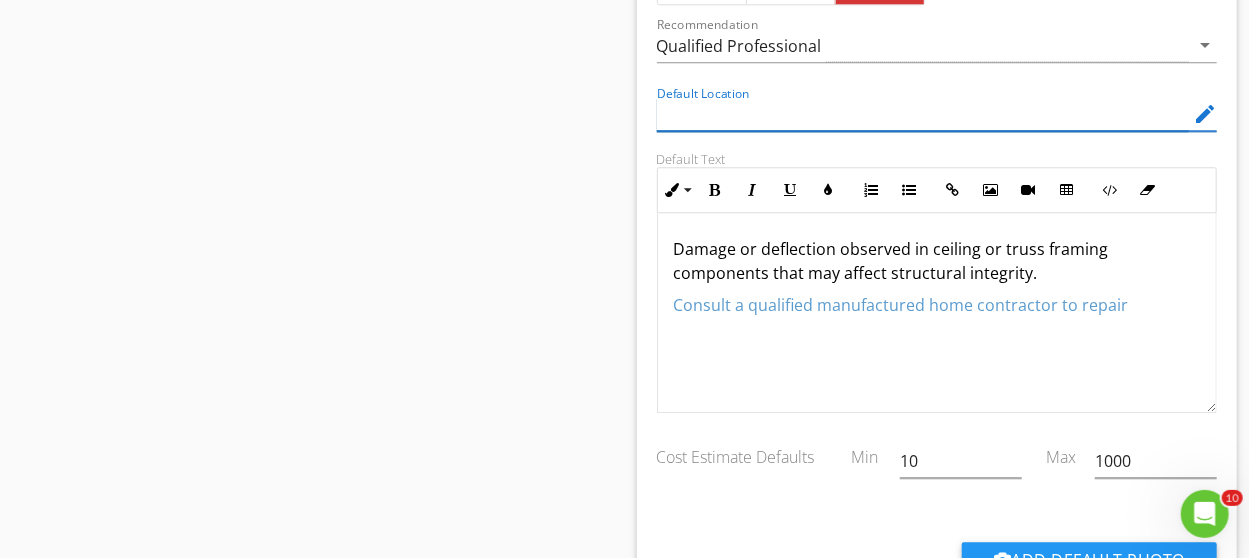 type 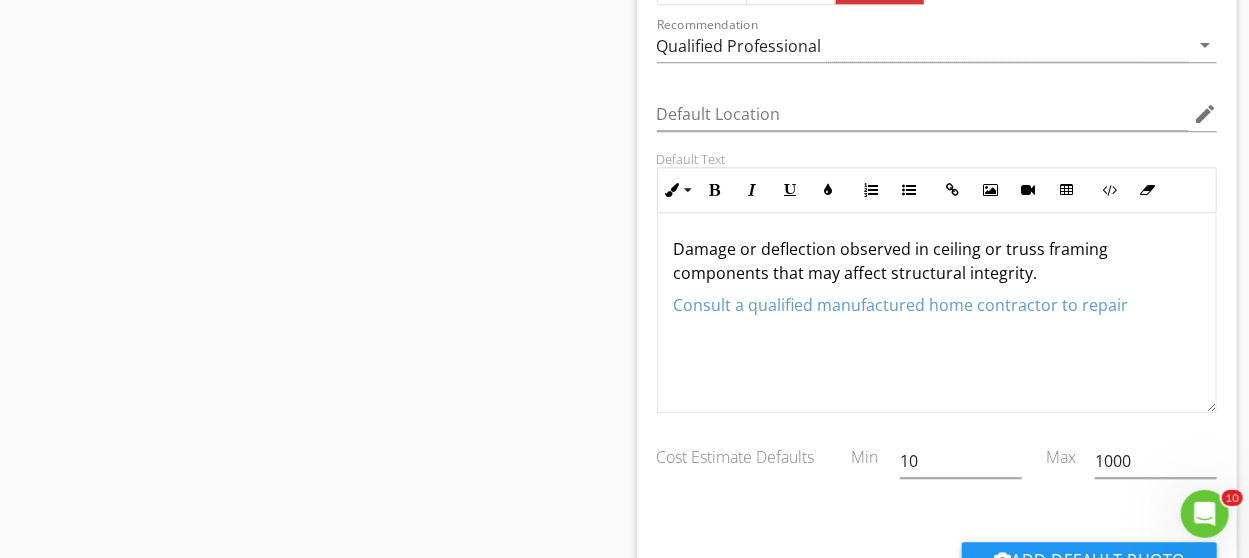 click on "Damage or deflection observed in ceiling or truss framing components that may affect structural integrity.  Consult a qualified manufactured home contractor to repair" at bounding box center (937, 313) 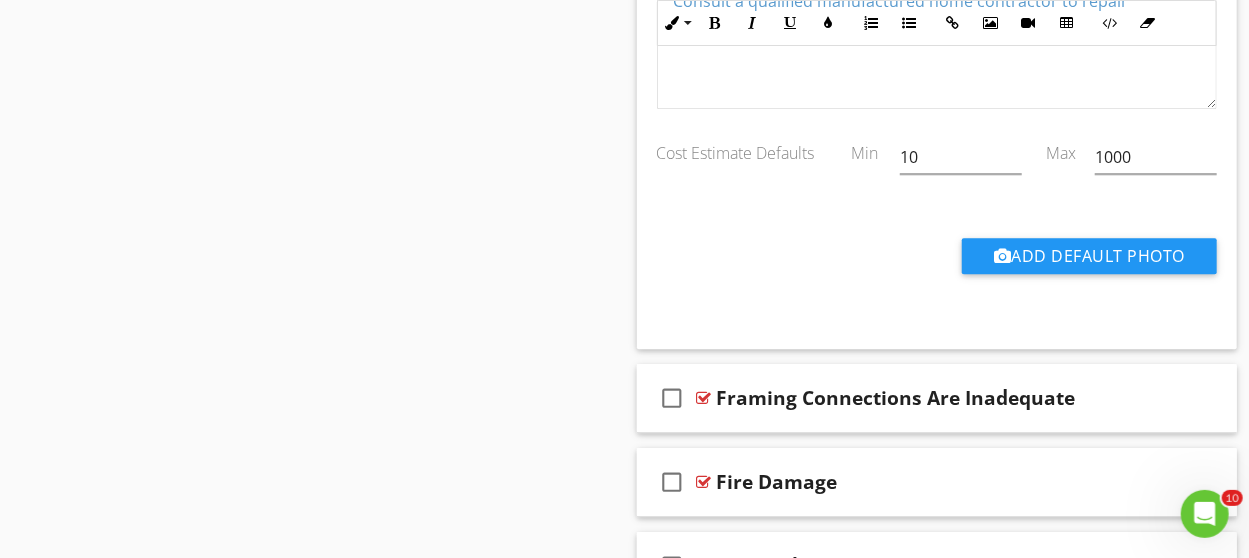 scroll, scrollTop: 2901, scrollLeft: 0, axis: vertical 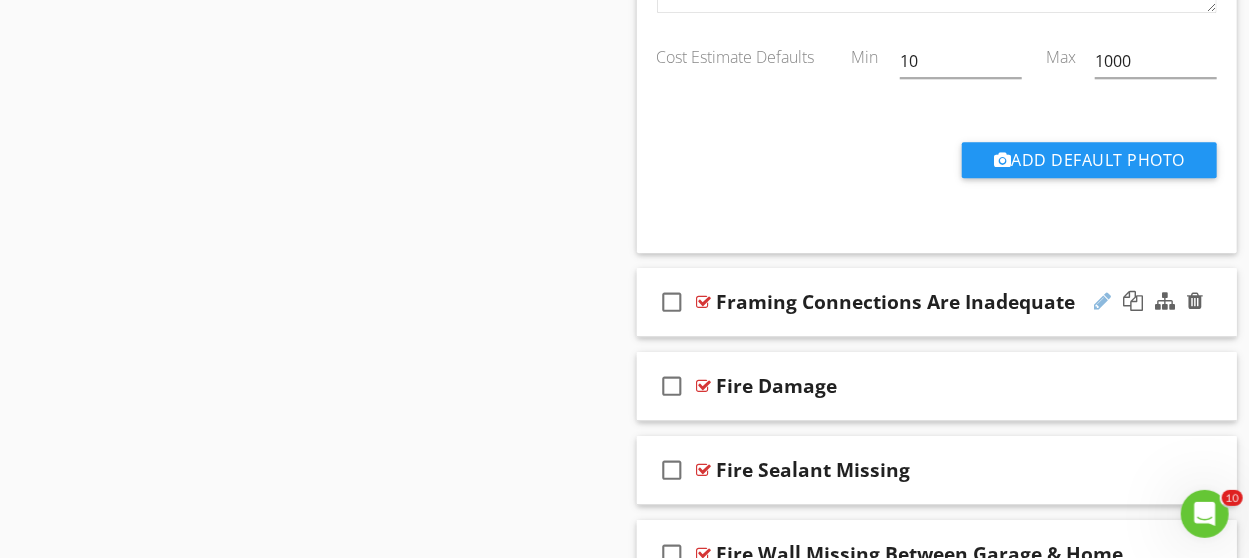 click at bounding box center (1102, 301) 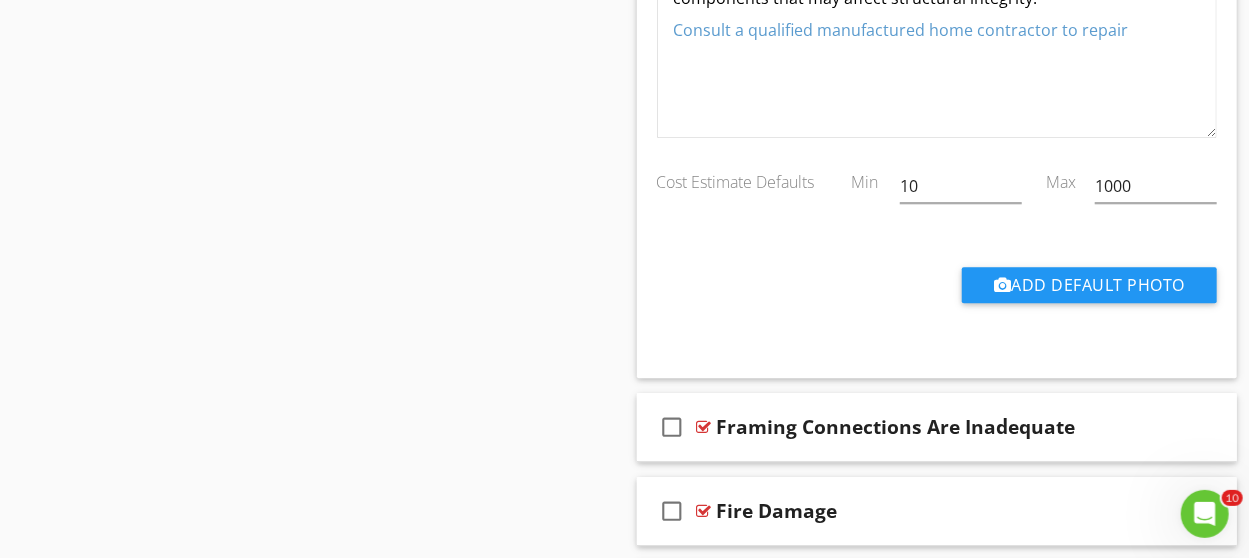 scroll, scrollTop: 3001, scrollLeft: 0, axis: vertical 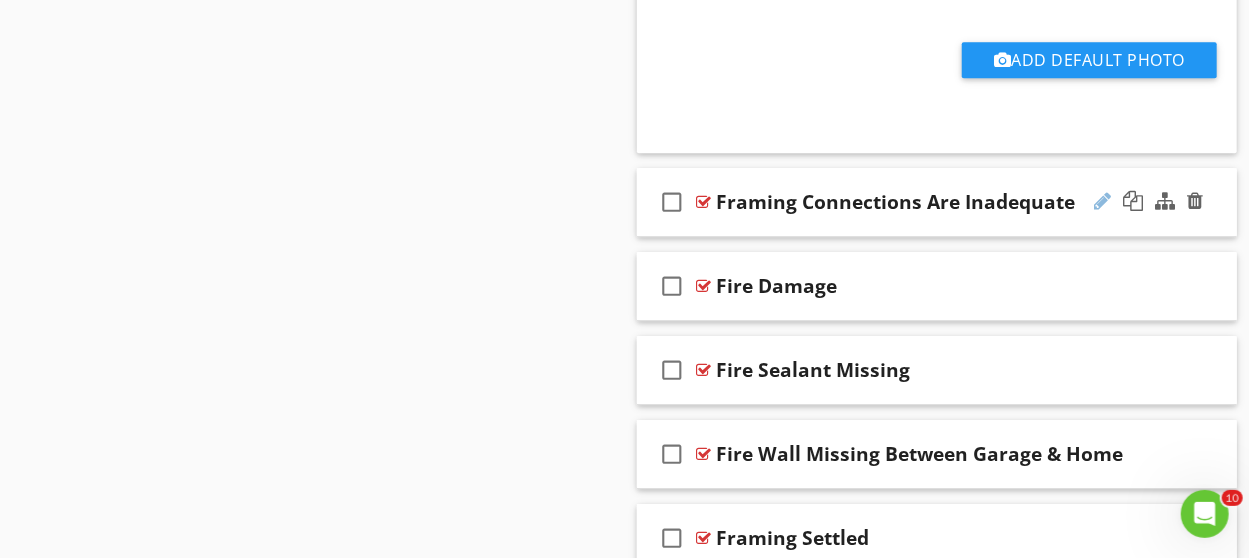 click at bounding box center [1102, 201] 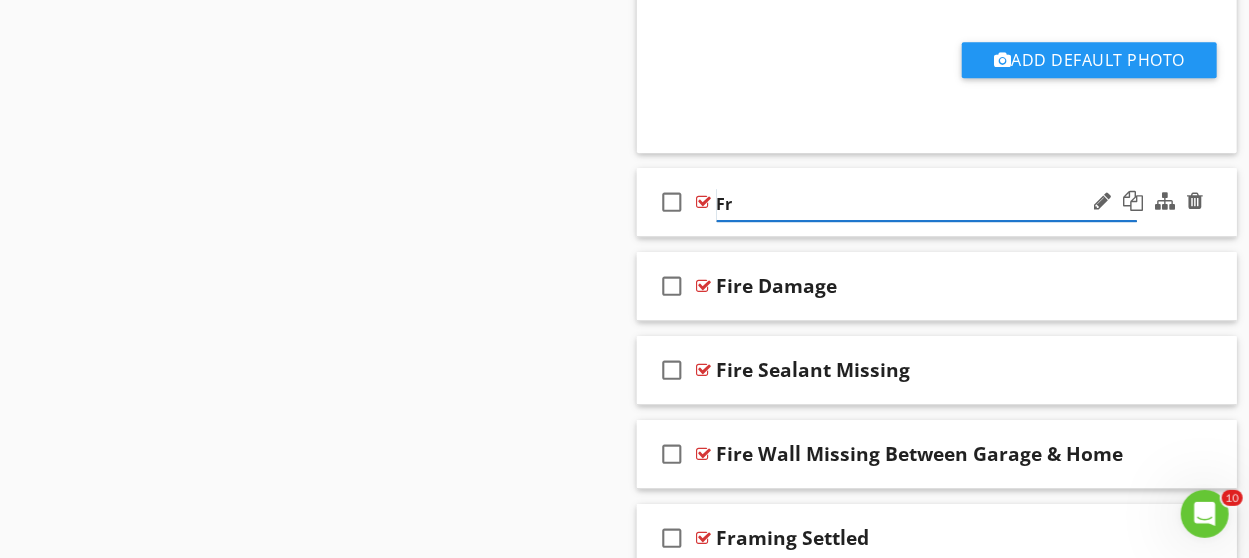 type on "F" 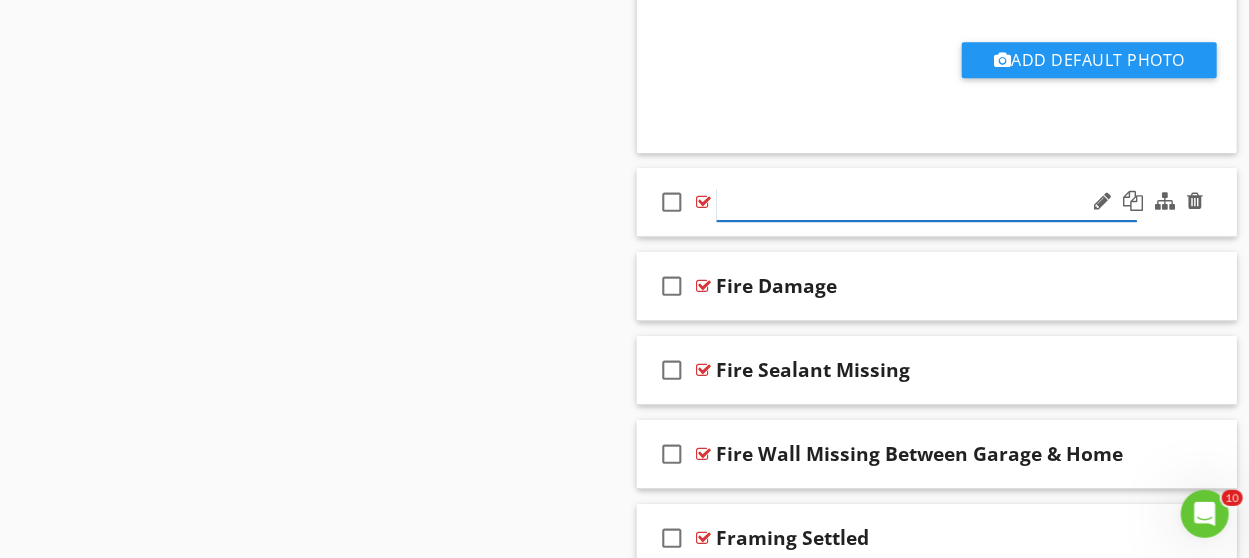 paste on "Water Stains at Ceiling – Possible Roof Leak" 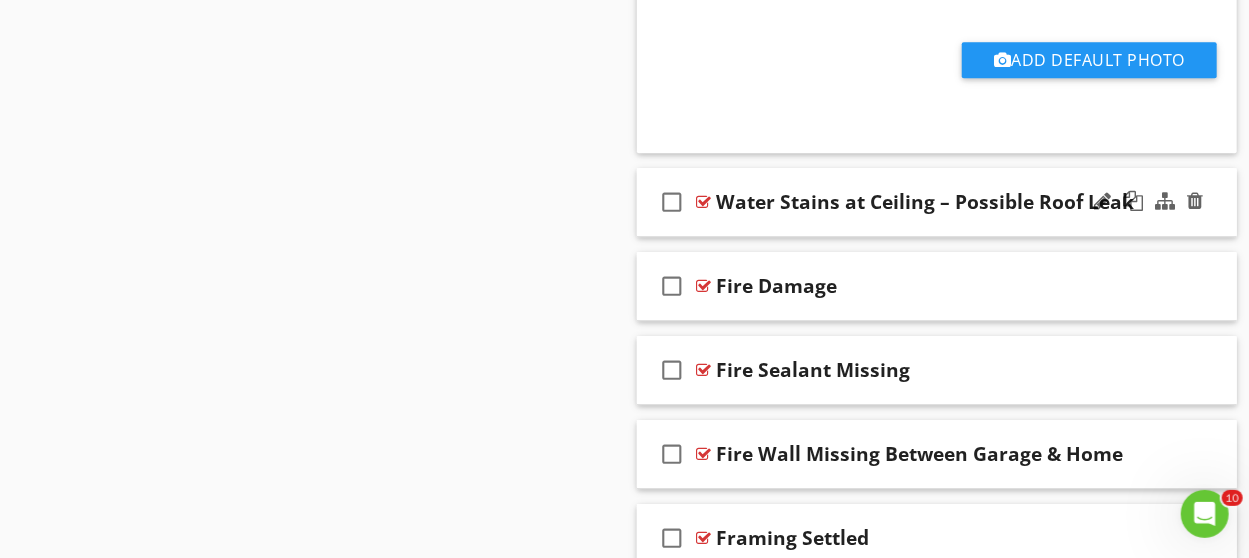 click on "check_box_outline_blank
Water Stains at Ceiling – Possible Roof Leak" at bounding box center (937, 202) 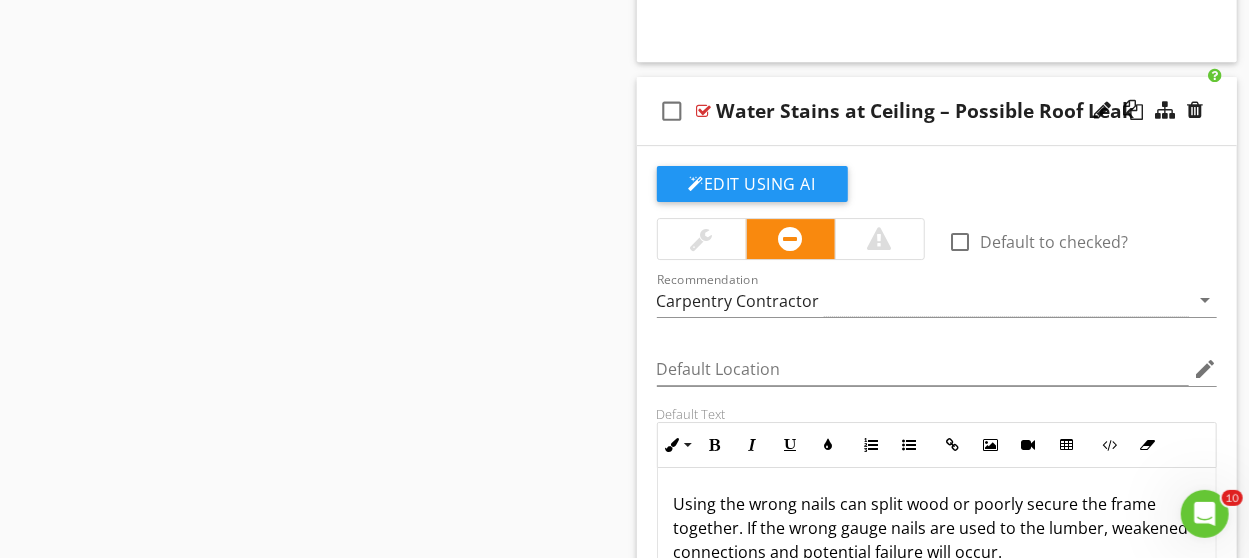 scroll, scrollTop: 3201, scrollLeft: 0, axis: vertical 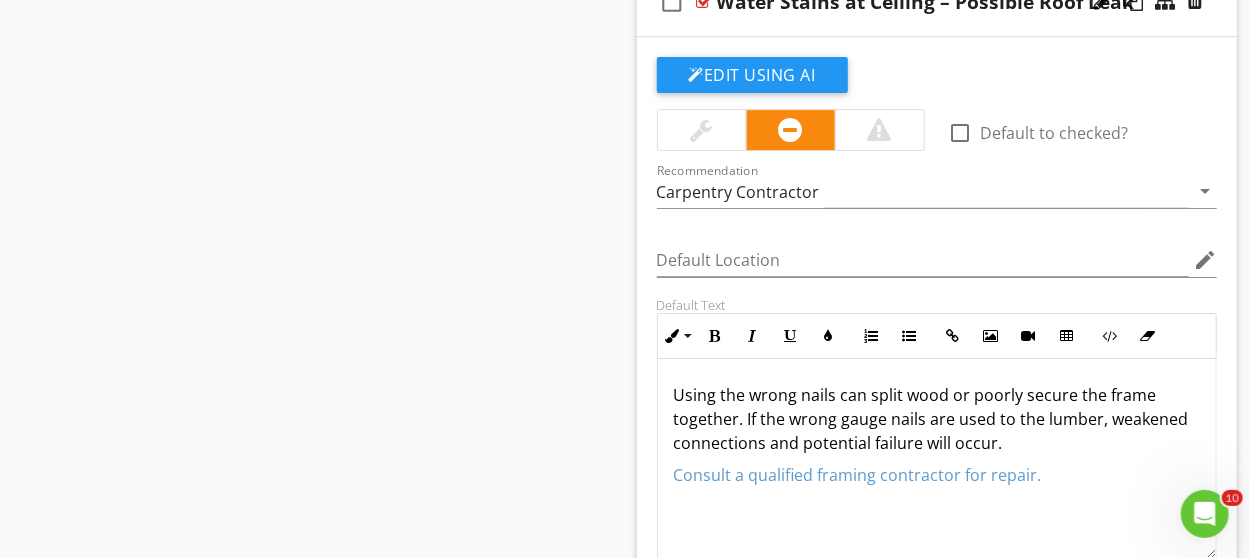 drag, startPoint x: 1012, startPoint y: 429, endPoint x: 638, endPoint y: 381, distance: 377.06763 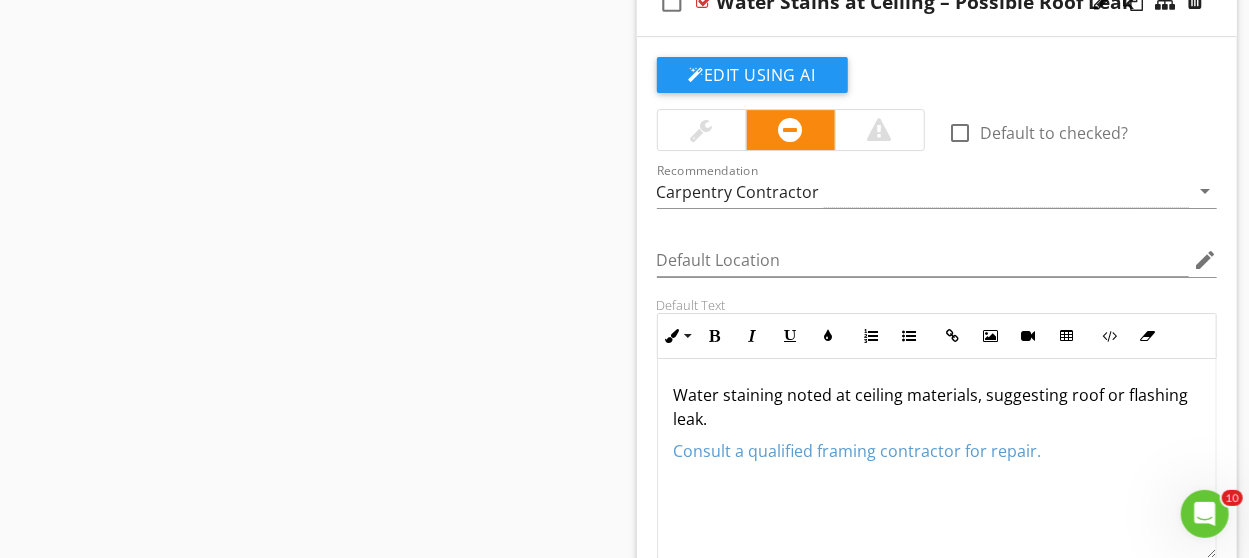 click on "Consult a qualified framing contractor for repair." at bounding box center (858, 451) 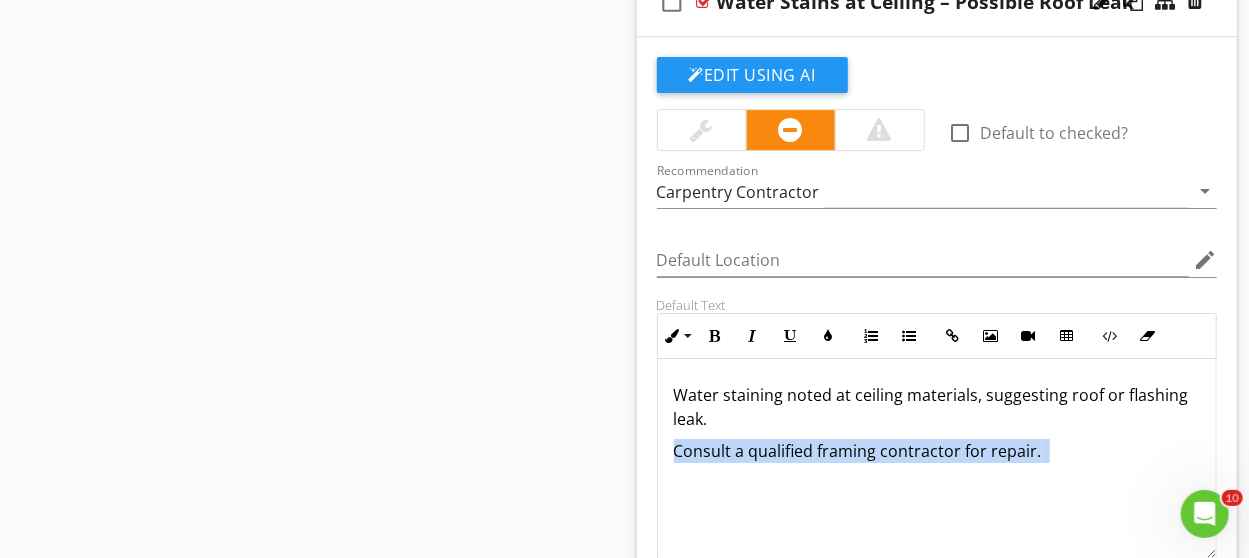 drag, startPoint x: 676, startPoint y: 436, endPoint x: 1062, endPoint y: 424, distance: 386.1865 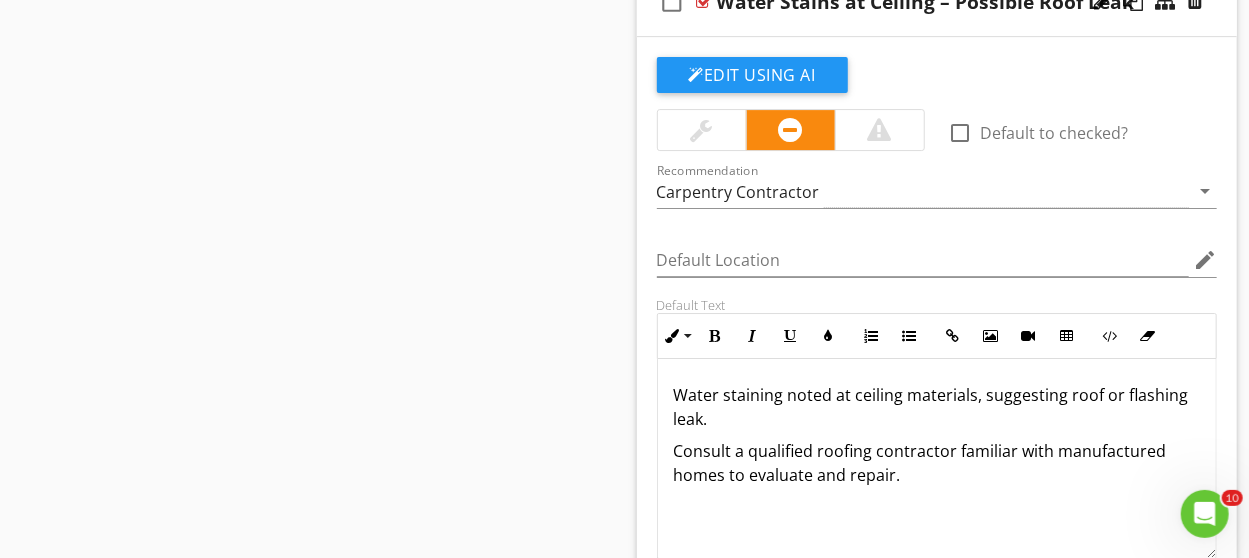 click on "Consult a qualified roofing contractor familiar with manufactured homes to evaluate and repair." at bounding box center [937, 463] 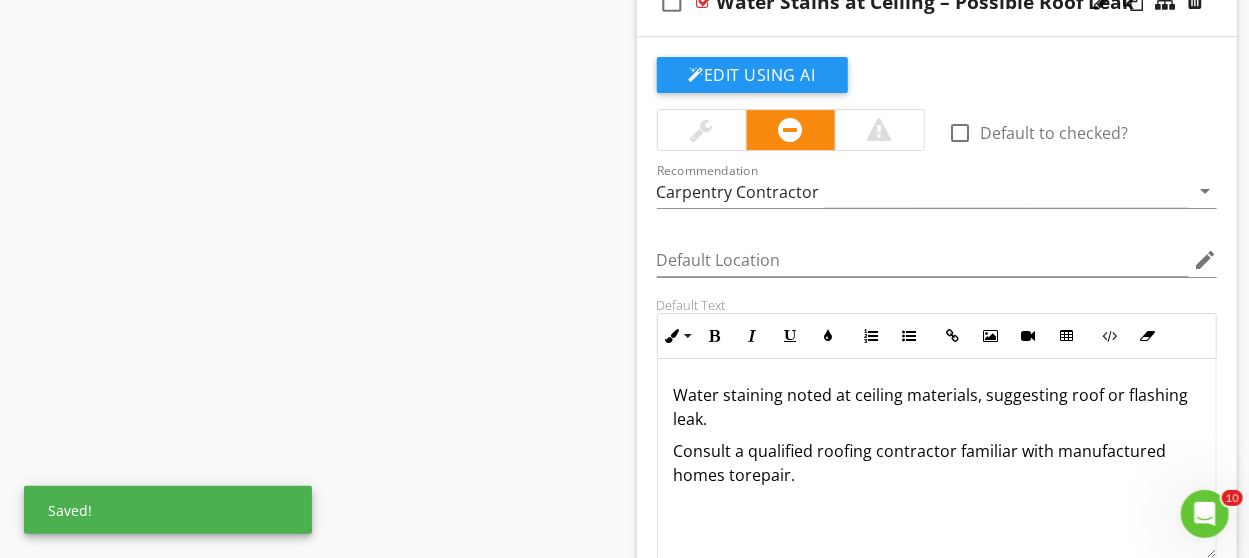 type 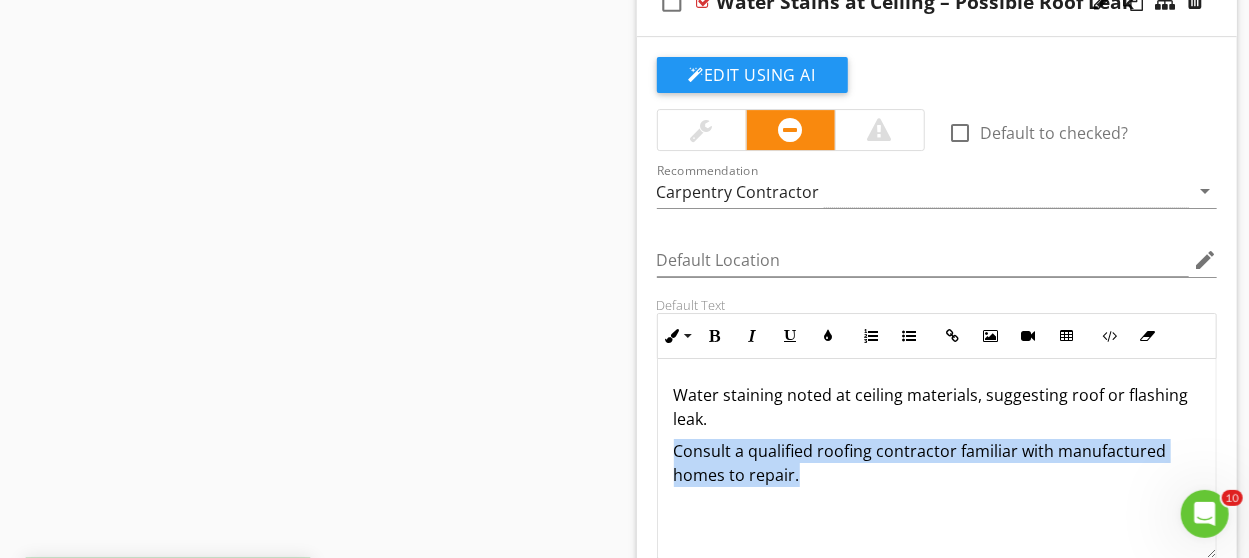 drag, startPoint x: 826, startPoint y: 458, endPoint x: 619, endPoint y: 442, distance: 207.61743 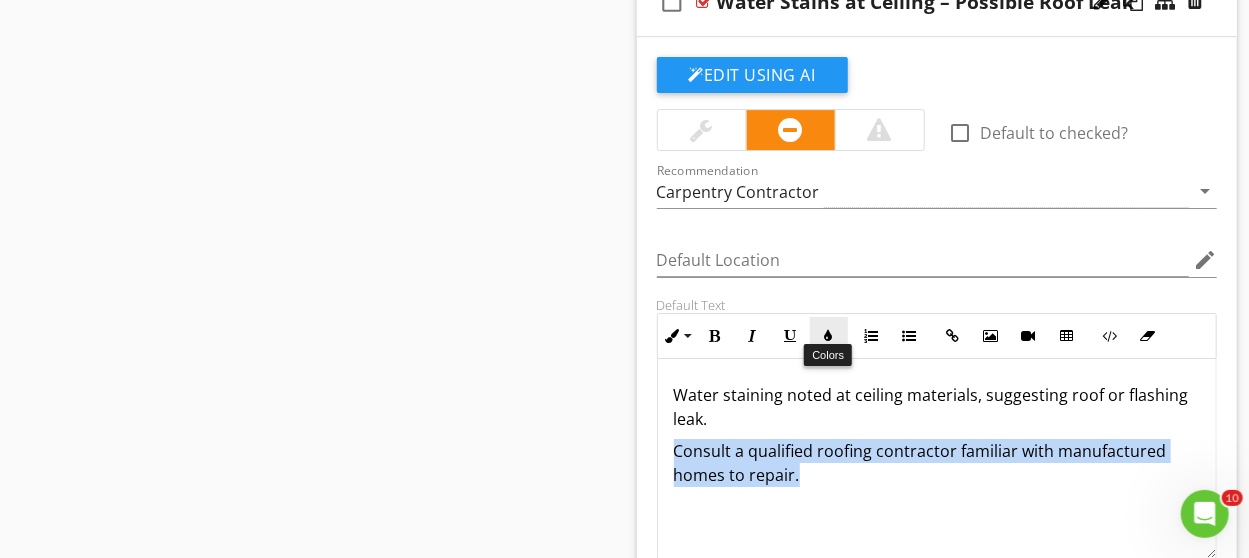 click at bounding box center (829, 336) 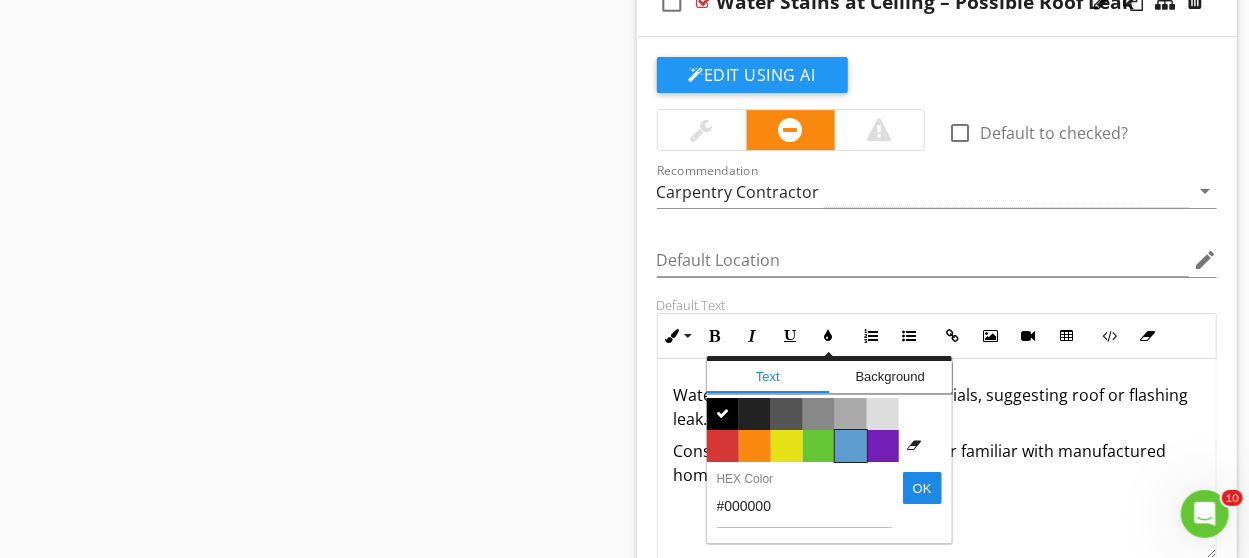 click on "Color #5c9ccf" at bounding box center [851, 446] 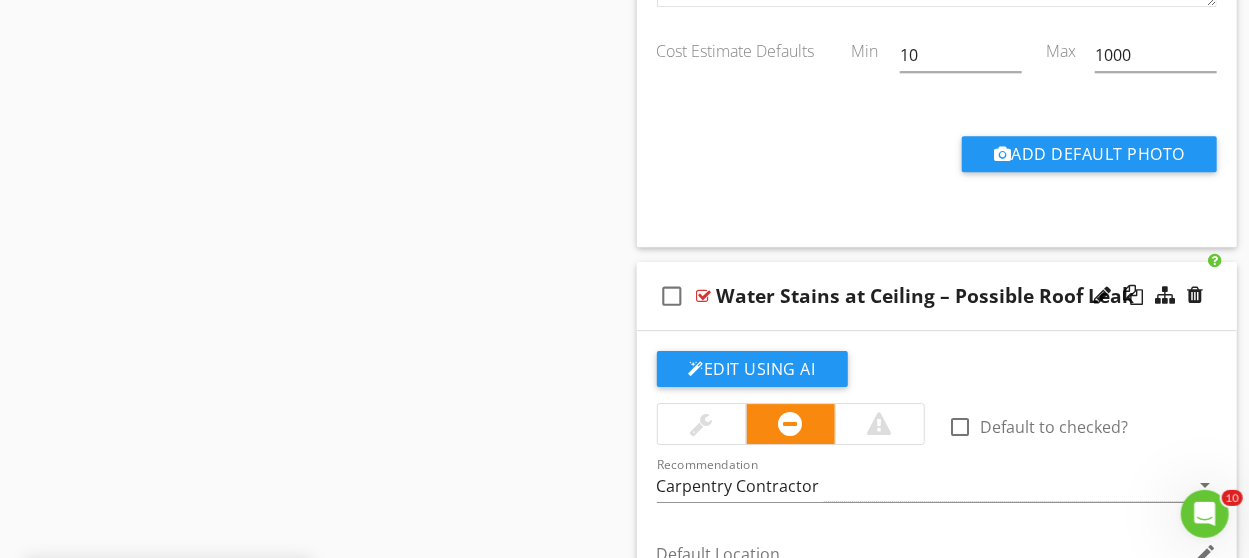 scroll, scrollTop: 2901, scrollLeft: 0, axis: vertical 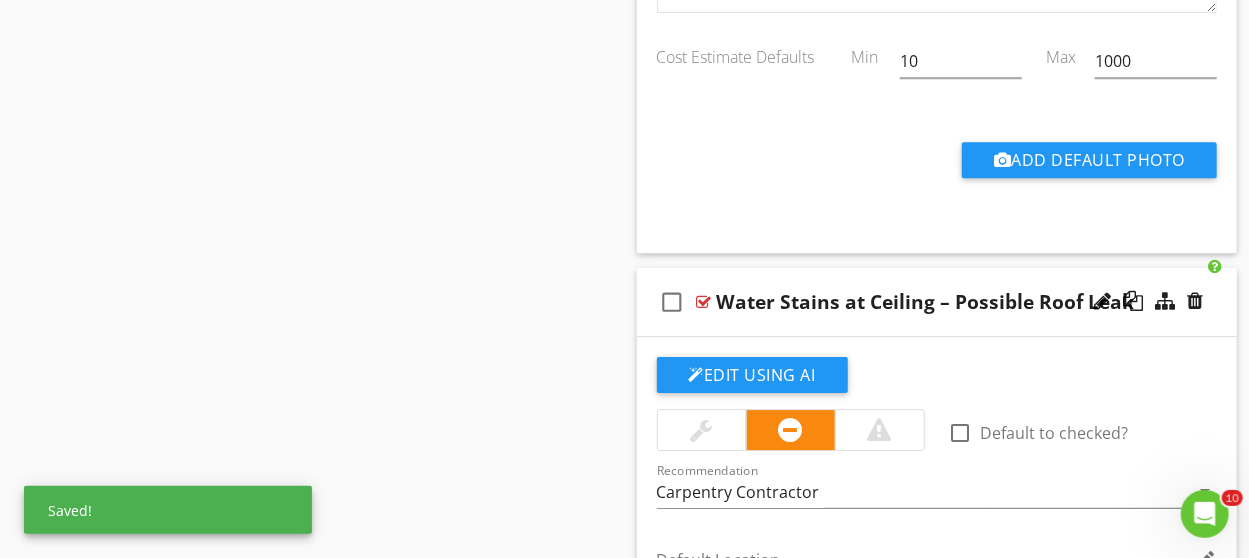 click on "check_box_outline_blank
Water Stains at Ceiling – Possible Roof Leak" at bounding box center [937, 302] 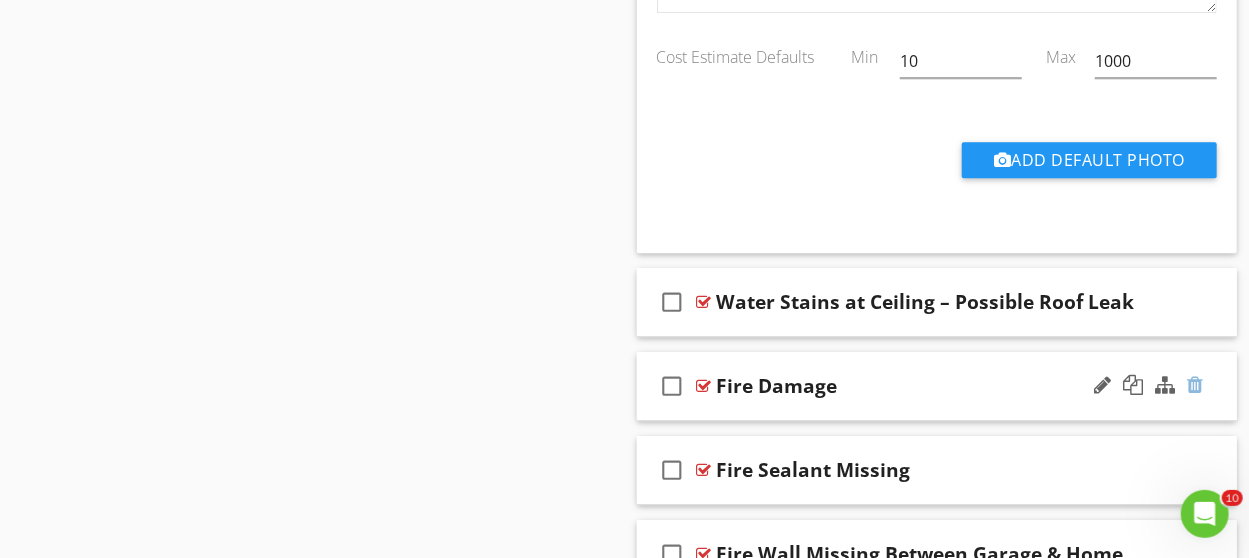click at bounding box center [1195, 385] 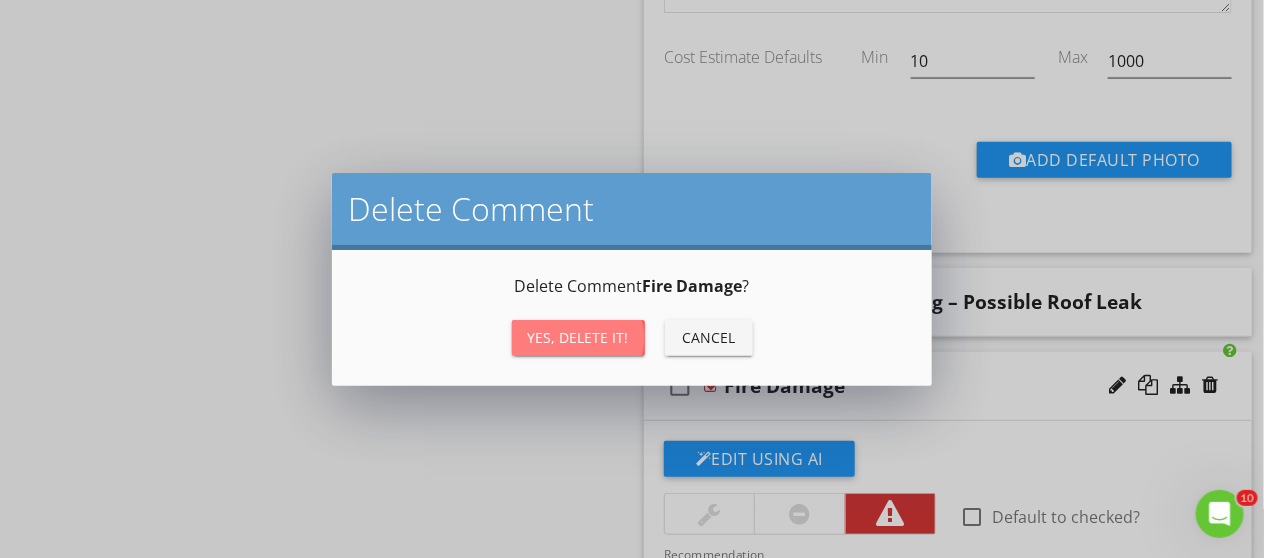 click on "Yes, Delete it!" at bounding box center [578, 337] 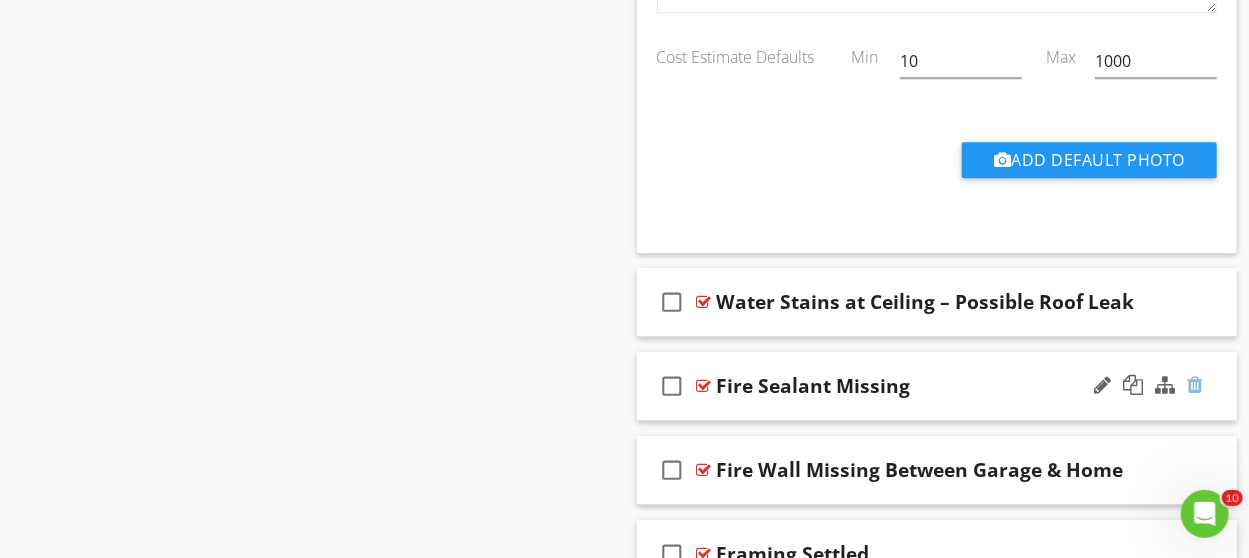 click at bounding box center (1195, 385) 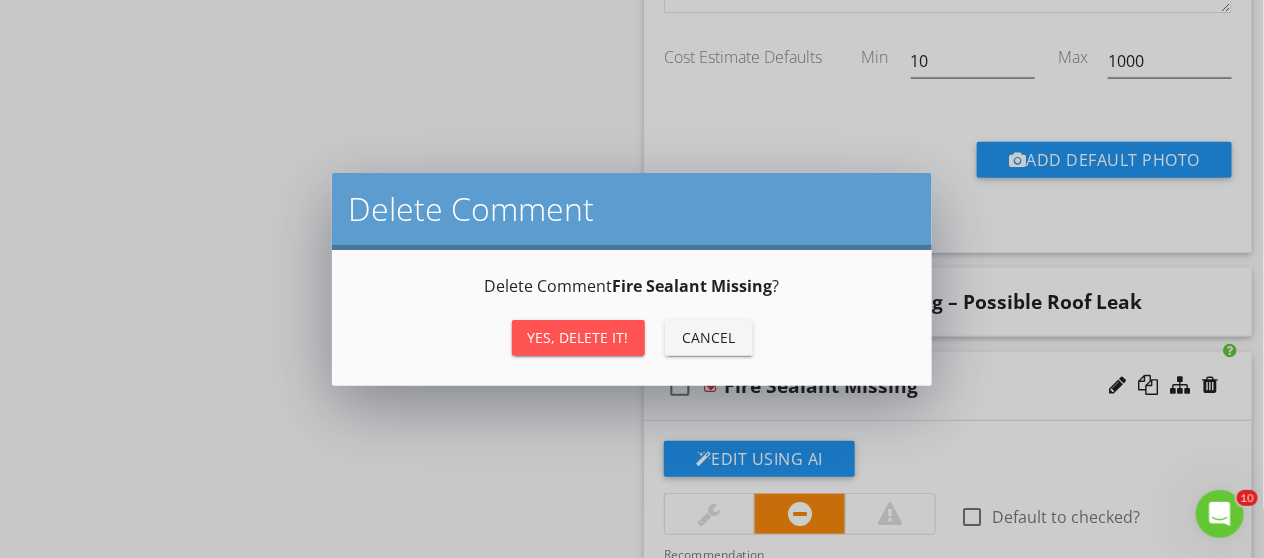 click on "Yes, Delete it!" at bounding box center [578, 337] 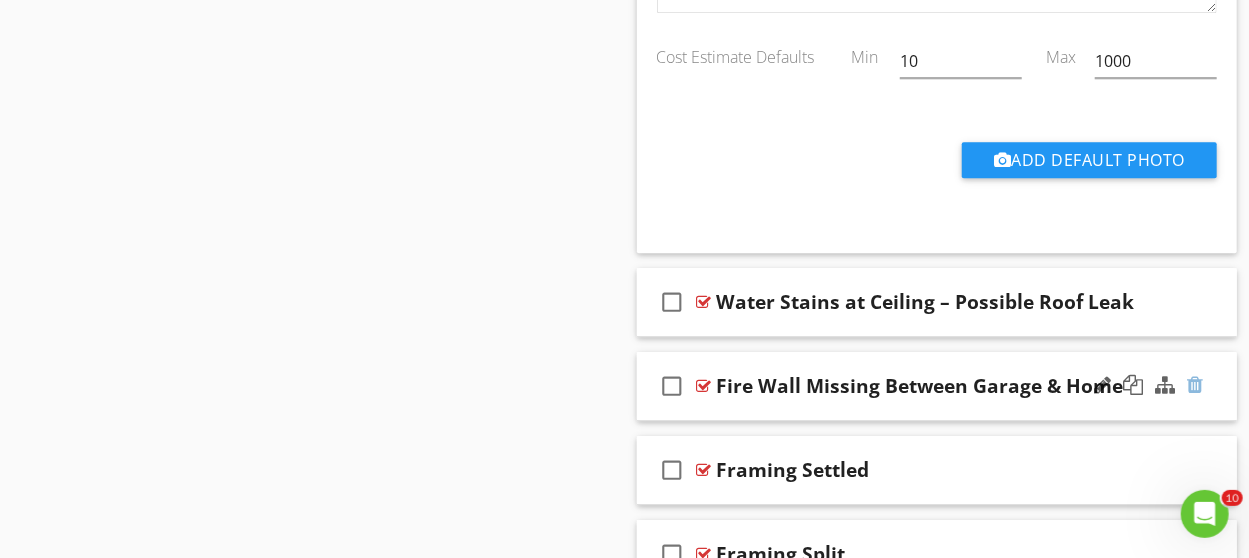 click at bounding box center (1195, 385) 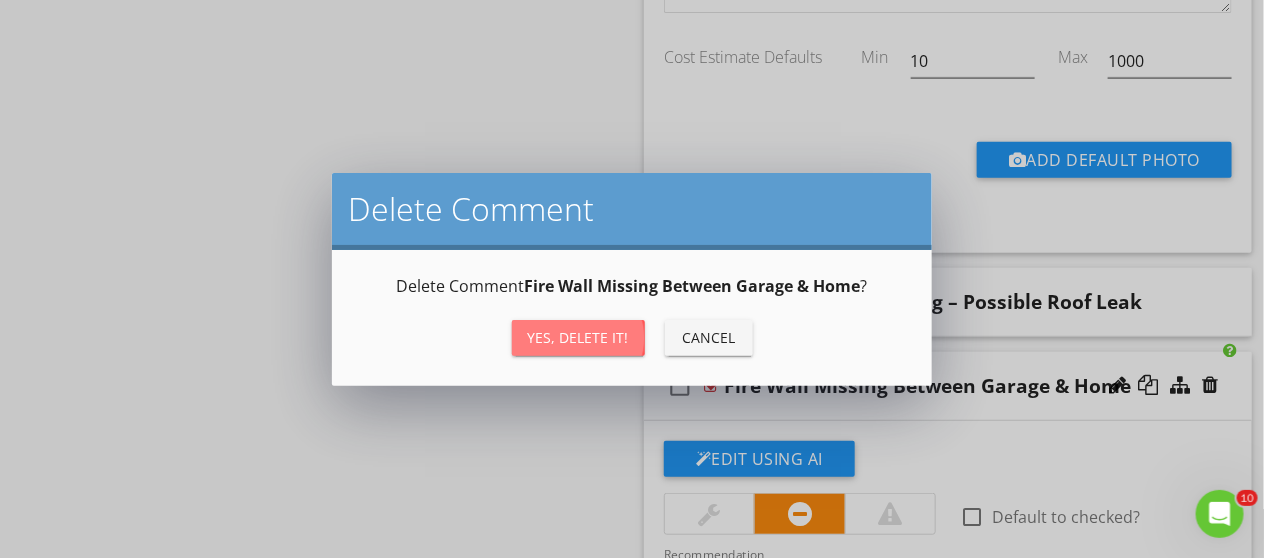 click on "Yes, Delete it!" at bounding box center [578, 337] 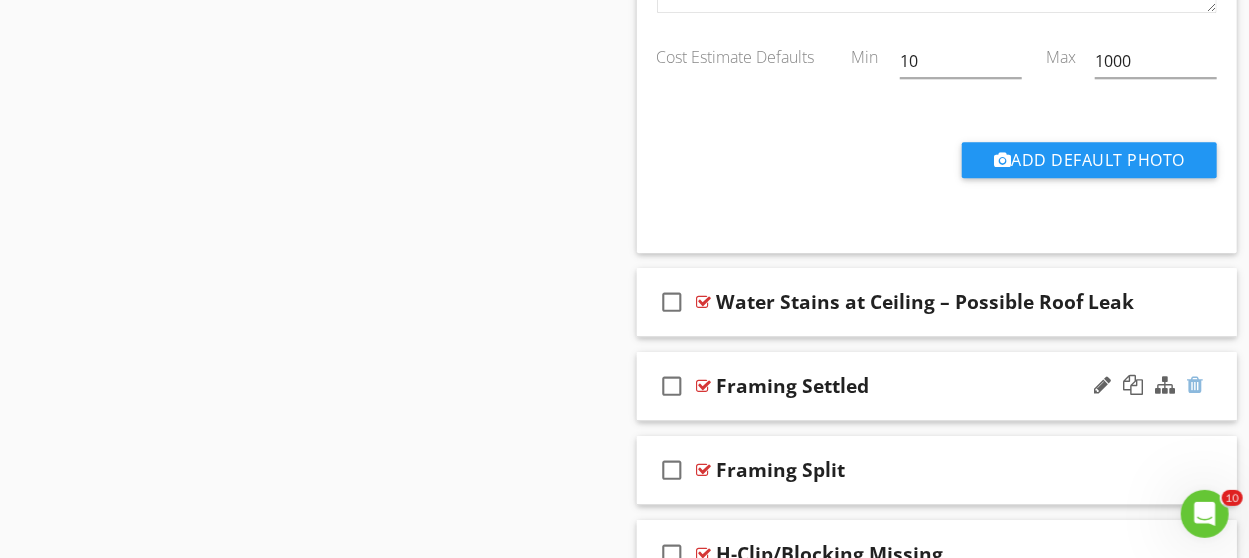 click at bounding box center [1195, 385] 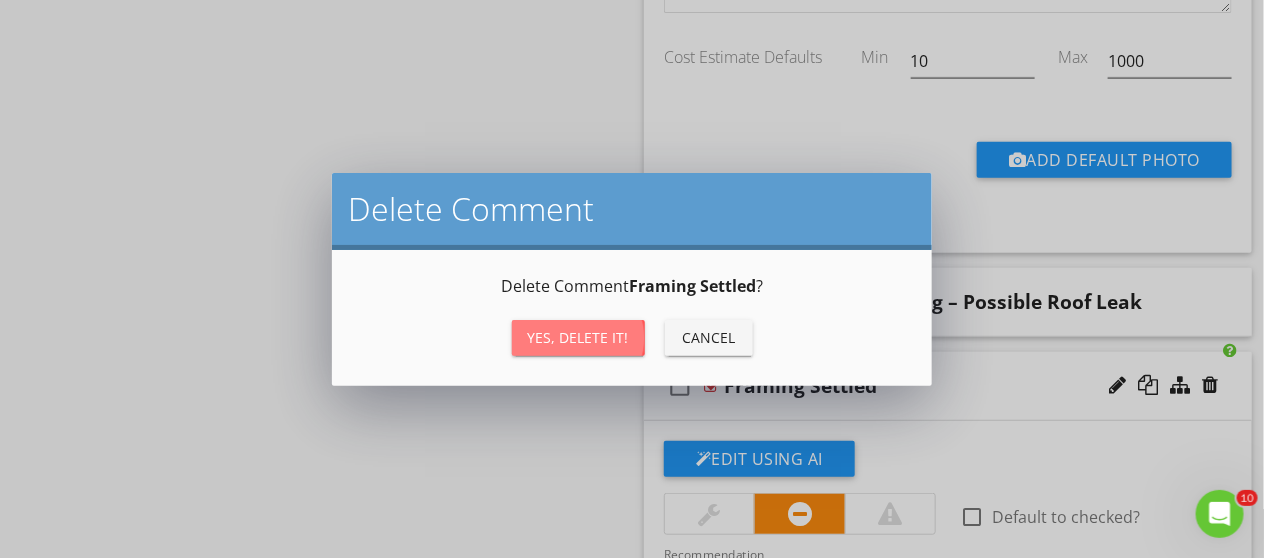 click on "Yes, Delete it!" at bounding box center (578, 337) 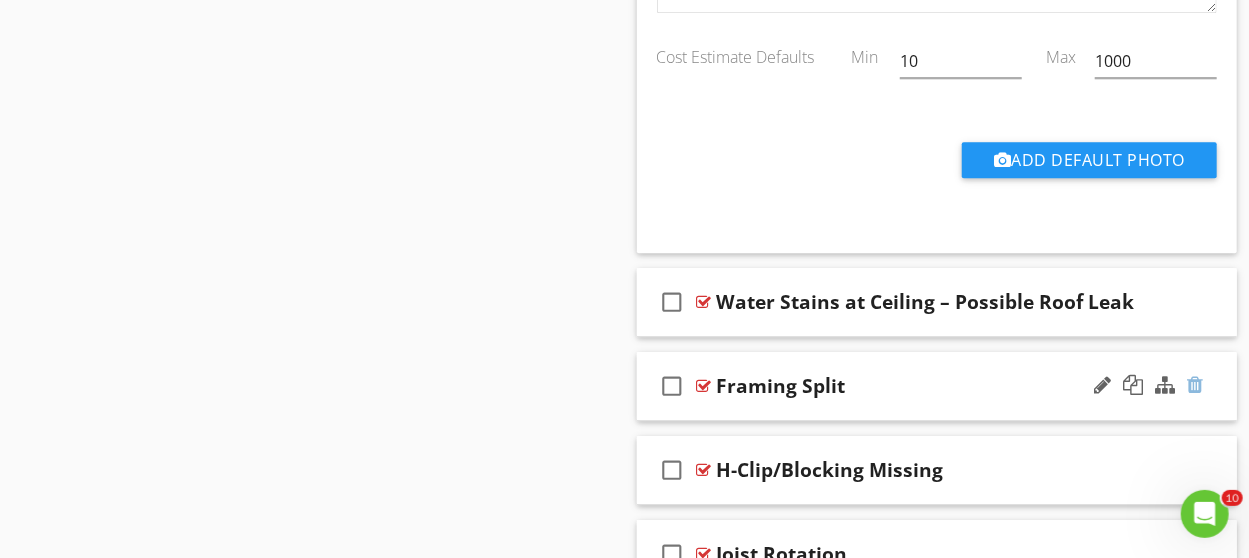click at bounding box center (1195, 385) 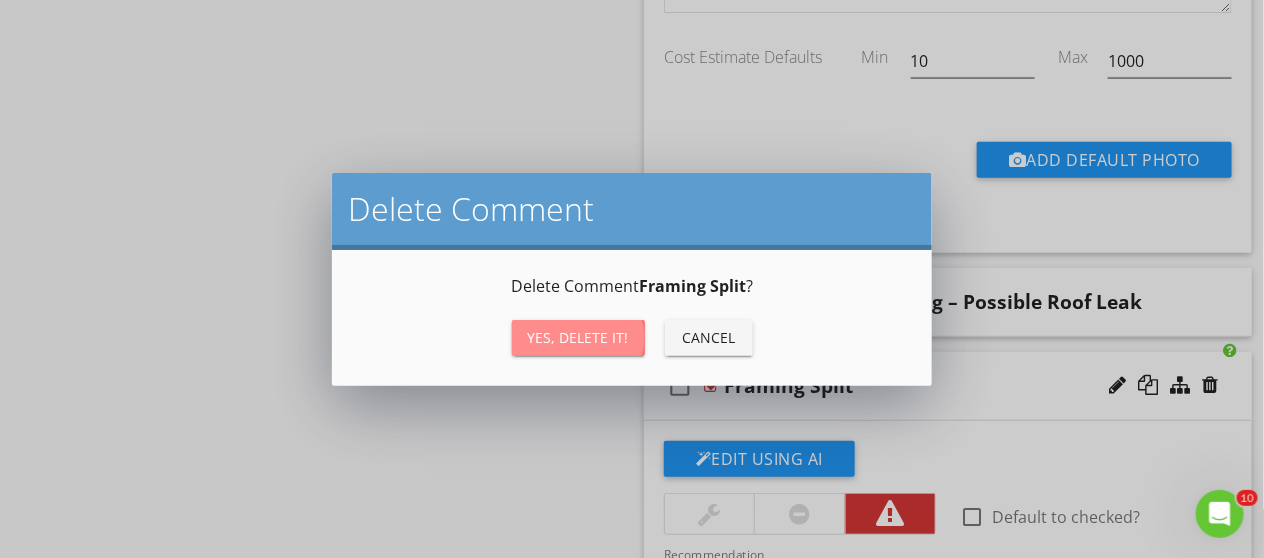 drag, startPoint x: 589, startPoint y: 338, endPoint x: 646, endPoint y: 354, distance: 59.20304 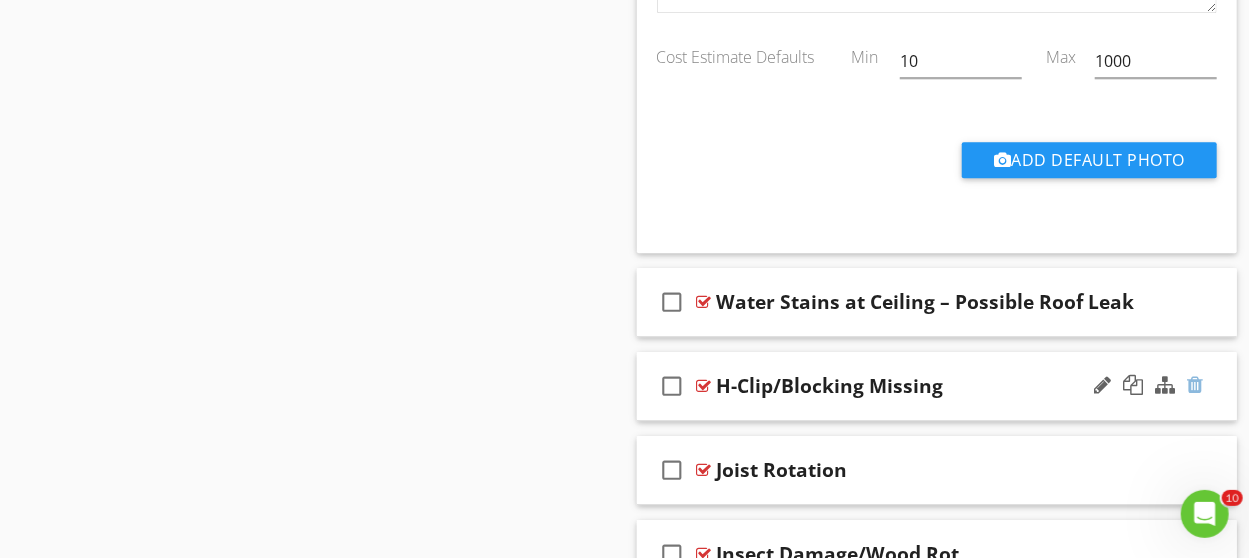 click at bounding box center [1195, 385] 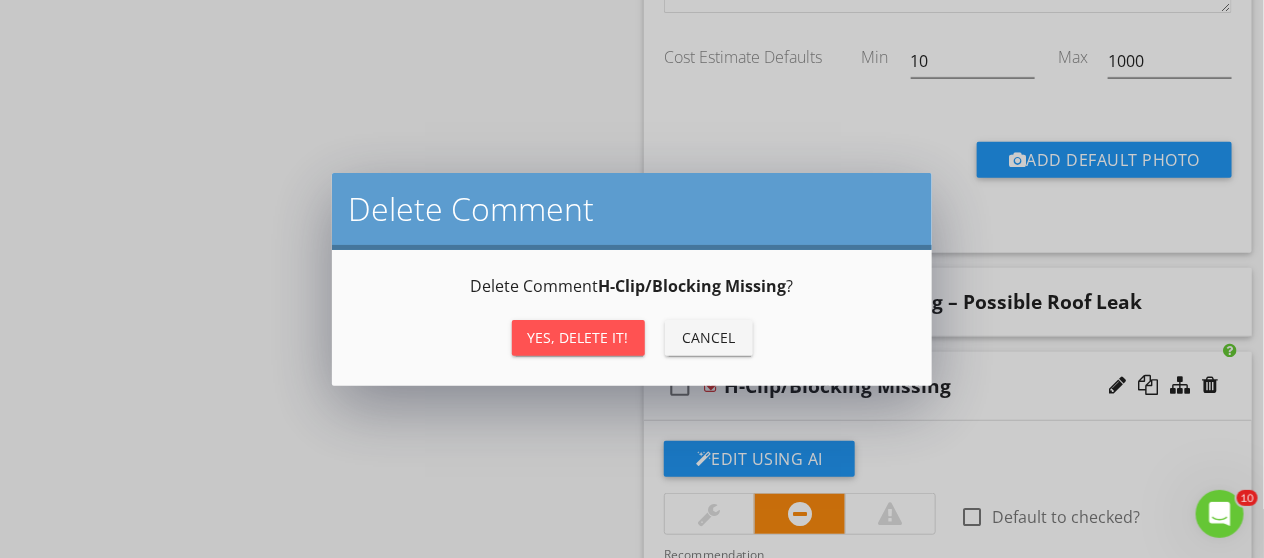 drag, startPoint x: 592, startPoint y: 333, endPoint x: 596, endPoint y: 345, distance: 12.649111 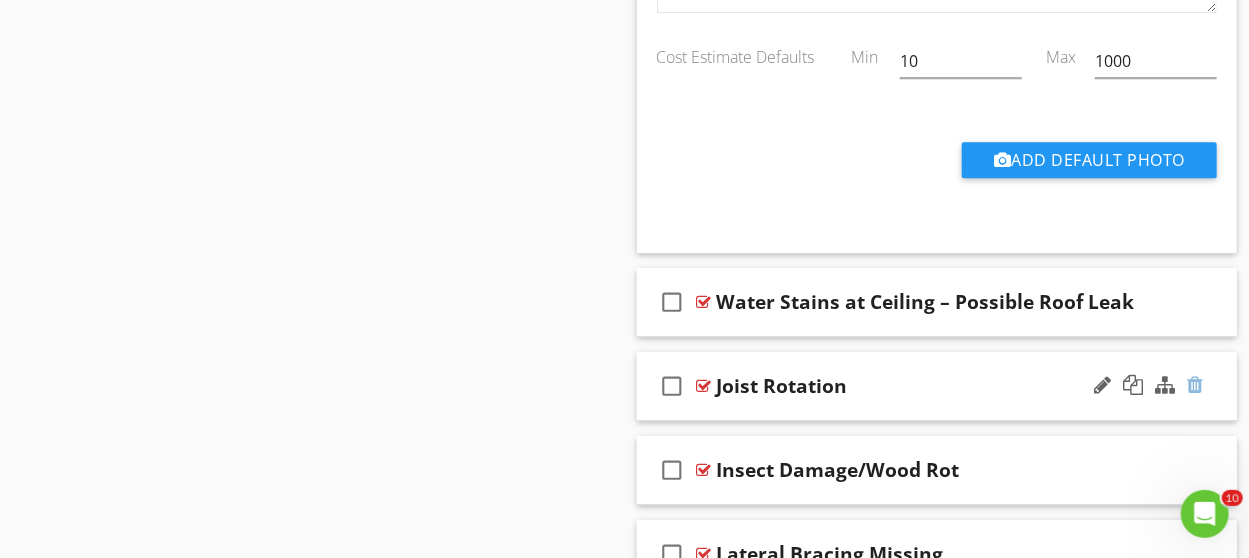 click at bounding box center [1195, 385] 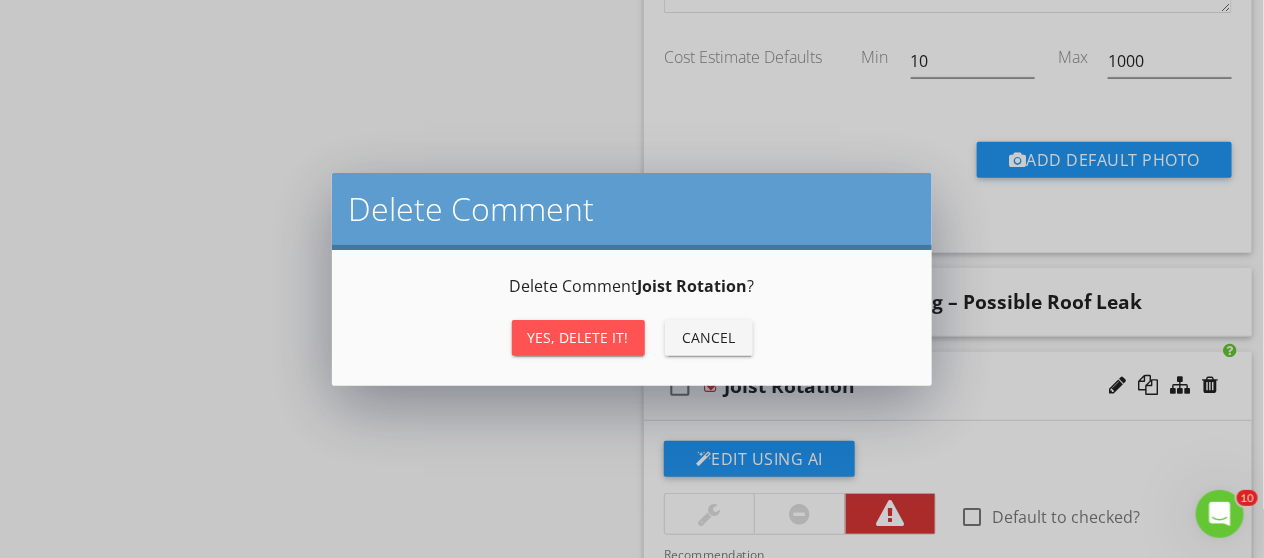 click on "Yes, Delete it!" at bounding box center (578, 338) 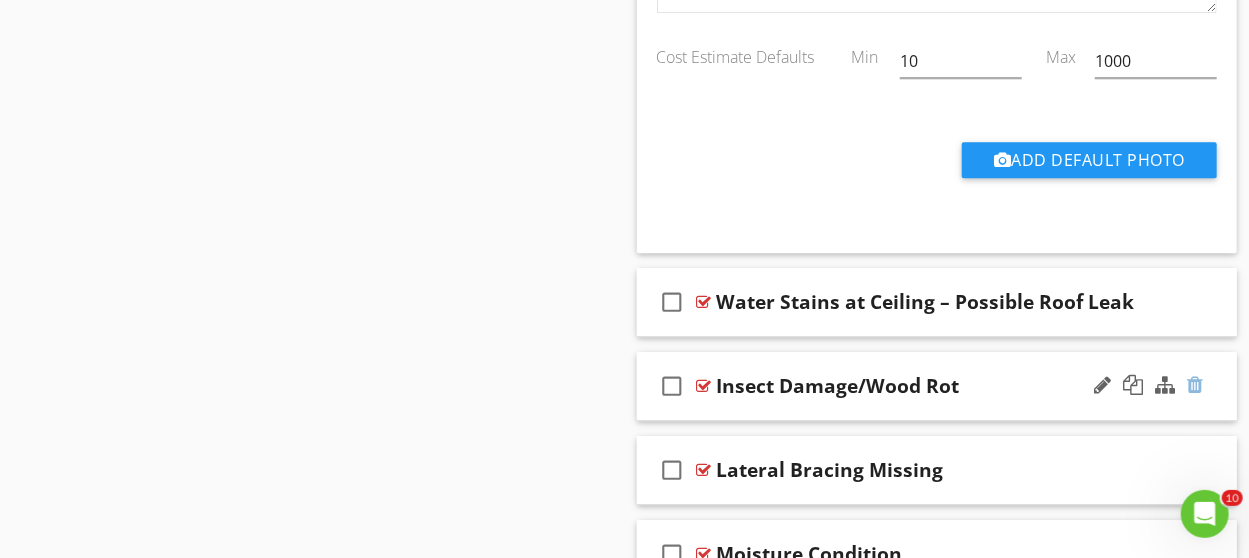 click at bounding box center [1195, 385] 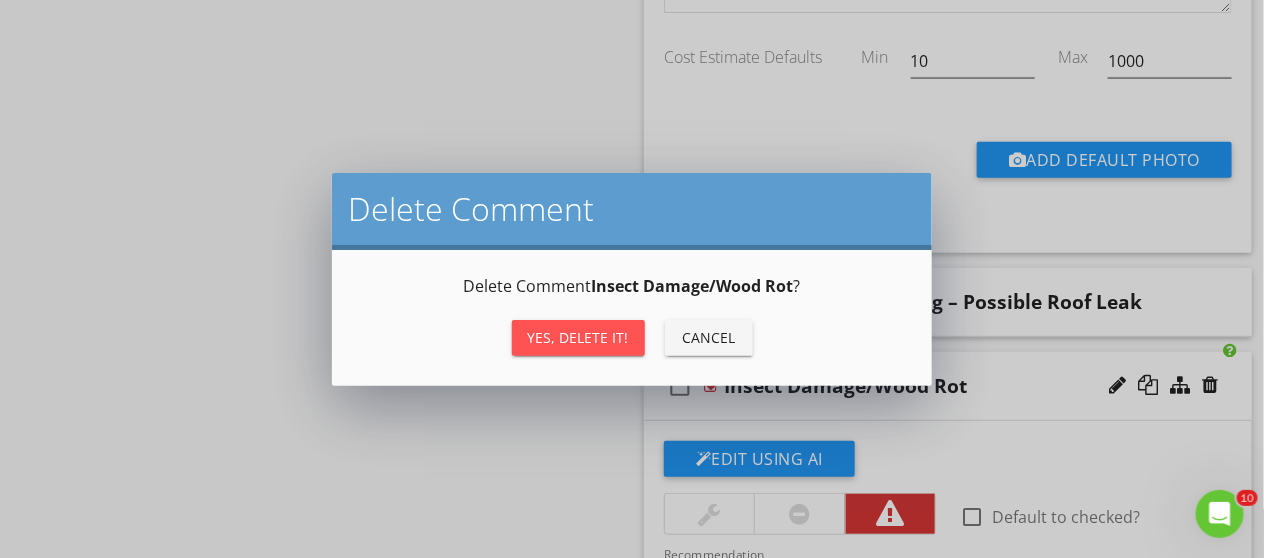 click on "Yes, Delete it!" at bounding box center (578, 337) 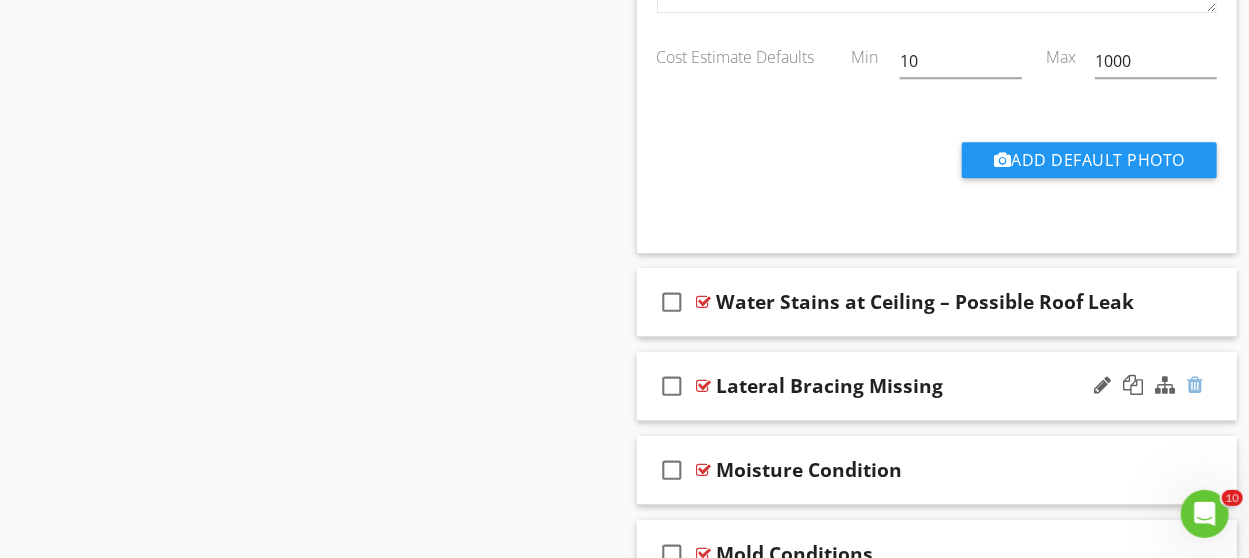 click at bounding box center (1195, 385) 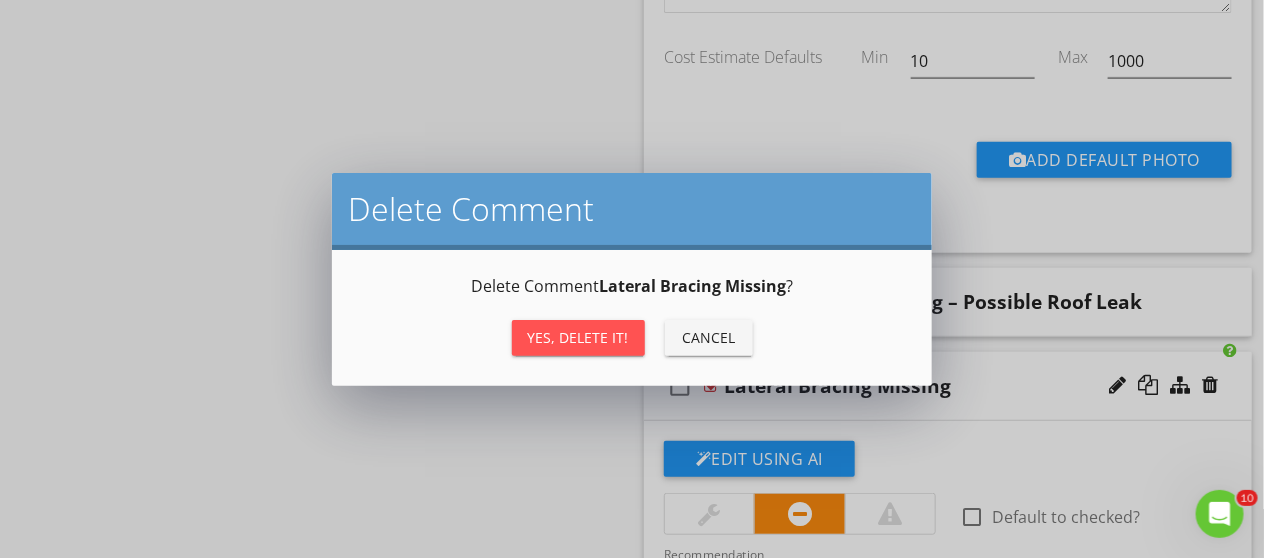 drag, startPoint x: 615, startPoint y: 332, endPoint x: 620, endPoint y: 346, distance: 14.866069 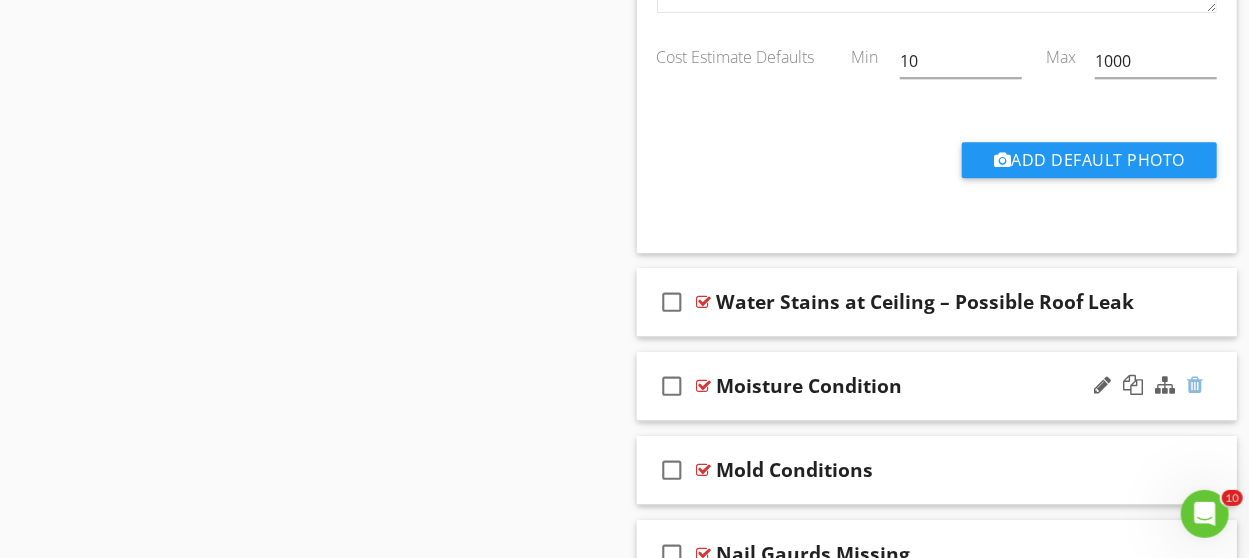 click at bounding box center [1195, 385] 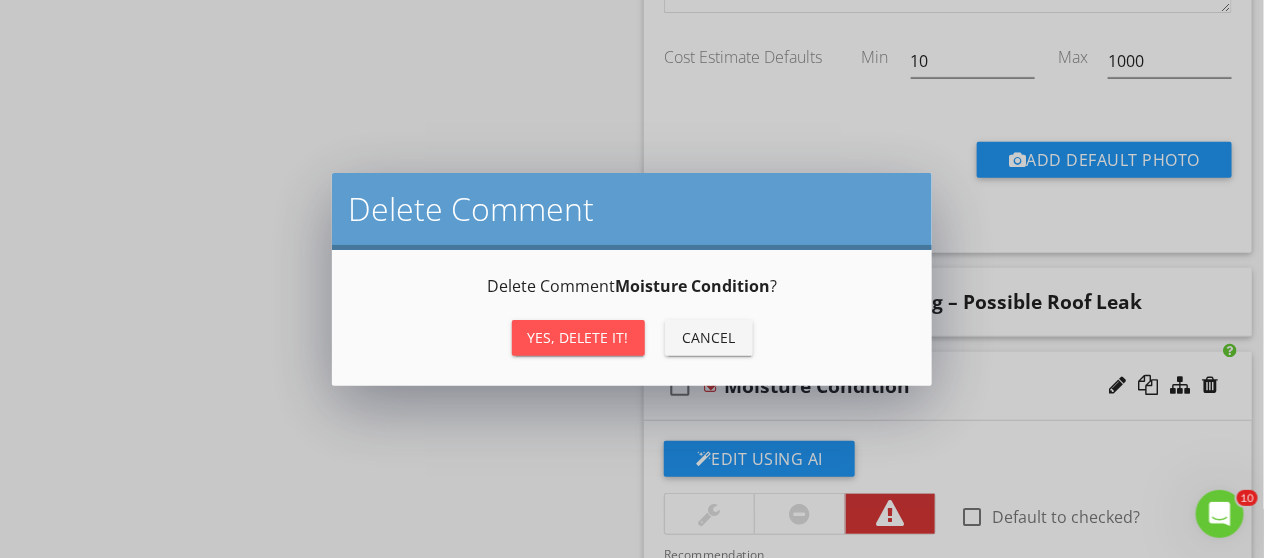 click on "Yes, Delete it!" at bounding box center [578, 337] 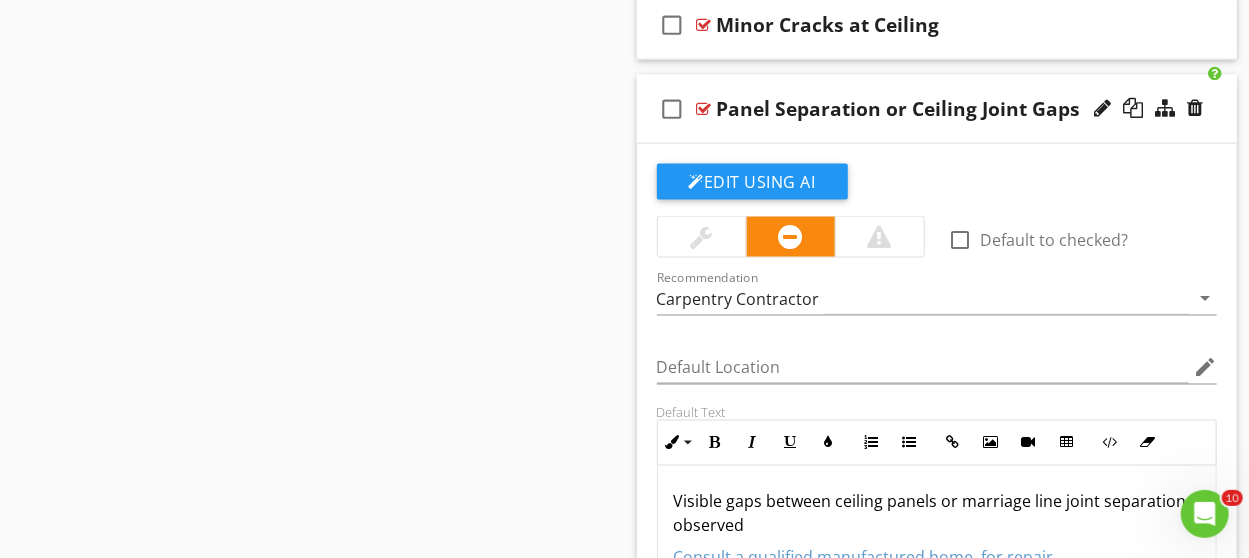 scroll, scrollTop: 1401, scrollLeft: 0, axis: vertical 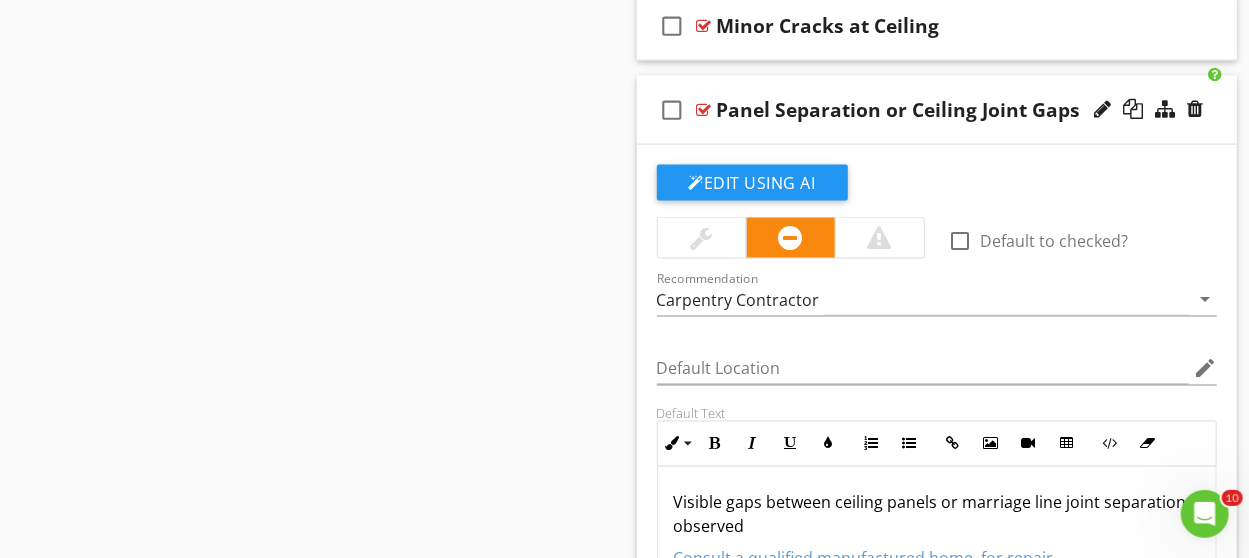 click on "check_box_outline_blank
Panel Separation or Ceiling Joint Gaps" at bounding box center [937, 110] 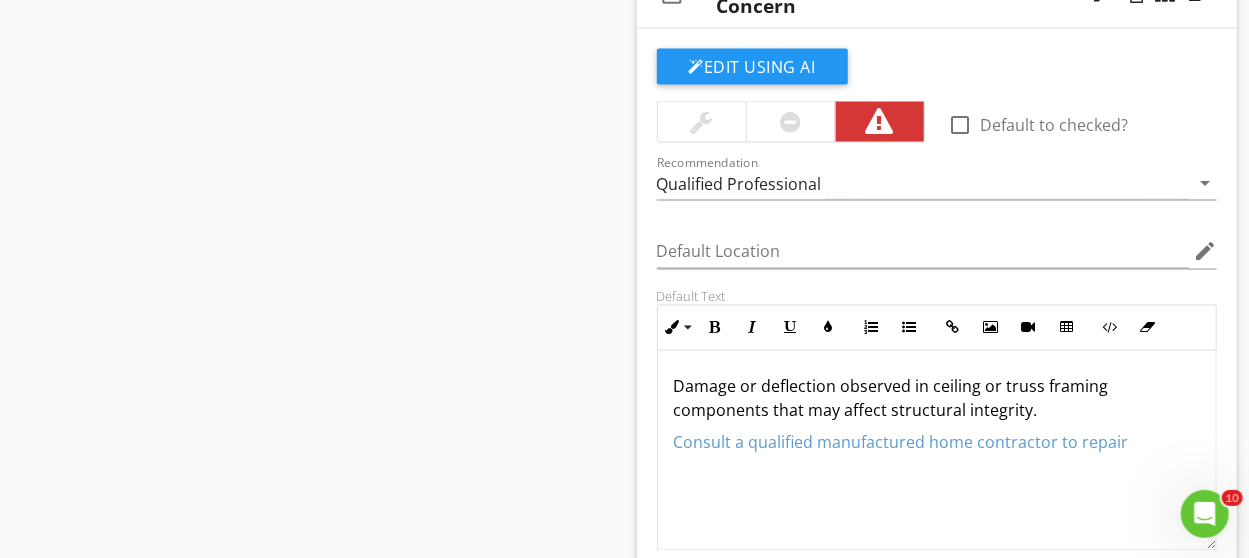 scroll, scrollTop: 1501, scrollLeft: 0, axis: vertical 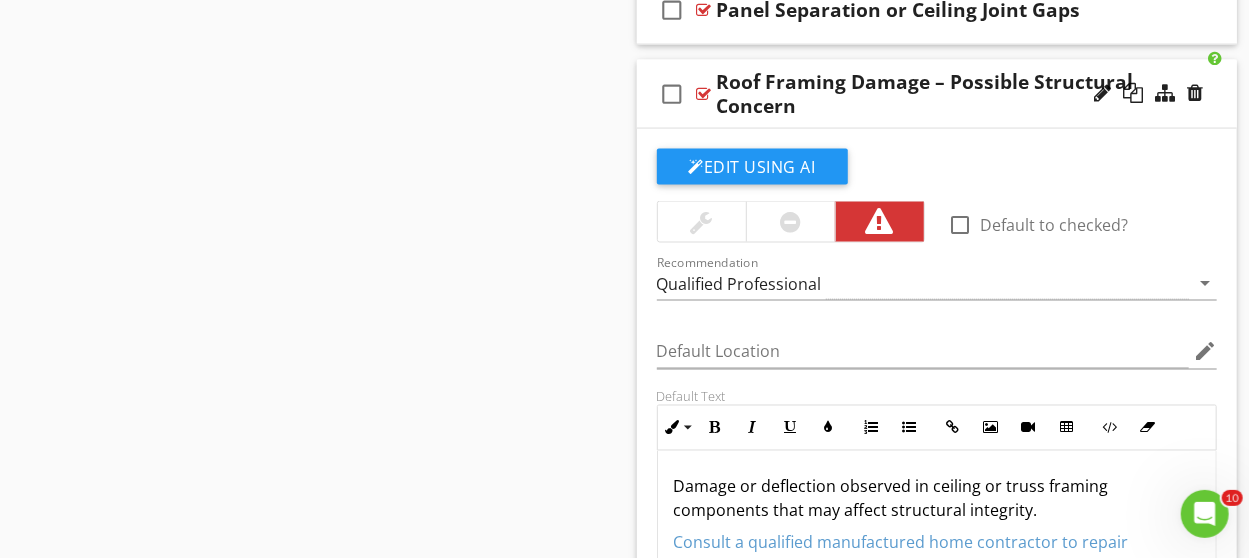 click on "check_box_outline_blank
Roof Framing Damage – Possible Structural Concern" at bounding box center [937, 94] 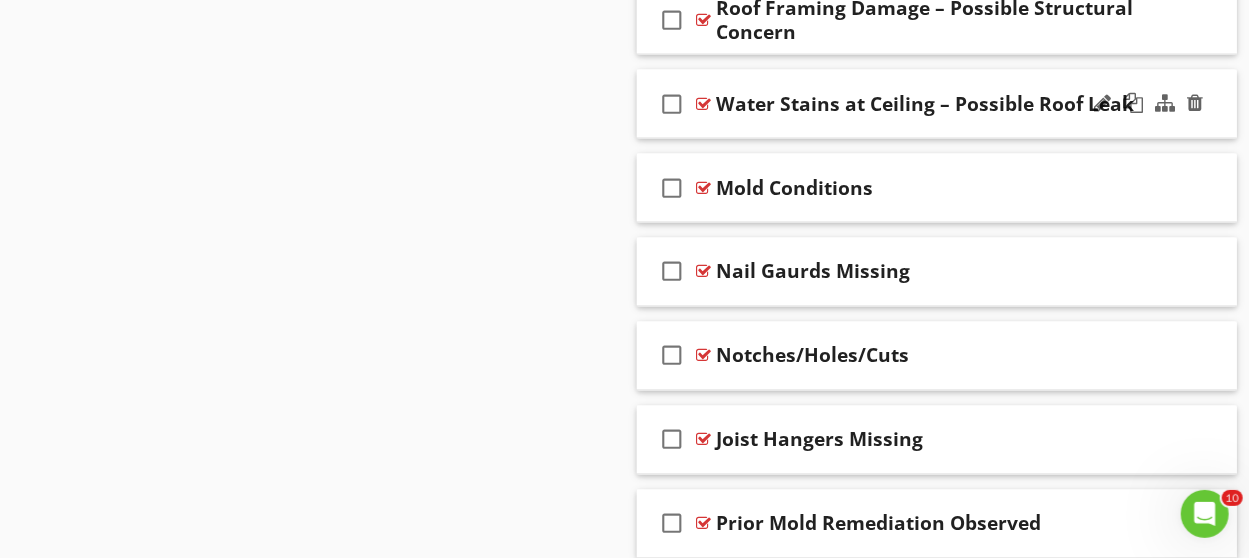 scroll, scrollTop: 1601, scrollLeft: 0, axis: vertical 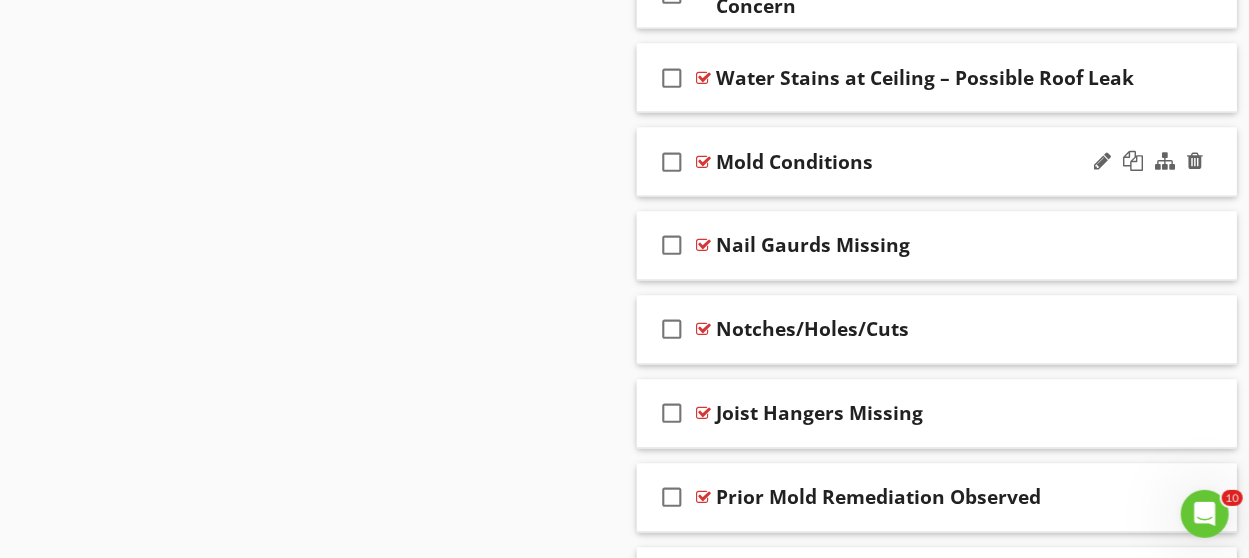 click on "check_box_outline_blank
Mold Conditions" at bounding box center (937, 162) 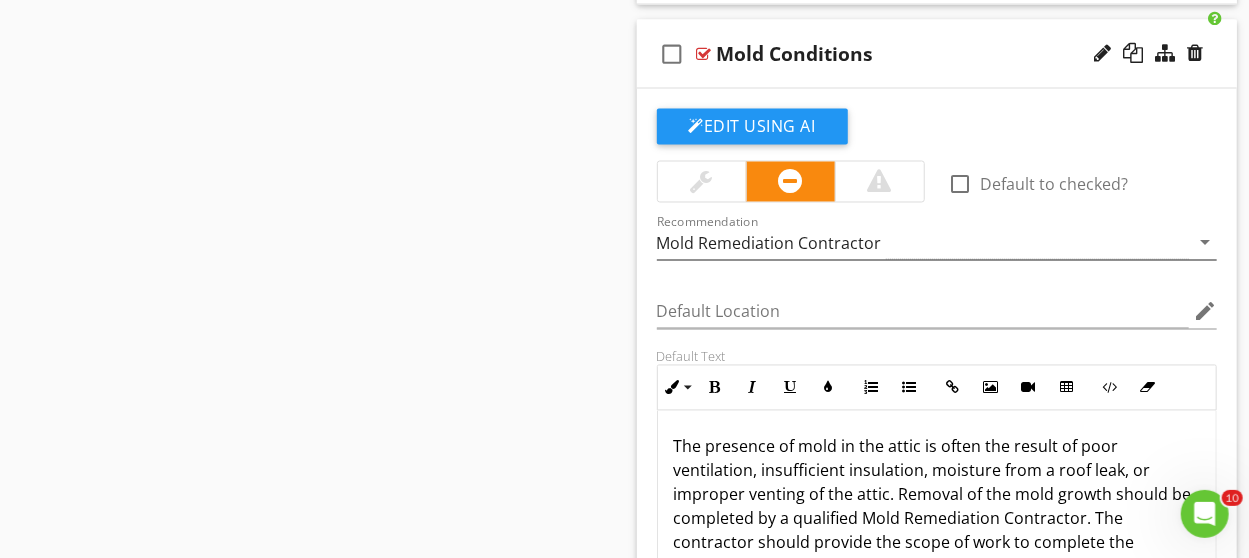 scroll, scrollTop: 1601, scrollLeft: 0, axis: vertical 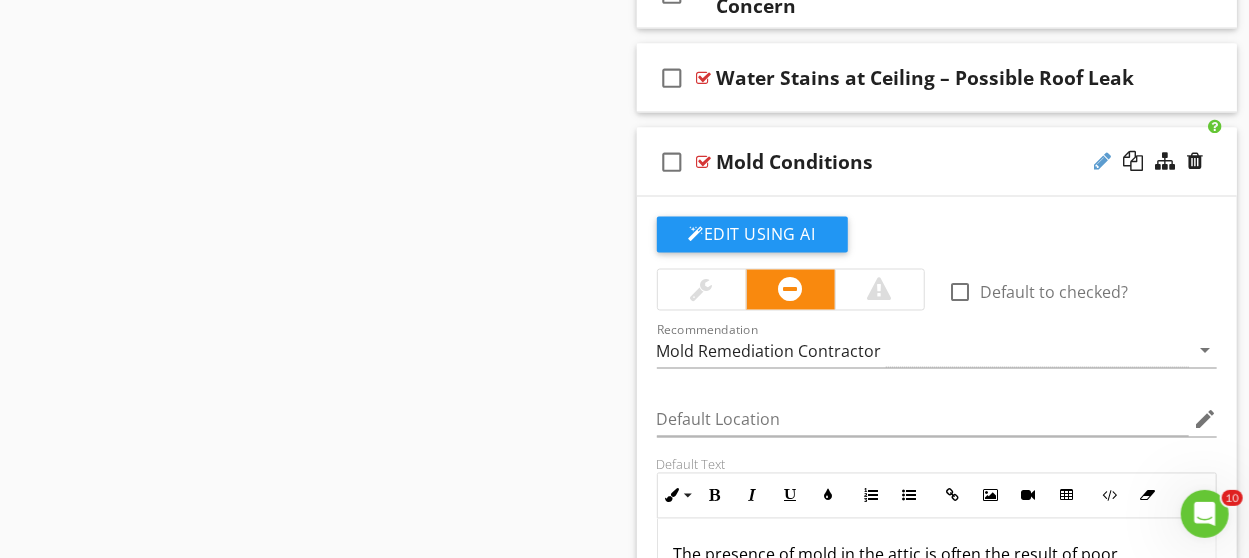 click at bounding box center [1102, 161] 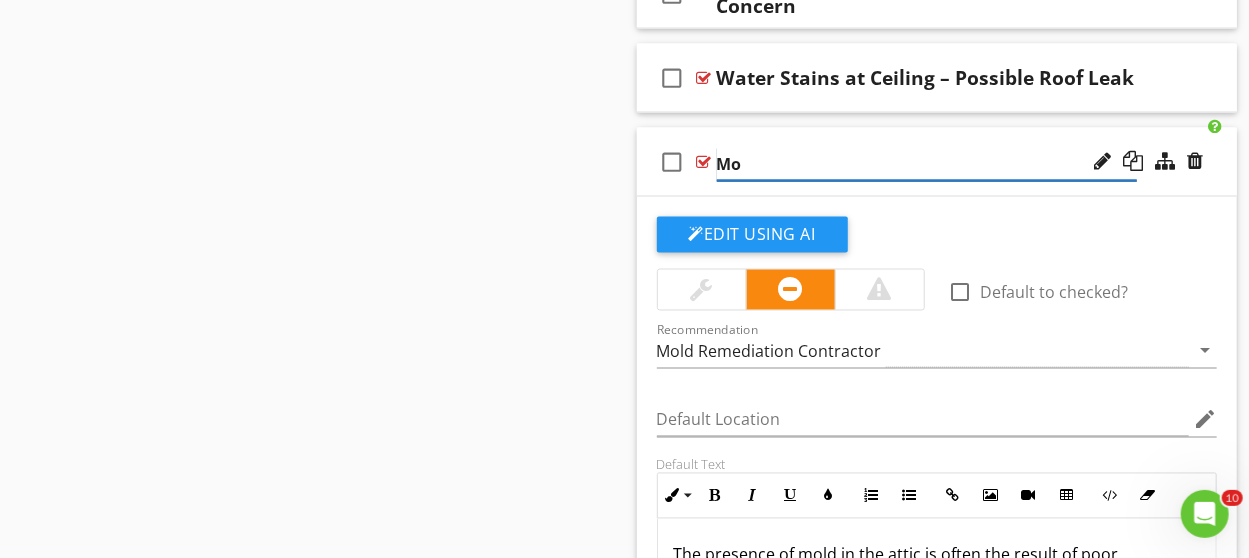 type on "M" 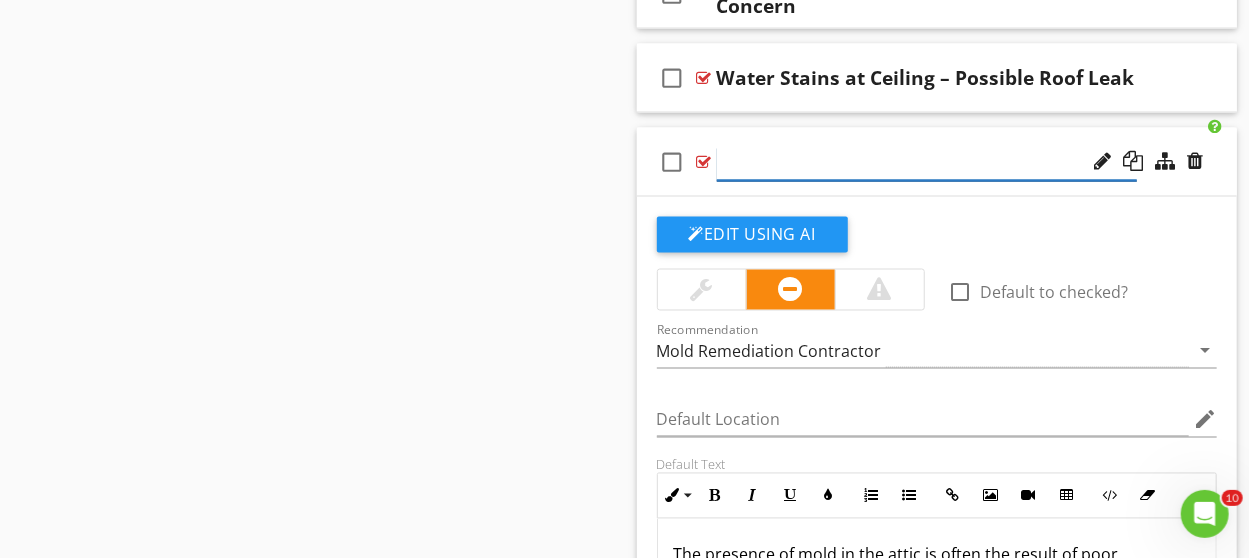 paste on "Ceiling Materials Show Mold-Like Substance" 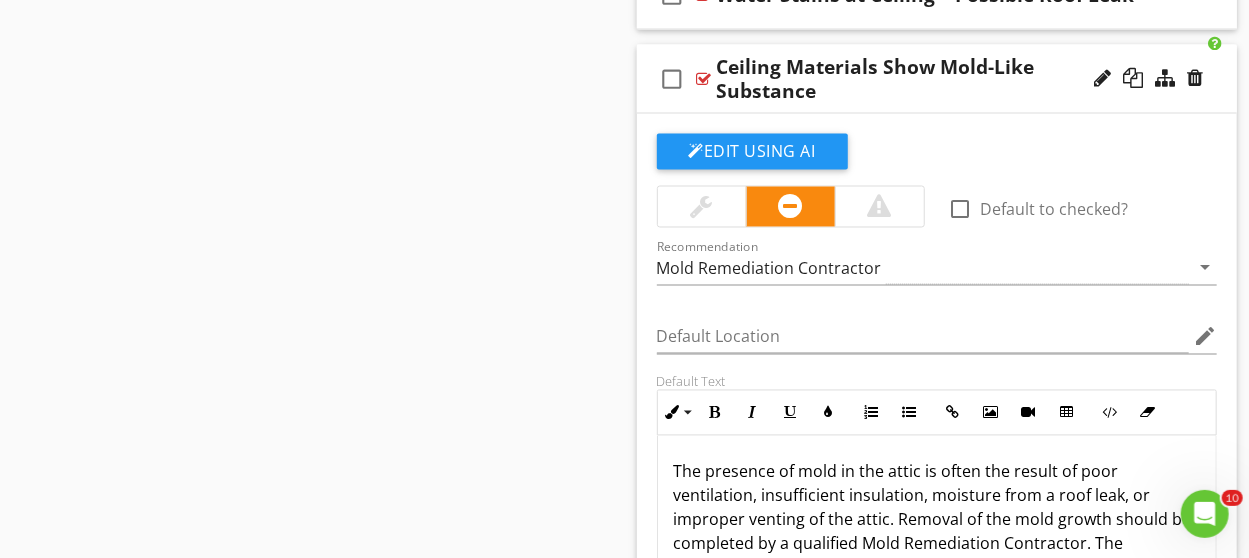 scroll, scrollTop: 1901, scrollLeft: 0, axis: vertical 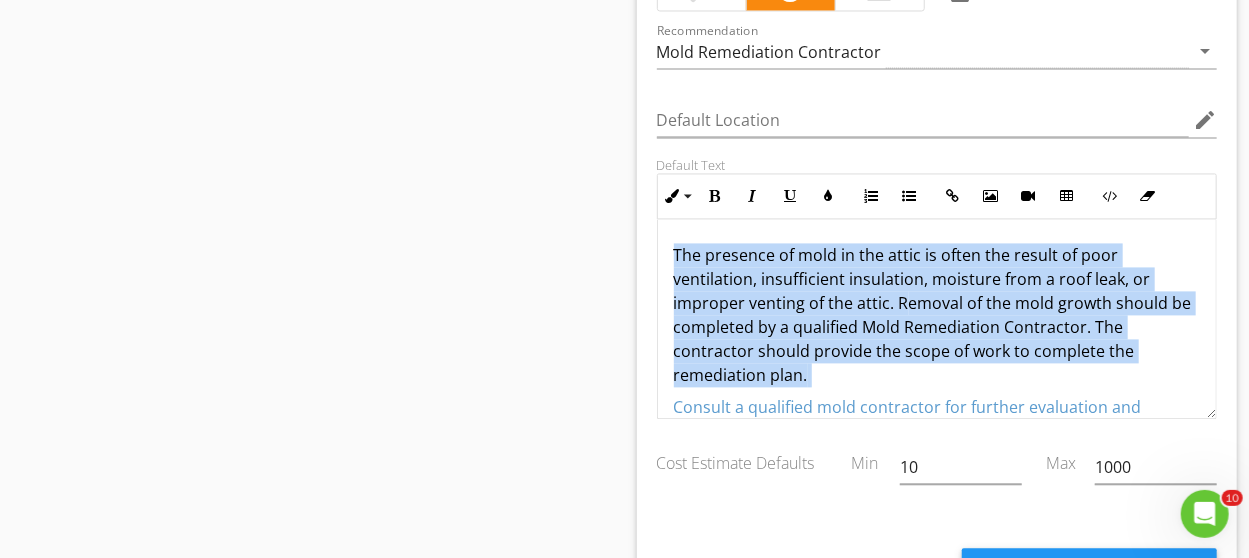 drag, startPoint x: 667, startPoint y: 238, endPoint x: 857, endPoint y: 352, distance: 221.57617 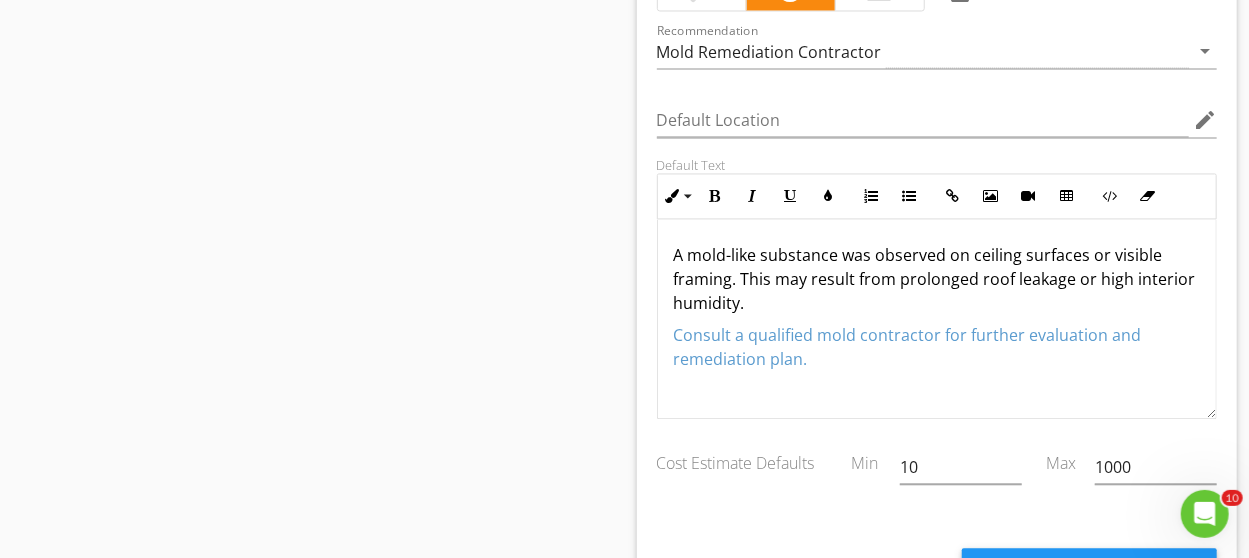 click on "A mold-like substance was observed on ceiling surfaces or visible framing. This may result from prolonged roof leakage or high interior humidity.  Consult a qualified mold contractor for further evaluation and remediation plan." at bounding box center (937, 319) 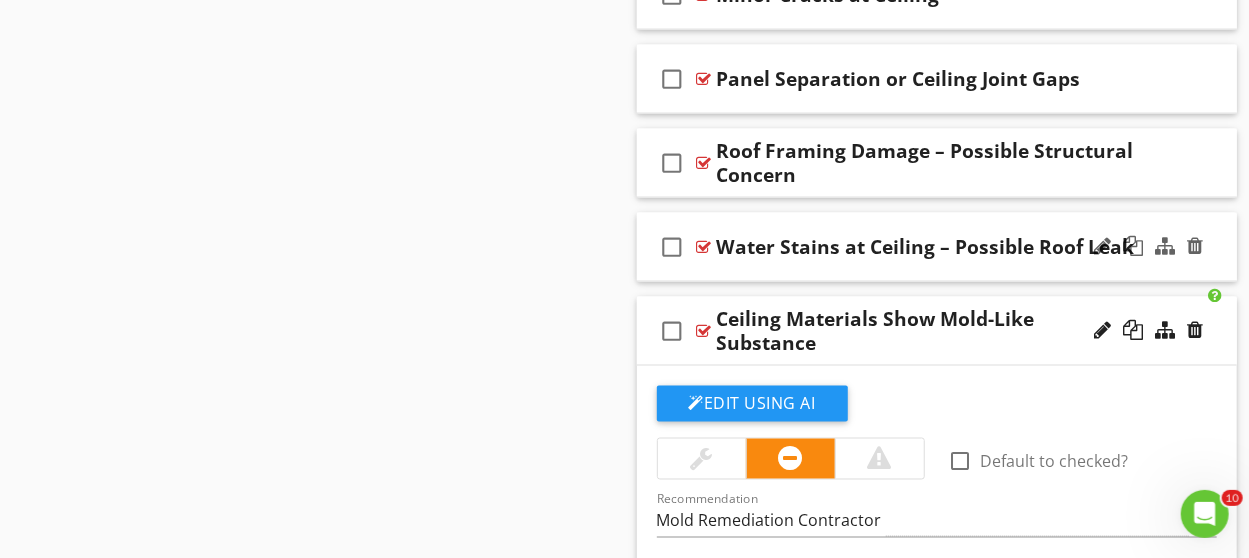 scroll, scrollTop: 1401, scrollLeft: 0, axis: vertical 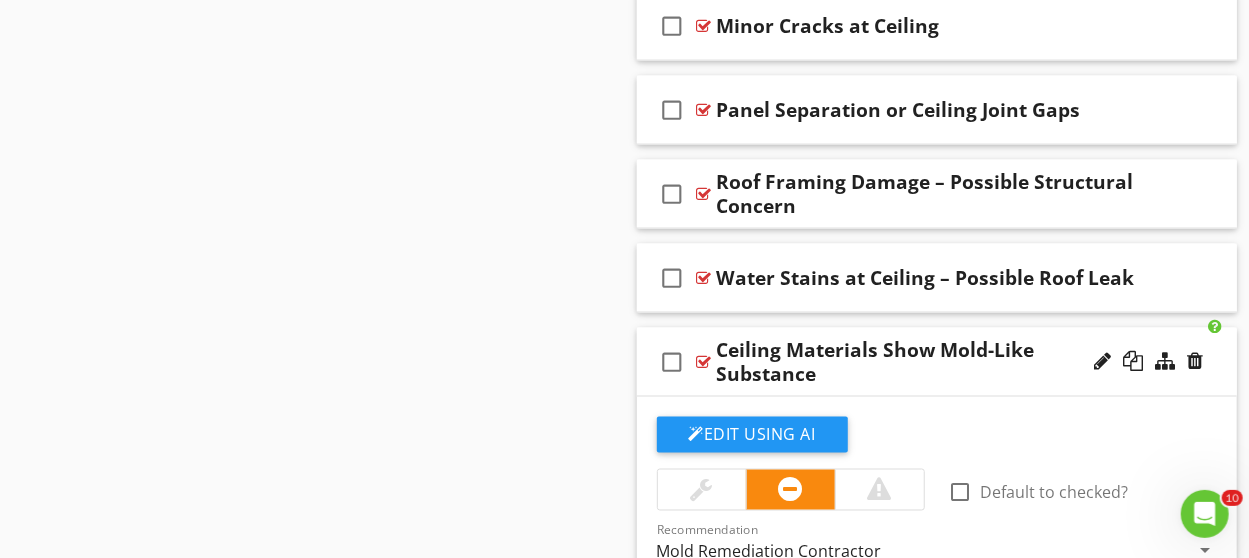 click on "check_box_outline_blank
Ceiling Materials Show Mold-Like Substance" at bounding box center [937, 362] 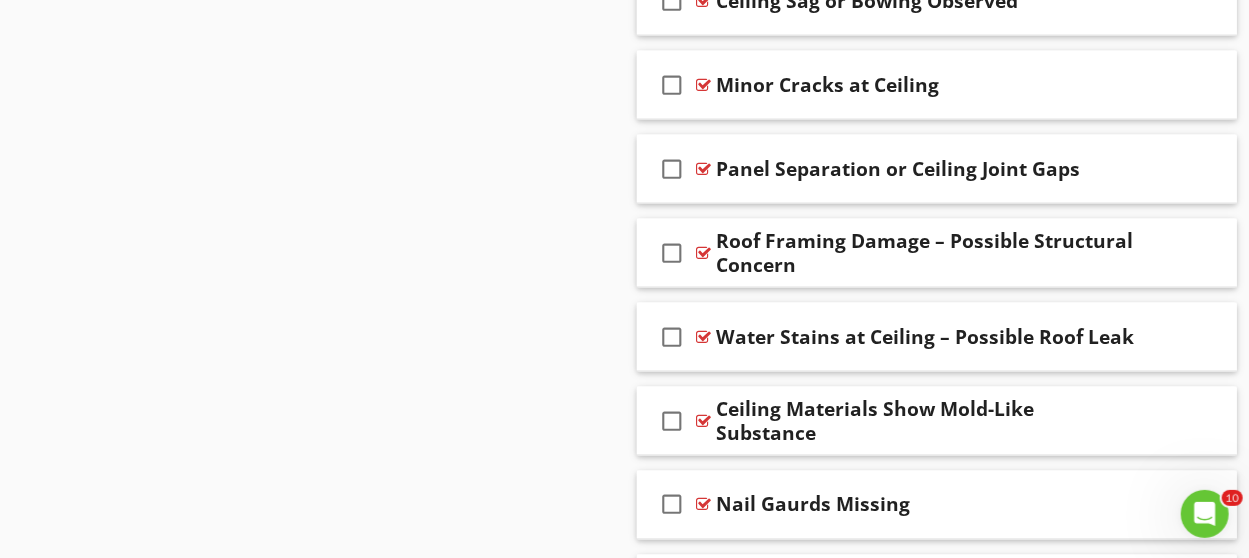 scroll, scrollTop: 1301, scrollLeft: 0, axis: vertical 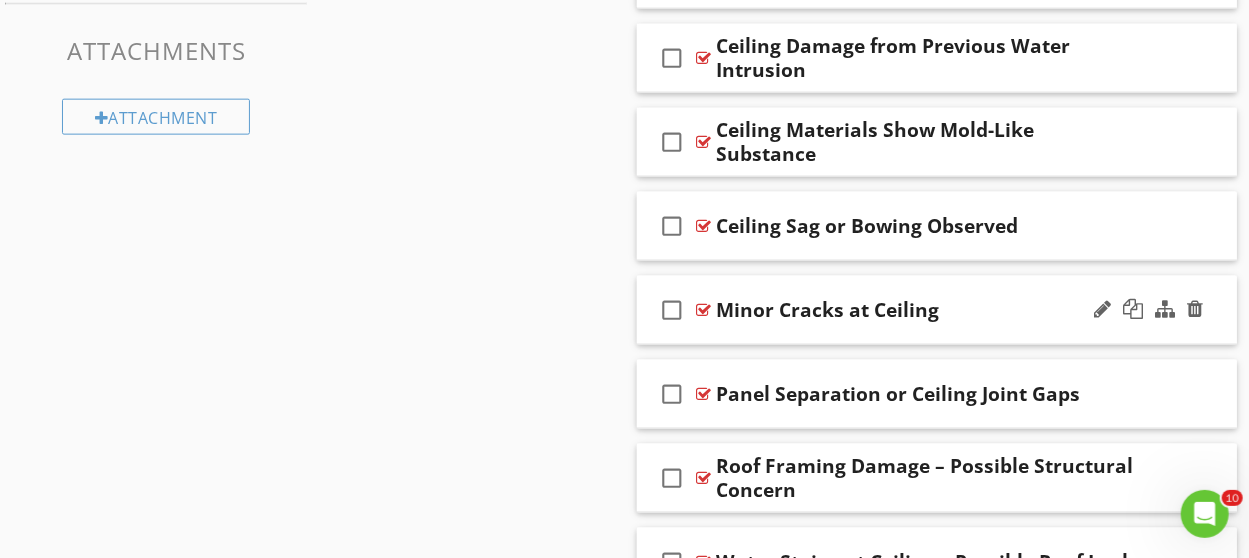 click on "check_box_outline_blank
Minor Cracks at Ceiling" at bounding box center (937, 310) 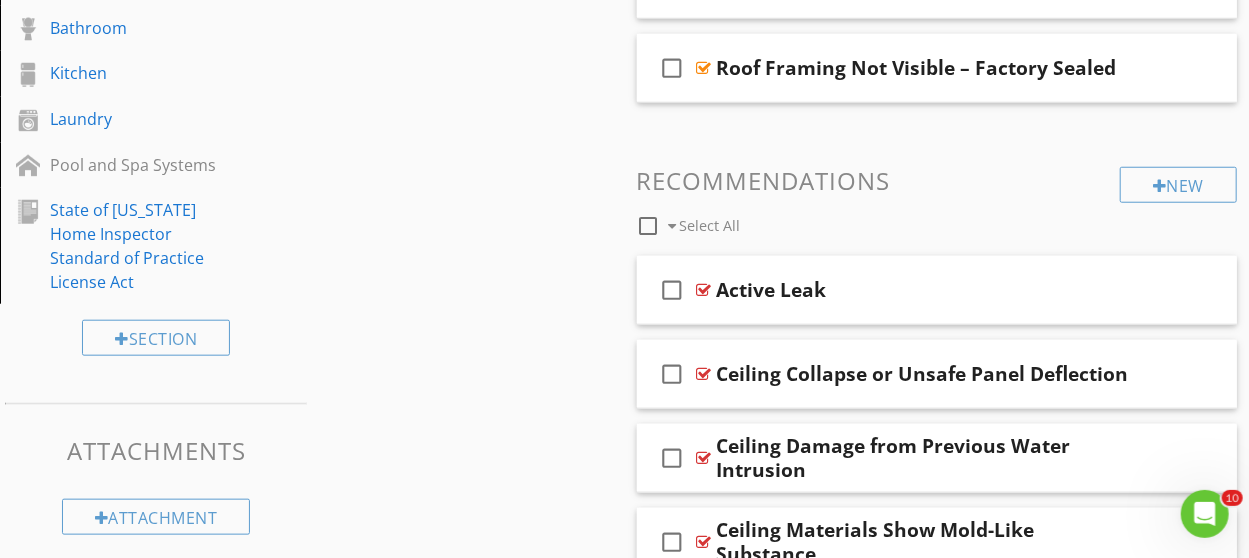 scroll, scrollTop: 301, scrollLeft: 0, axis: vertical 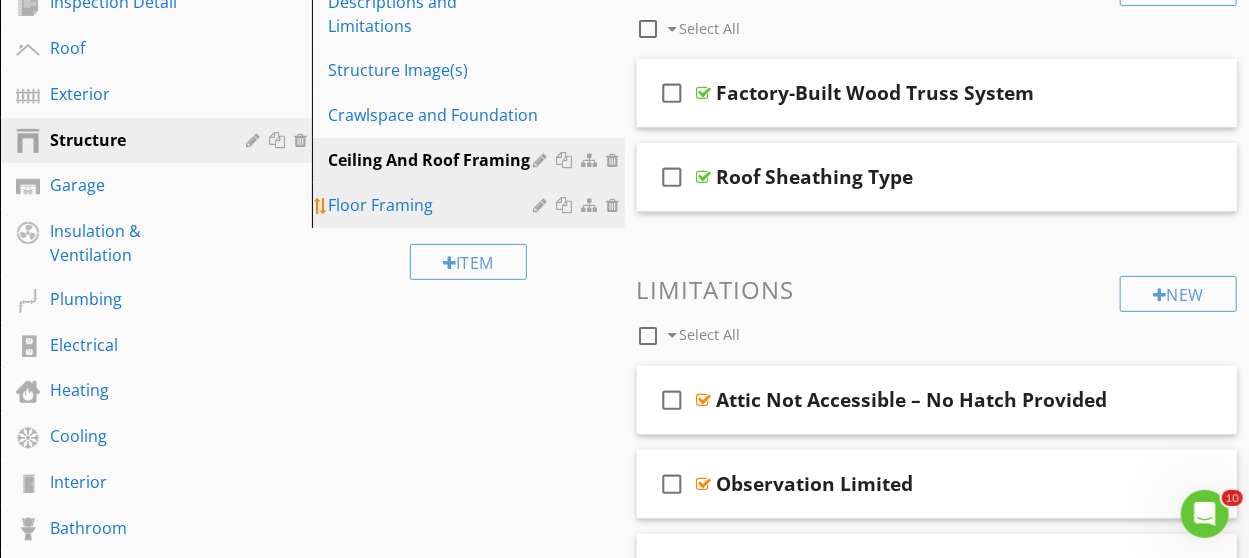 click on "Floor Framing" at bounding box center (433, 205) 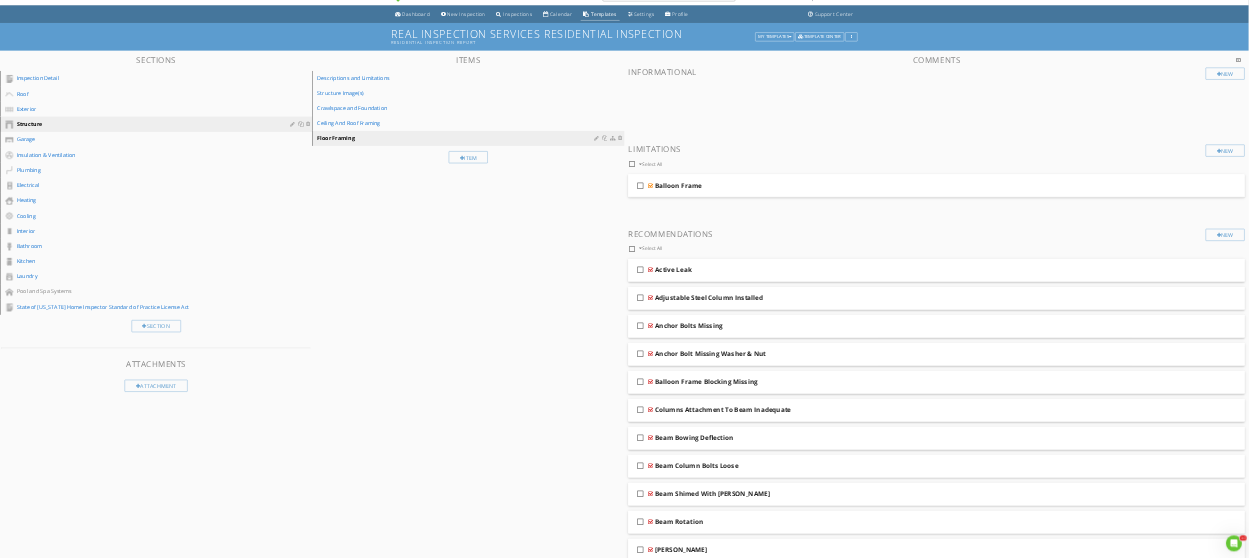 scroll, scrollTop: 0, scrollLeft: 0, axis: both 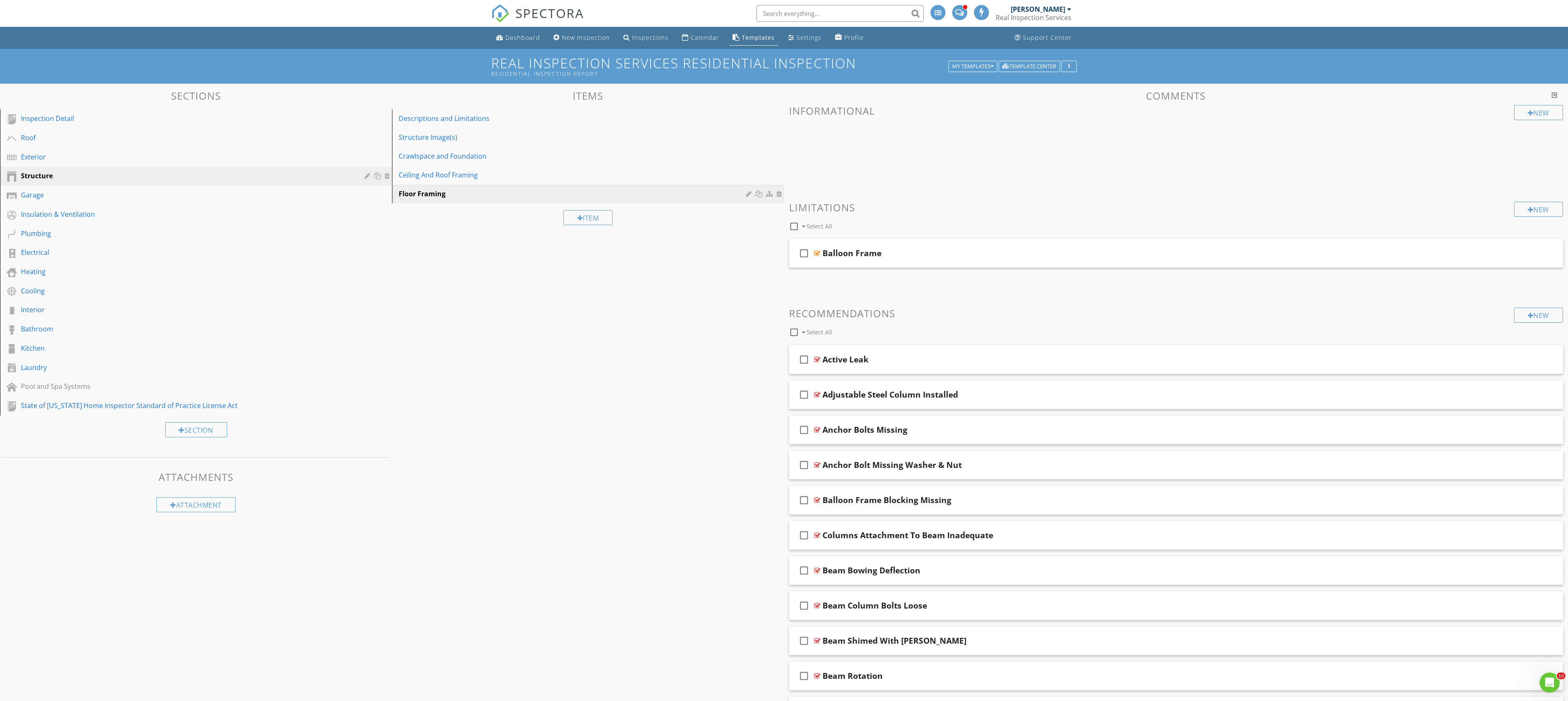 drag, startPoint x: 372, startPoint y: 95, endPoint x: 1218, endPoint y: 554, distance: 962.4952 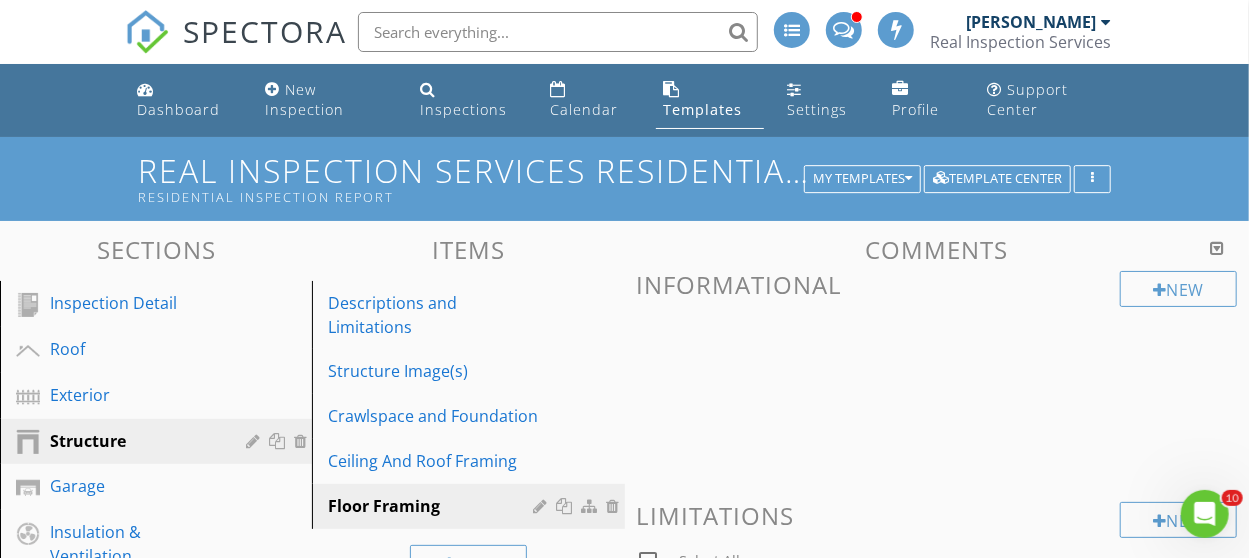 drag, startPoint x: 2401, startPoint y: 2, endPoint x: 825, endPoint y: 55, distance: 1576.8909 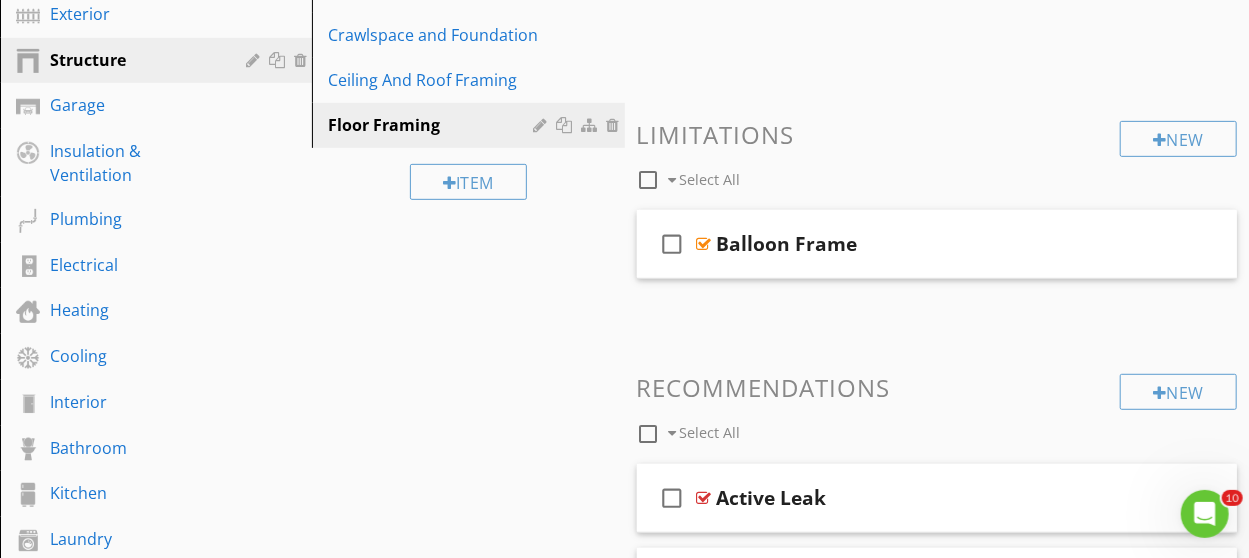 scroll, scrollTop: 400, scrollLeft: 0, axis: vertical 